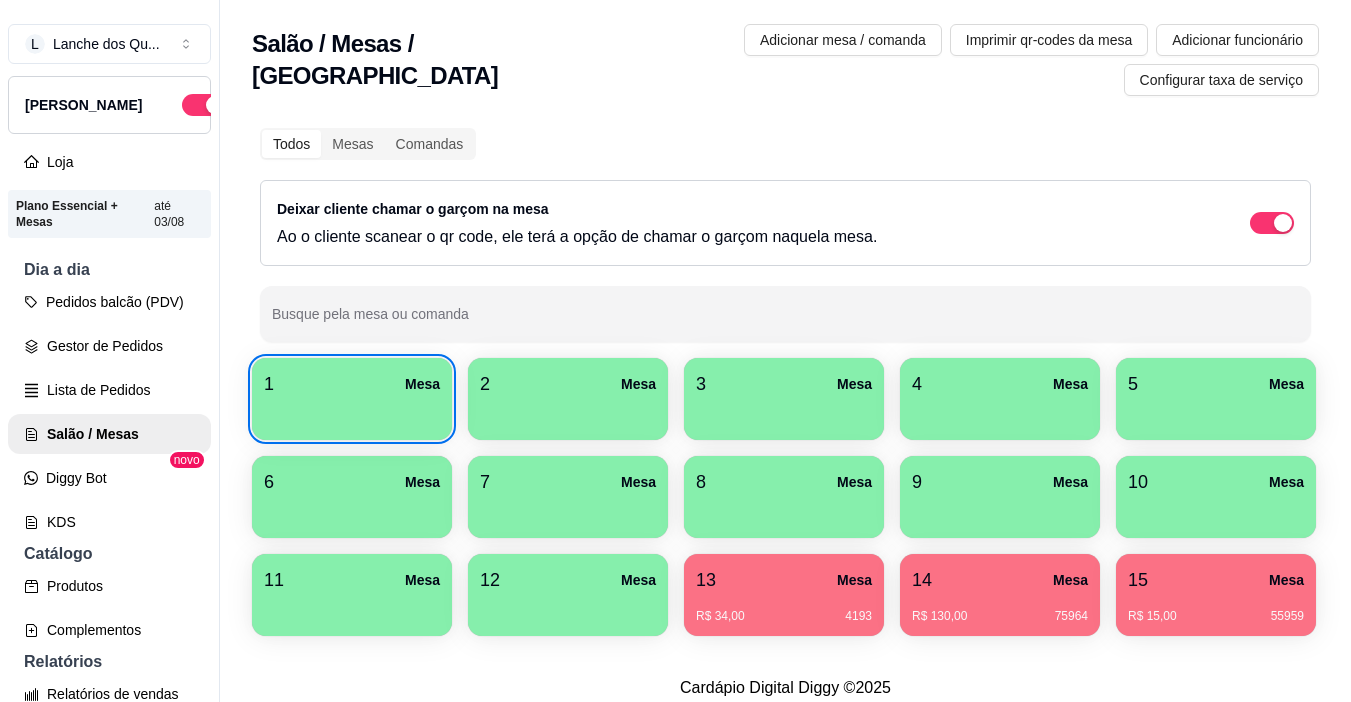 scroll, scrollTop: 0, scrollLeft: 0, axis: both 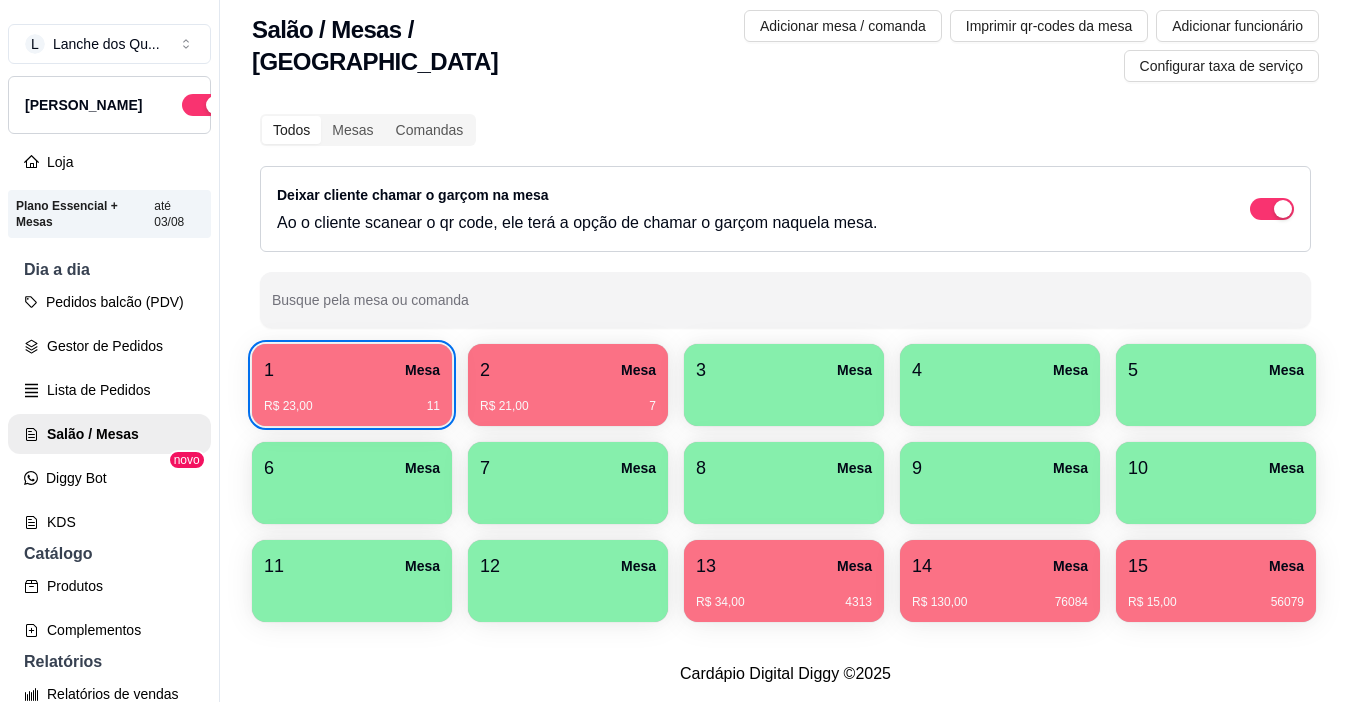 type 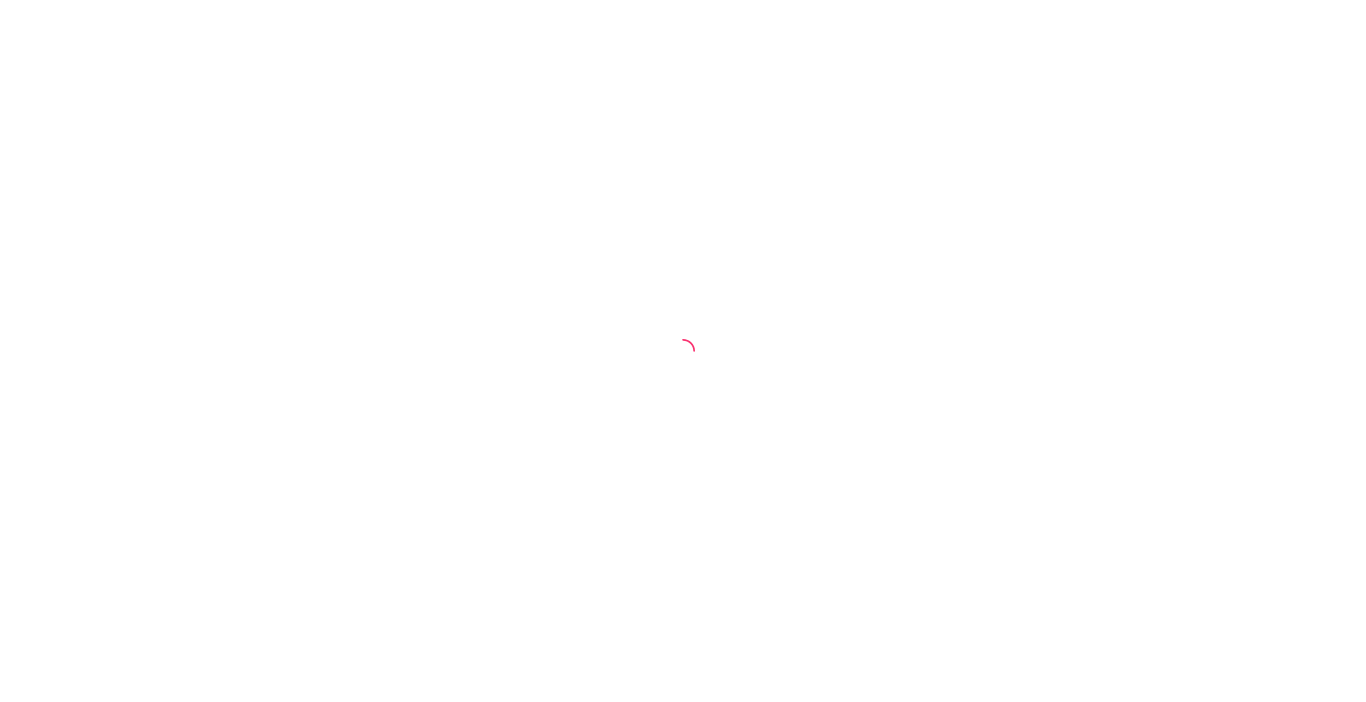 scroll, scrollTop: 0, scrollLeft: 0, axis: both 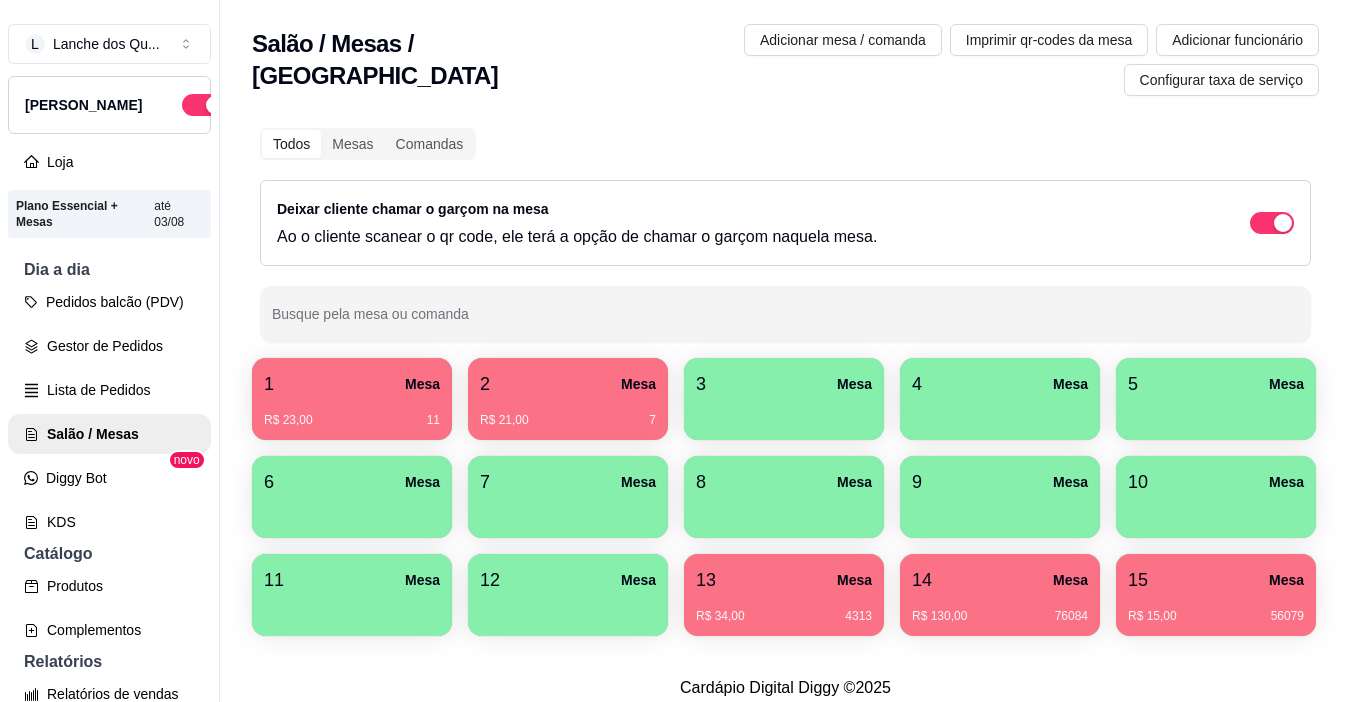 click on "R$ 23,00 11" at bounding box center (352, 413) 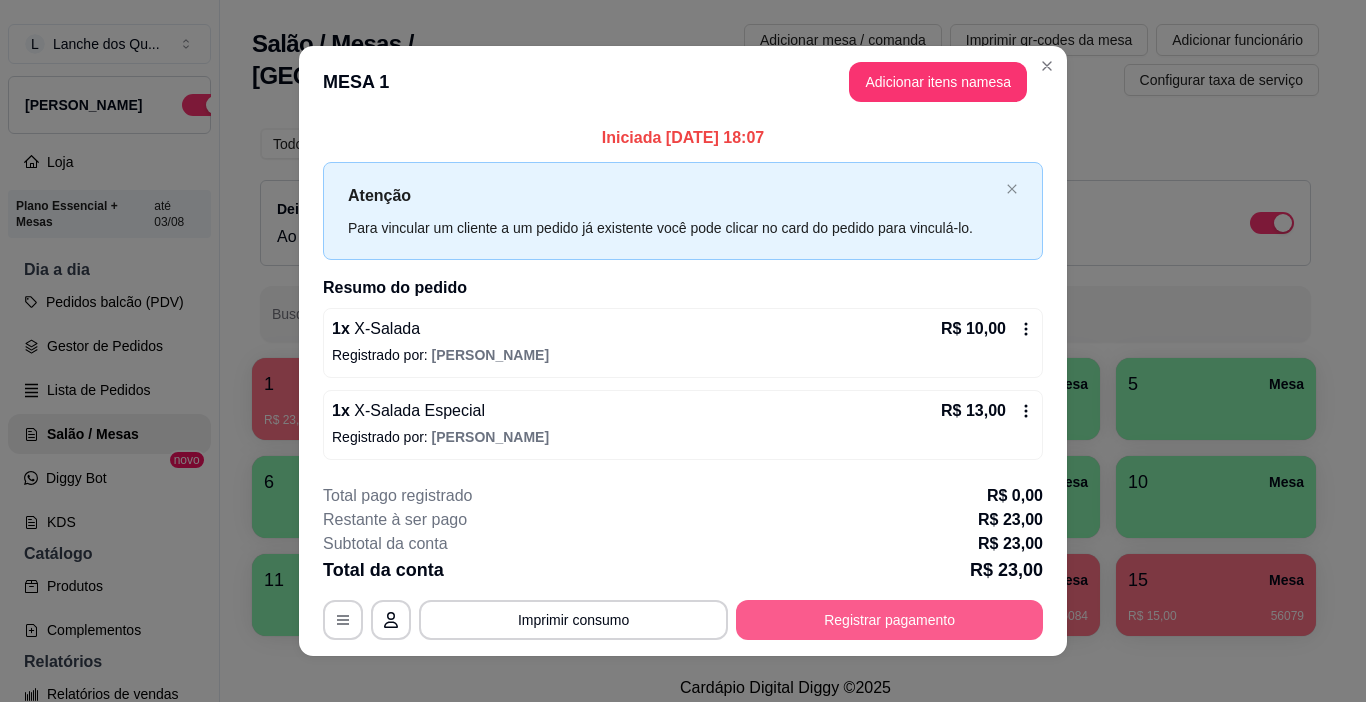 click on "Registrar pagamento" at bounding box center [889, 620] 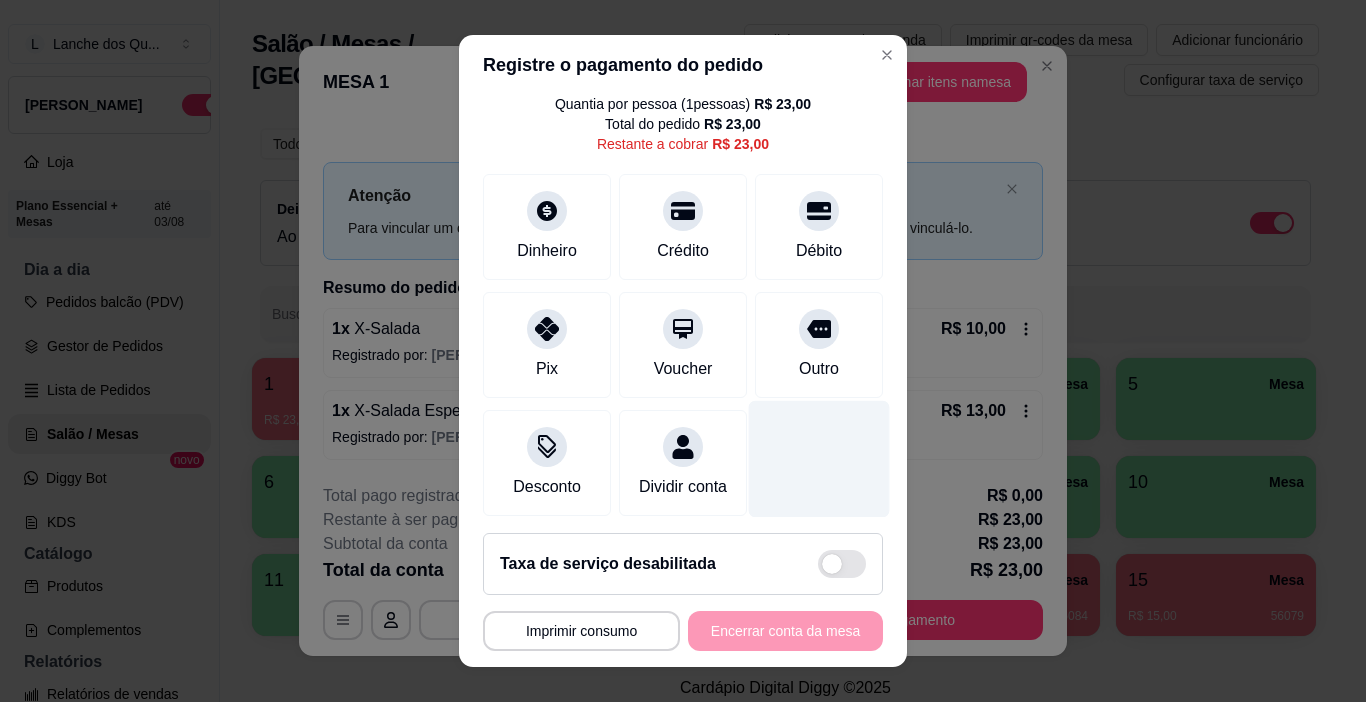 scroll, scrollTop: 92, scrollLeft: 0, axis: vertical 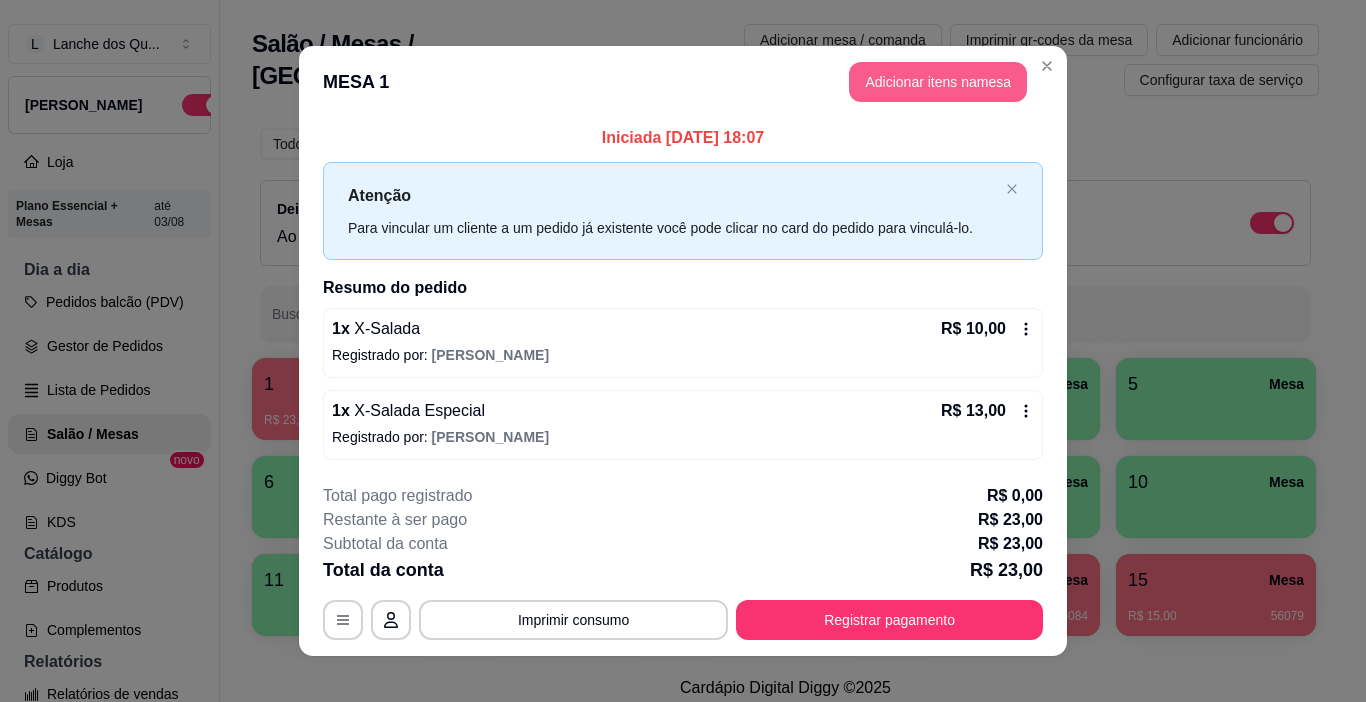 click on "Adicionar itens na  mesa" at bounding box center [938, 82] 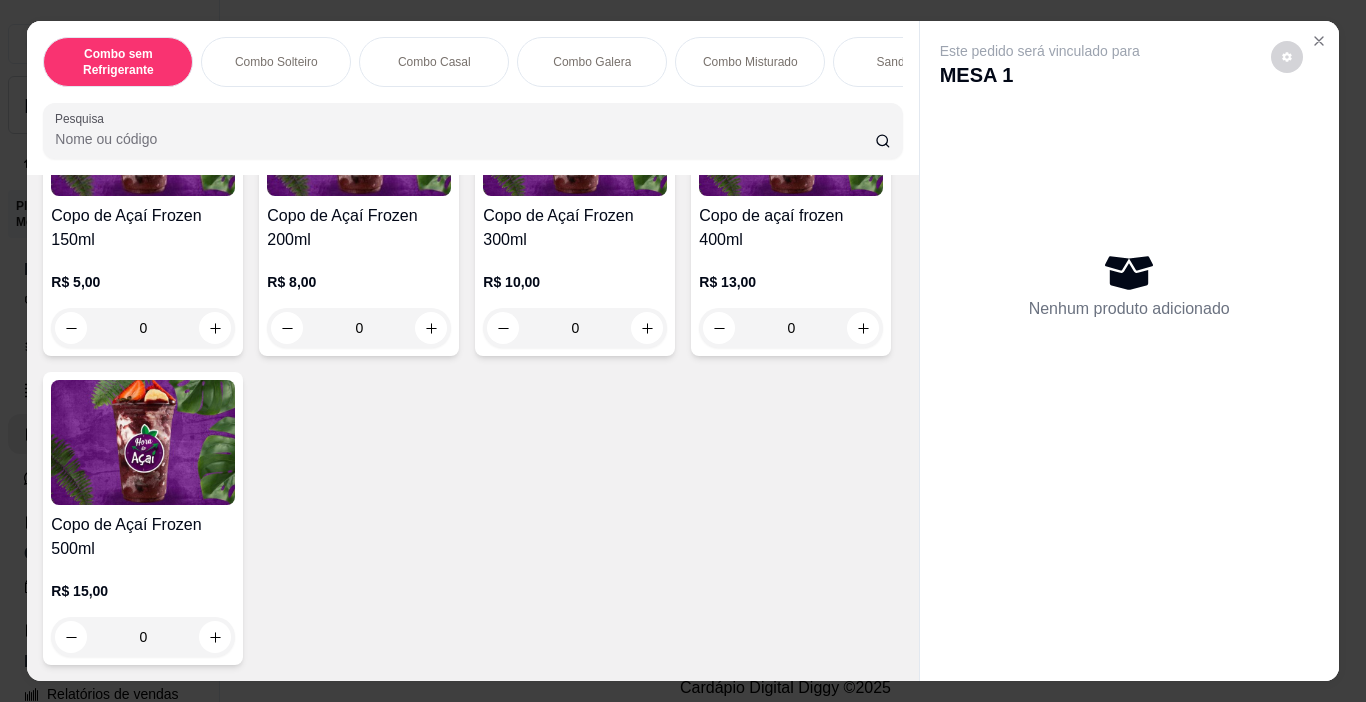 scroll, scrollTop: 4600, scrollLeft: 0, axis: vertical 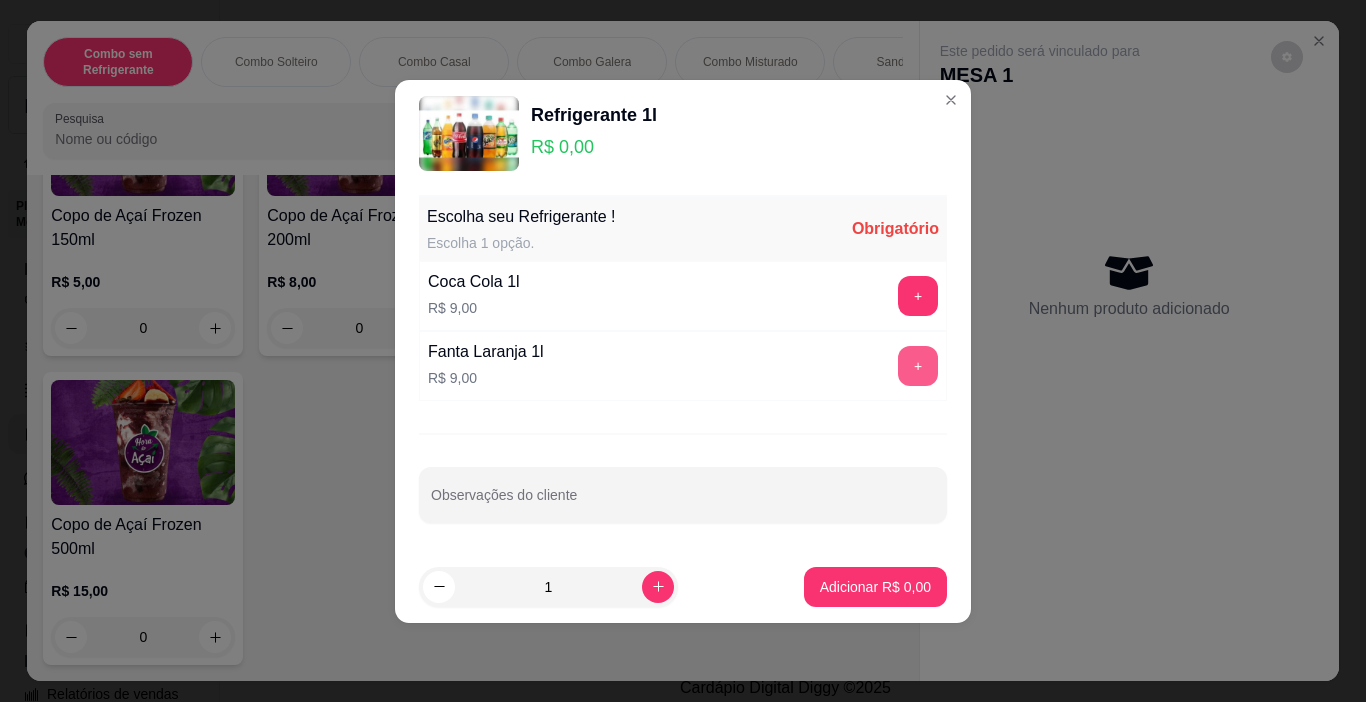 click on "+" at bounding box center (918, 366) 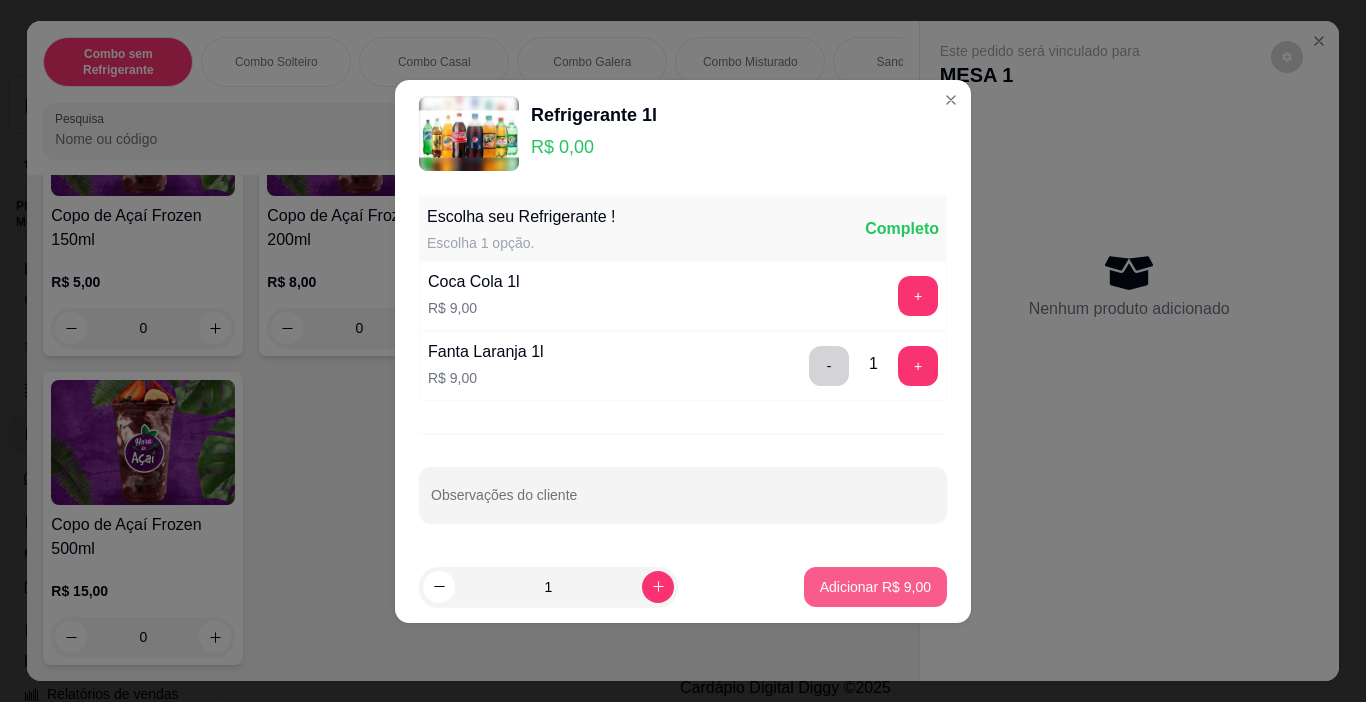 click on "Adicionar   R$ 9,00" at bounding box center [875, 587] 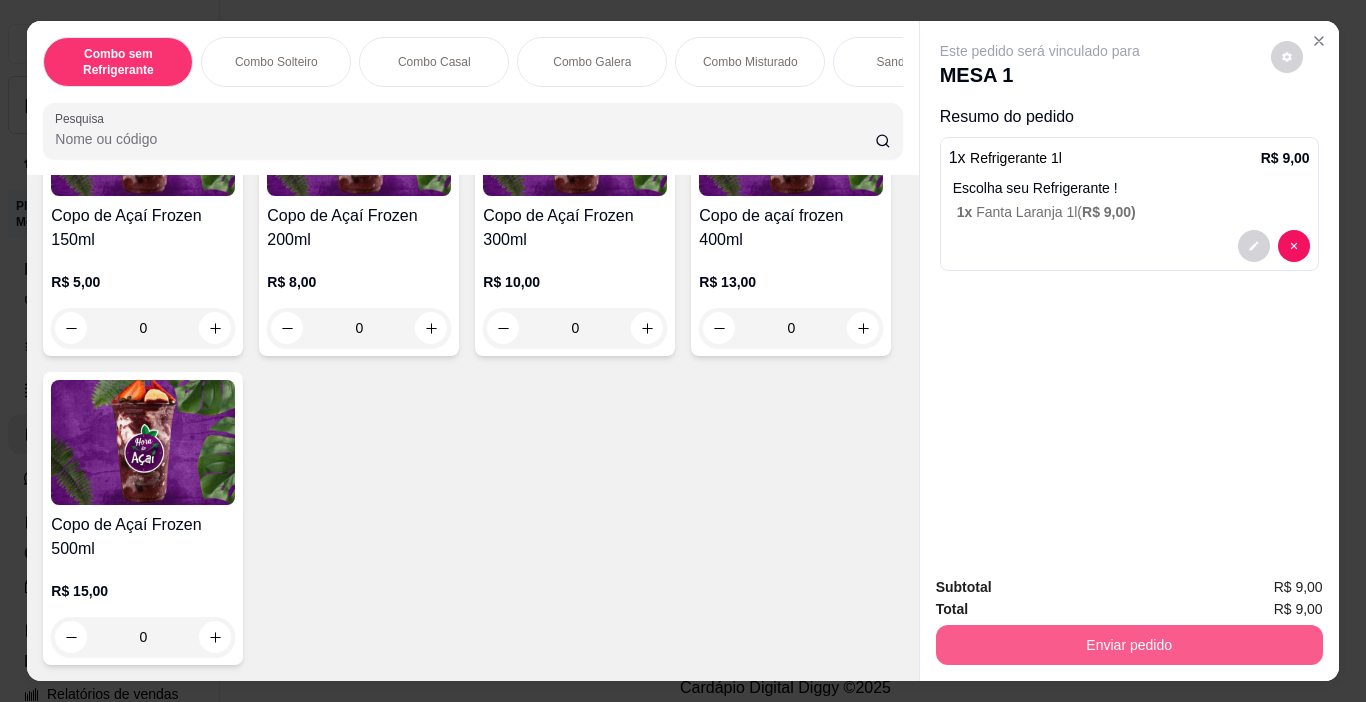 click on "Enviar pedido" at bounding box center (1129, 645) 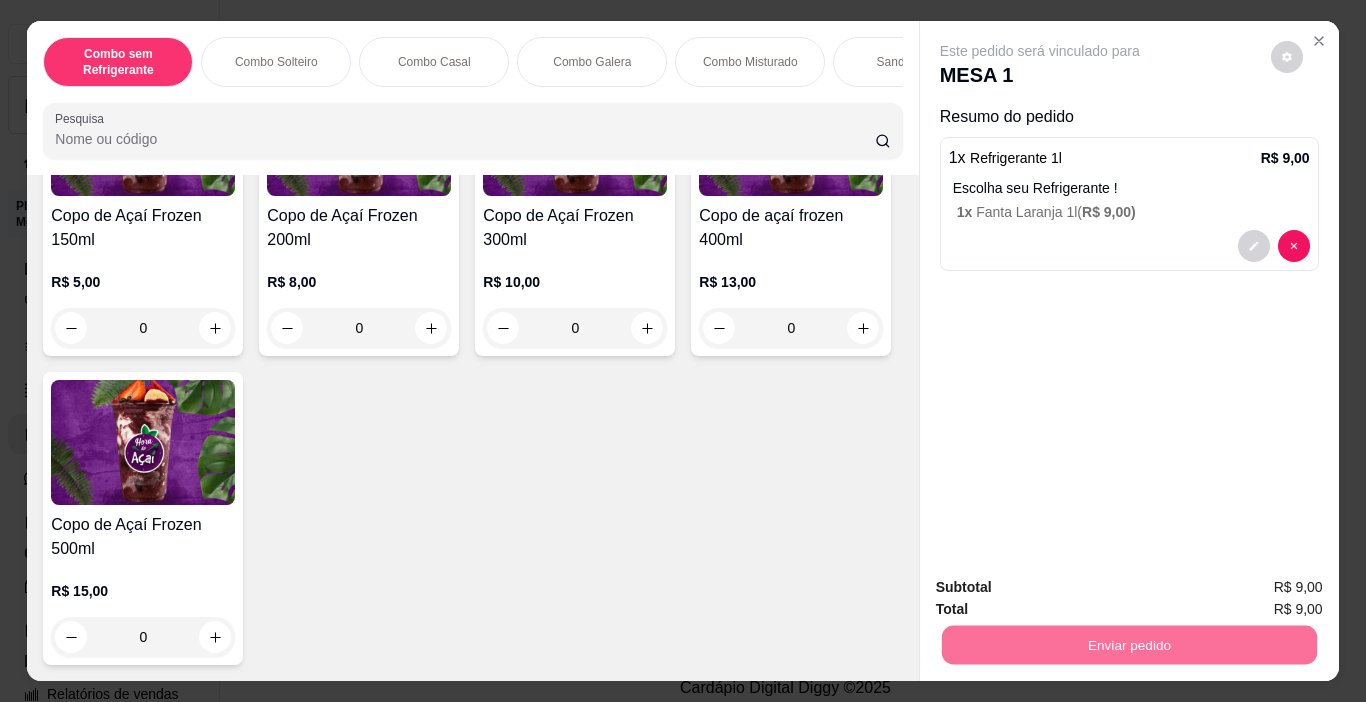 click on "Não registrar e enviar pedido" at bounding box center (1063, 588) 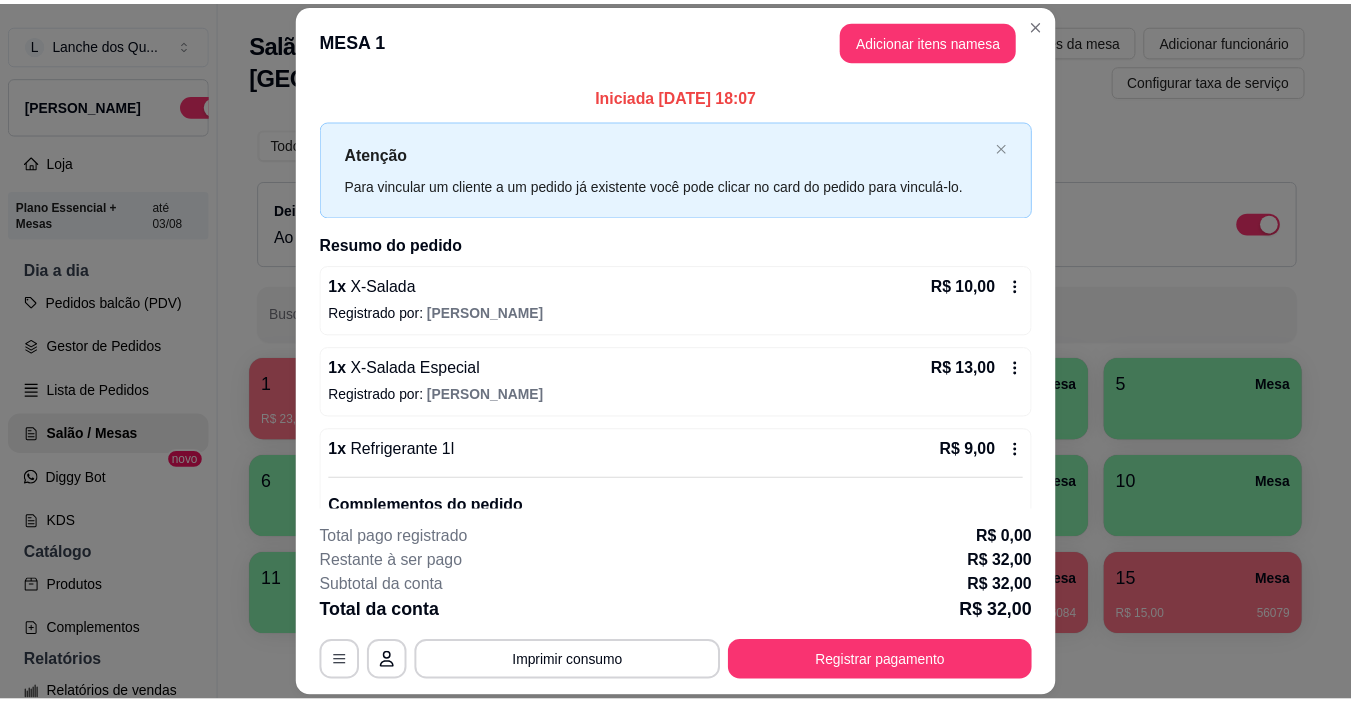 scroll, scrollTop: 109, scrollLeft: 0, axis: vertical 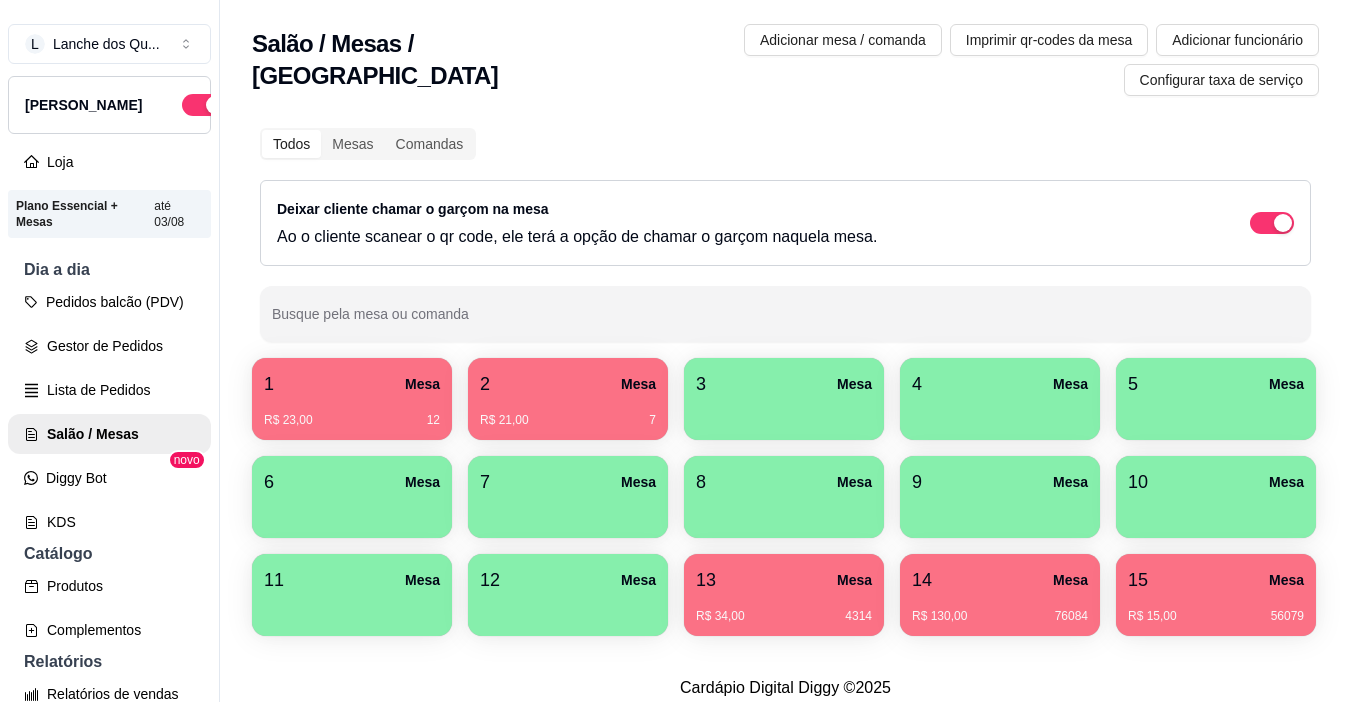 type 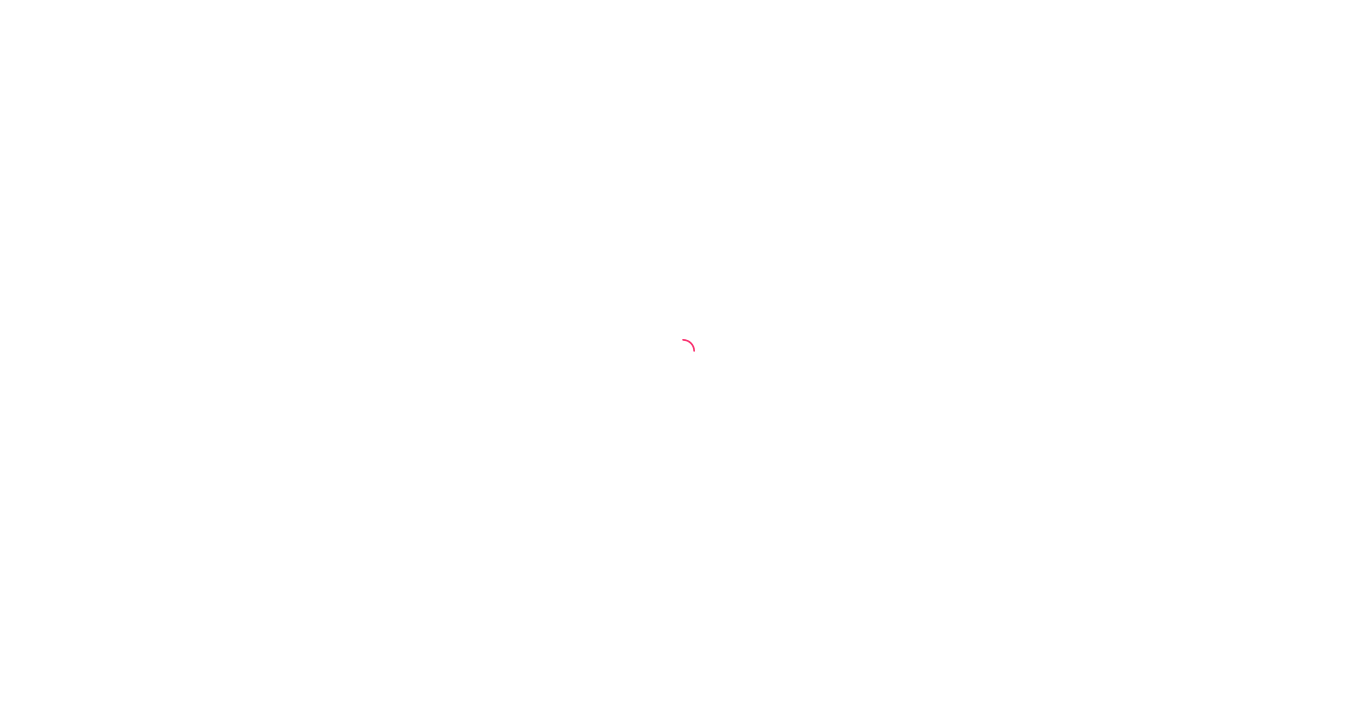 scroll, scrollTop: 0, scrollLeft: 0, axis: both 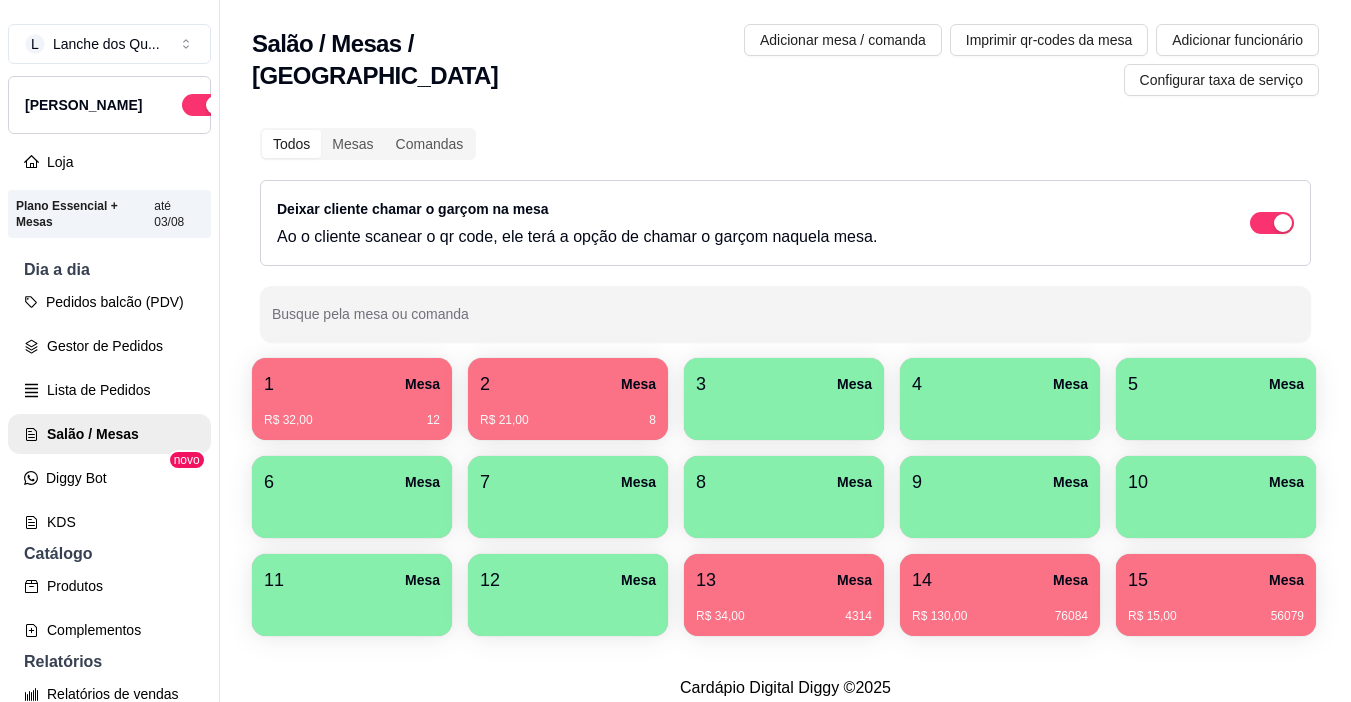 click on "R$ 32,00 12" at bounding box center (352, 413) 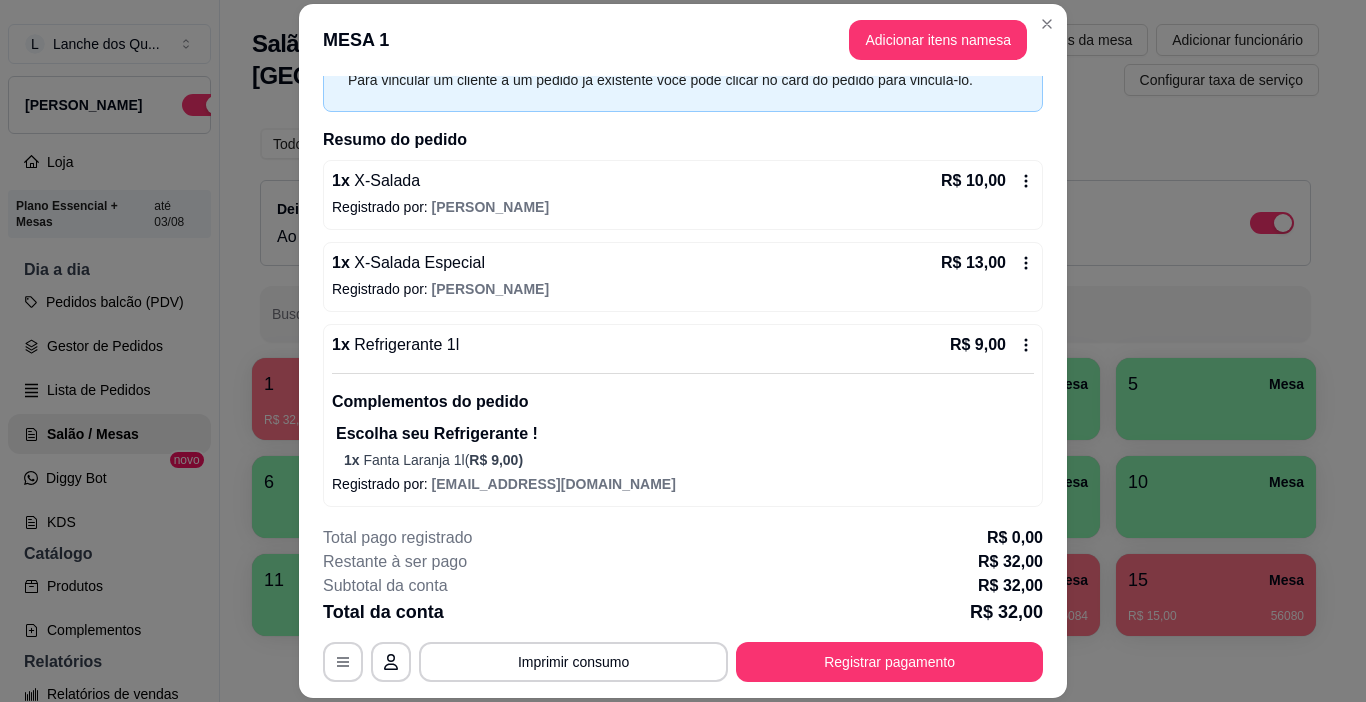 scroll, scrollTop: 109, scrollLeft: 0, axis: vertical 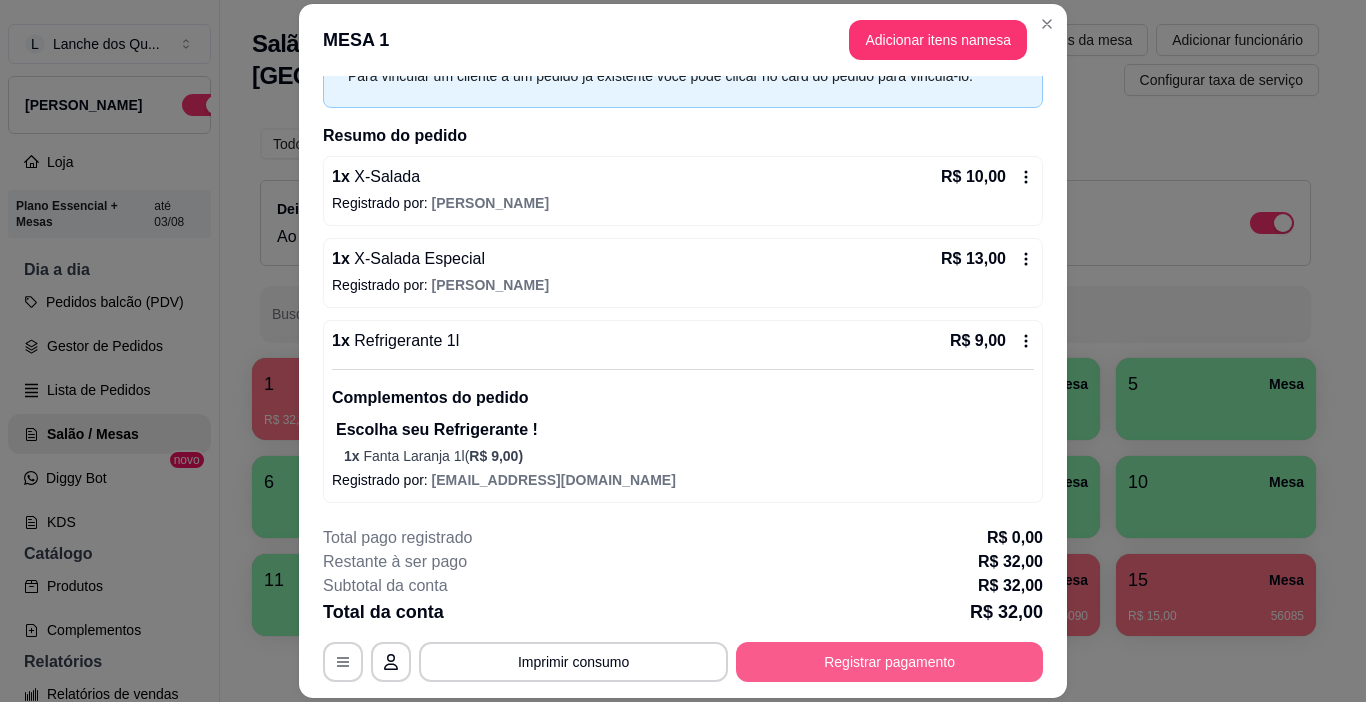 click on "Registrar pagamento" at bounding box center (889, 662) 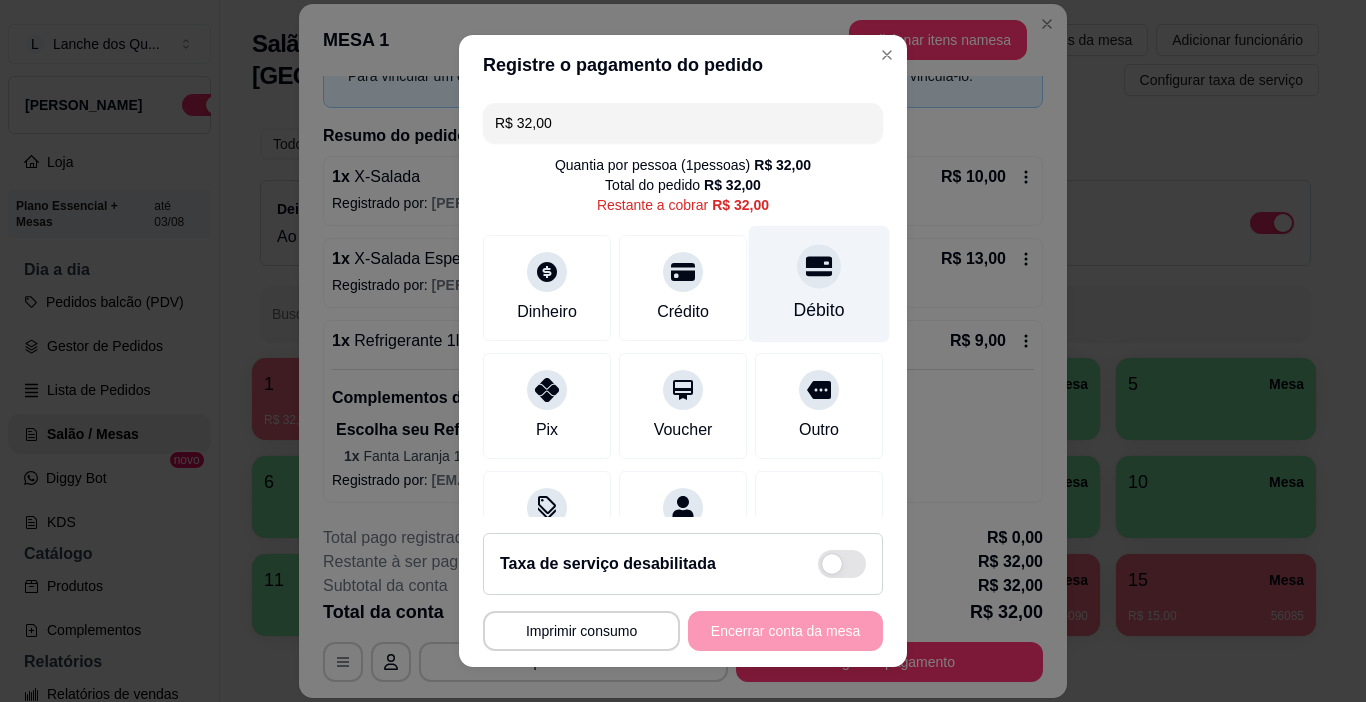 click on "Débito" at bounding box center [819, 284] 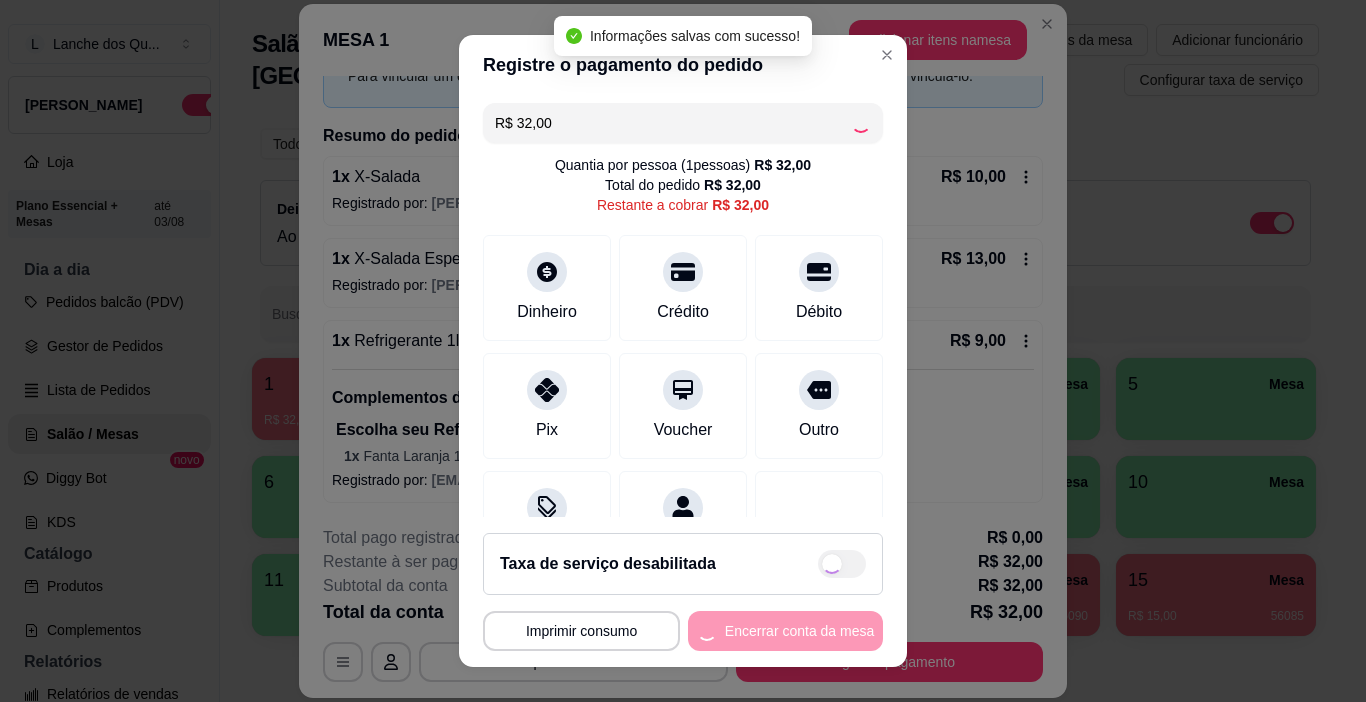 type on "R$ 0,00" 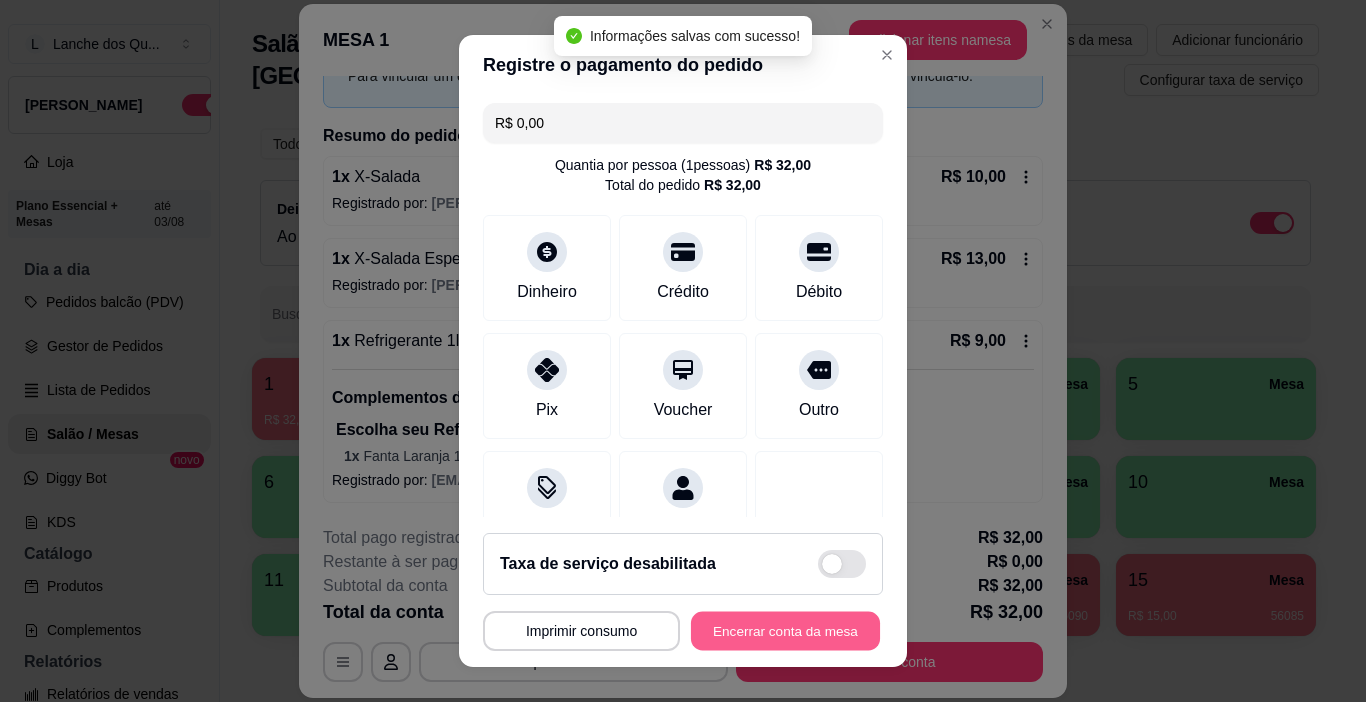 click on "Encerrar conta da mesa" at bounding box center [785, 631] 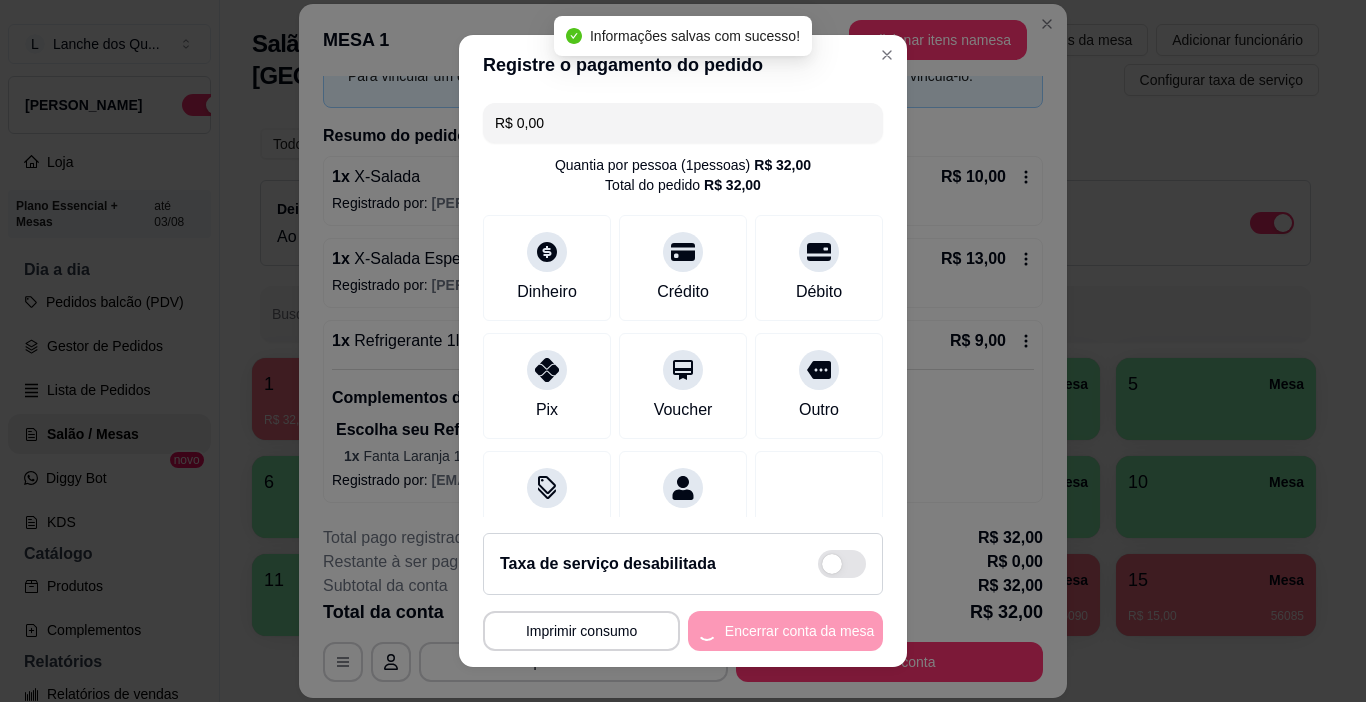scroll, scrollTop: 0, scrollLeft: 0, axis: both 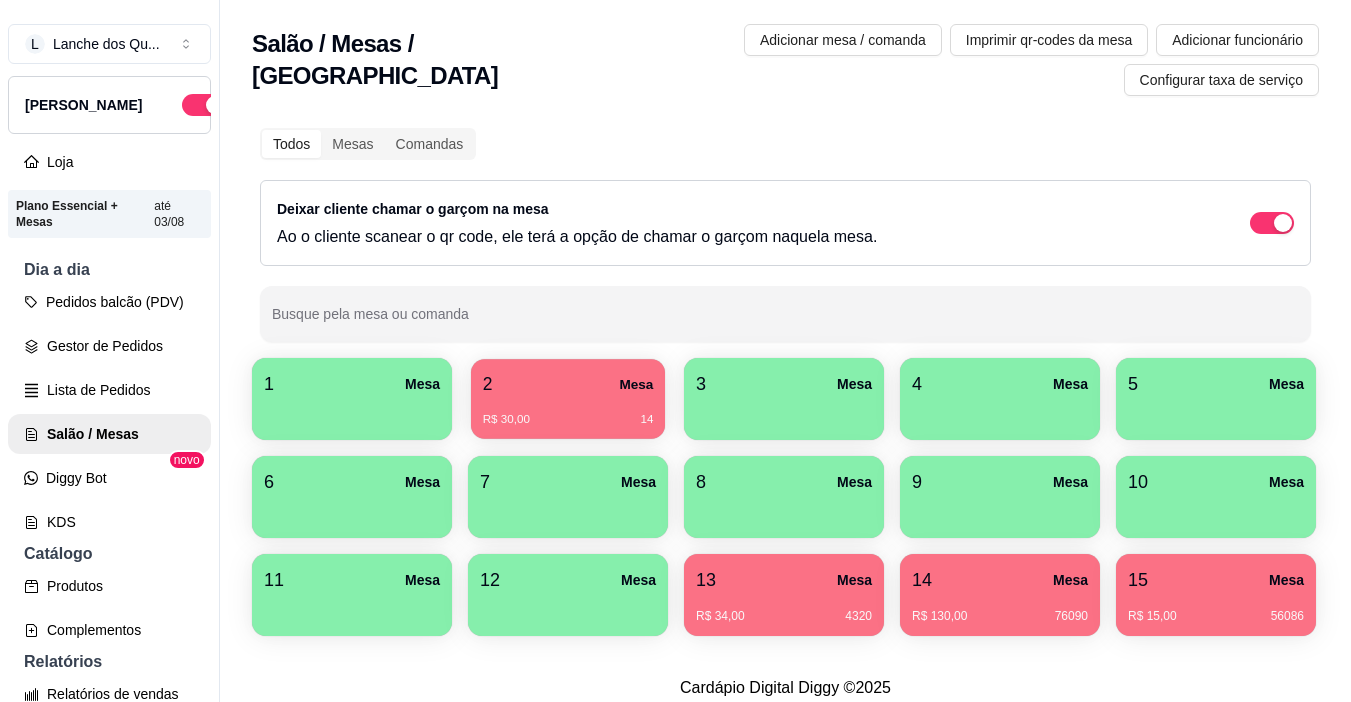 click on "R$ 30,00 14" at bounding box center [568, 412] 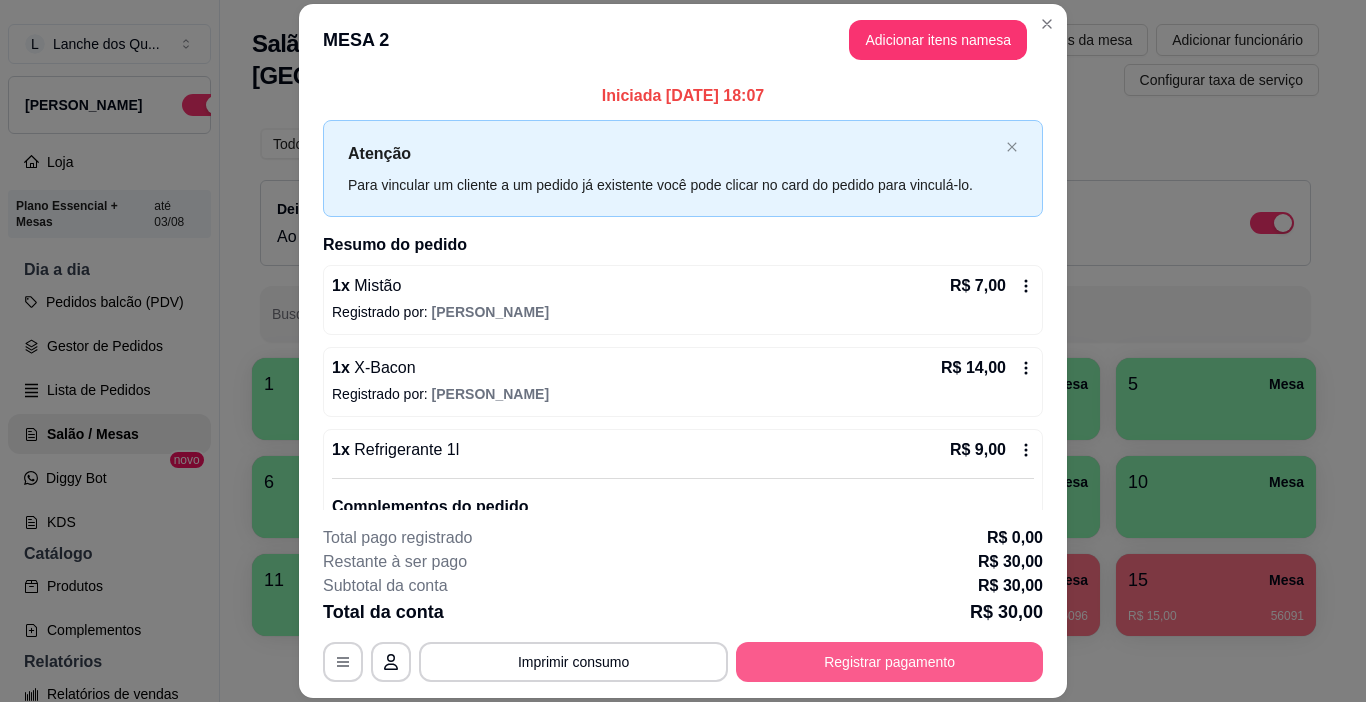 click on "Registrar pagamento" at bounding box center [889, 662] 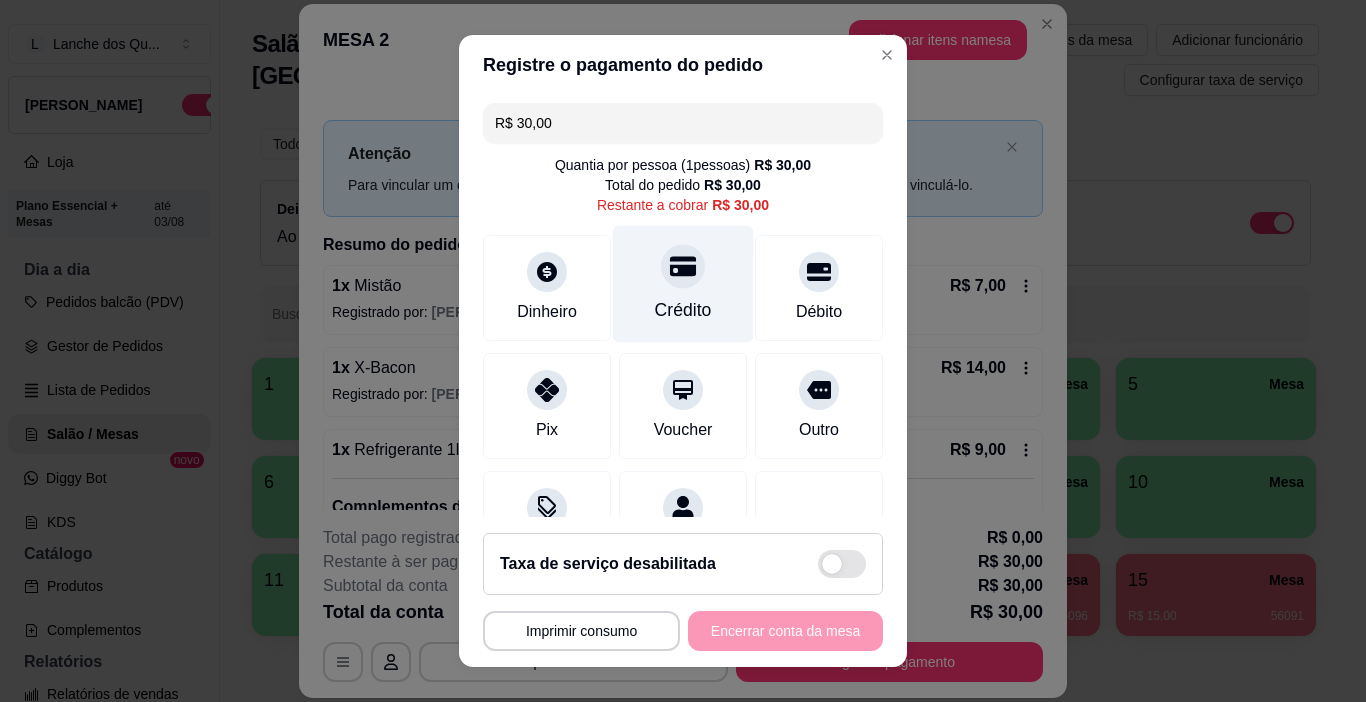 click on "Crédito" at bounding box center [683, 310] 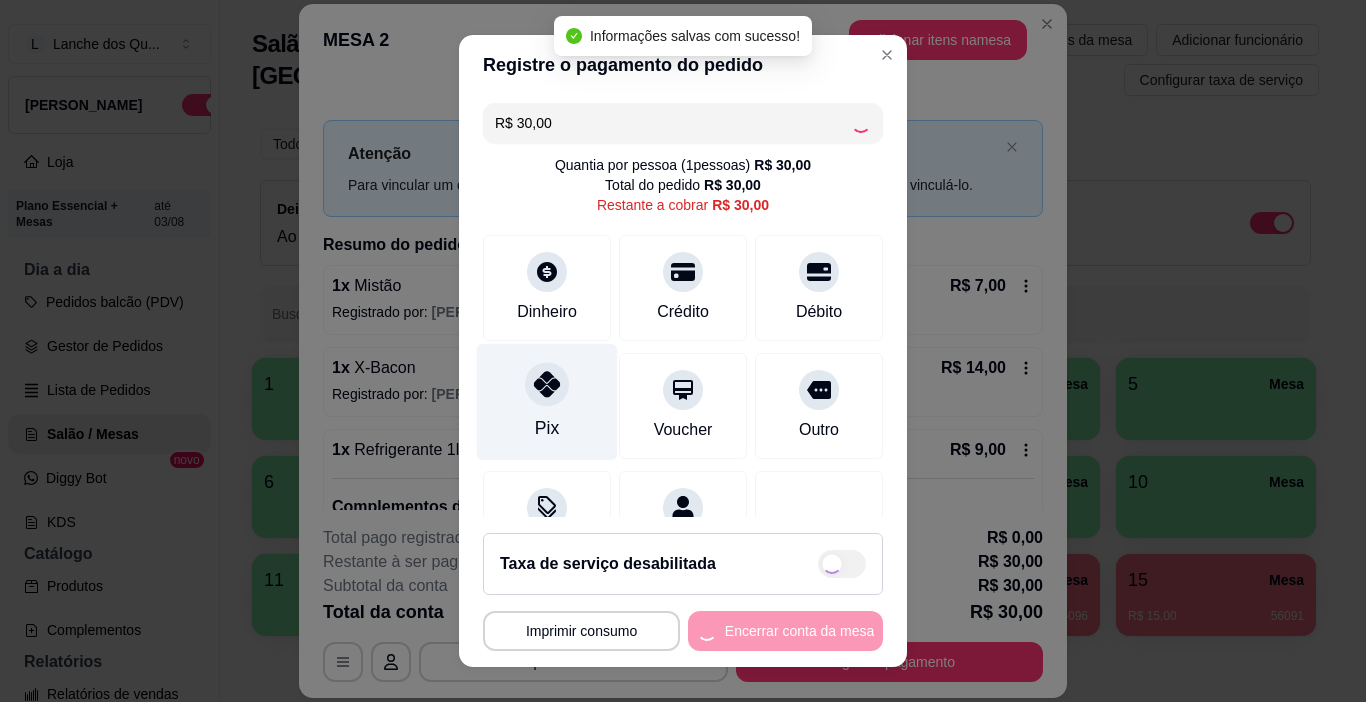 type on "R$ 0,00" 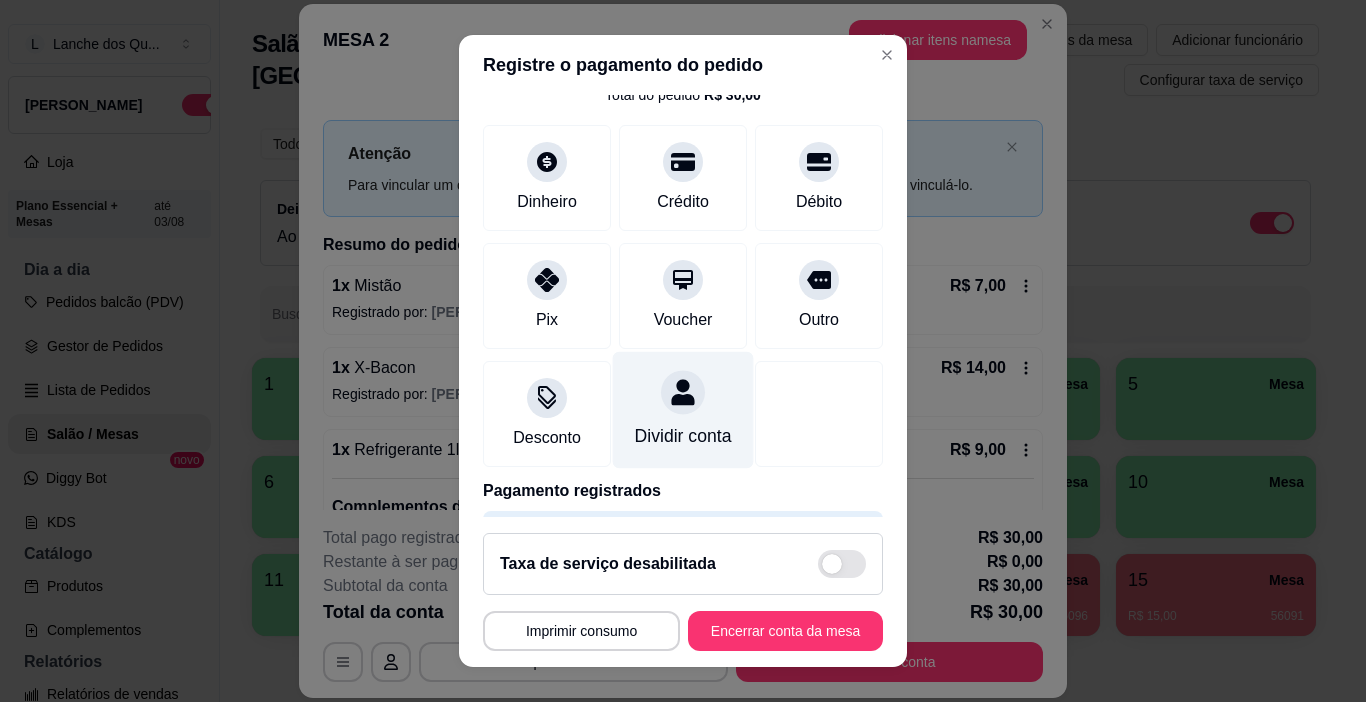 scroll, scrollTop: 176, scrollLeft: 0, axis: vertical 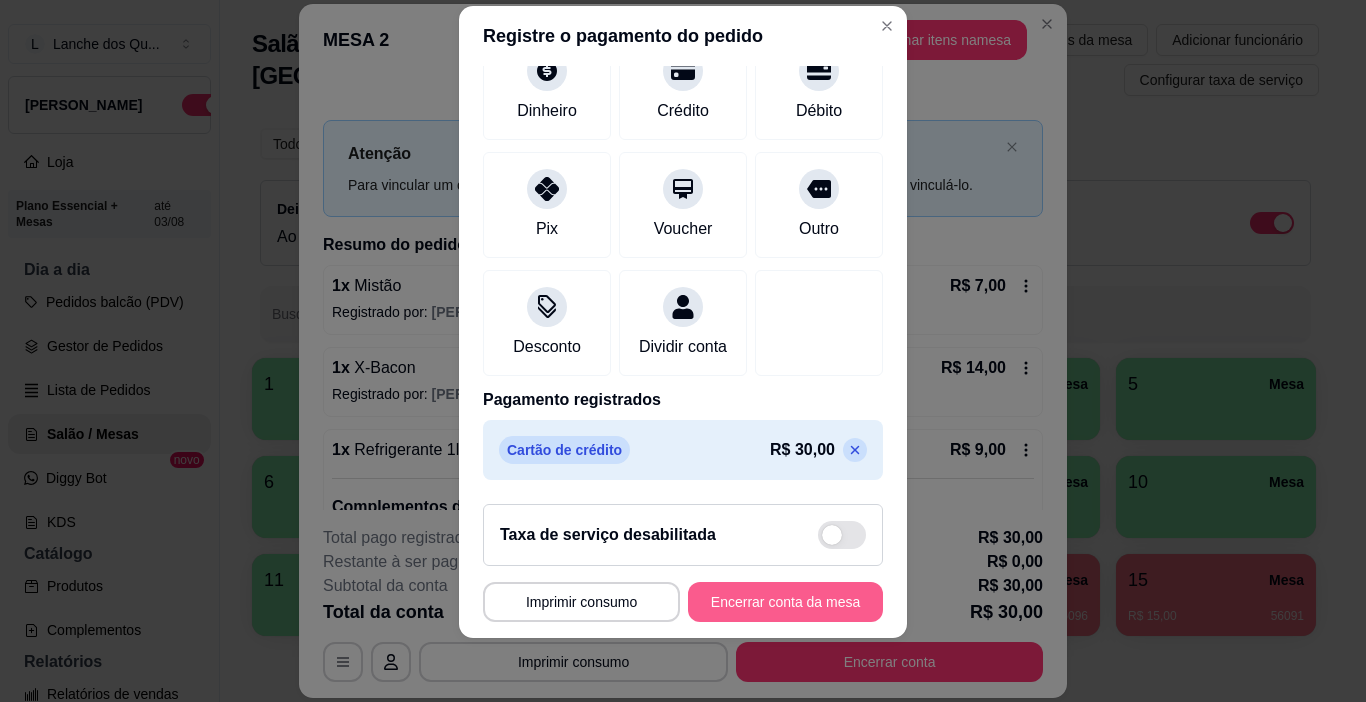 click on "Encerrar conta da mesa" at bounding box center [785, 602] 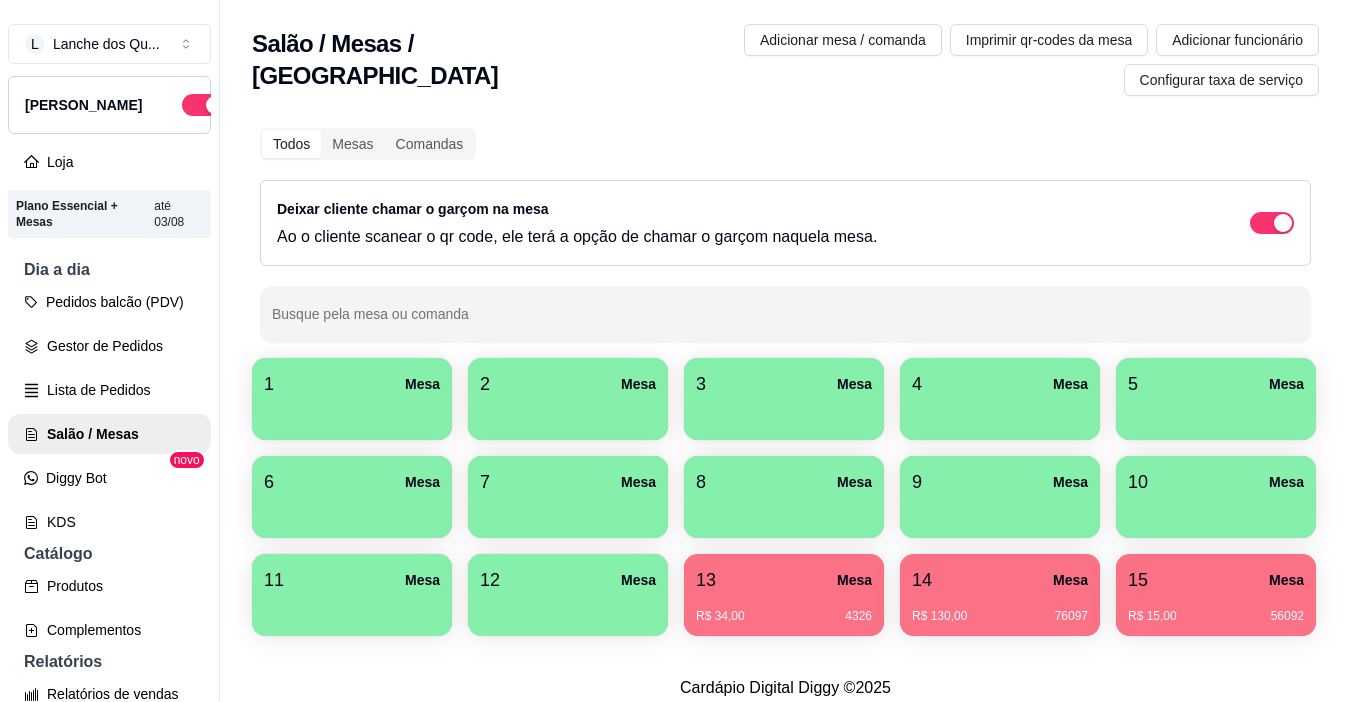 click on "1 Mesa" at bounding box center [352, 384] 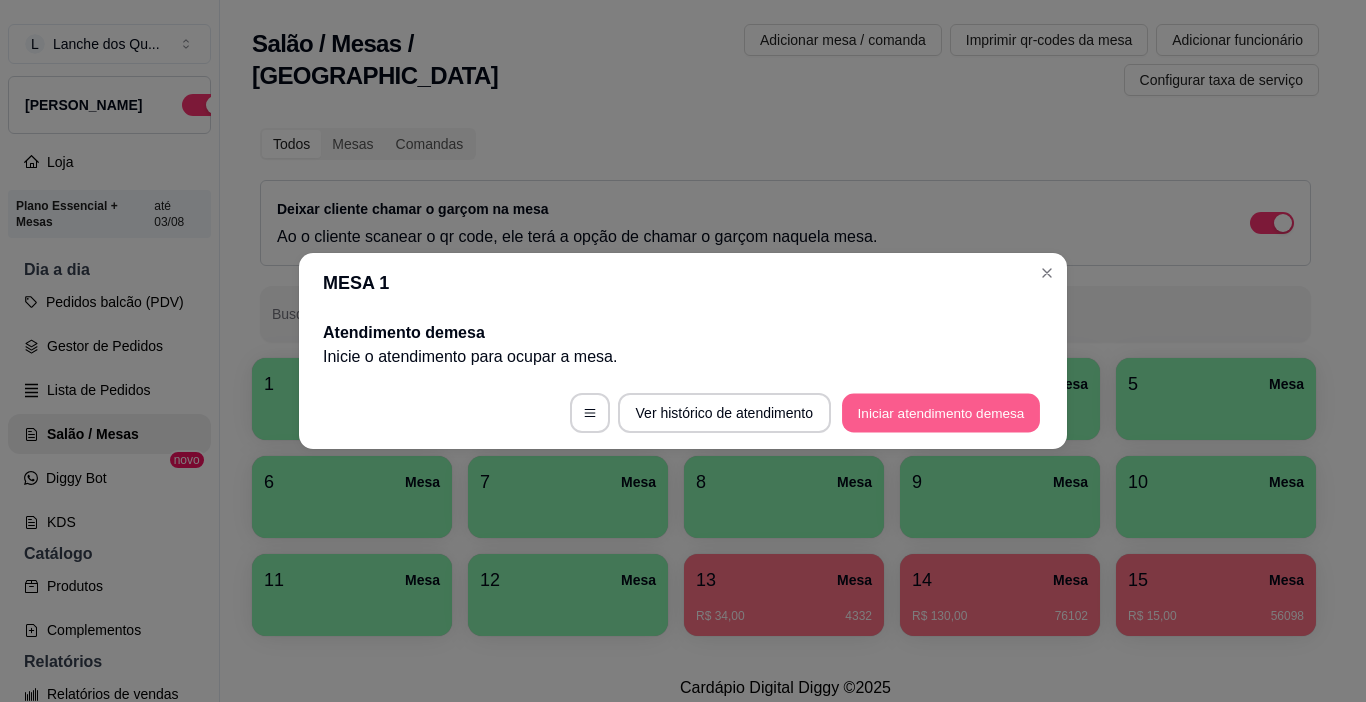 click on "Iniciar atendimento de  mesa" at bounding box center (941, 413) 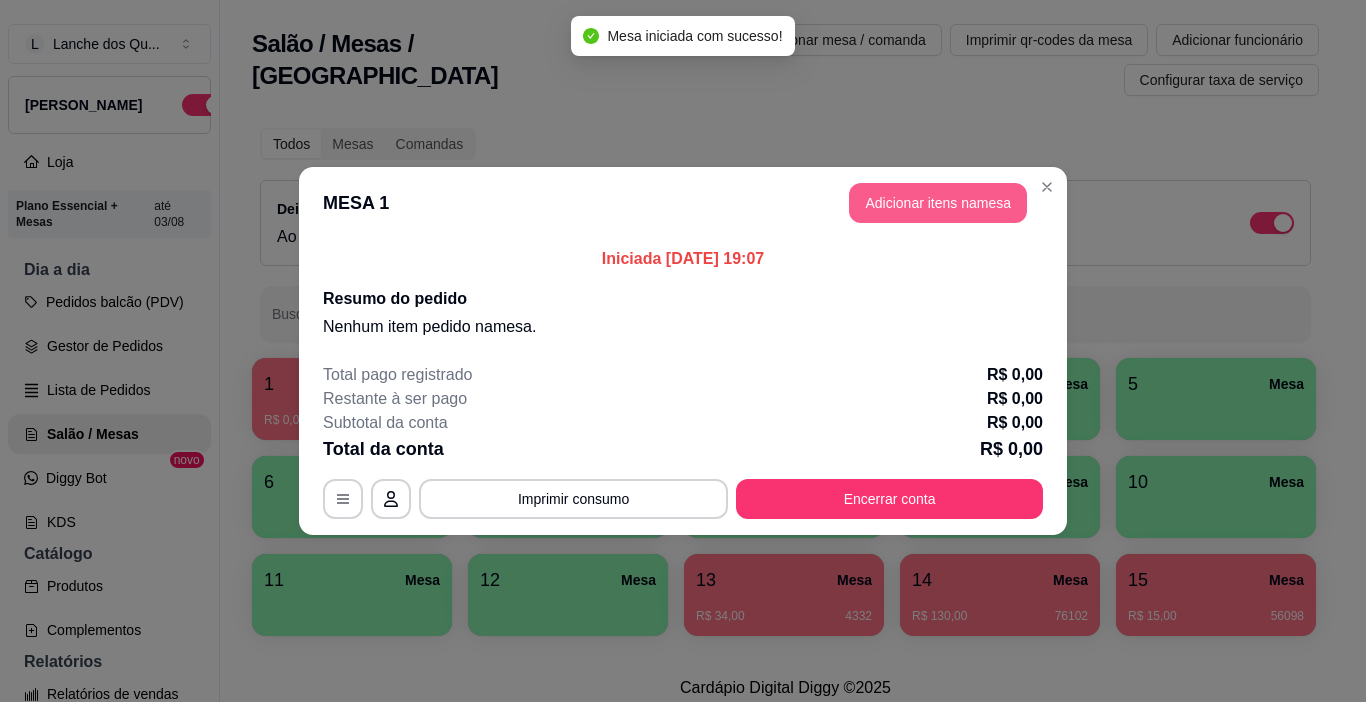 click on "Adicionar itens na  mesa" at bounding box center [938, 203] 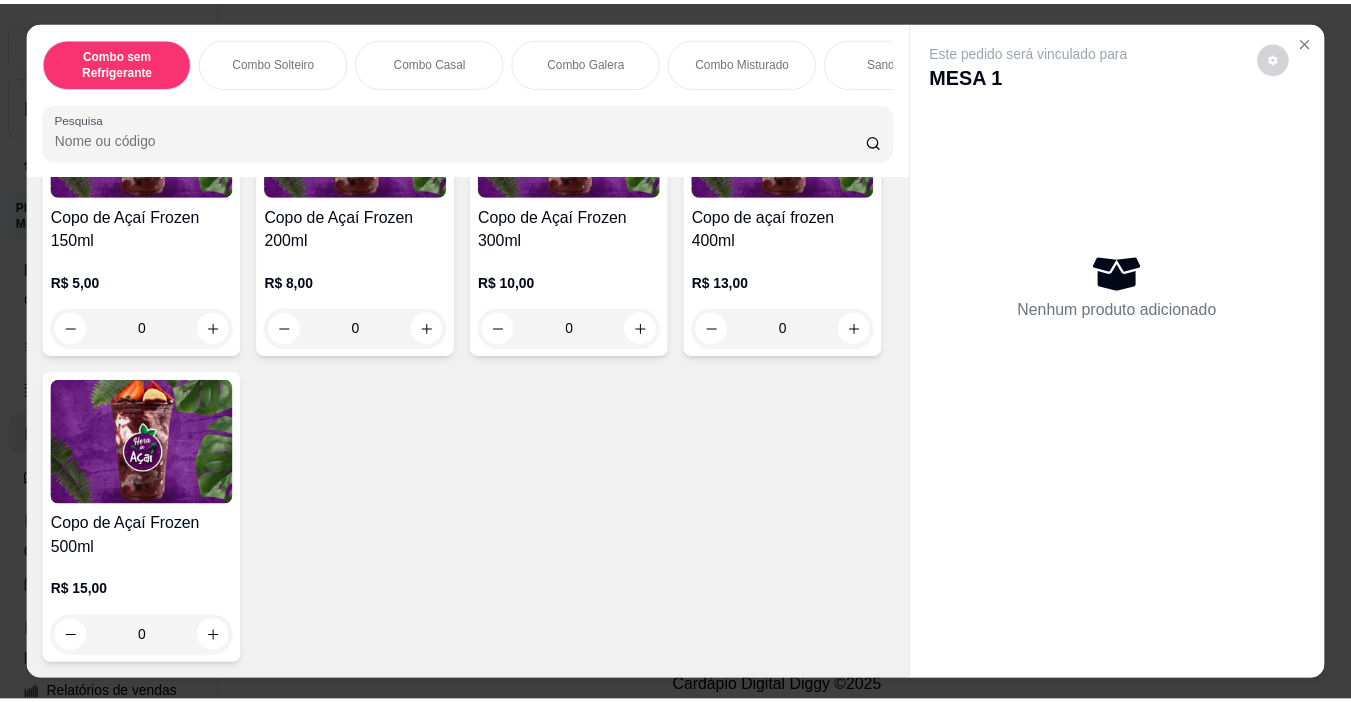 scroll, scrollTop: 4900, scrollLeft: 0, axis: vertical 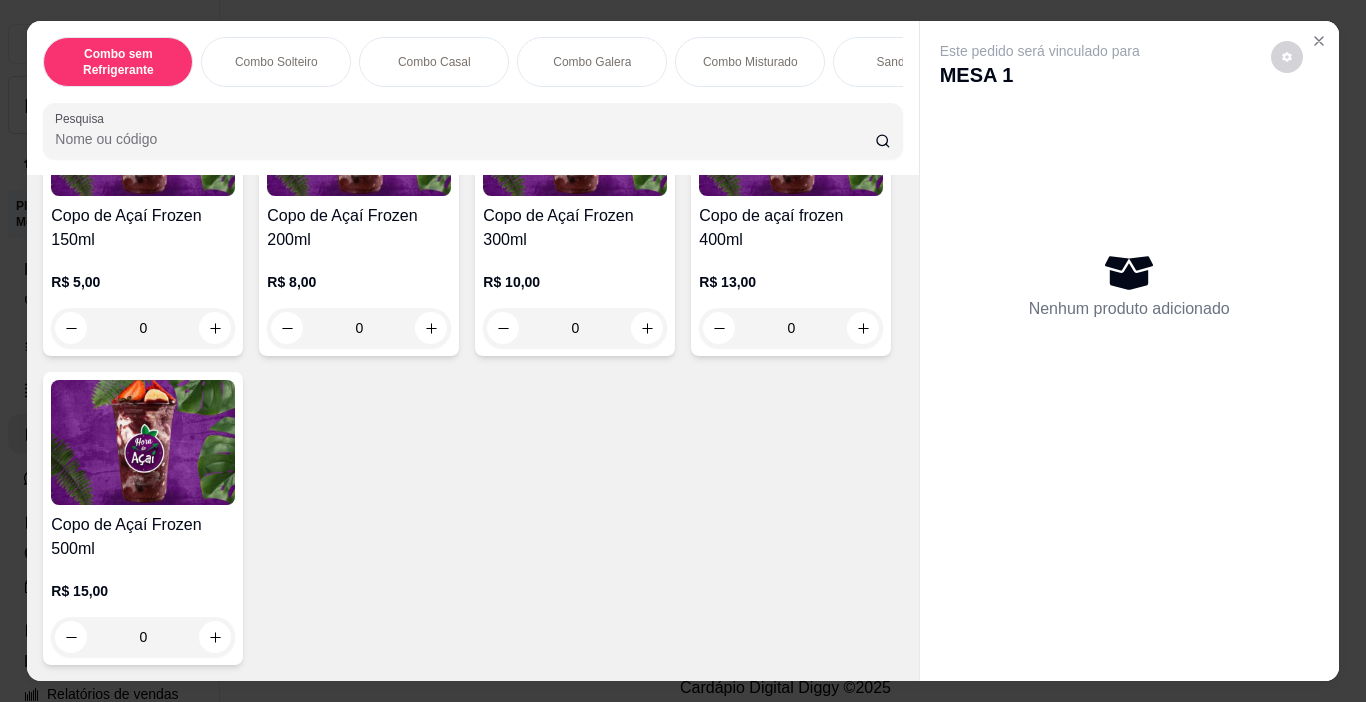 click at bounding box center (575, 133) 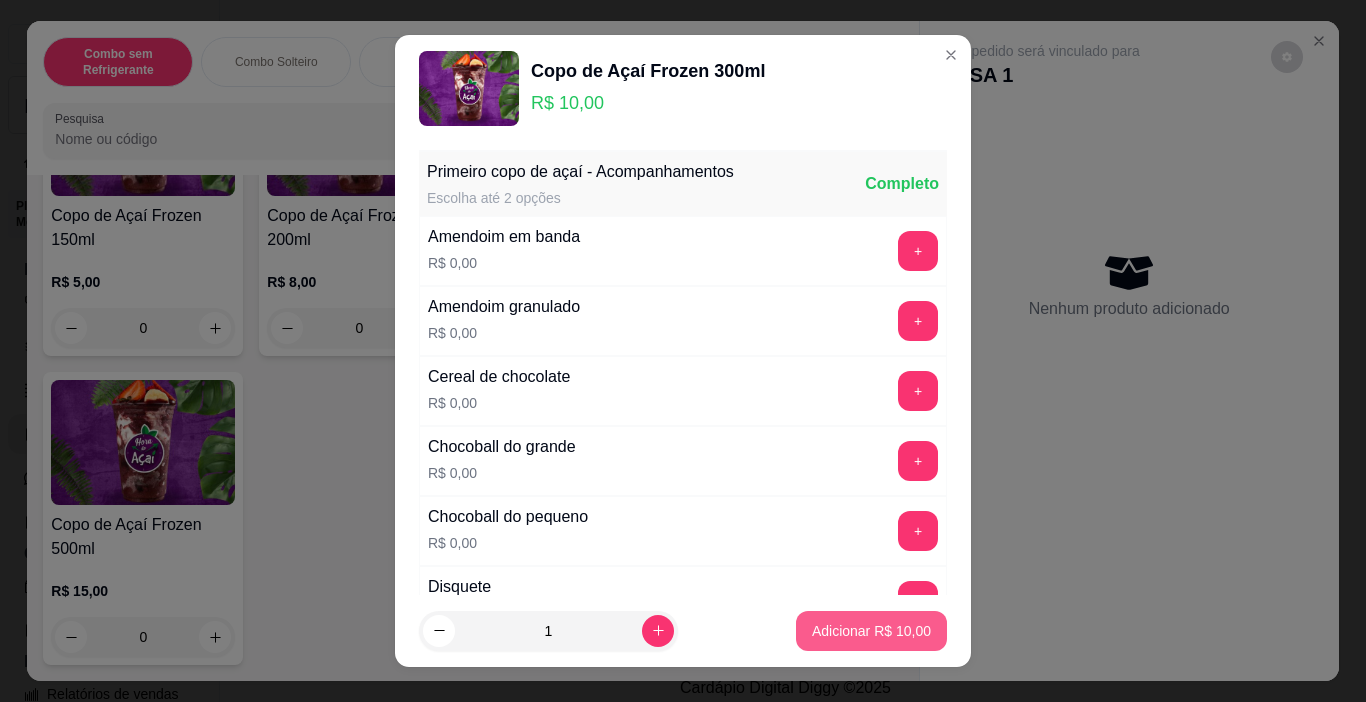 click on "Adicionar   R$ 10,00" at bounding box center [871, 631] 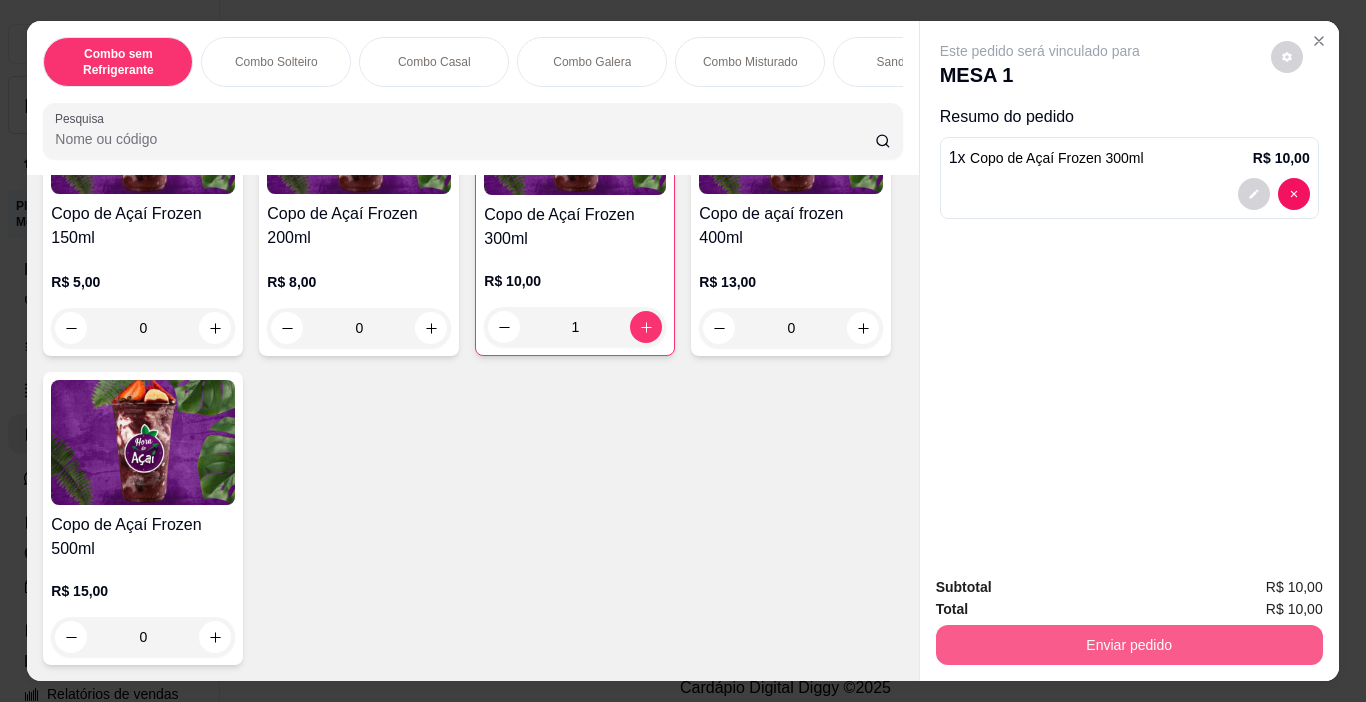 click on "Enviar pedido" at bounding box center [1129, 645] 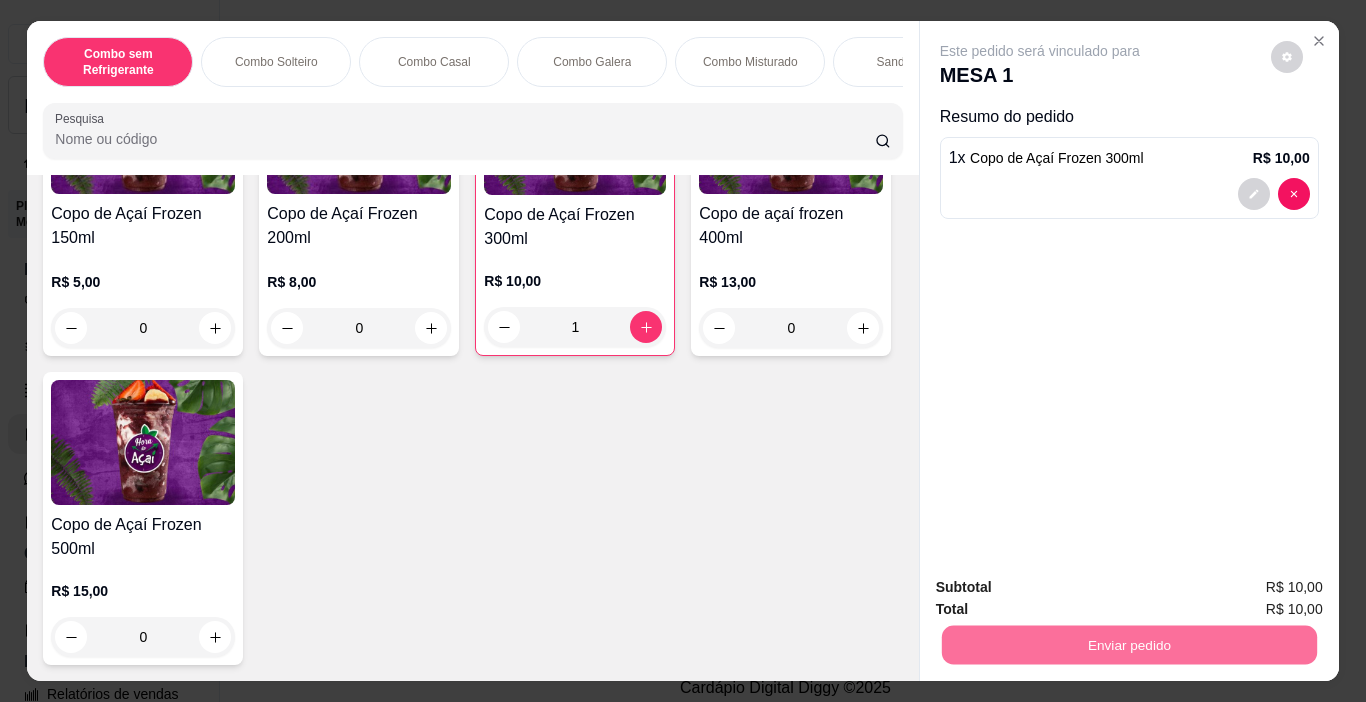 click on "Não registrar e enviar pedido" at bounding box center [1063, 588] 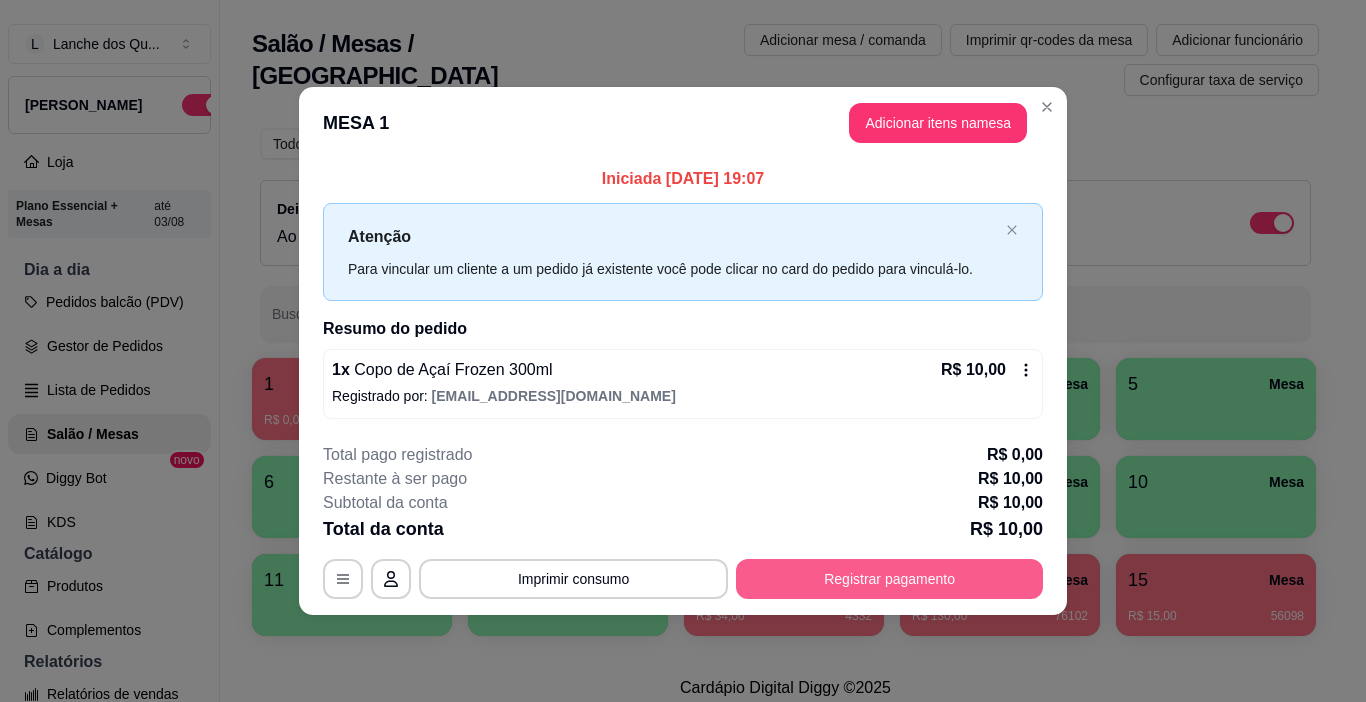 click on "Registrar pagamento" at bounding box center (889, 579) 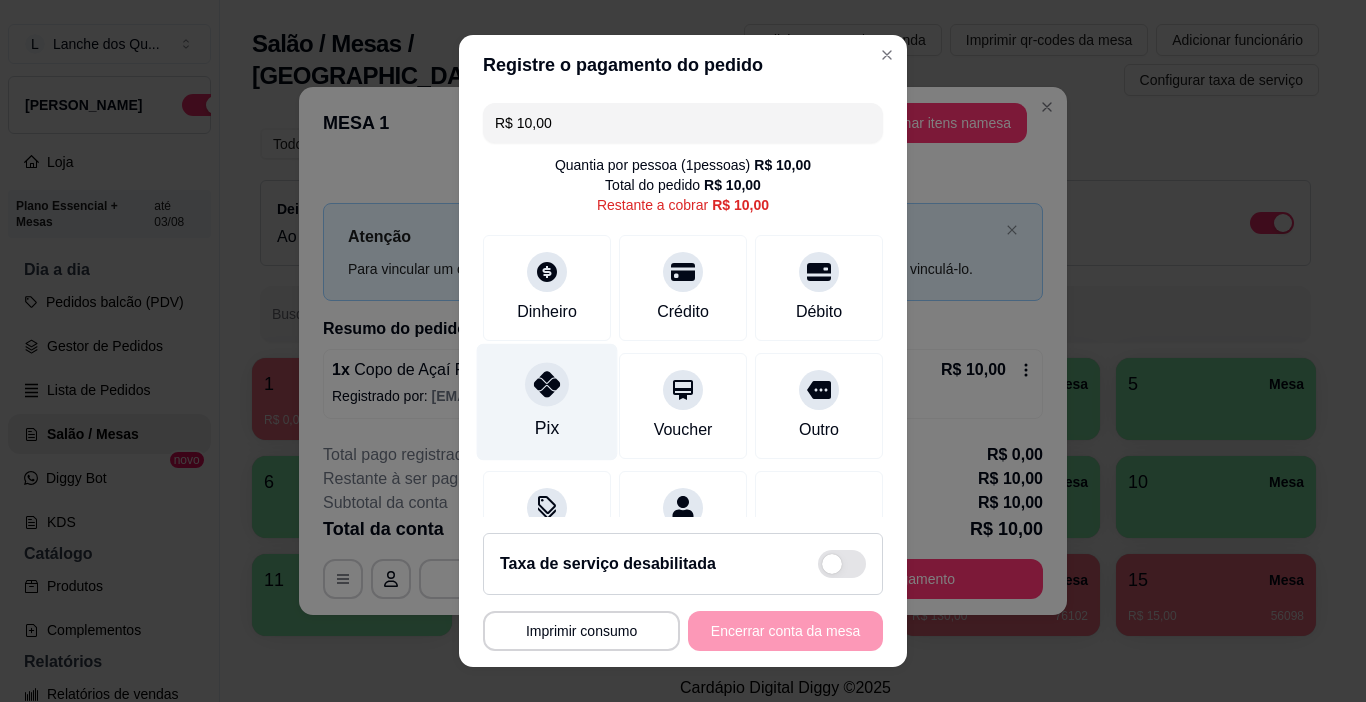 click at bounding box center [547, 385] 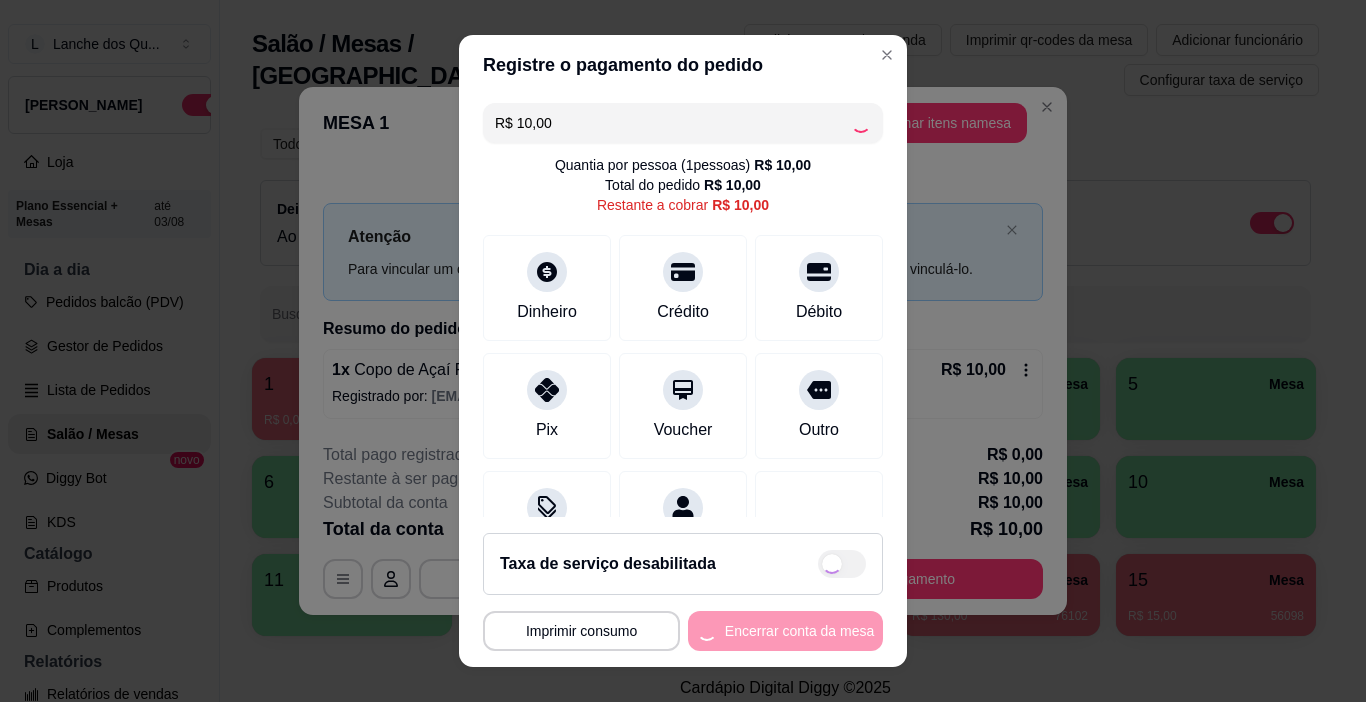 type on "R$ 0,00" 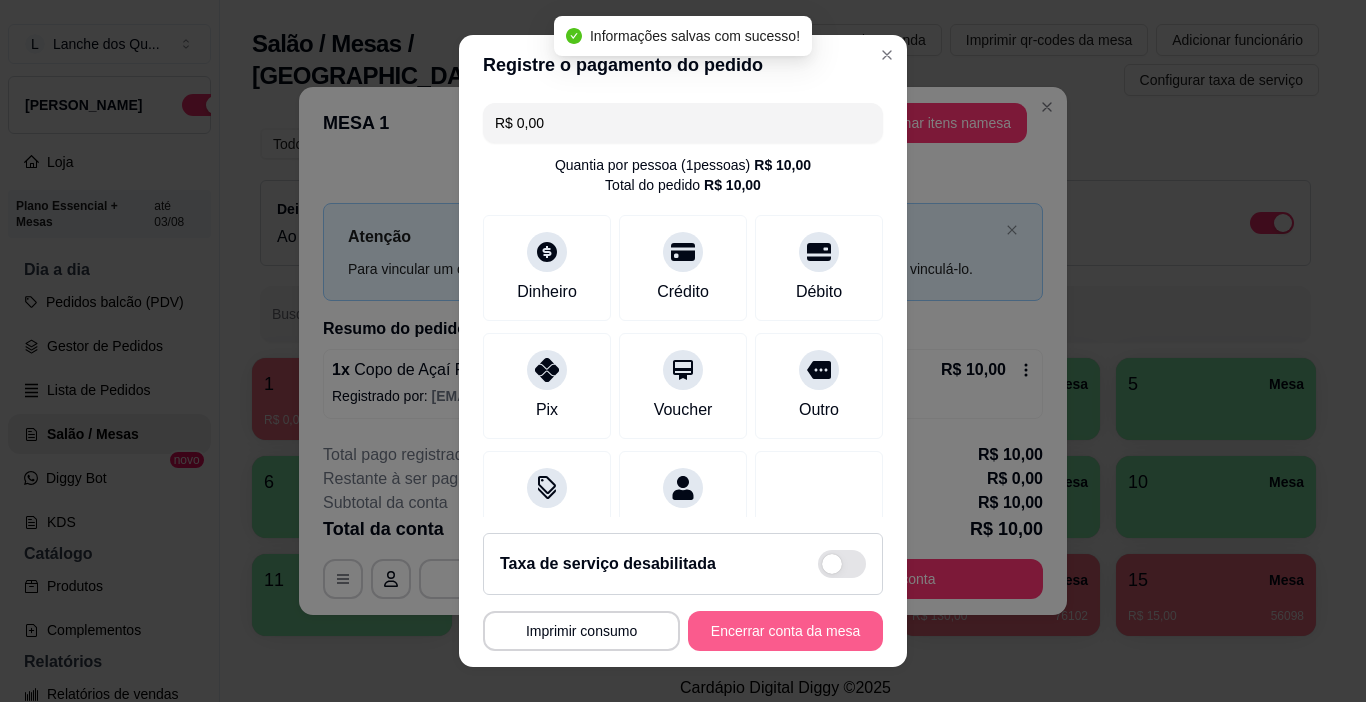 click on "Encerrar conta da mesa" at bounding box center [785, 631] 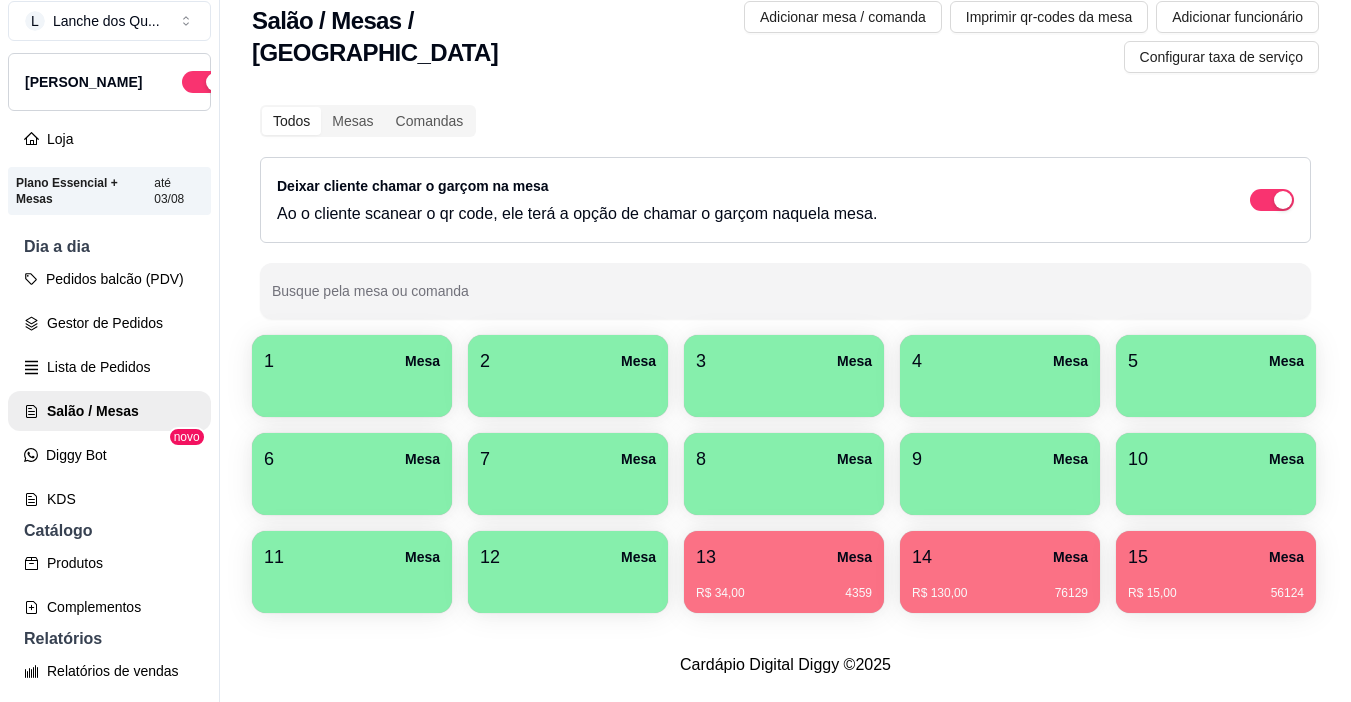 scroll, scrollTop: 32, scrollLeft: 0, axis: vertical 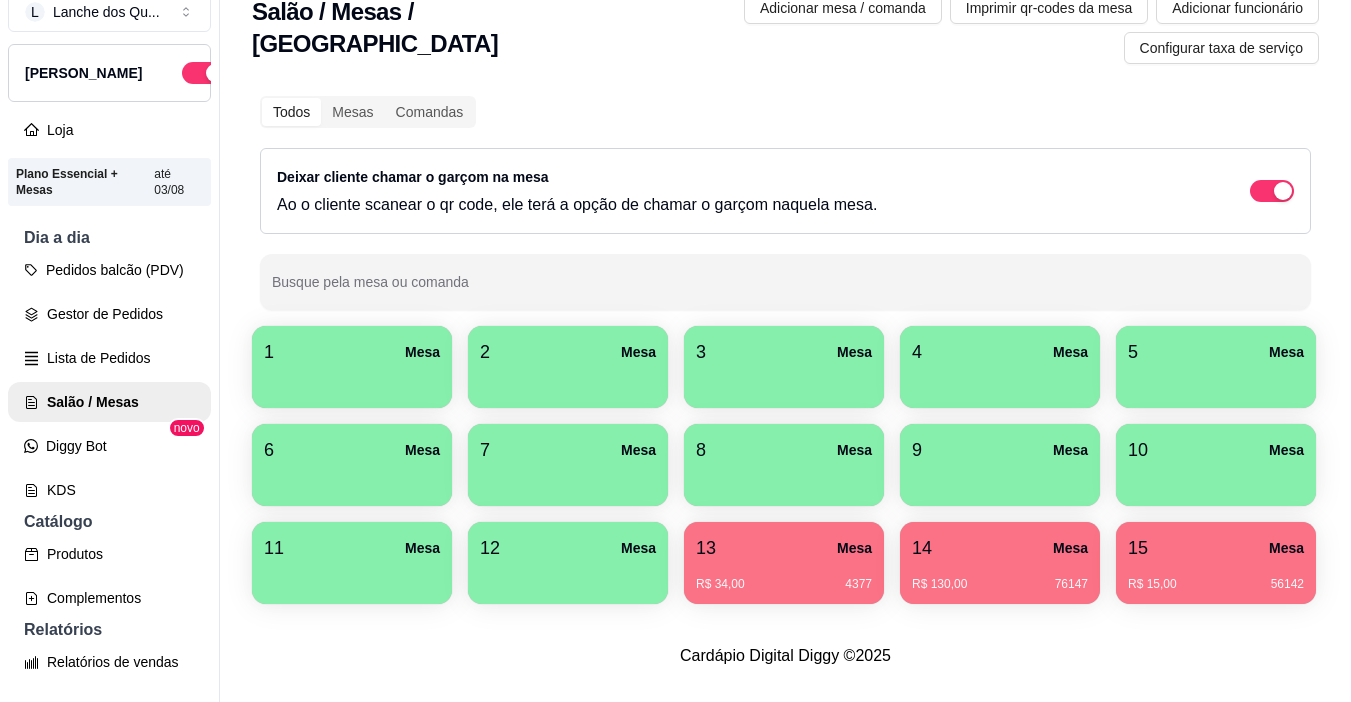 type 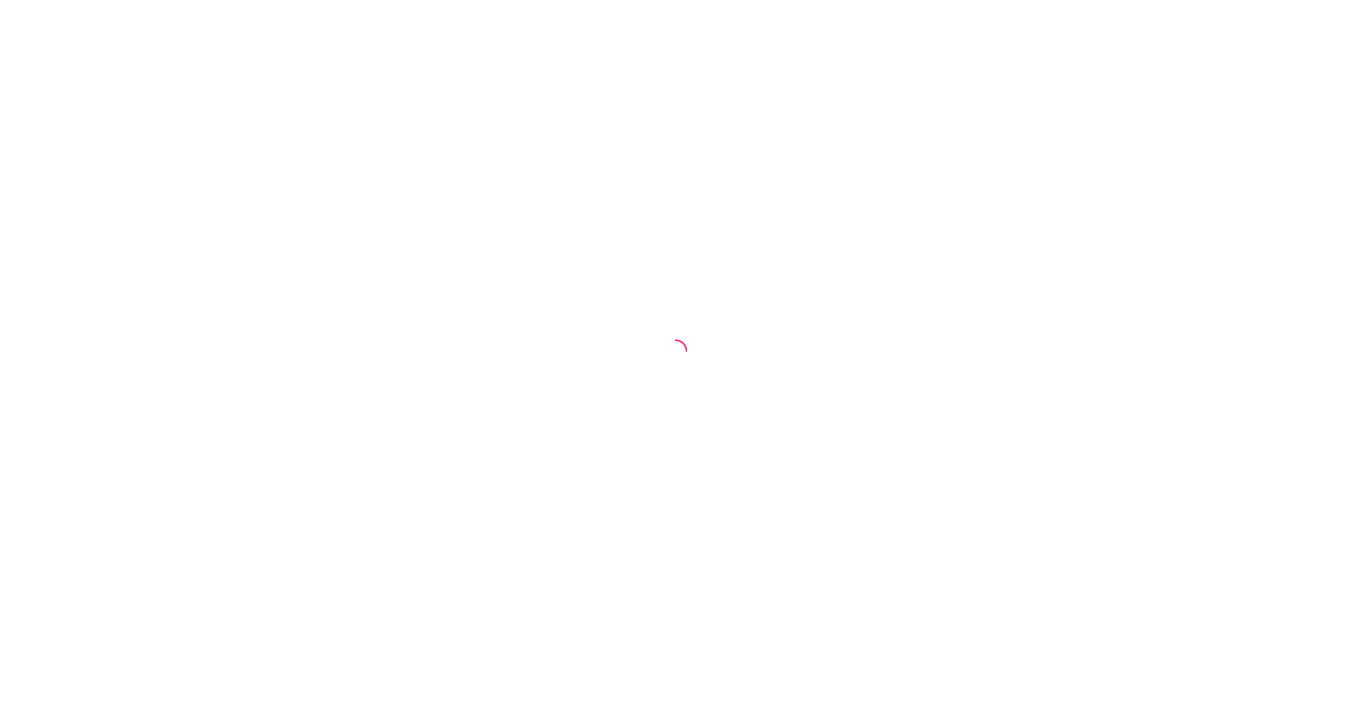 scroll, scrollTop: 0, scrollLeft: 0, axis: both 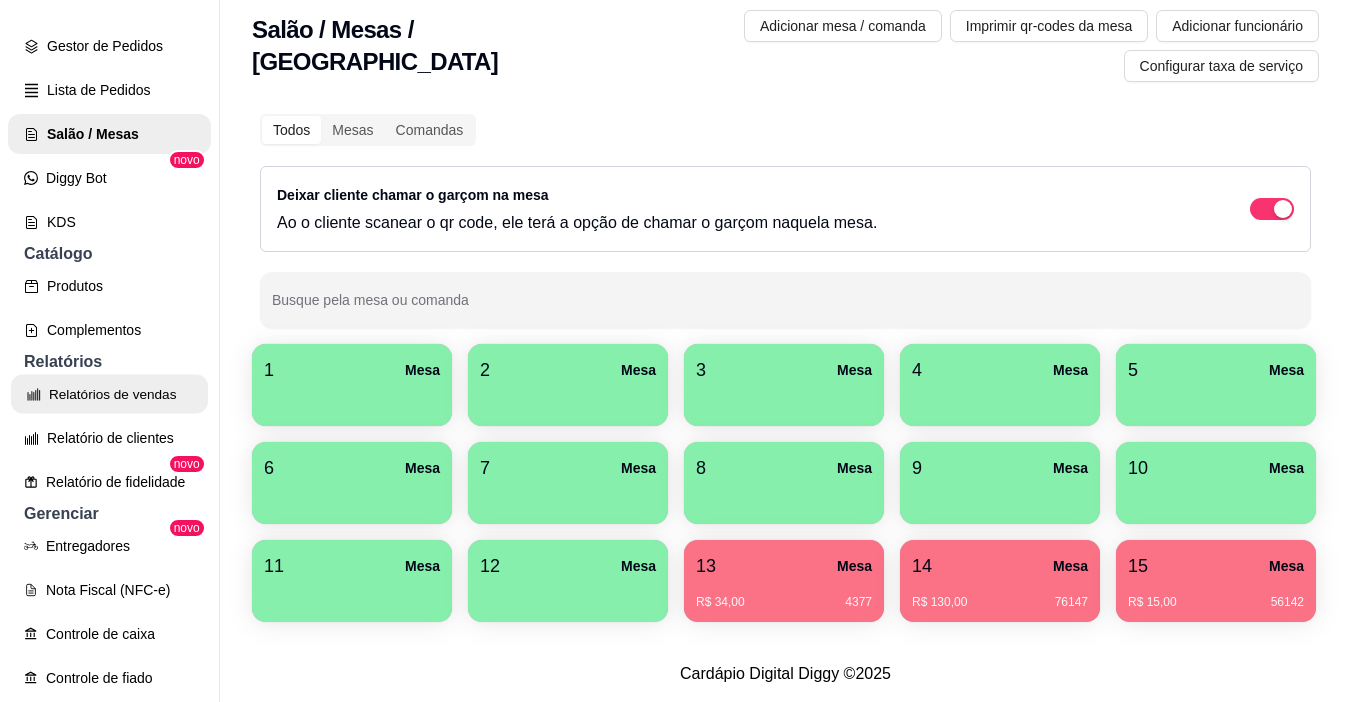 click on "Relatórios de vendas" at bounding box center [109, 394] 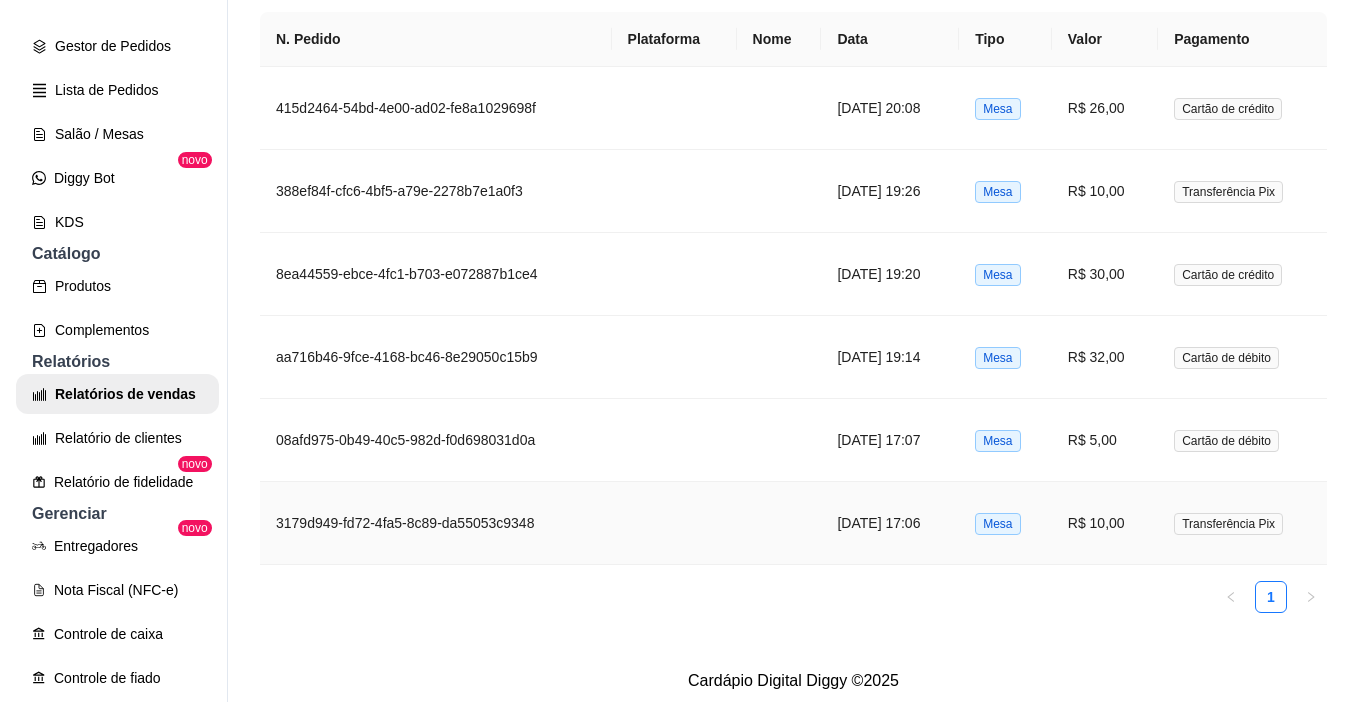 scroll, scrollTop: 1062, scrollLeft: 0, axis: vertical 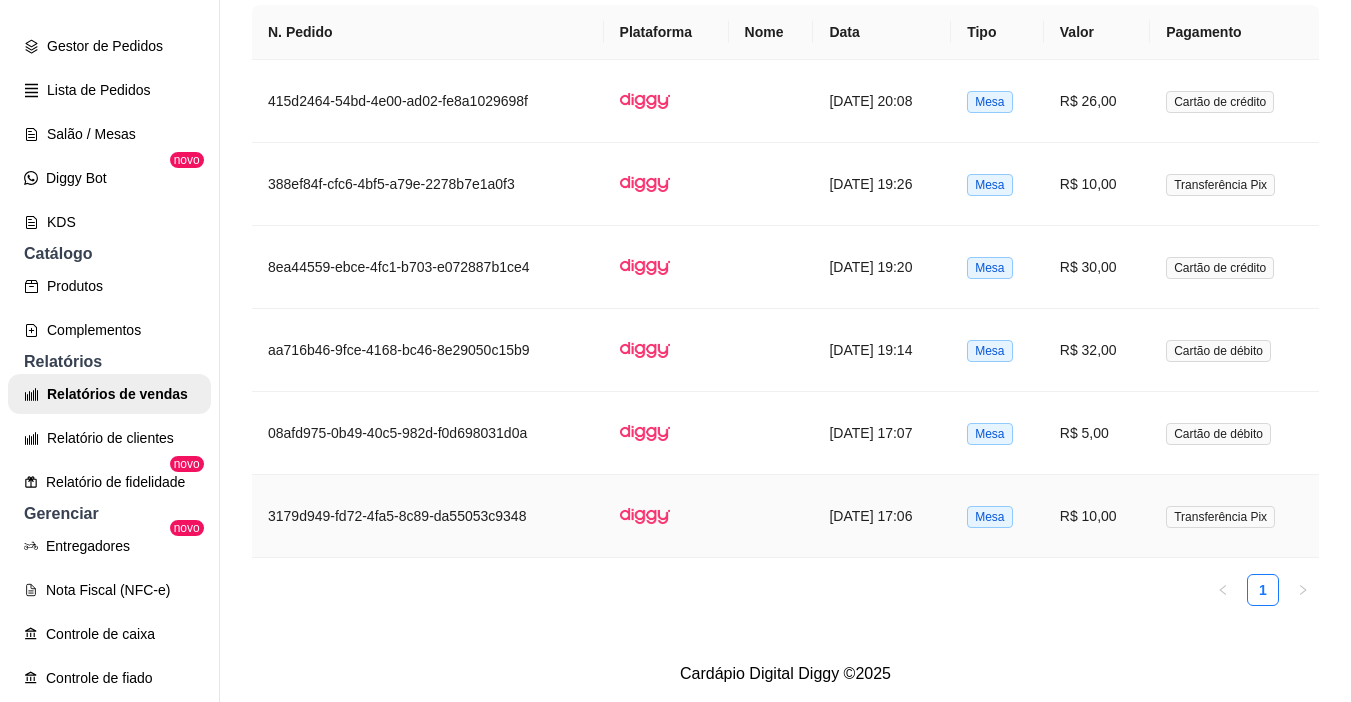 click on "Mesa" at bounding box center (997, 516) 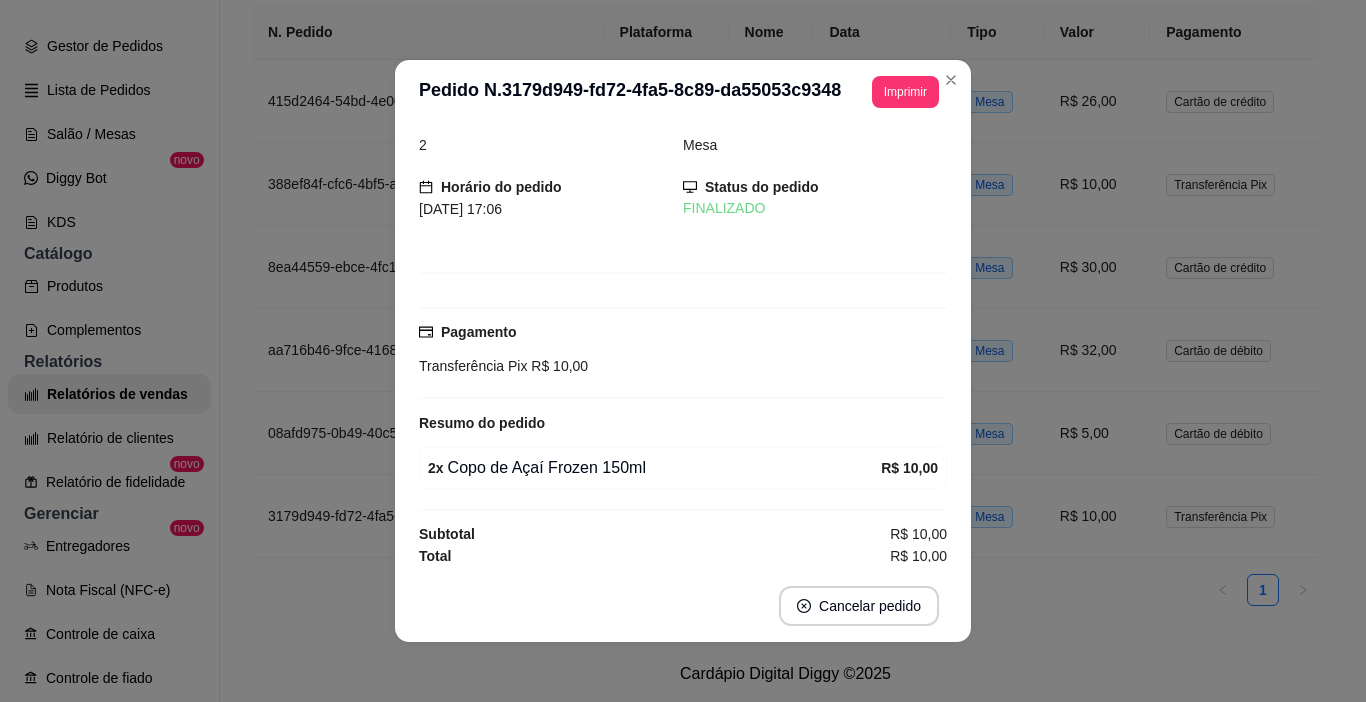 scroll, scrollTop: 25, scrollLeft: 0, axis: vertical 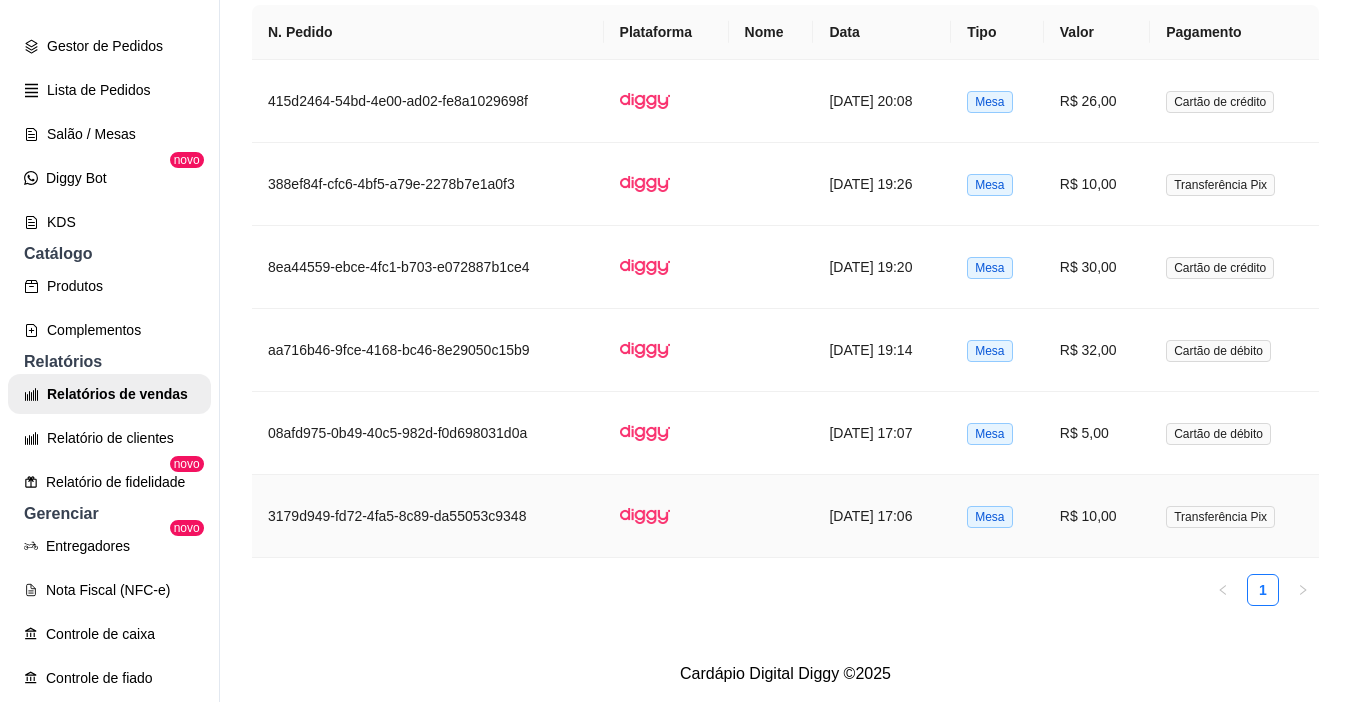 click on "R$ 10,00" at bounding box center [1097, 516] 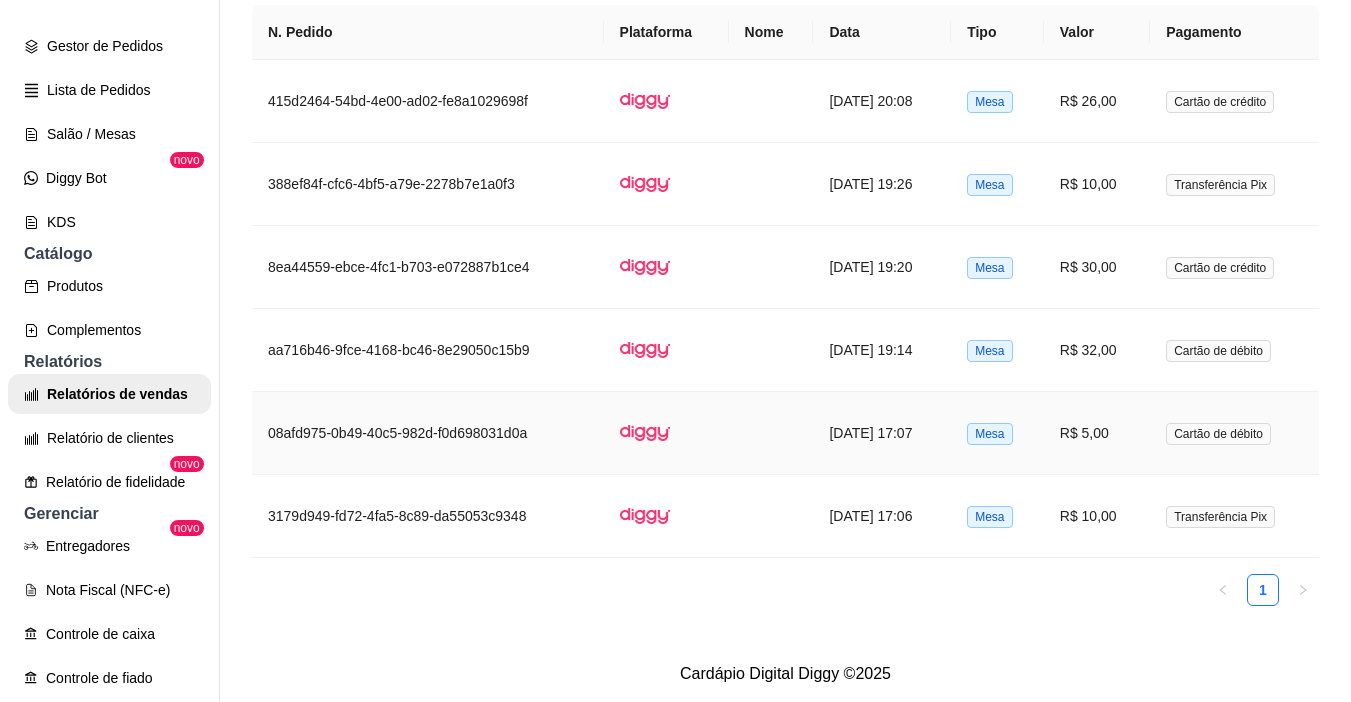 click on "R$ 5,00" at bounding box center [1097, 433] 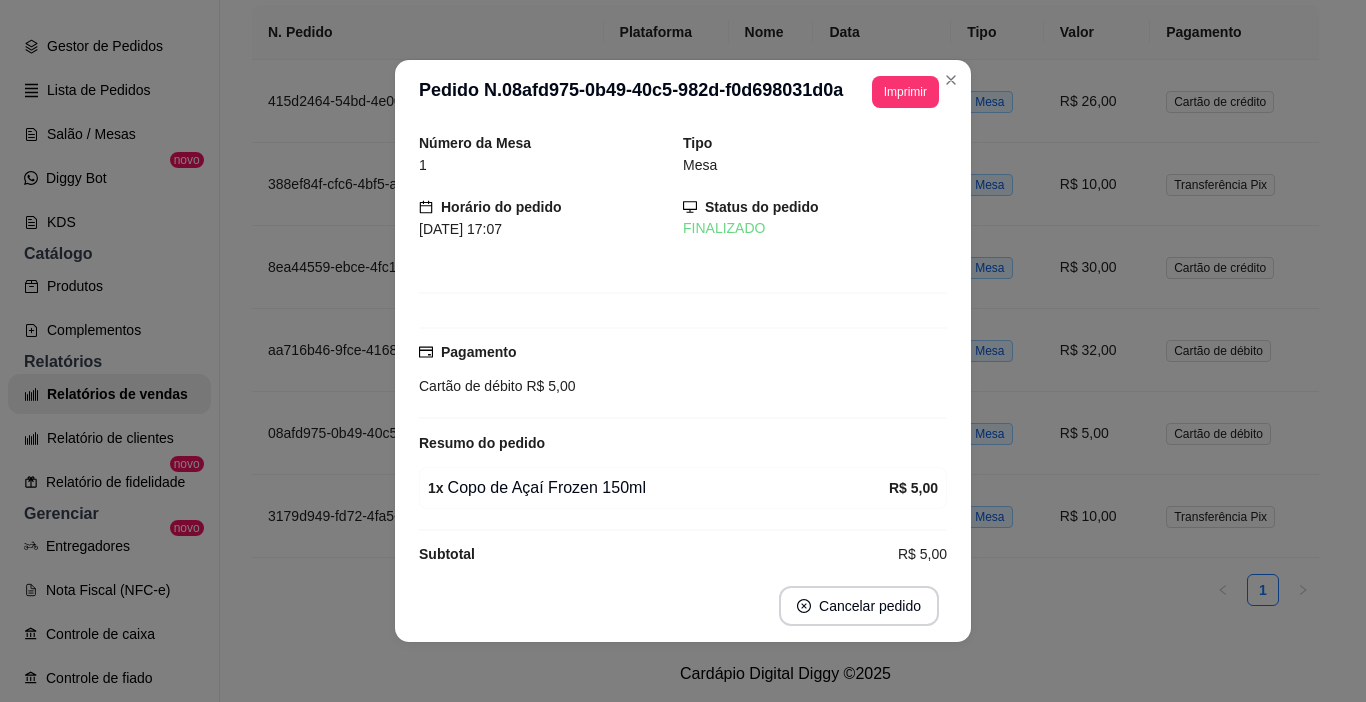 click on "1 x     Copo de Açaí Frozen 150ml R$ 5,00" at bounding box center (683, 488) 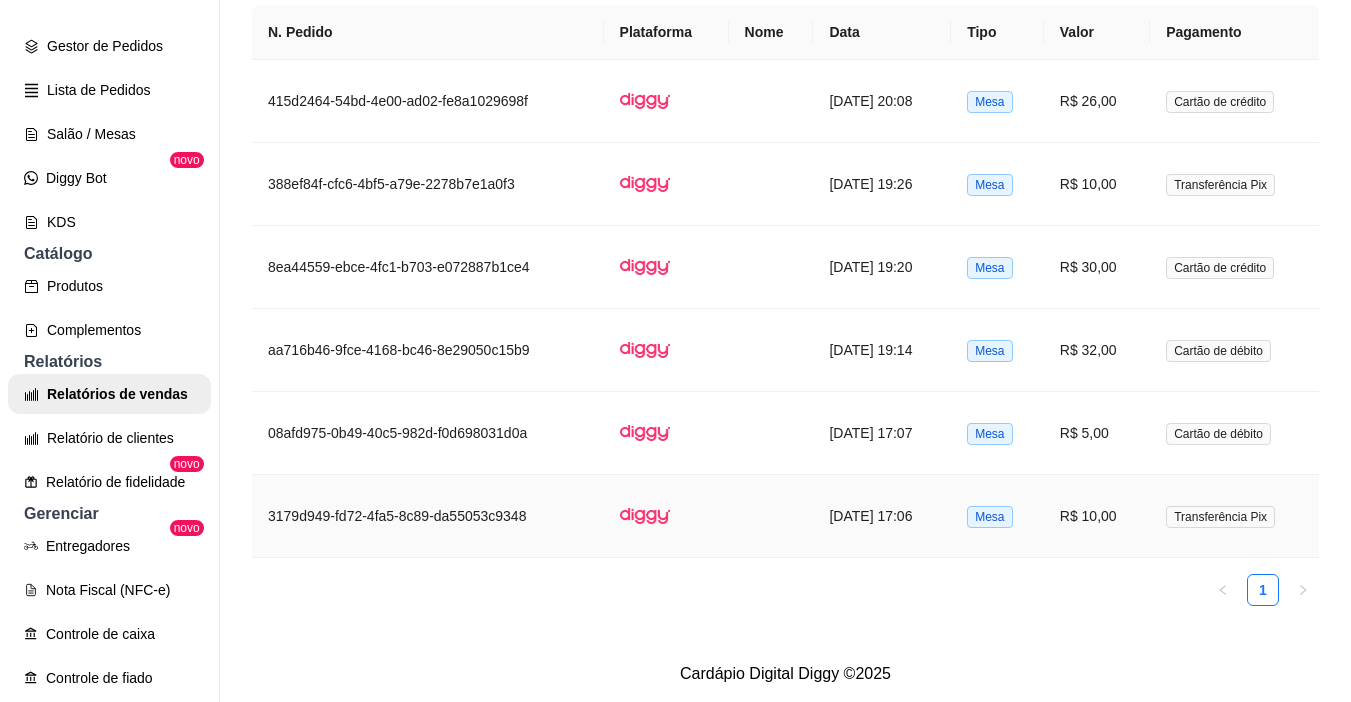 click on "R$ 10,00" at bounding box center (1097, 516) 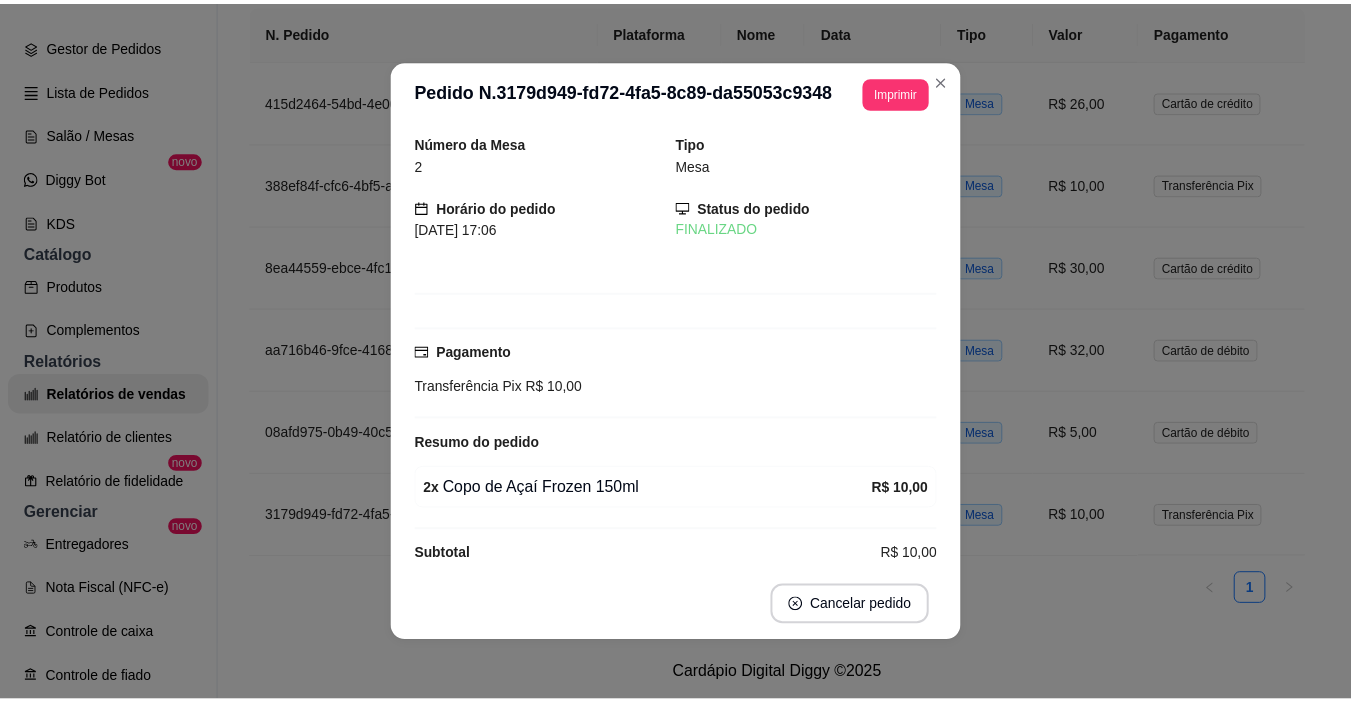 scroll, scrollTop: 25, scrollLeft: 0, axis: vertical 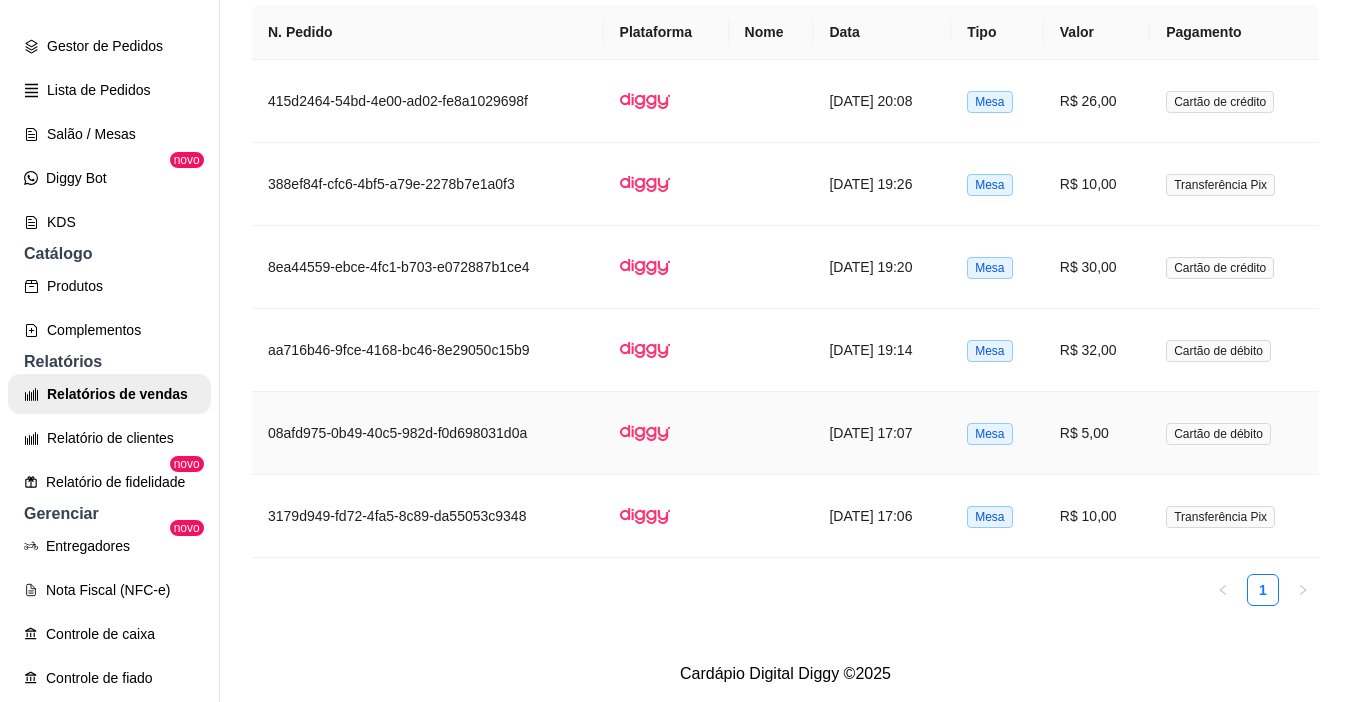 click on "R$ 5,00" at bounding box center (1097, 433) 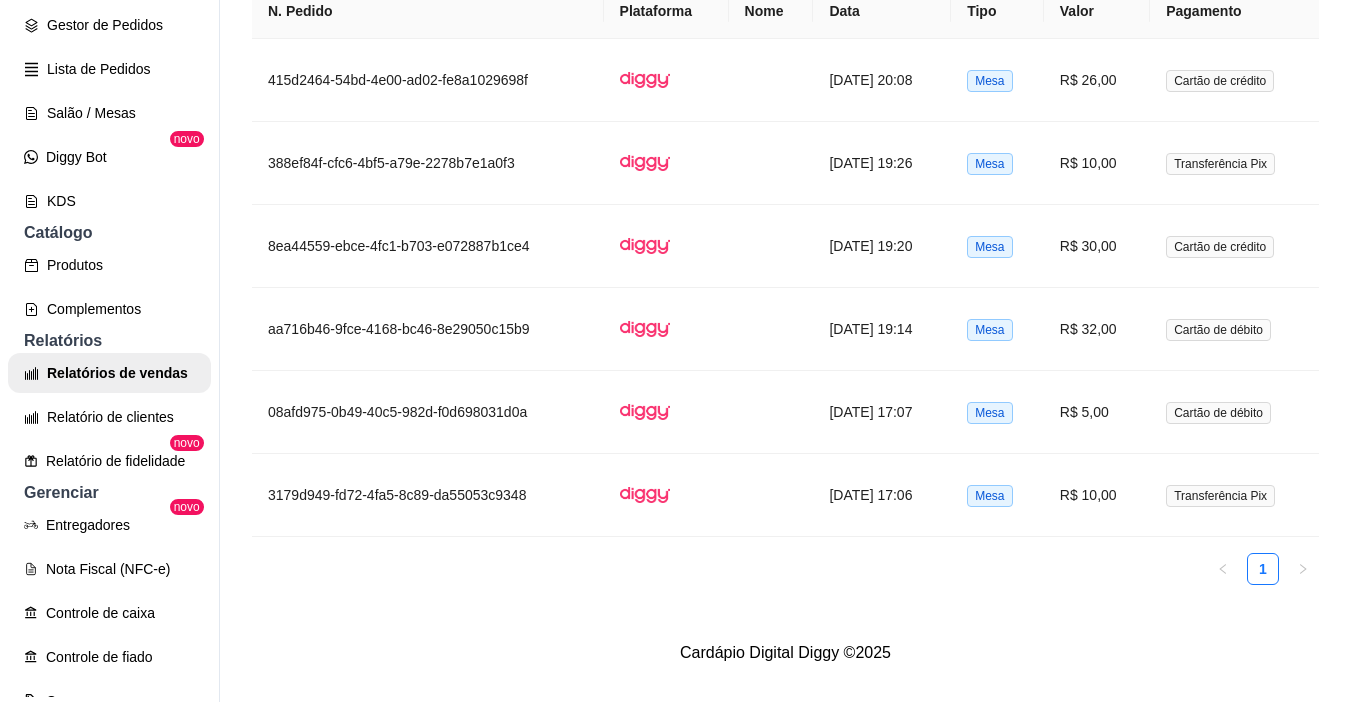 scroll, scrollTop: 32, scrollLeft: 0, axis: vertical 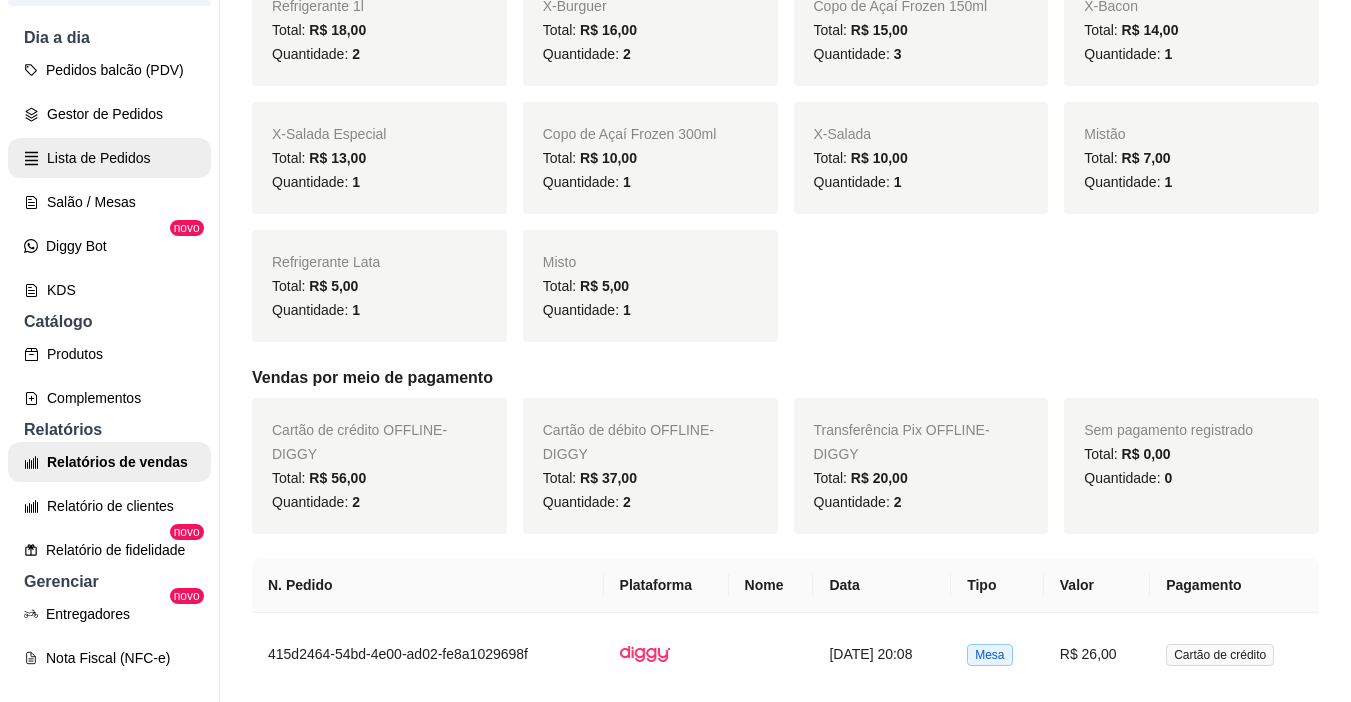 click on "Lista de Pedidos" at bounding box center (109, 158) 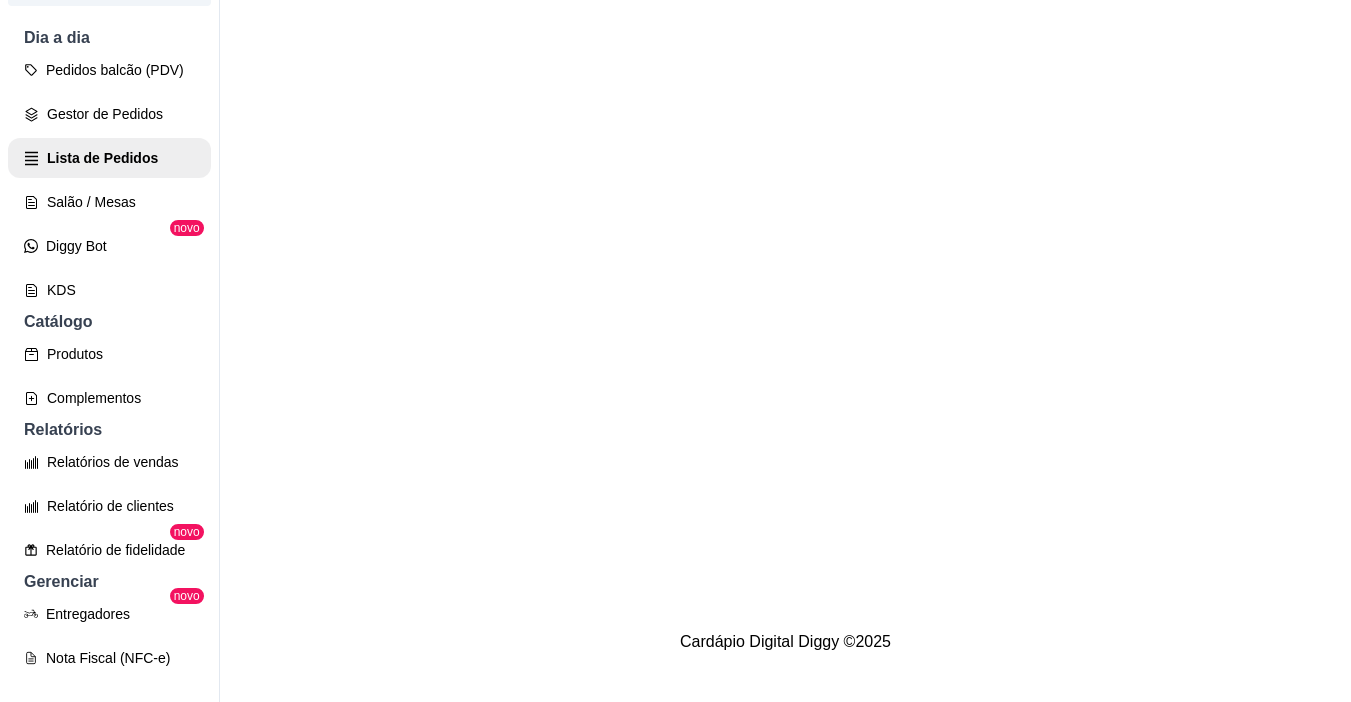 scroll, scrollTop: 0, scrollLeft: 0, axis: both 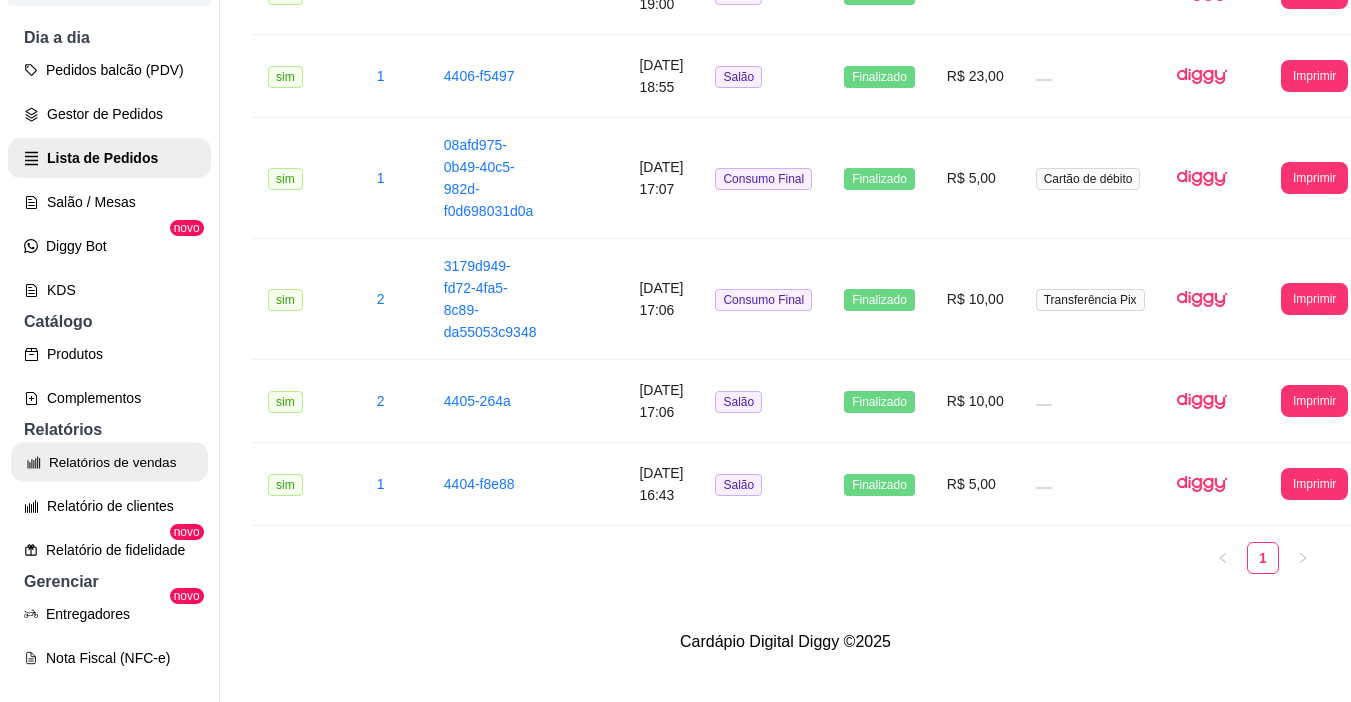 click on "Relatórios de vendas" at bounding box center [109, 462] 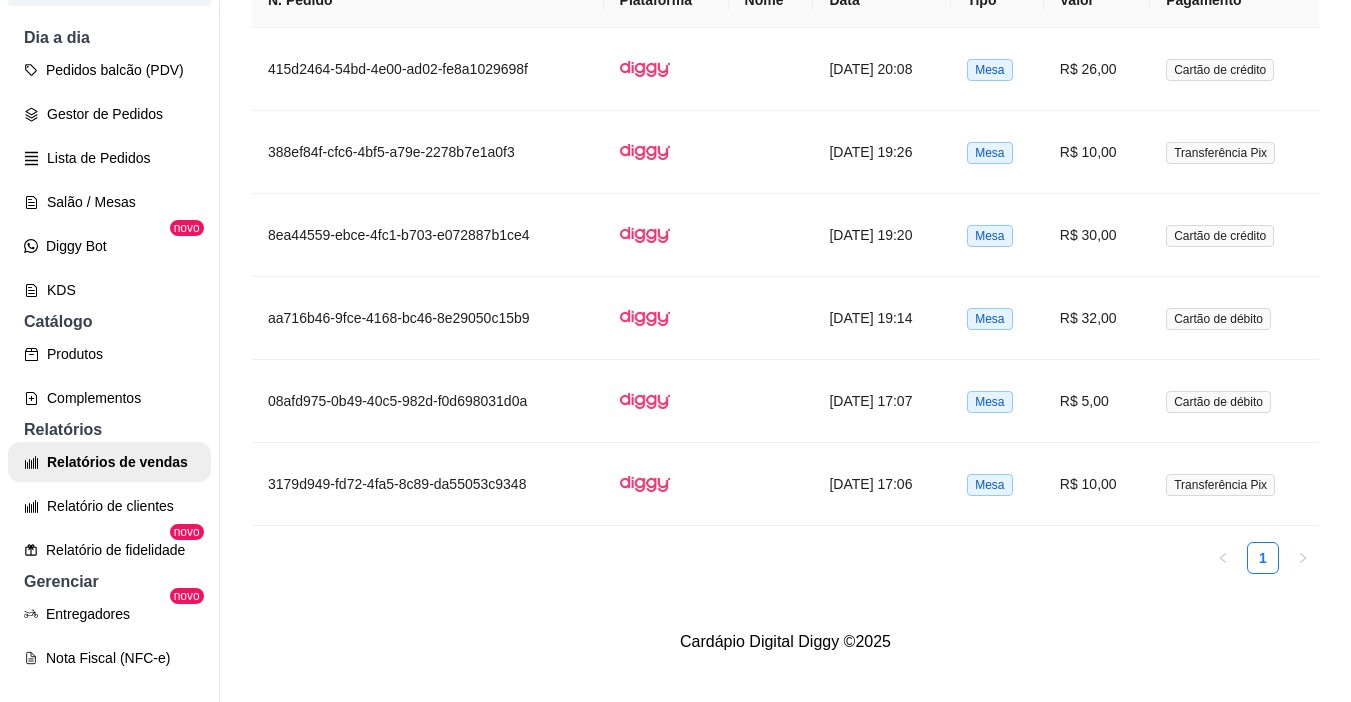 scroll, scrollTop: 0, scrollLeft: 0, axis: both 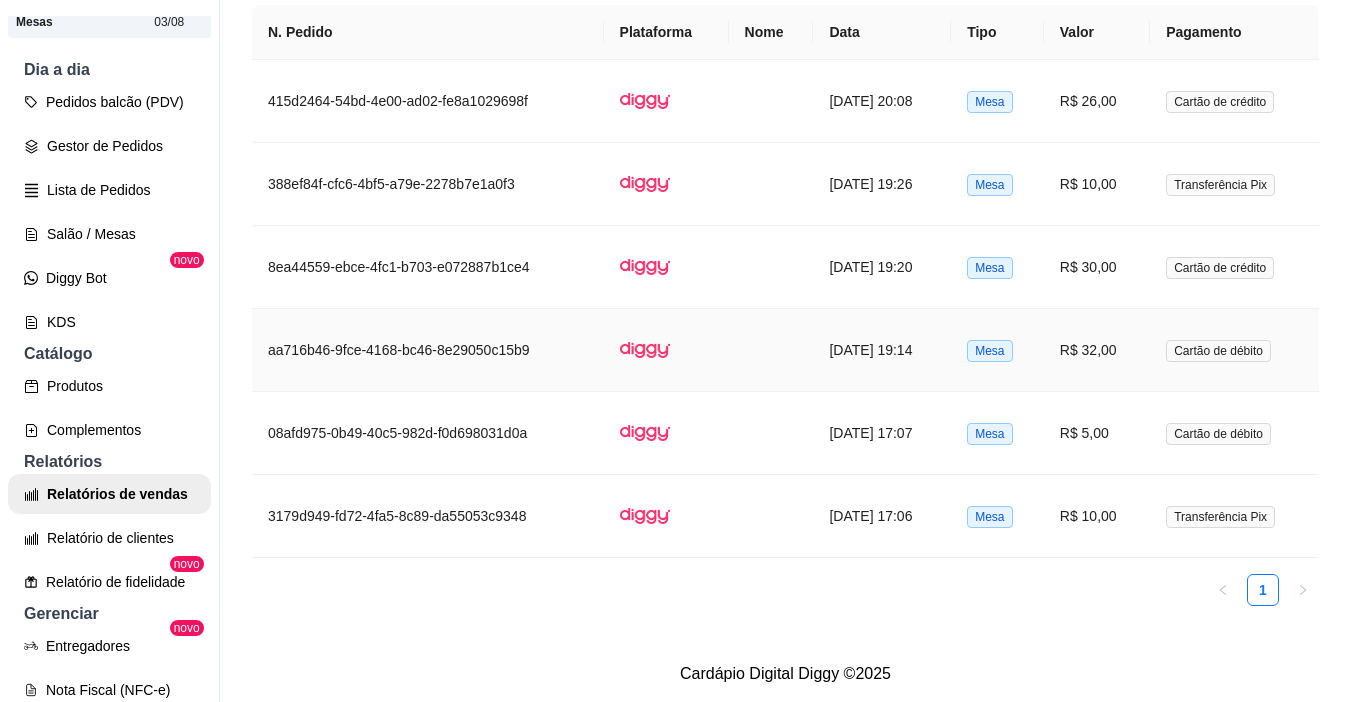click on "R$ 32,00" at bounding box center (1097, 350) 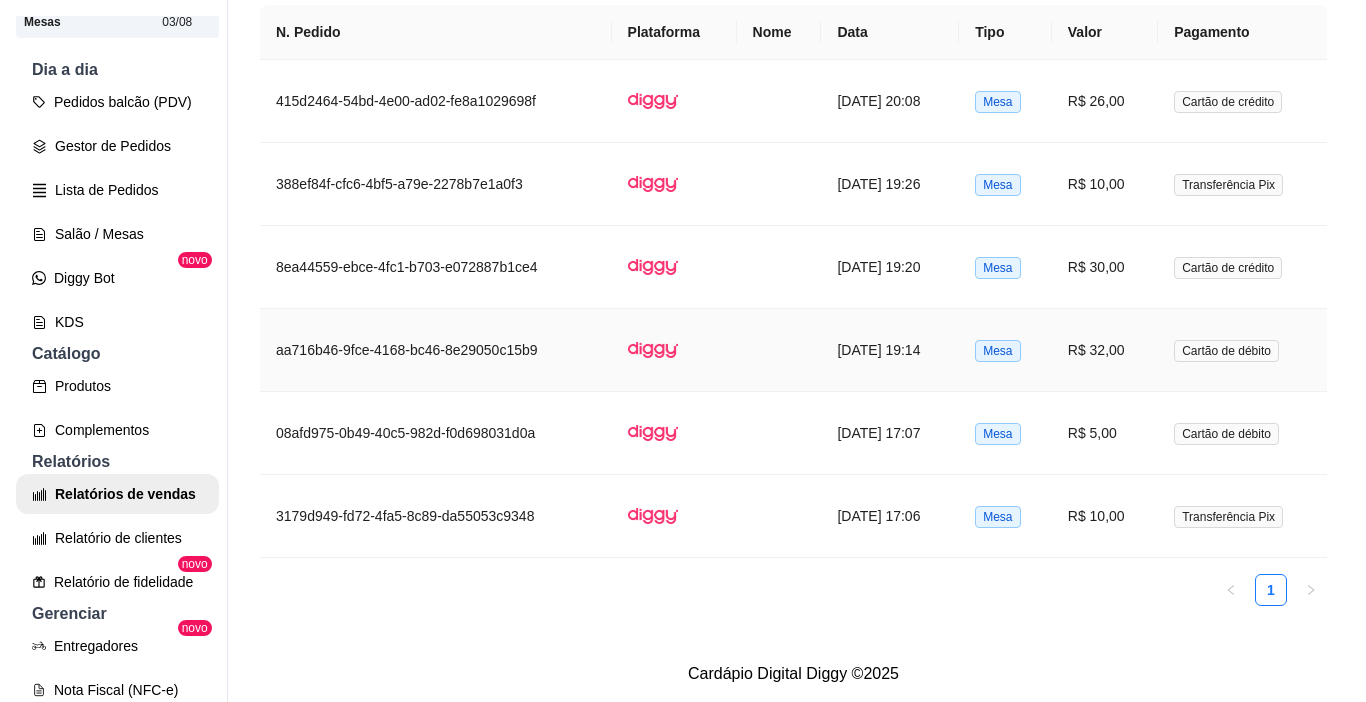 scroll, scrollTop: 962, scrollLeft: 0, axis: vertical 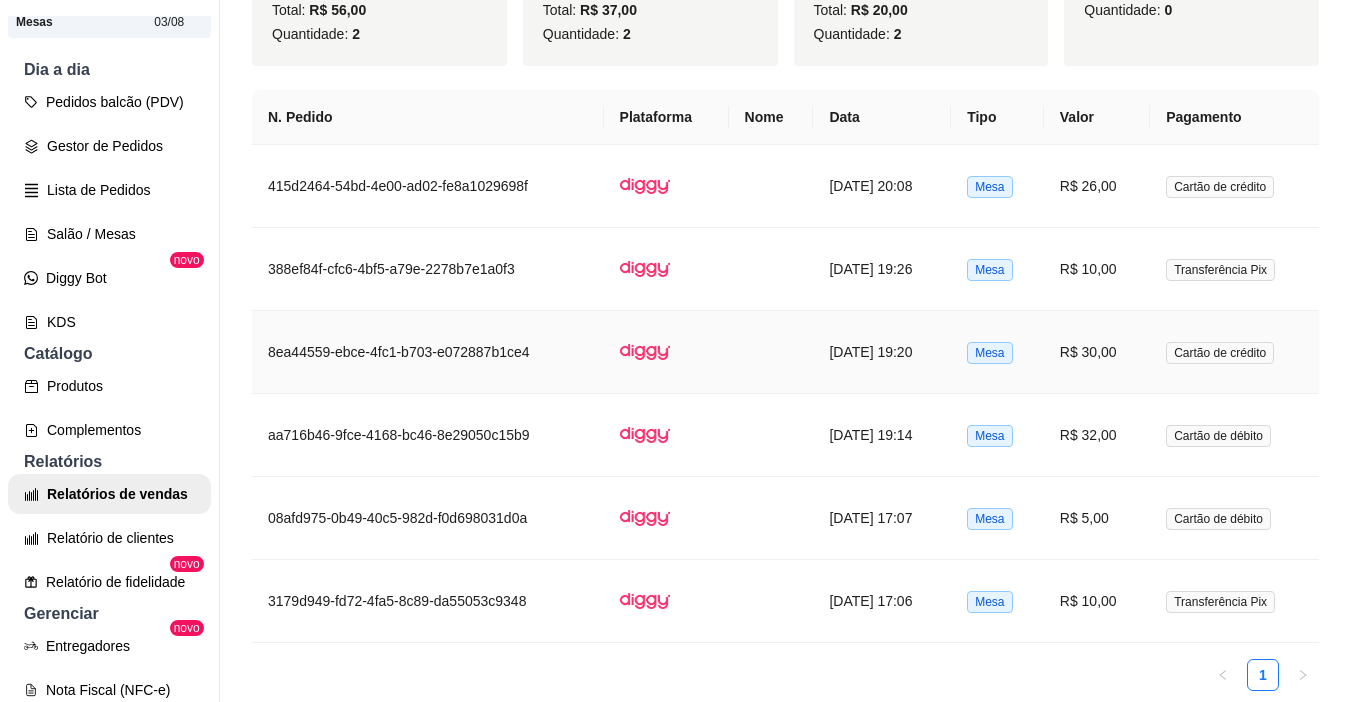 click on "R$ 30,00" at bounding box center (1097, 352) 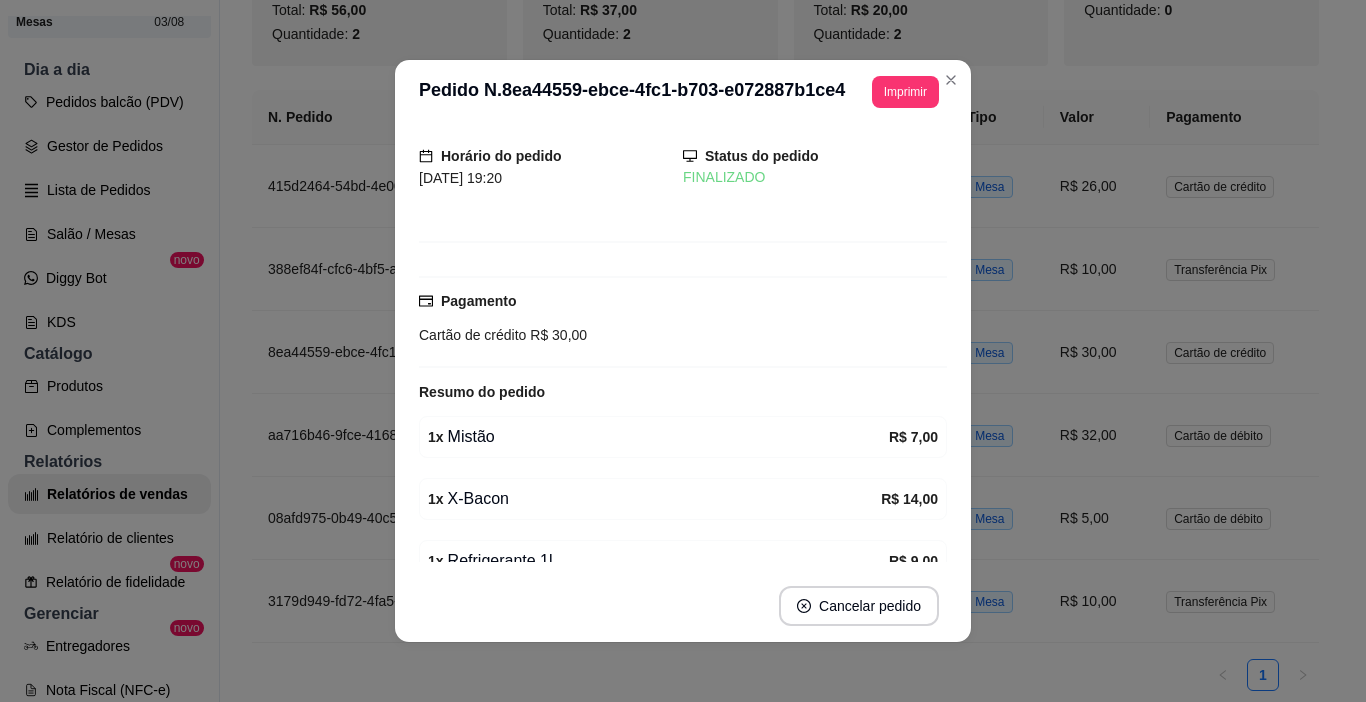 scroll, scrollTop: 100, scrollLeft: 0, axis: vertical 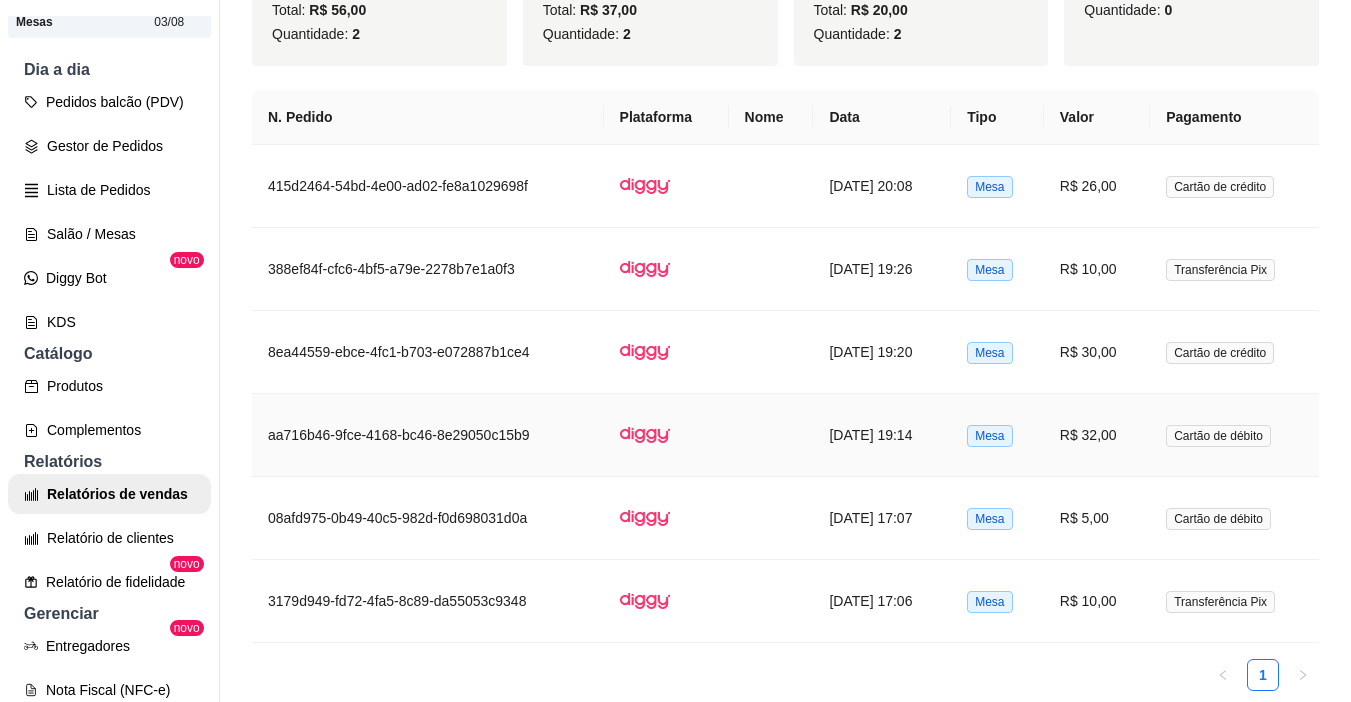 click on "R$ 32,00" at bounding box center (1097, 435) 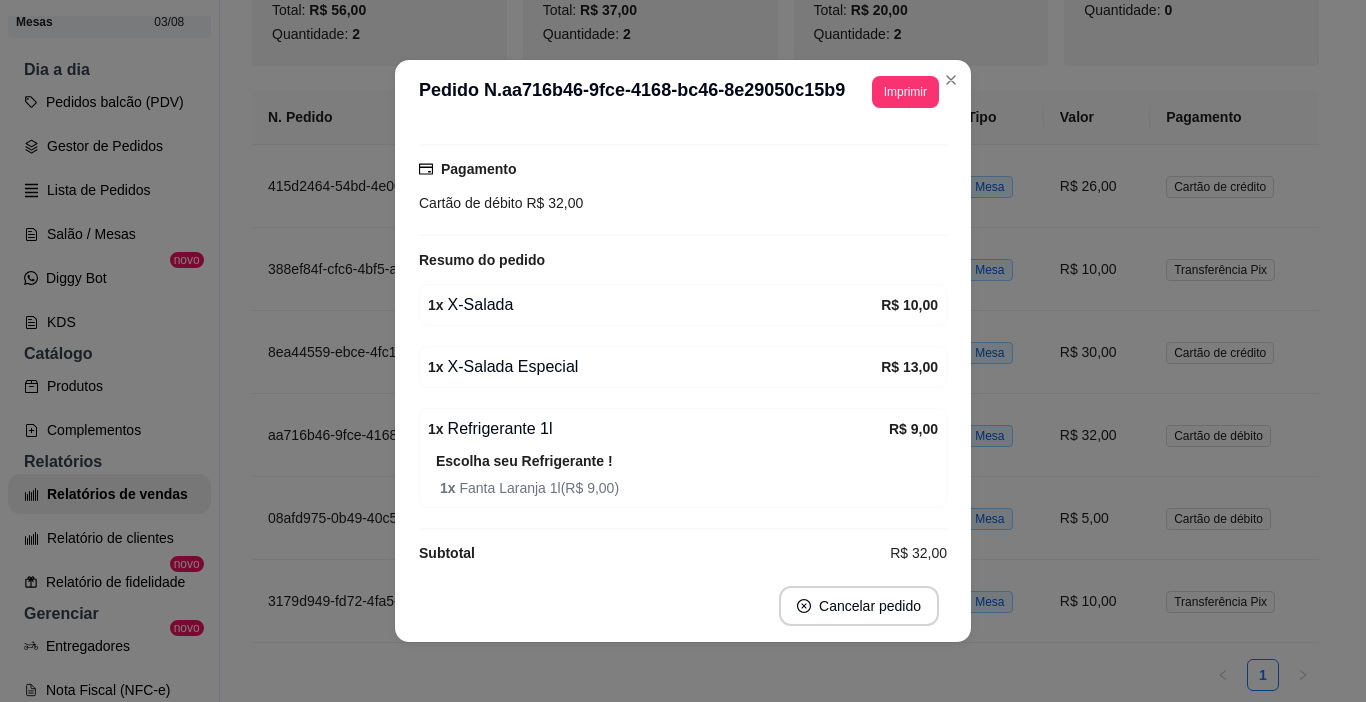 scroll, scrollTop: 200, scrollLeft: 0, axis: vertical 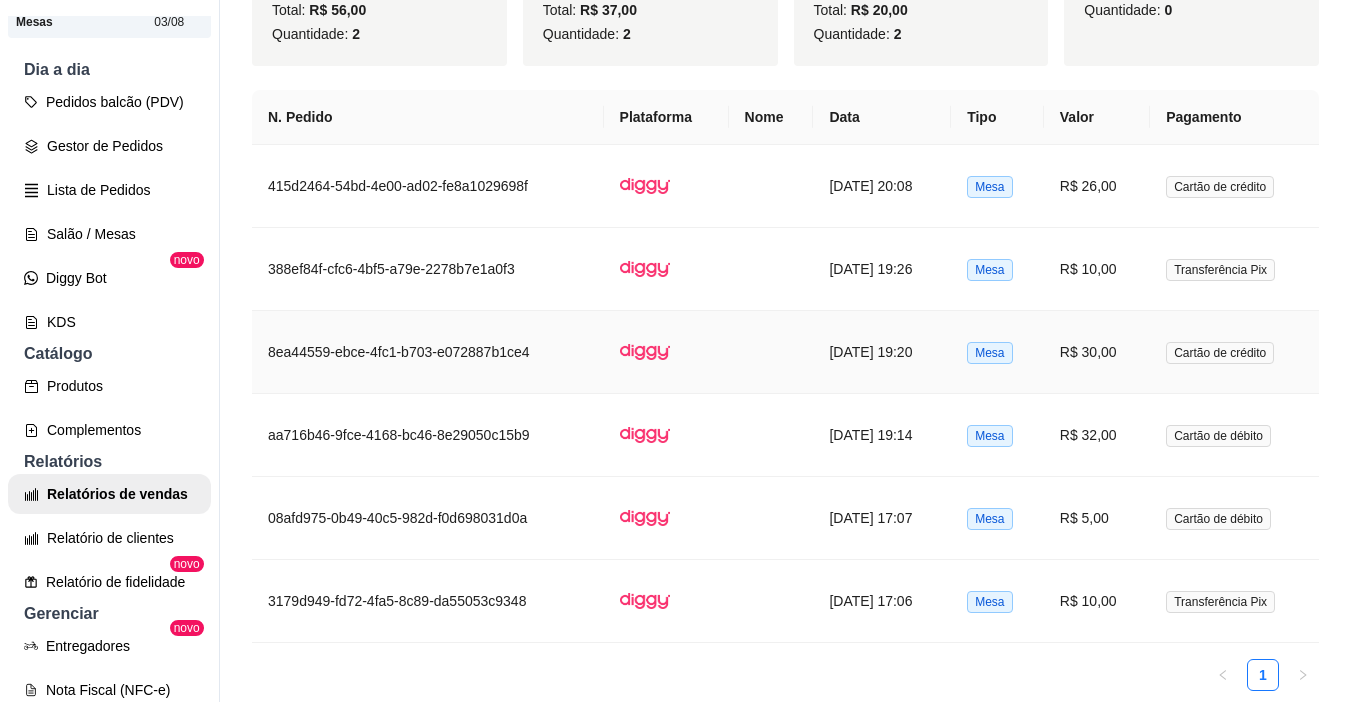 click on "R$ 30,00" at bounding box center [1097, 352] 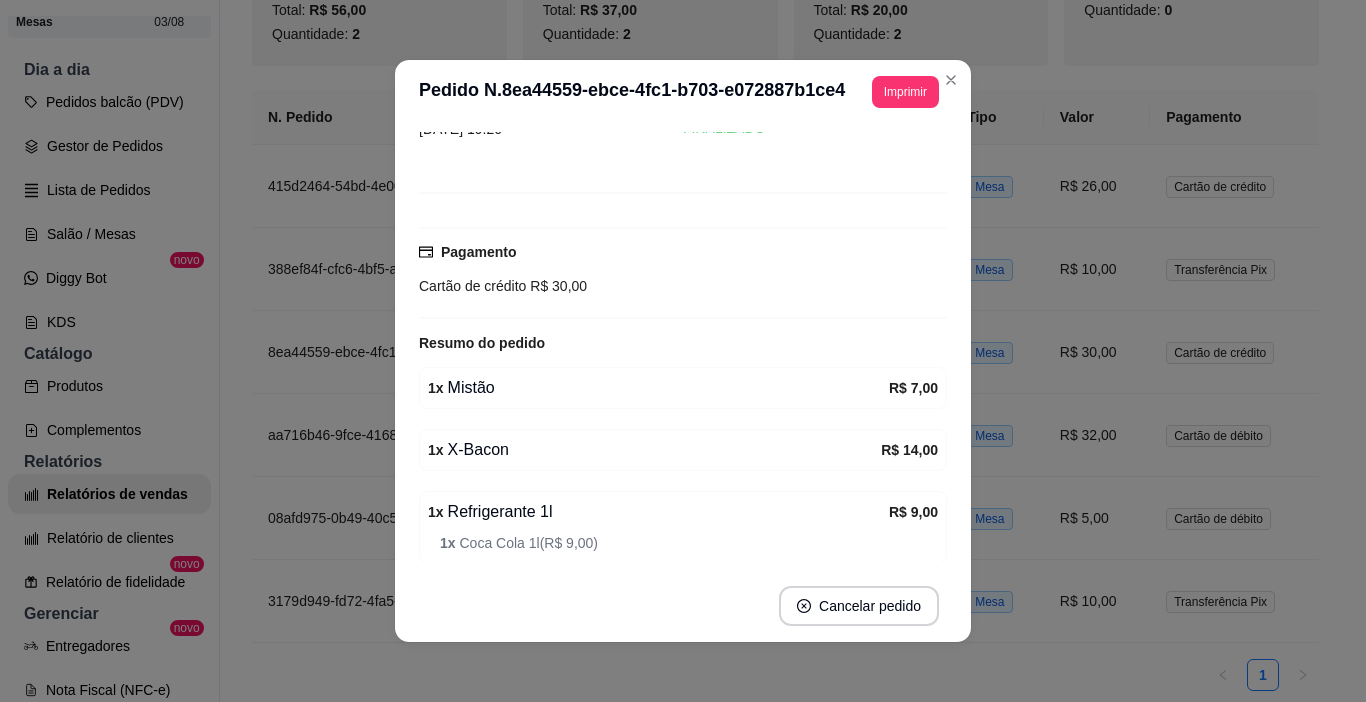 scroll, scrollTop: 179, scrollLeft: 0, axis: vertical 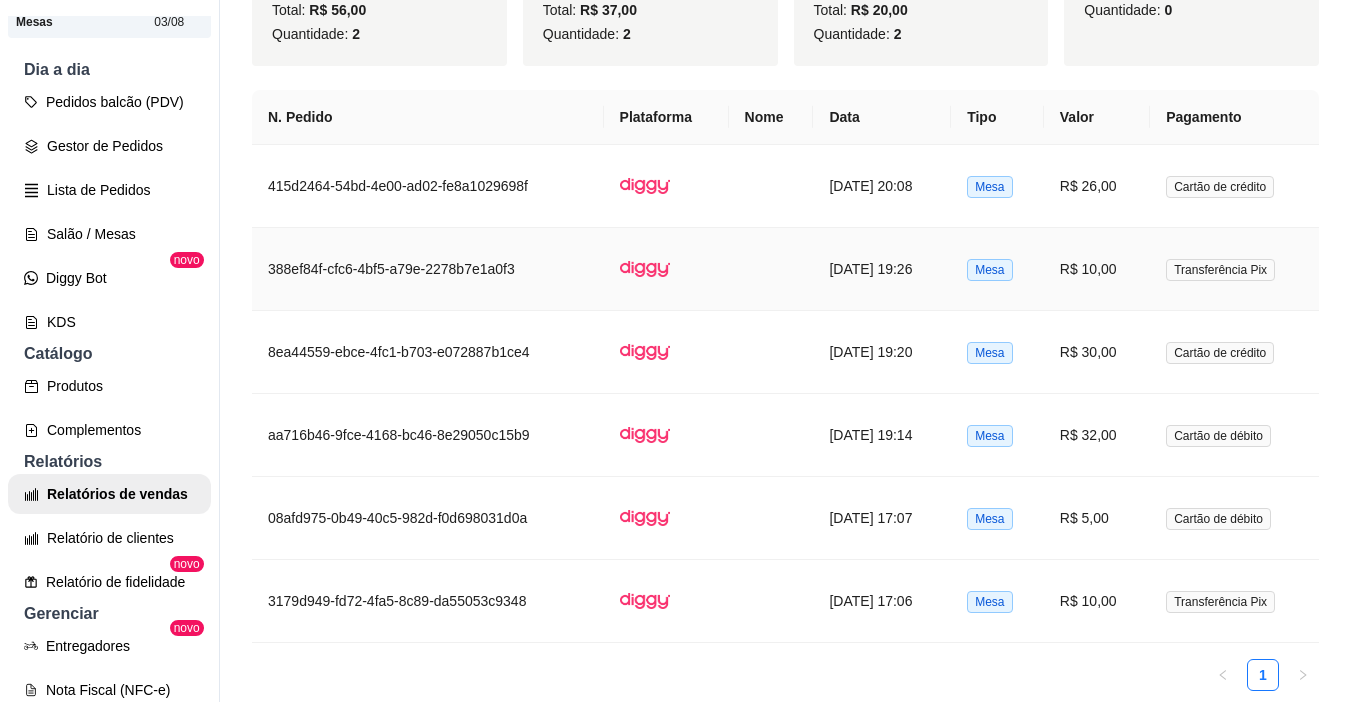 click on "R$ 10,00" at bounding box center [1097, 269] 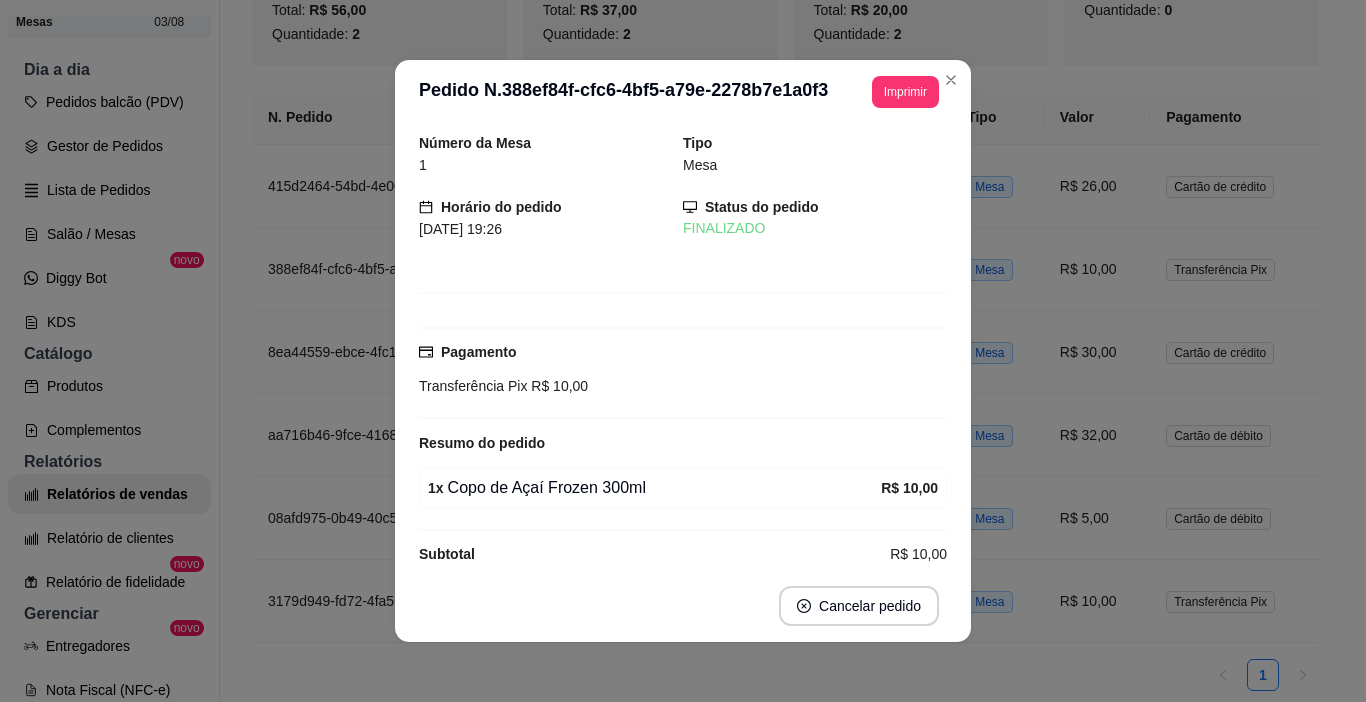 scroll, scrollTop: 25, scrollLeft: 0, axis: vertical 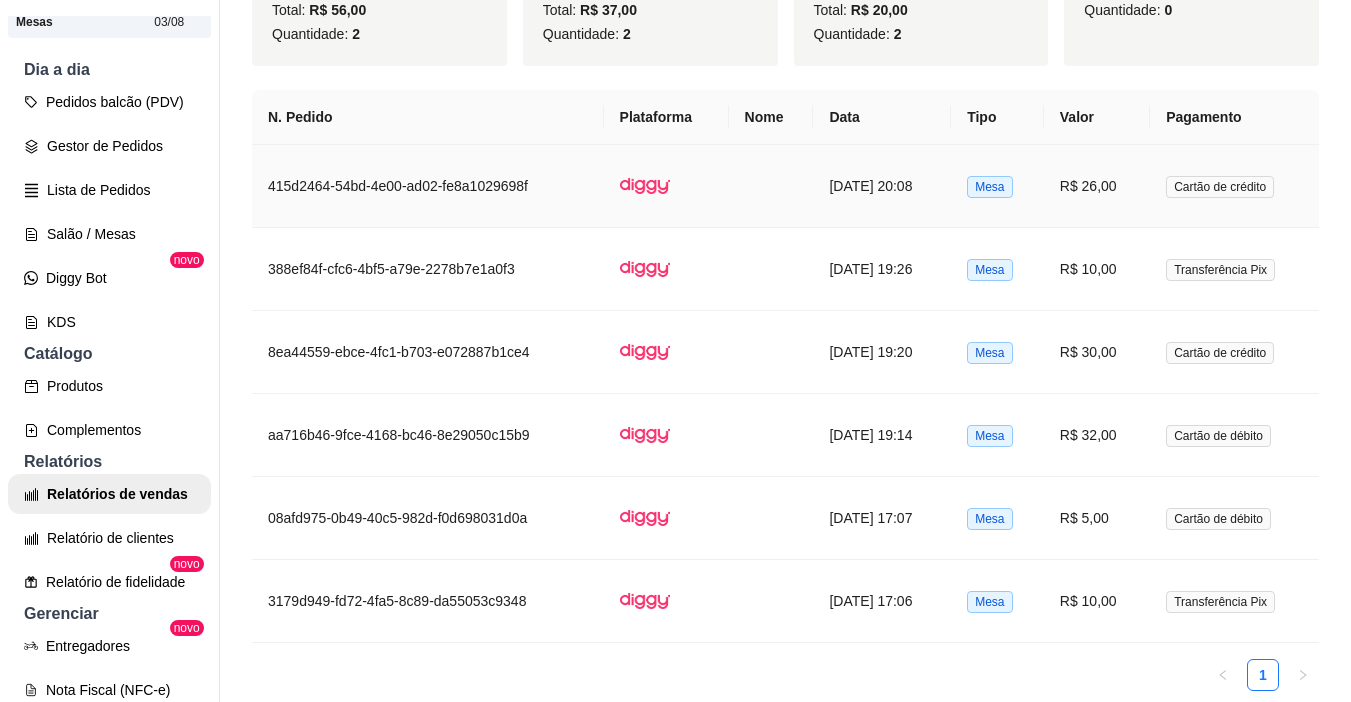click on "R$ 26,00" at bounding box center [1097, 186] 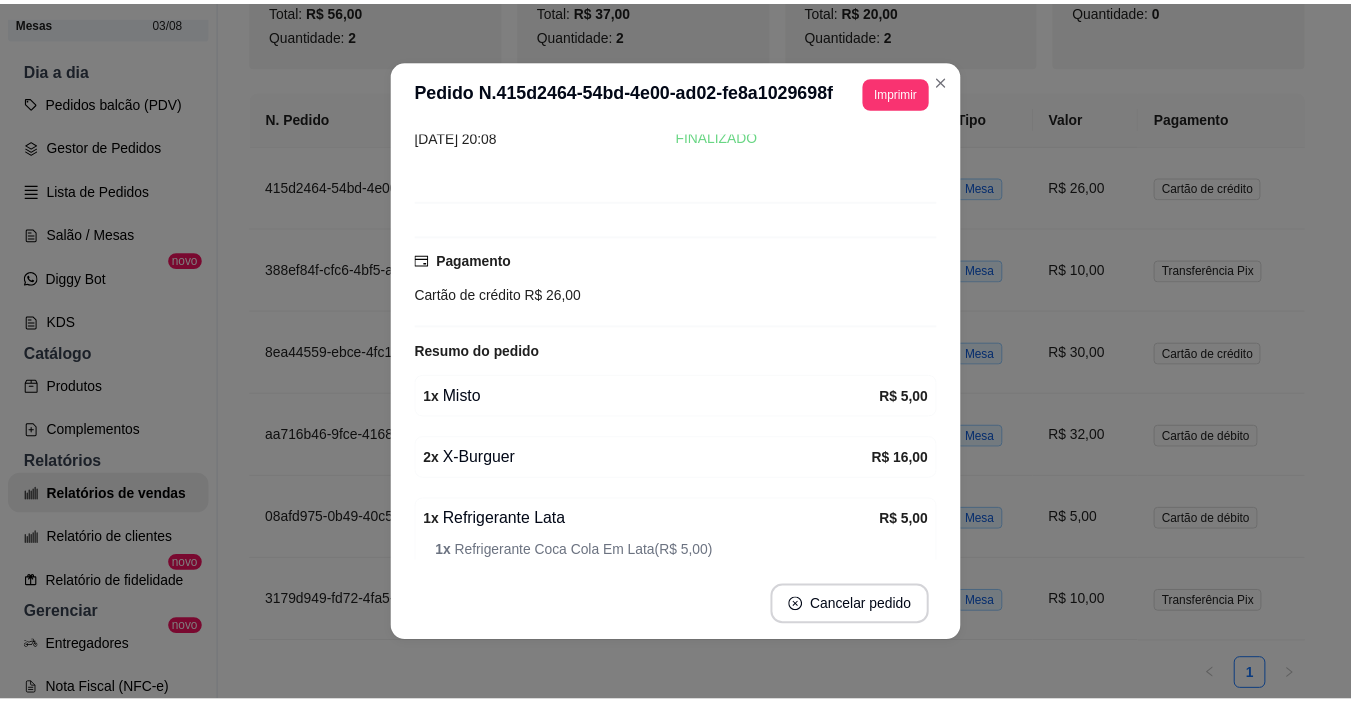 scroll, scrollTop: 179, scrollLeft: 0, axis: vertical 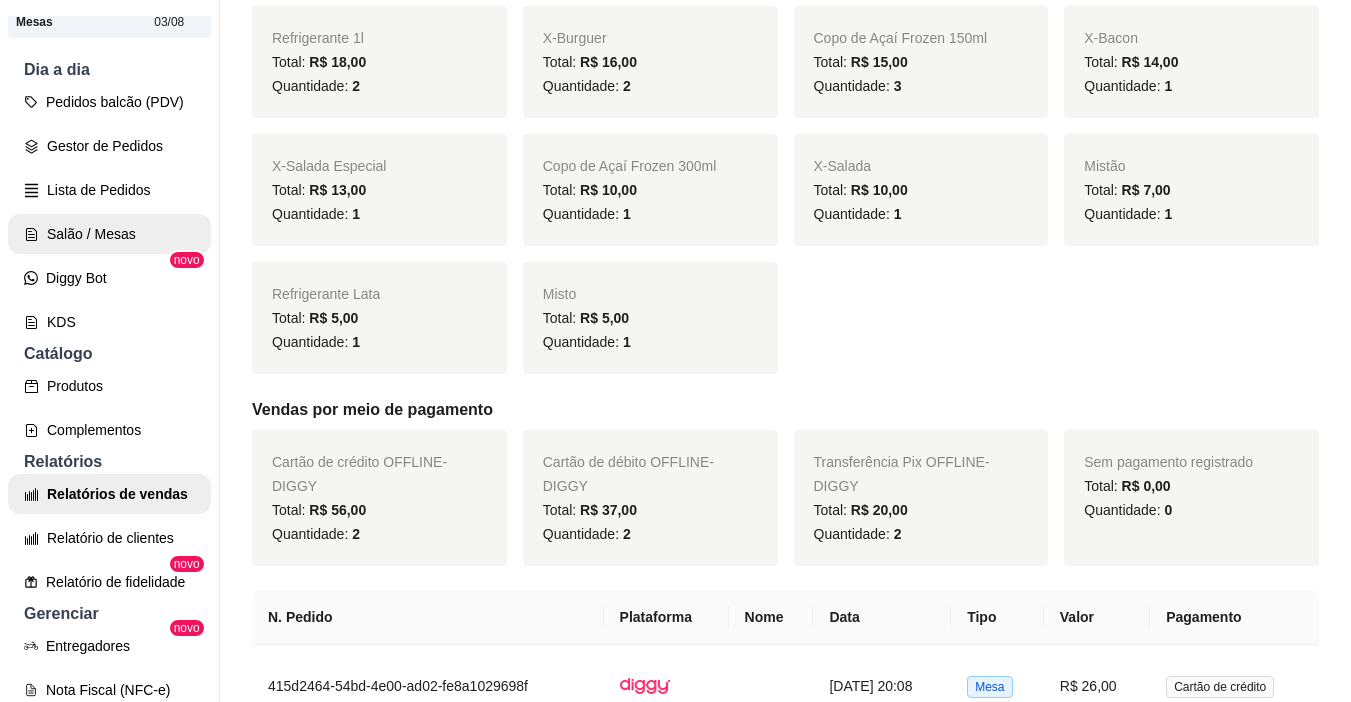 click on "Salão / Mesas" at bounding box center (109, 234) 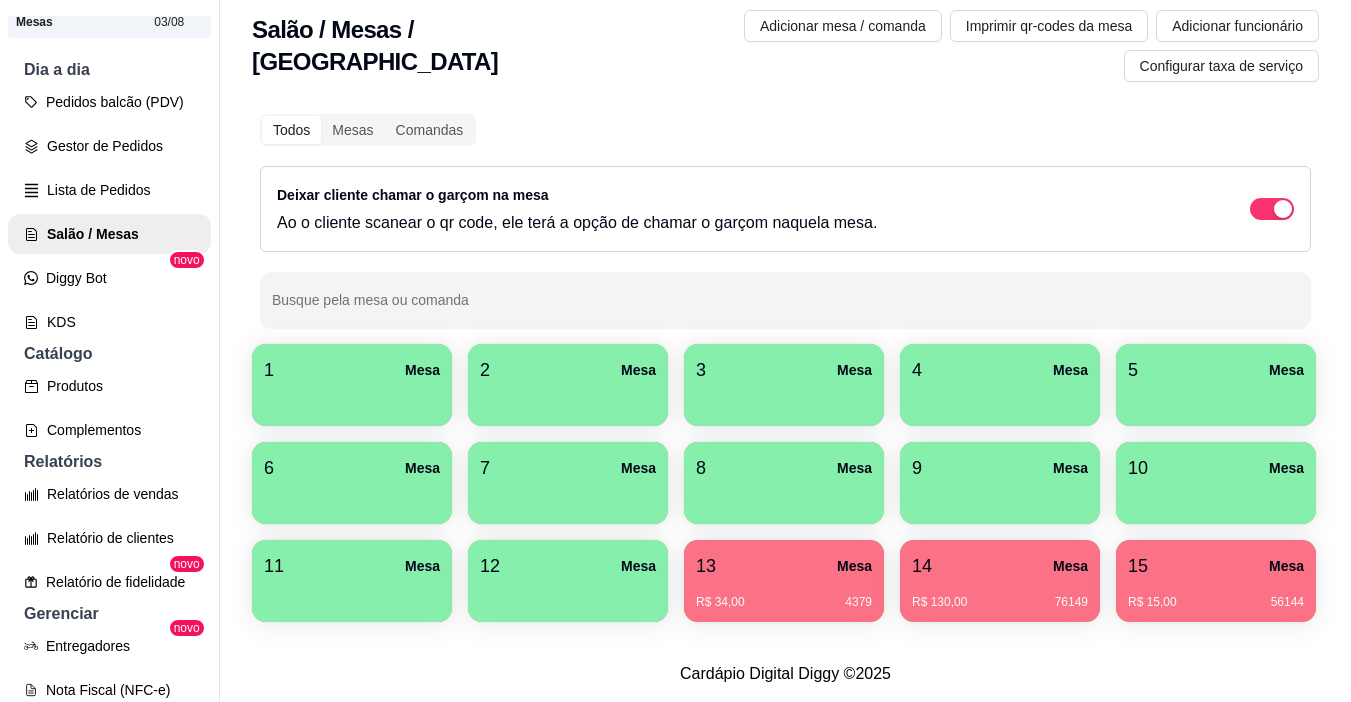 scroll, scrollTop: 0, scrollLeft: 0, axis: both 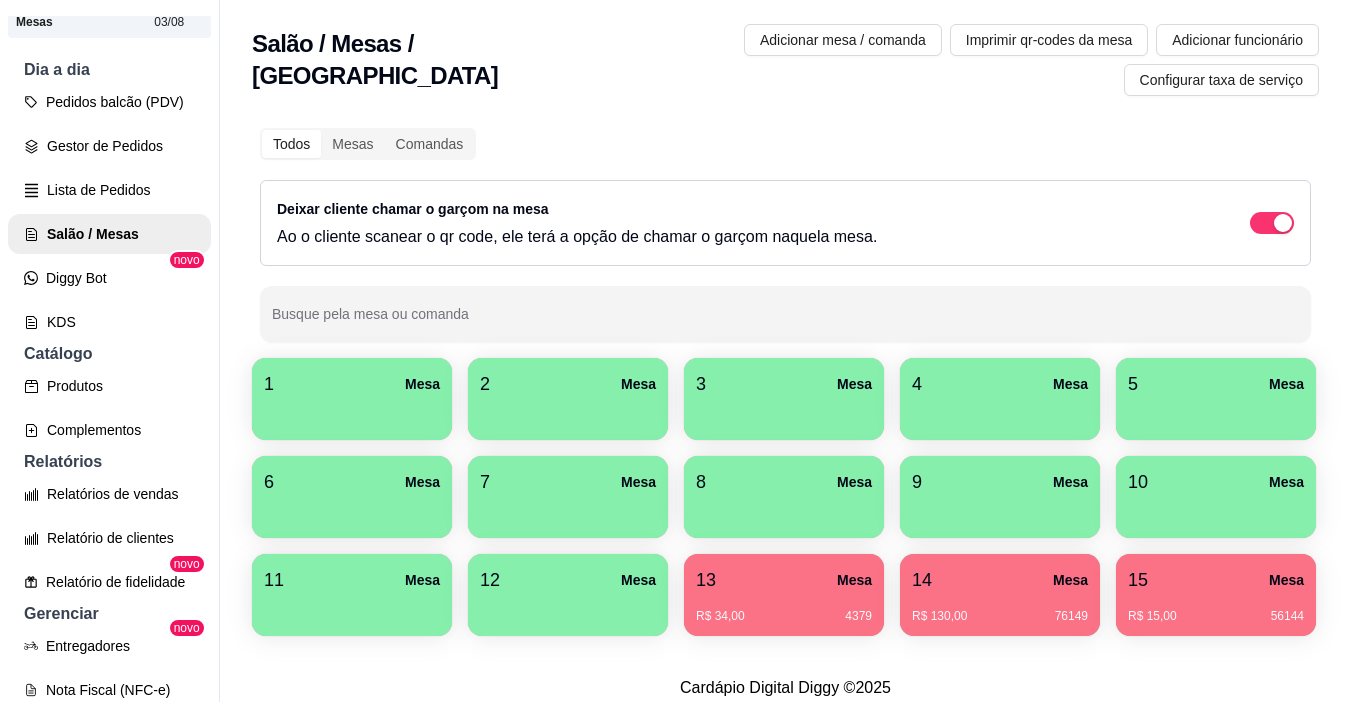 click on "1 Mesa" at bounding box center (352, 384) 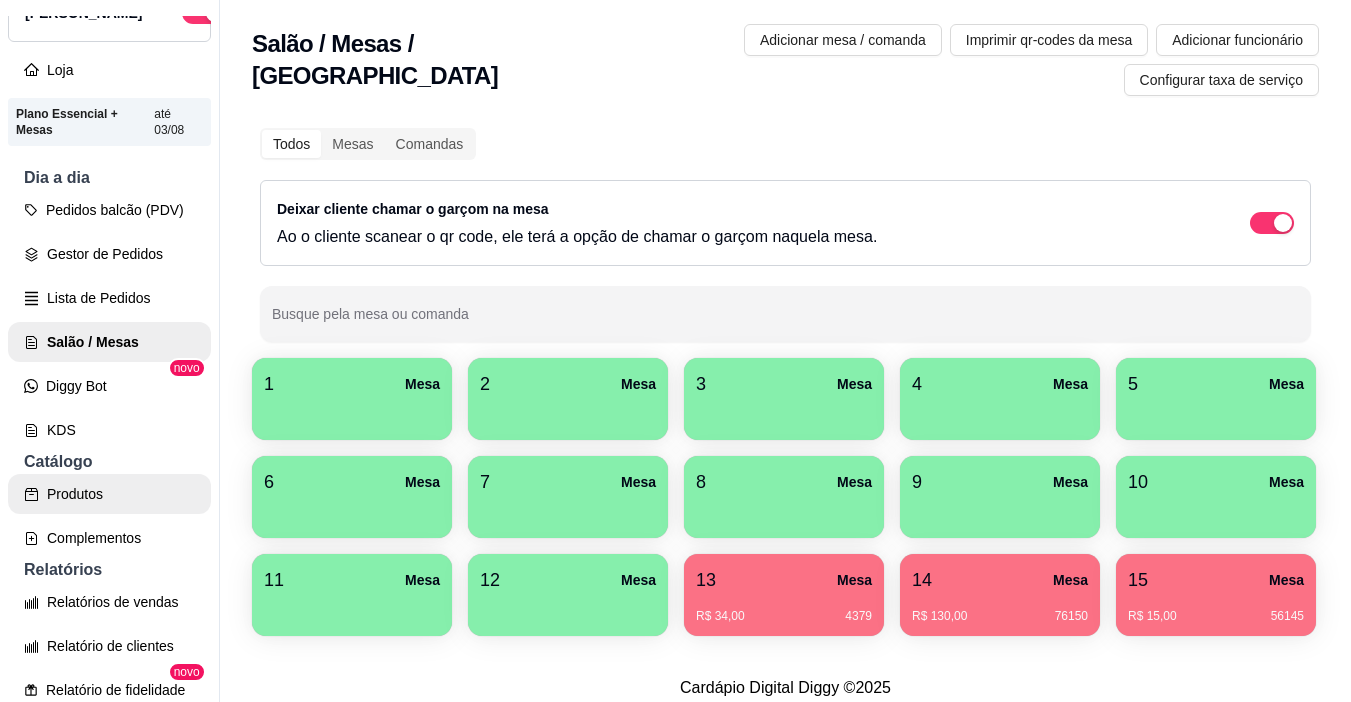 scroll, scrollTop: 0, scrollLeft: 0, axis: both 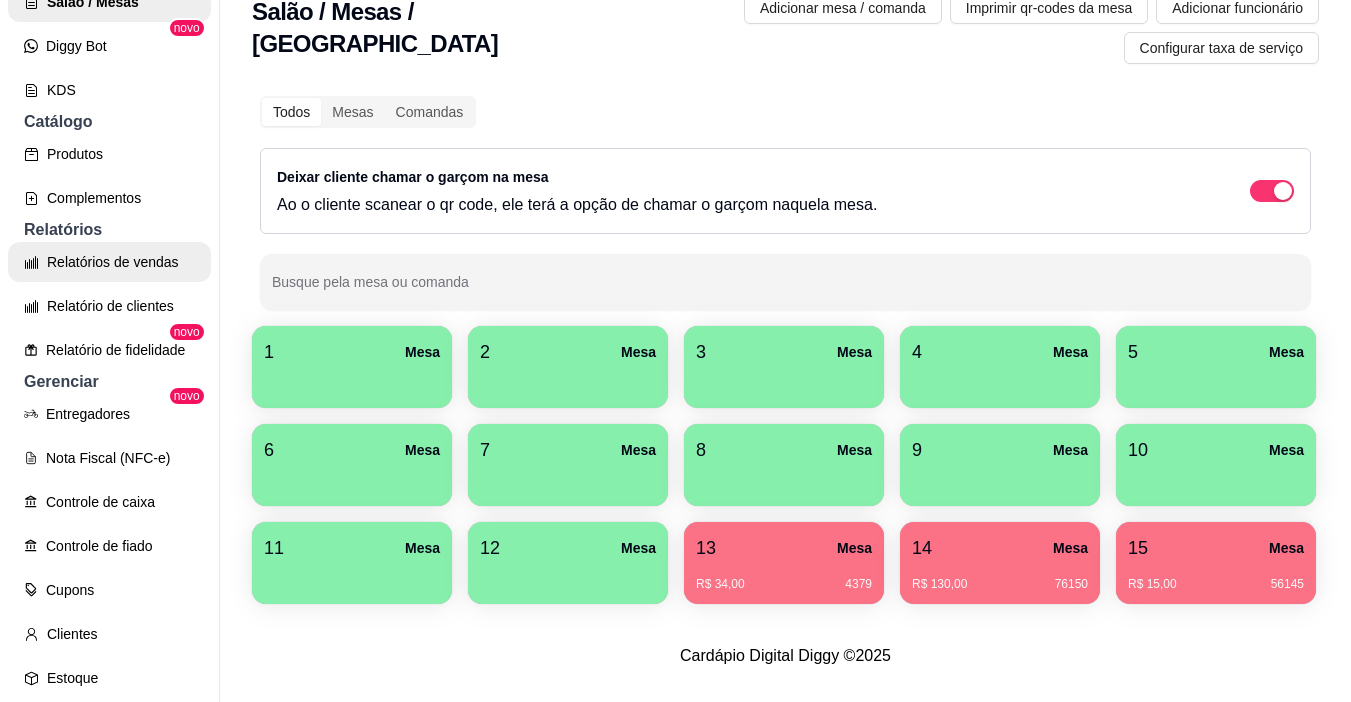 click on "Relatórios de vendas" at bounding box center (109, 262) 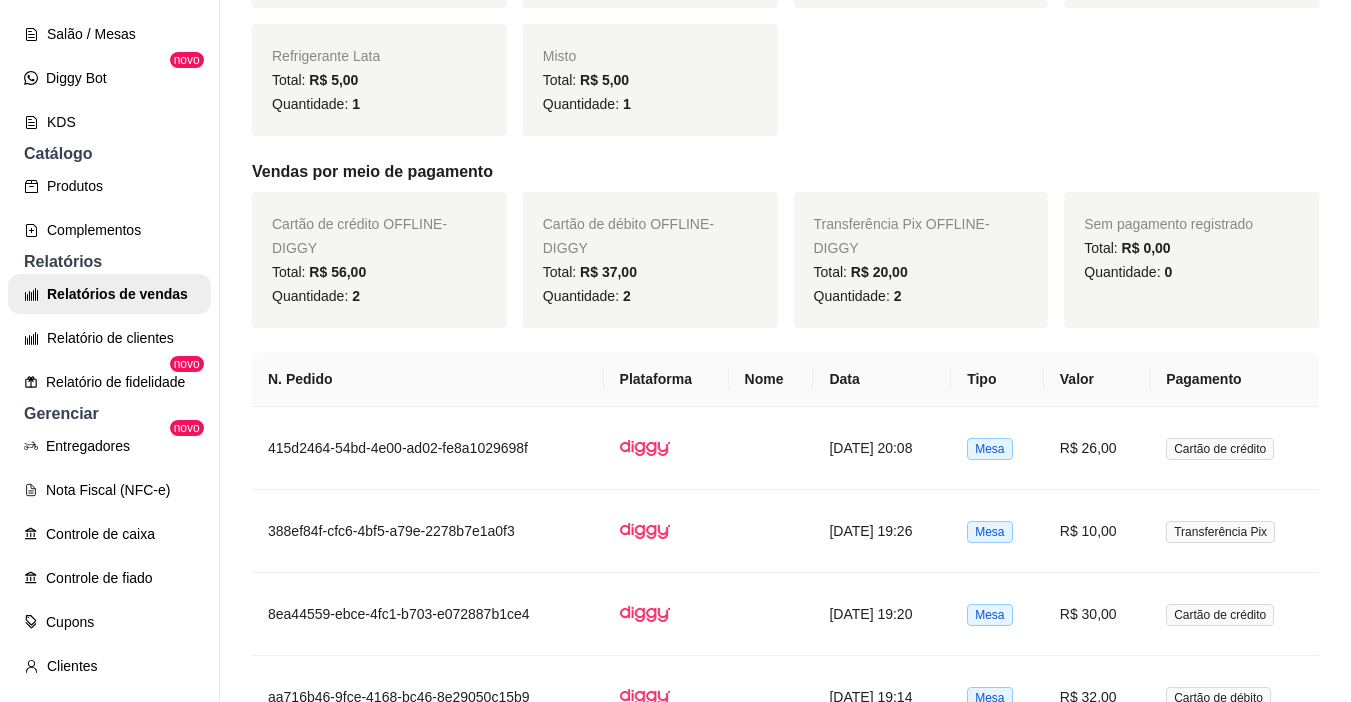 scroll, scrollTop: 462, scrollLeft: 0, axis: vertical 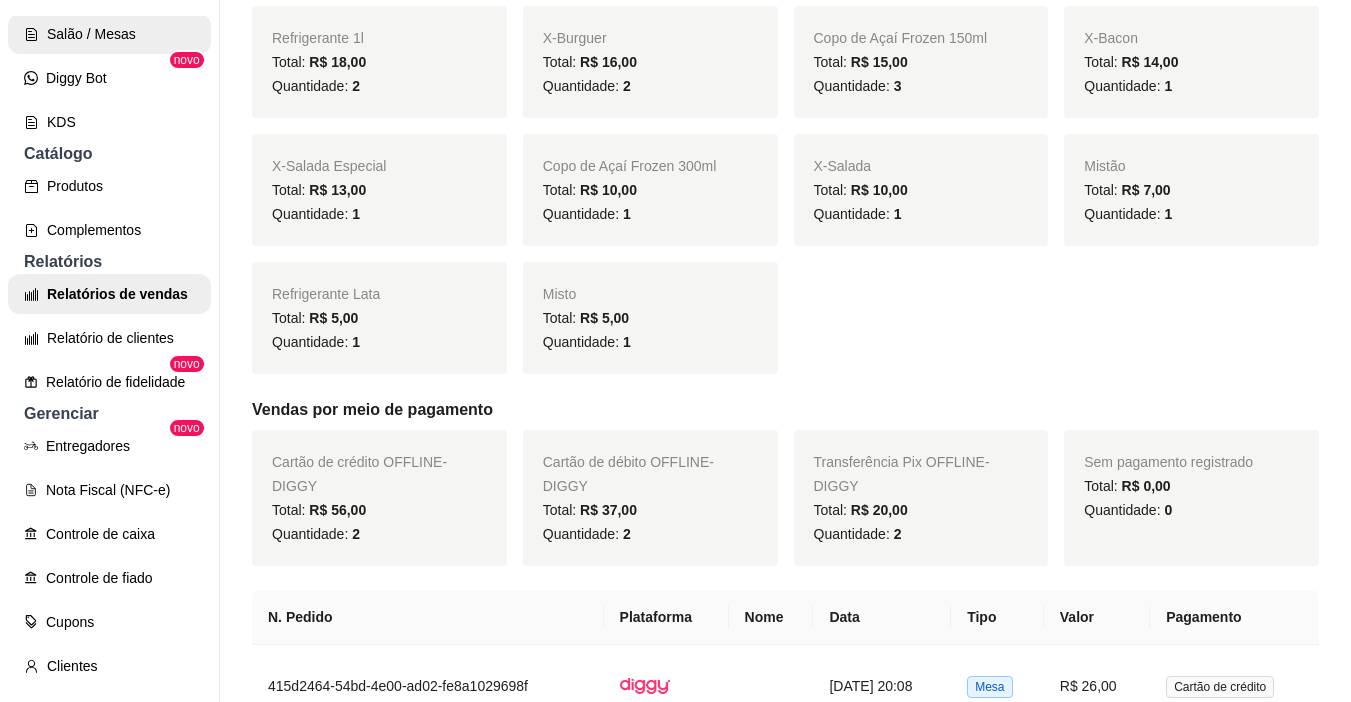 click on "Salão / Mesas" at bounding box center (109, 34) 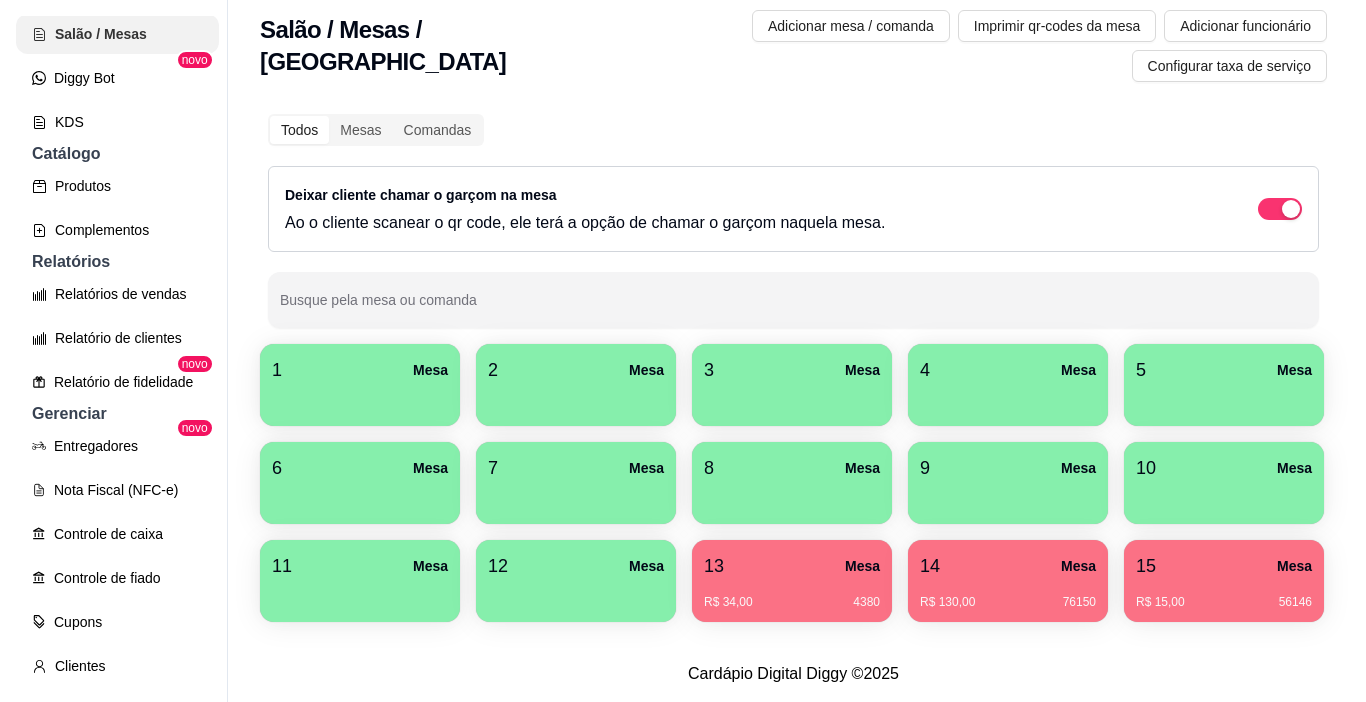 scroll, scrollTop: 0, scrollLeft: 0, axis: both 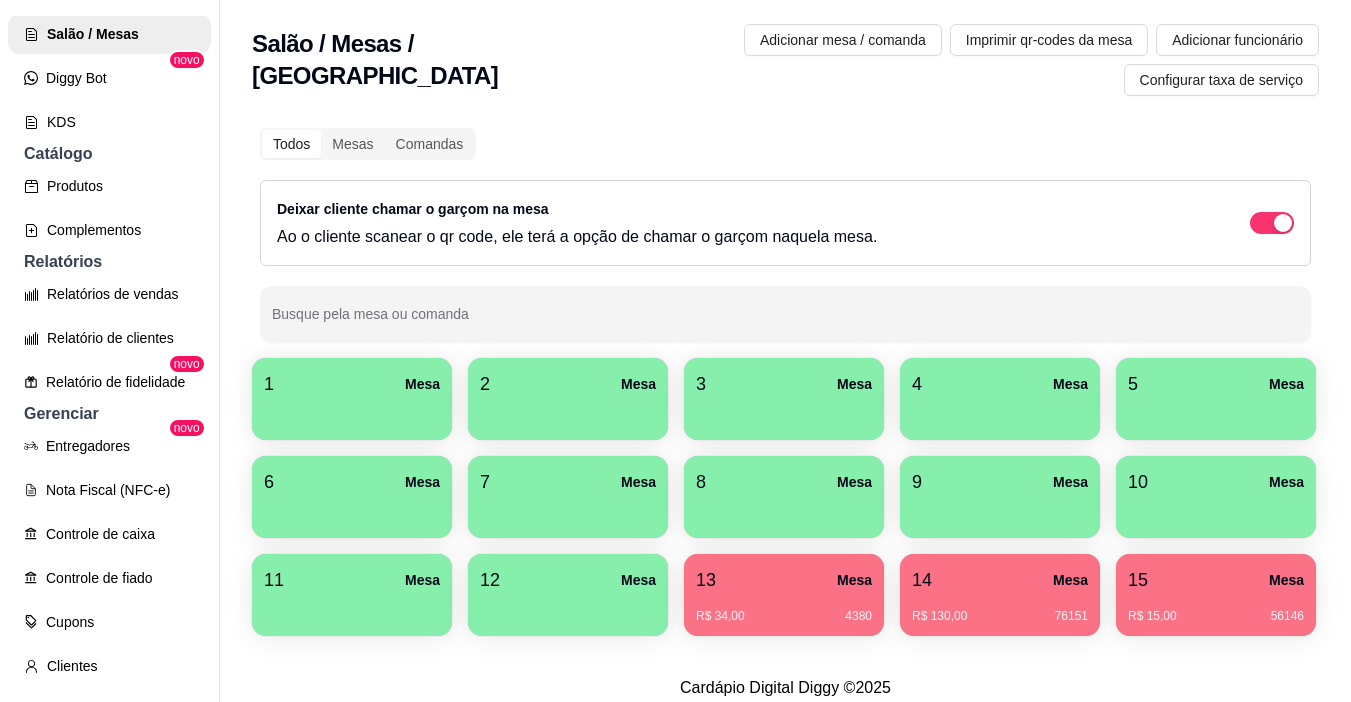 click on "1 Mesa" at bounding box center [352, 384] 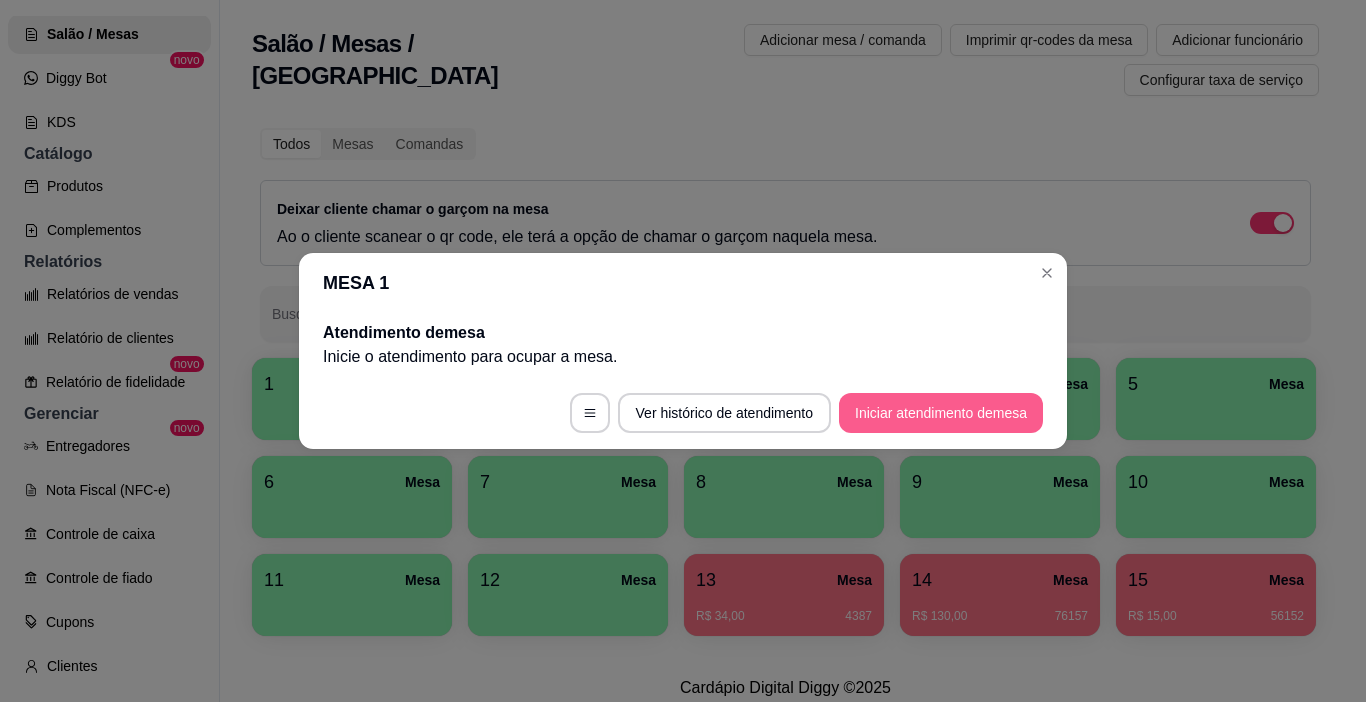 click on "Iniciar atendimento de  mesa" at bounding box center (941, 413) 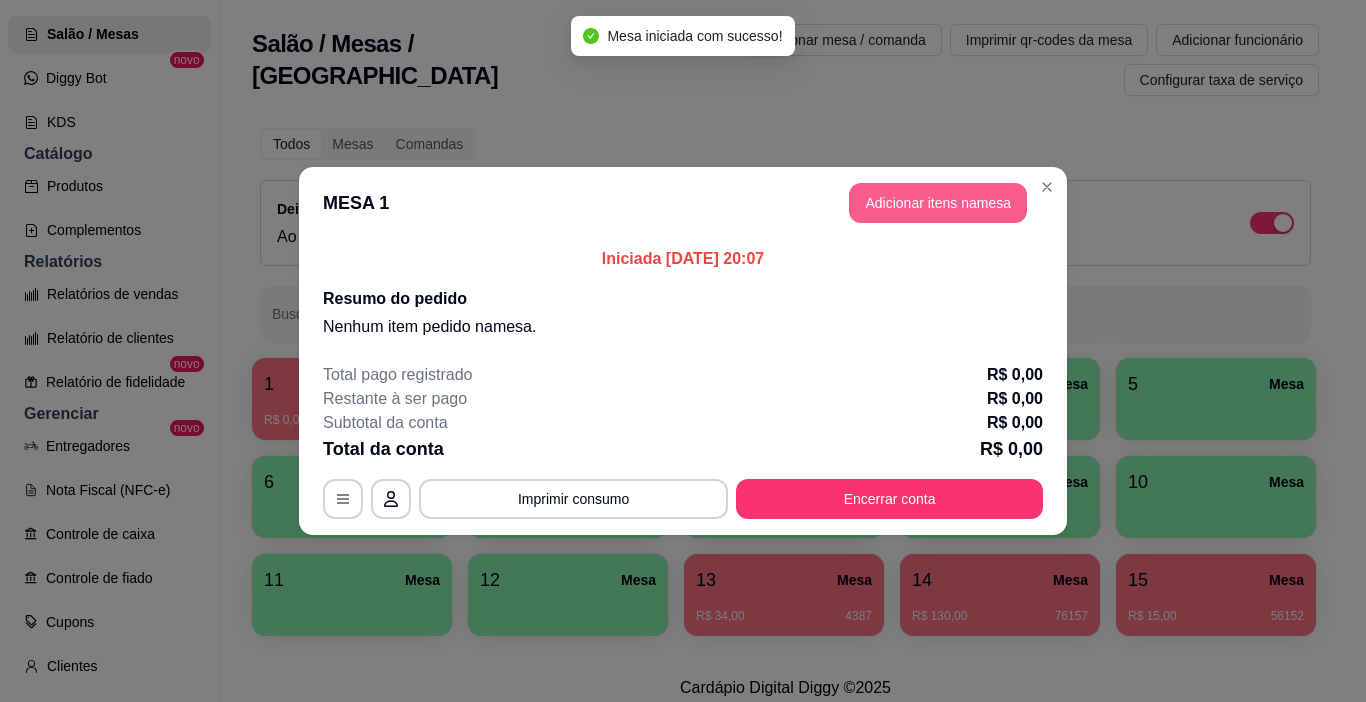 click on "Adicionar itens na  mesa" at bounding box center [938, 203] 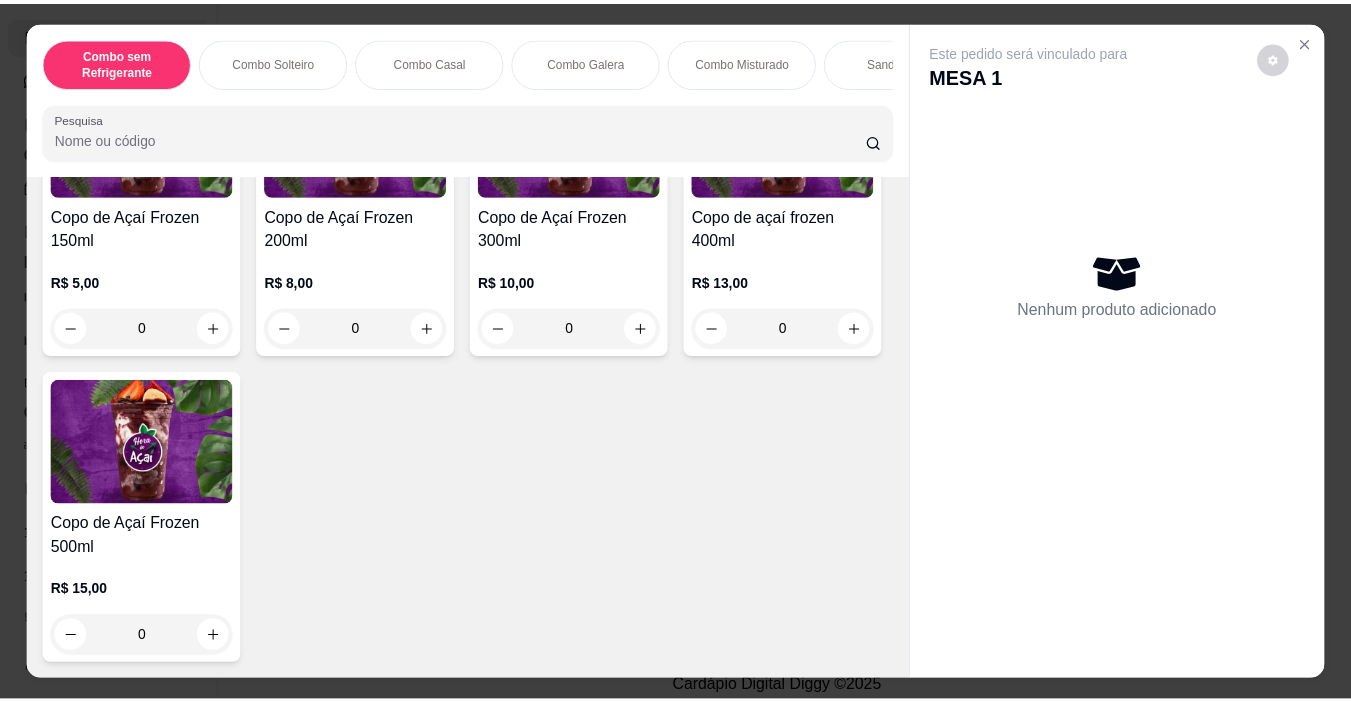 scroll, scrollTop: 4600, scrollLeft: 0, axis: vertical 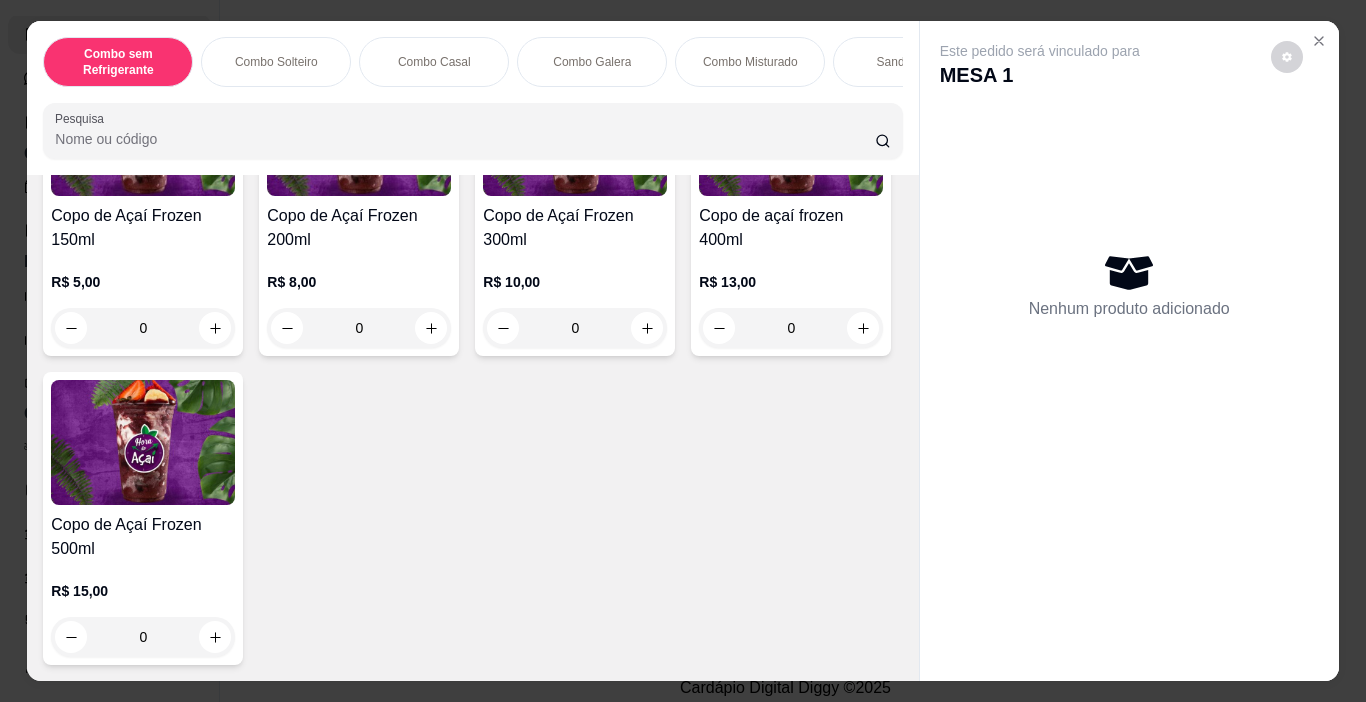 click on "0" at bounding box center (143, -21) 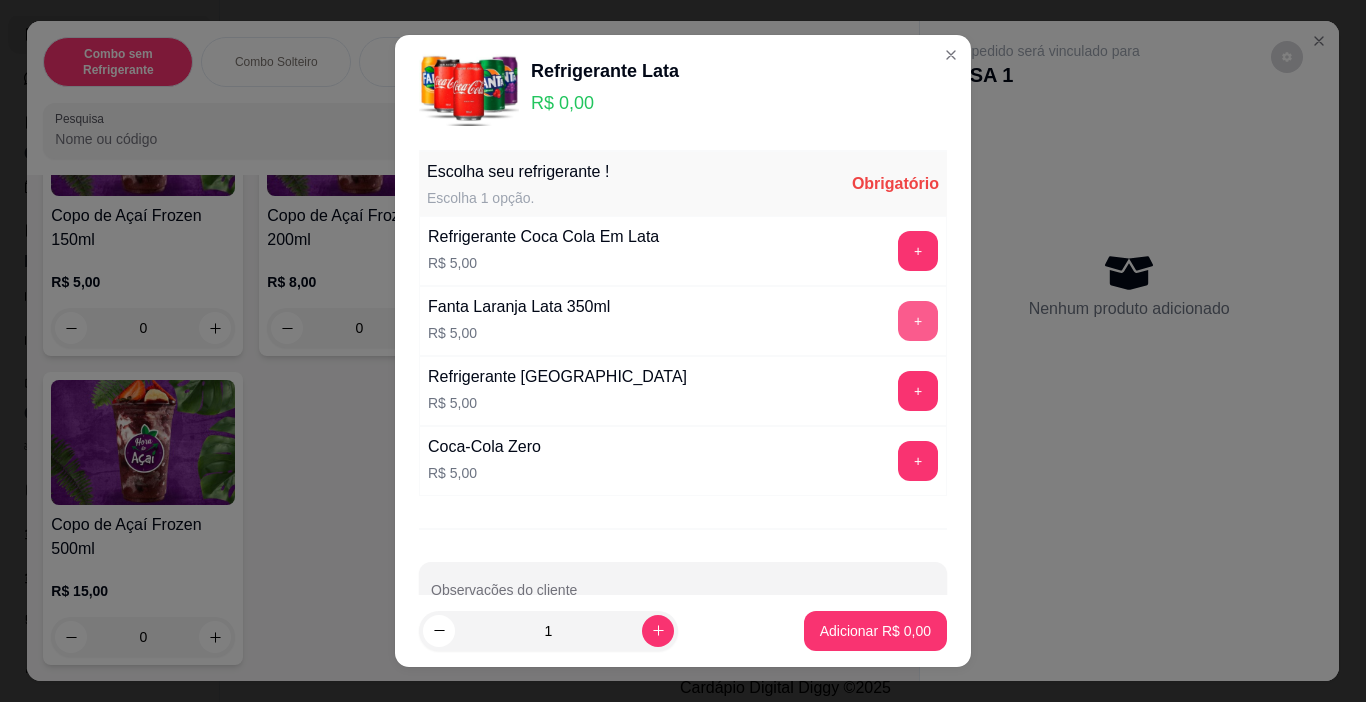 click on "+" at bounding box center (918, 321) 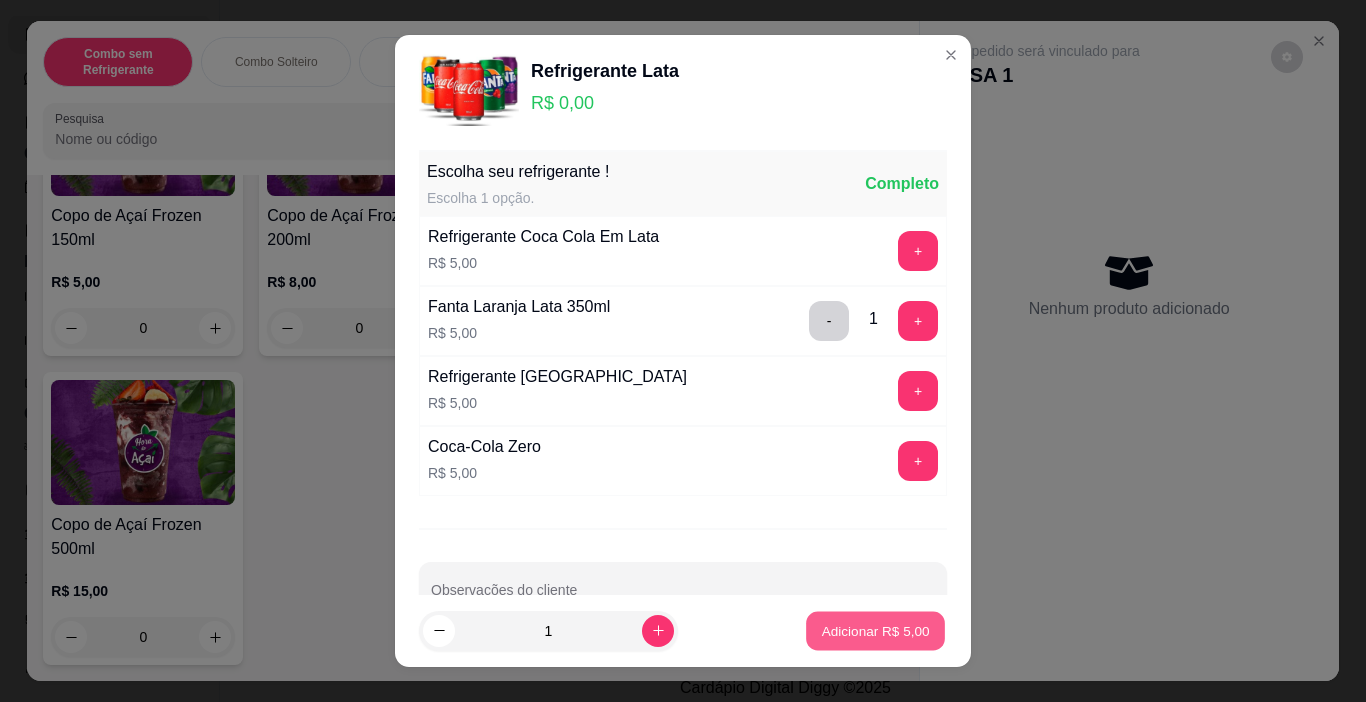 click on "Adicionar   R$ 5,00" at bounding box center [875, 630] 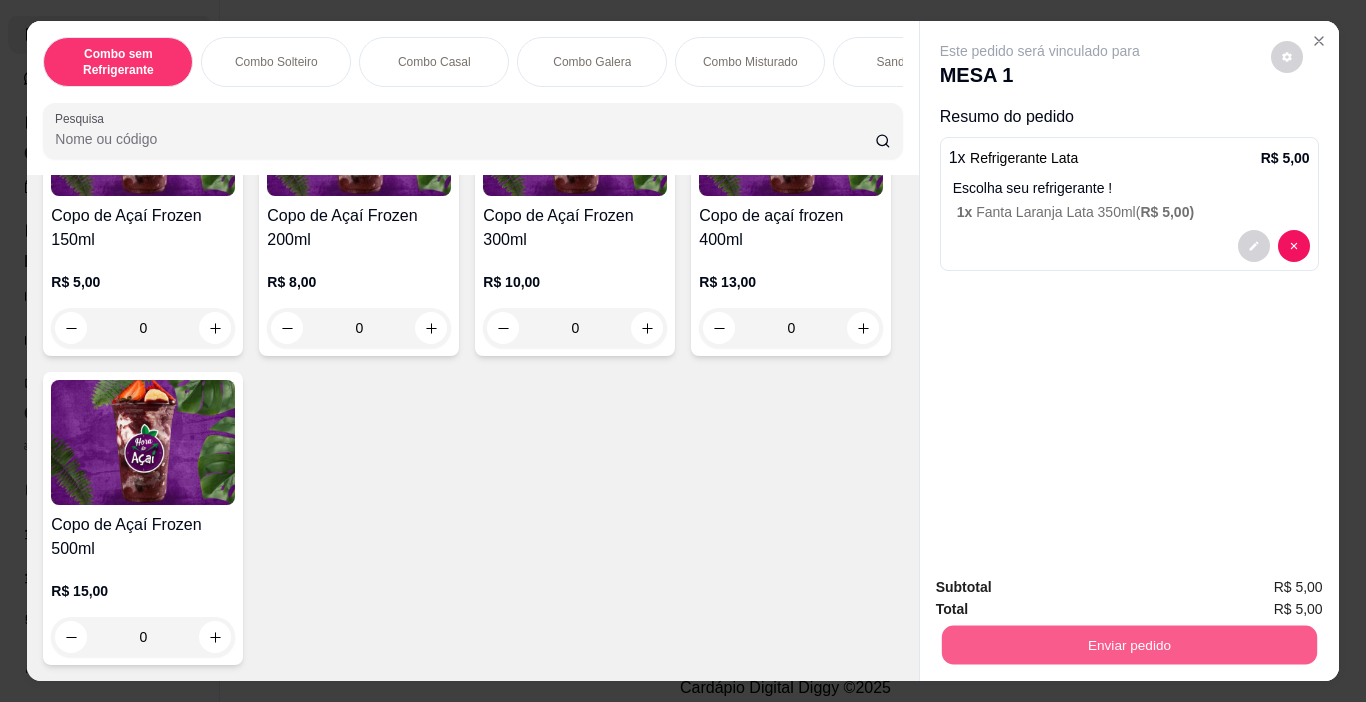 click on "Enviar pedido" at bounding box center [1128, 645] 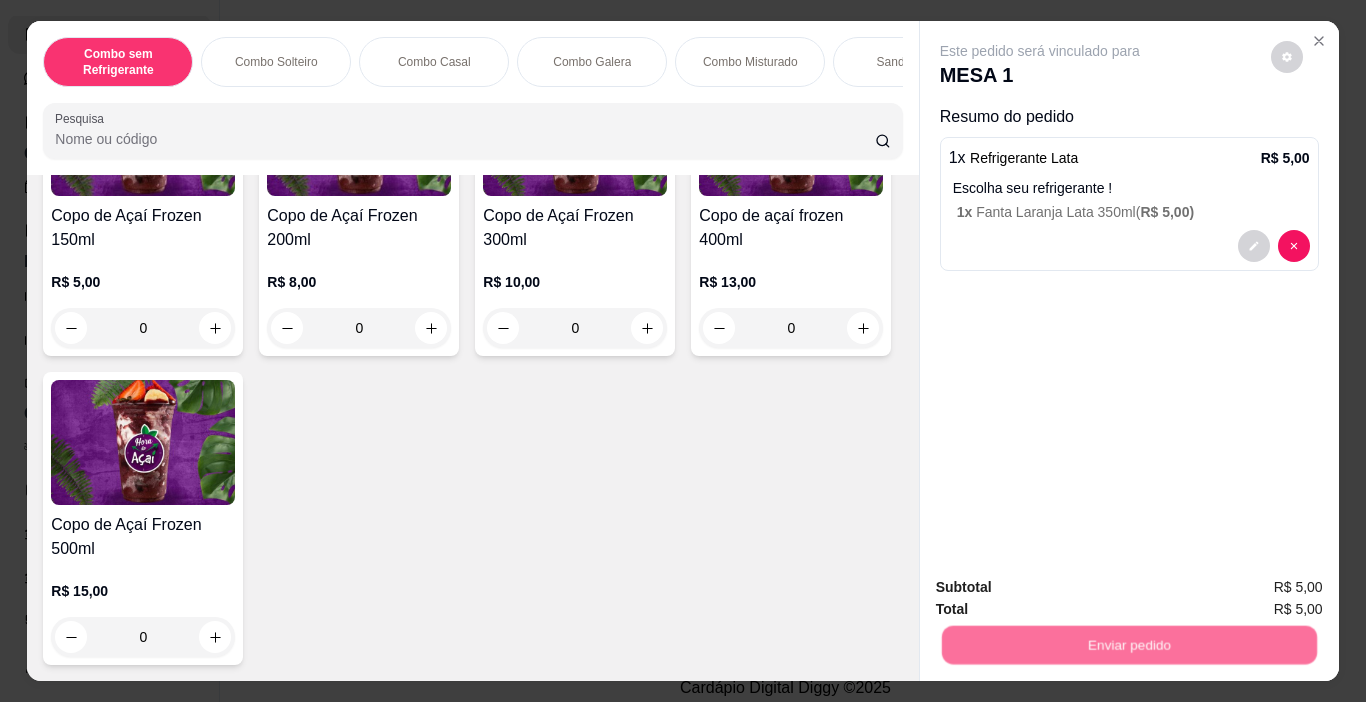 click on "Não registrar e enviar pedido" at bounding box center (1063, 588) 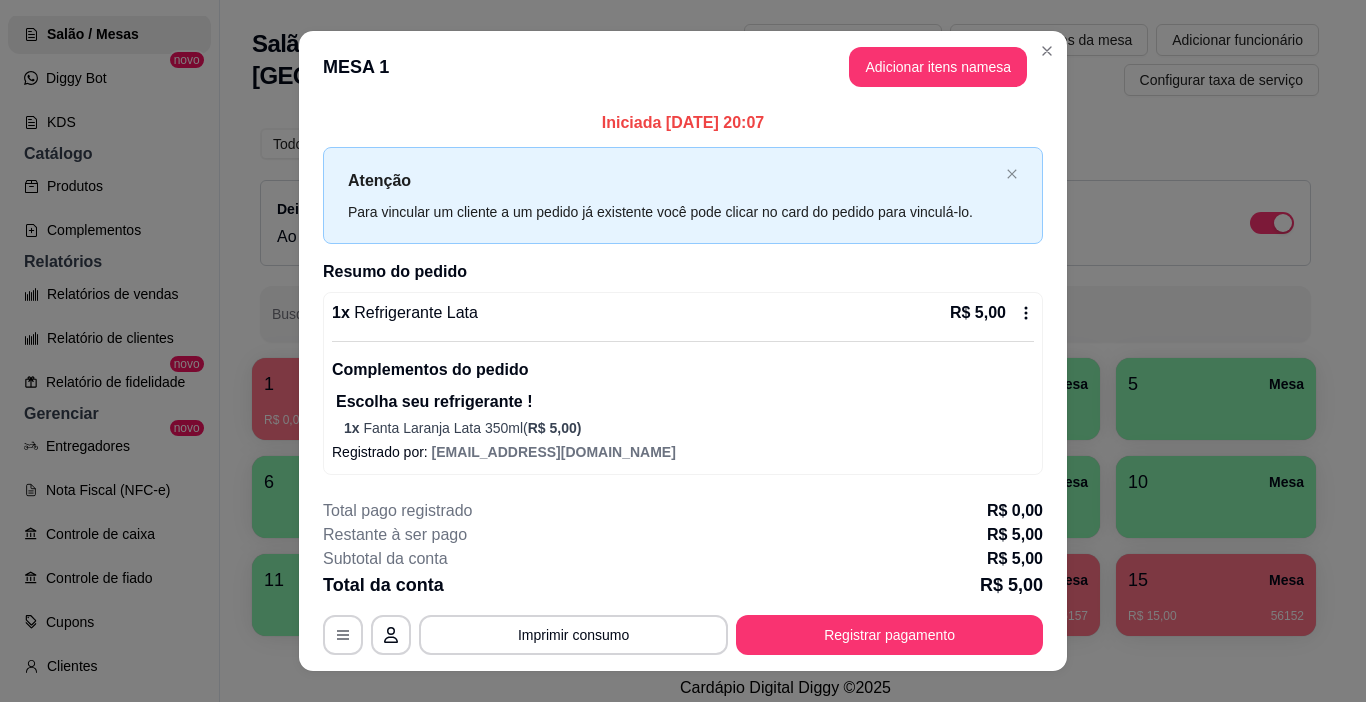 click on "**********" at bounding box center [683, 351] 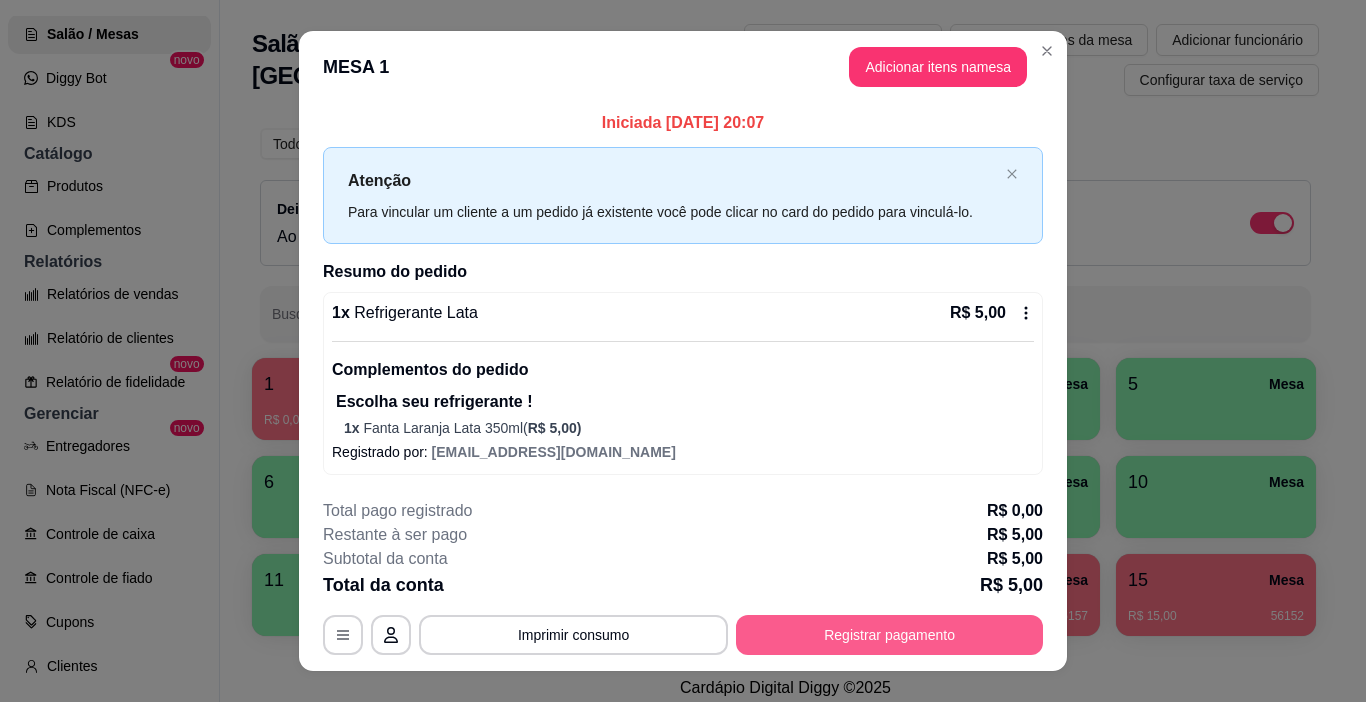 click on "Registrar pagamento" at bounding box center (889, 635) 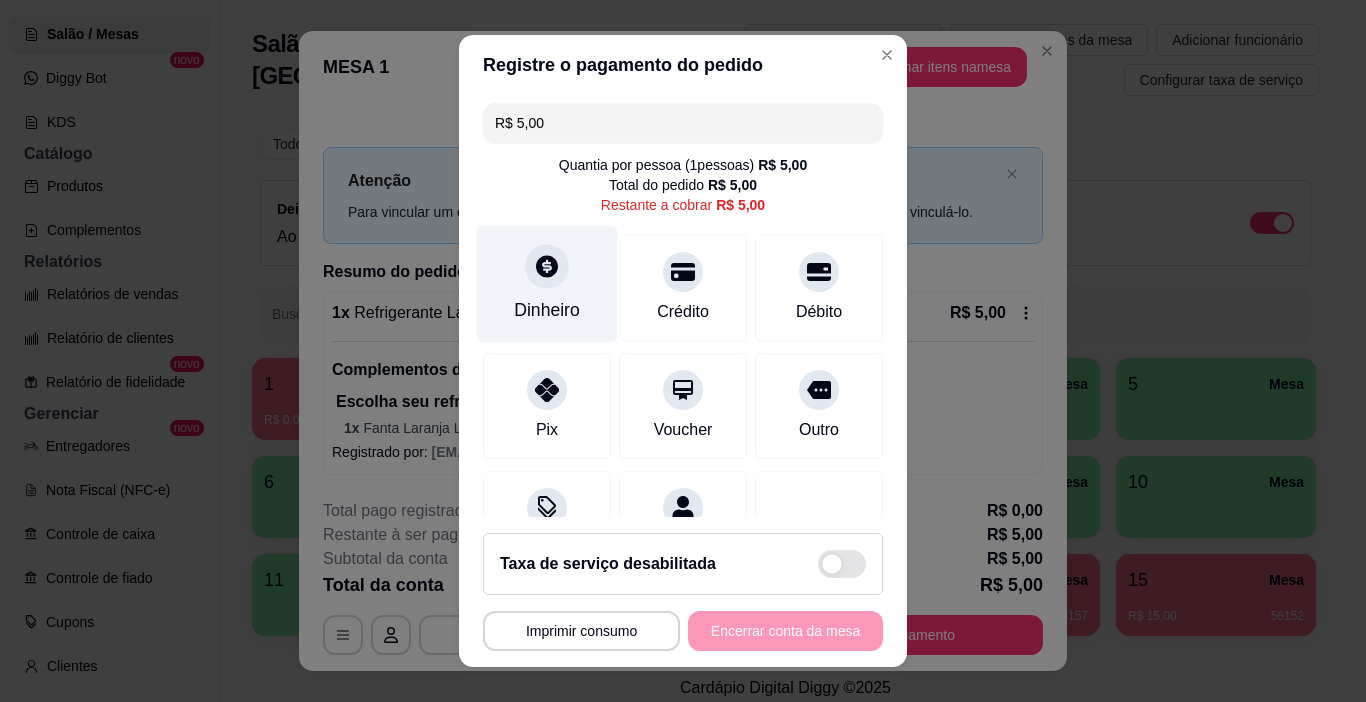 click on "Dinheiro" at bounding box center [547, 310] 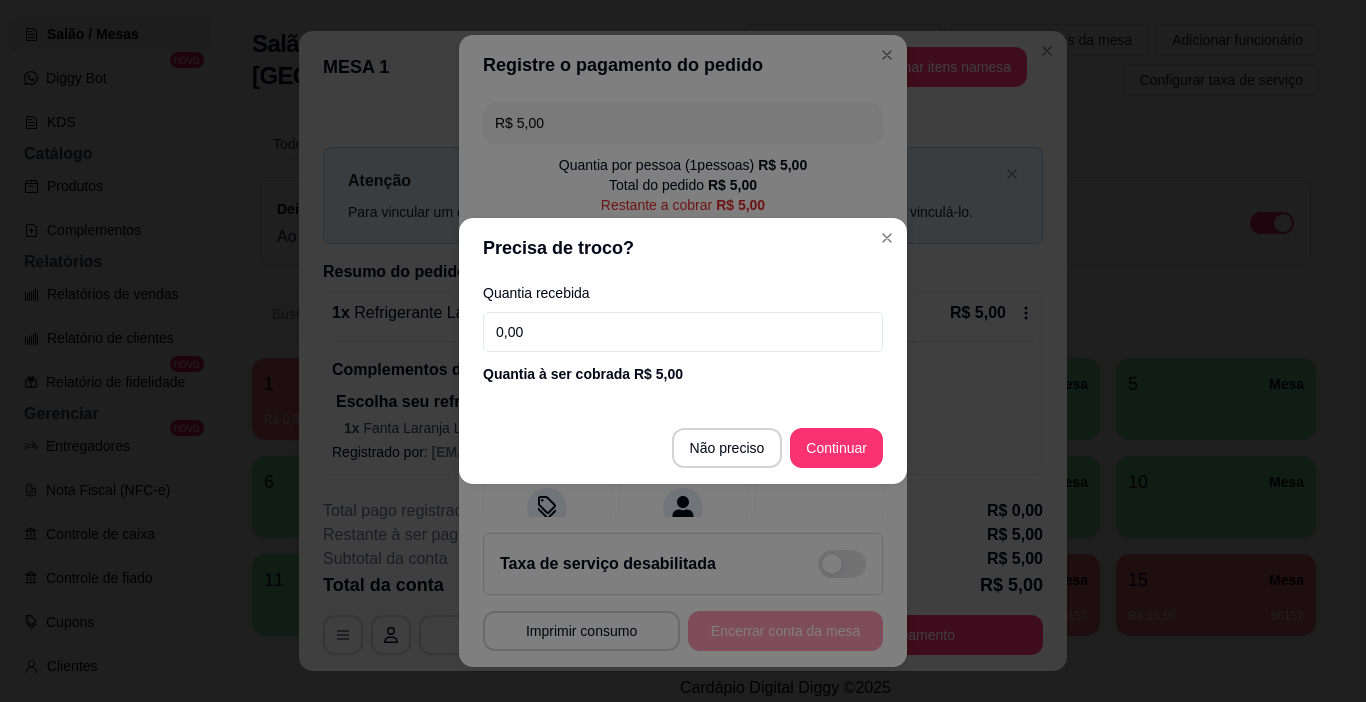 drag, startPoint x: 585, startPoint y: 345, endPoint x: 442, endPoint y: 366, distance: 144.53374 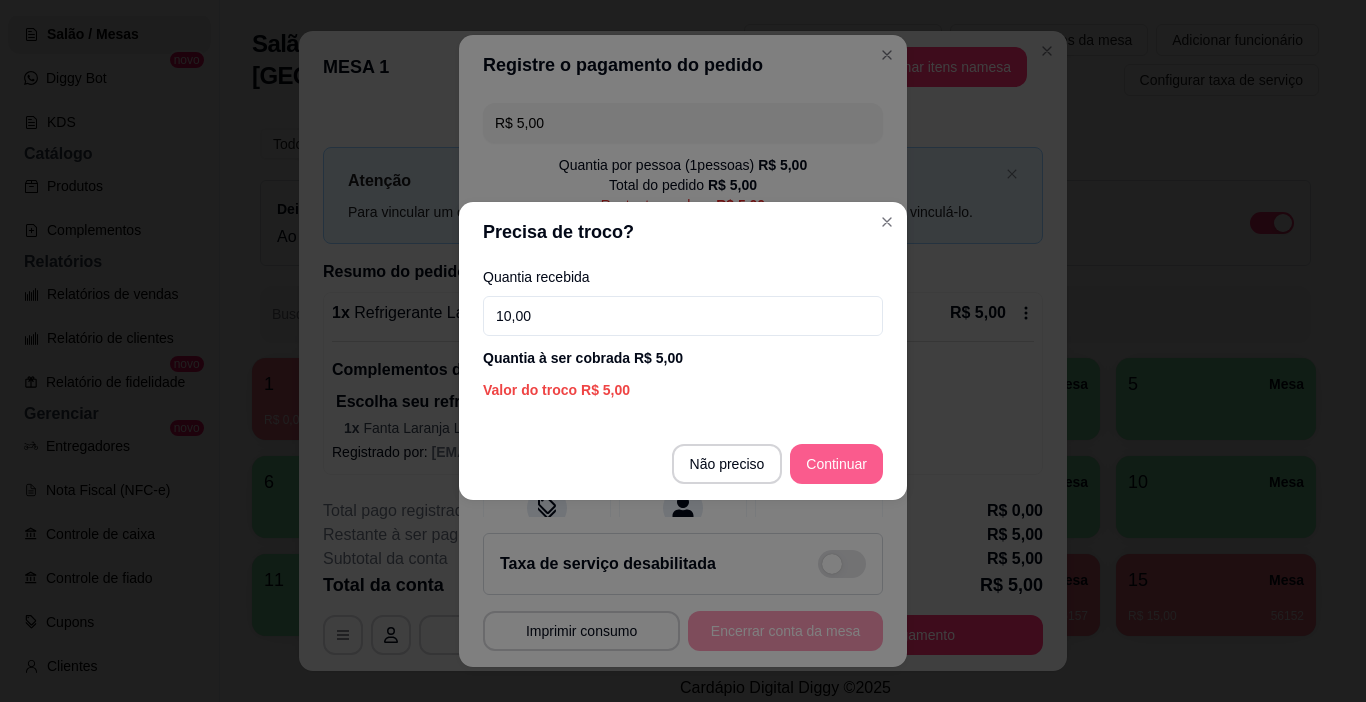 type on "10,00" 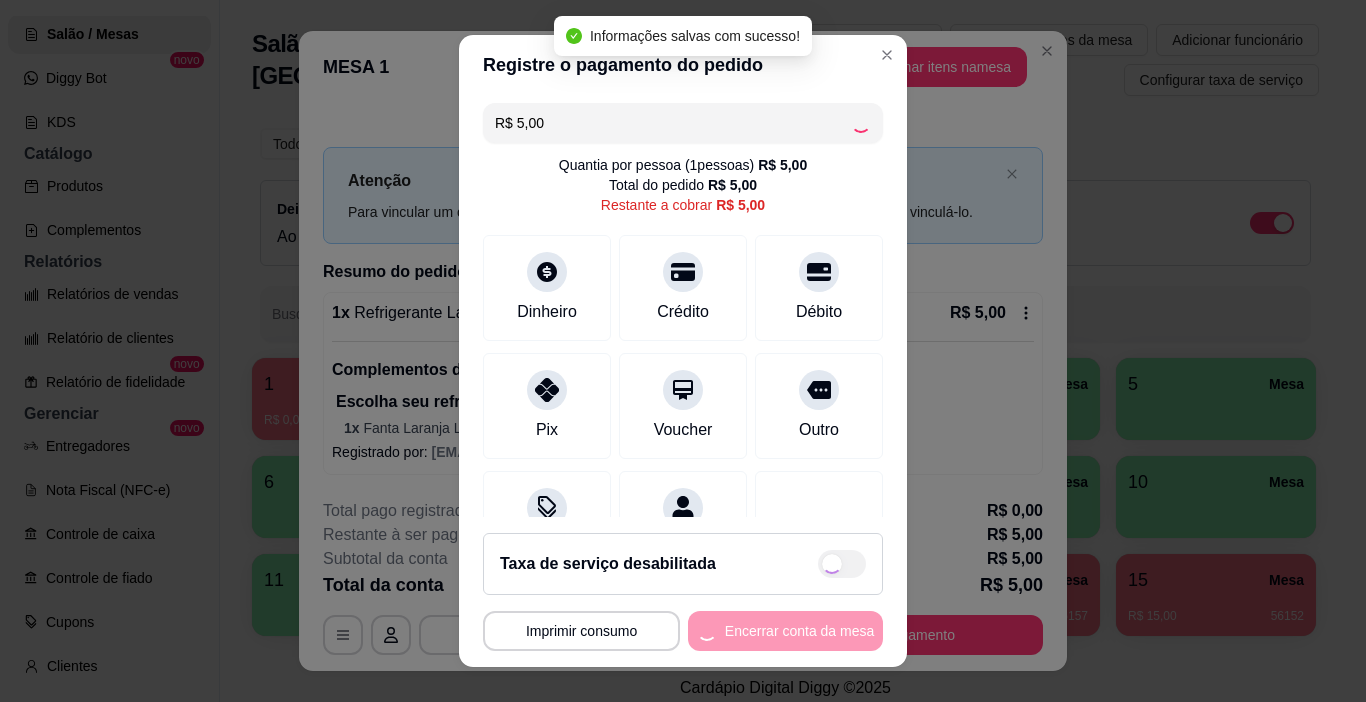 type on "R$ 0,00" 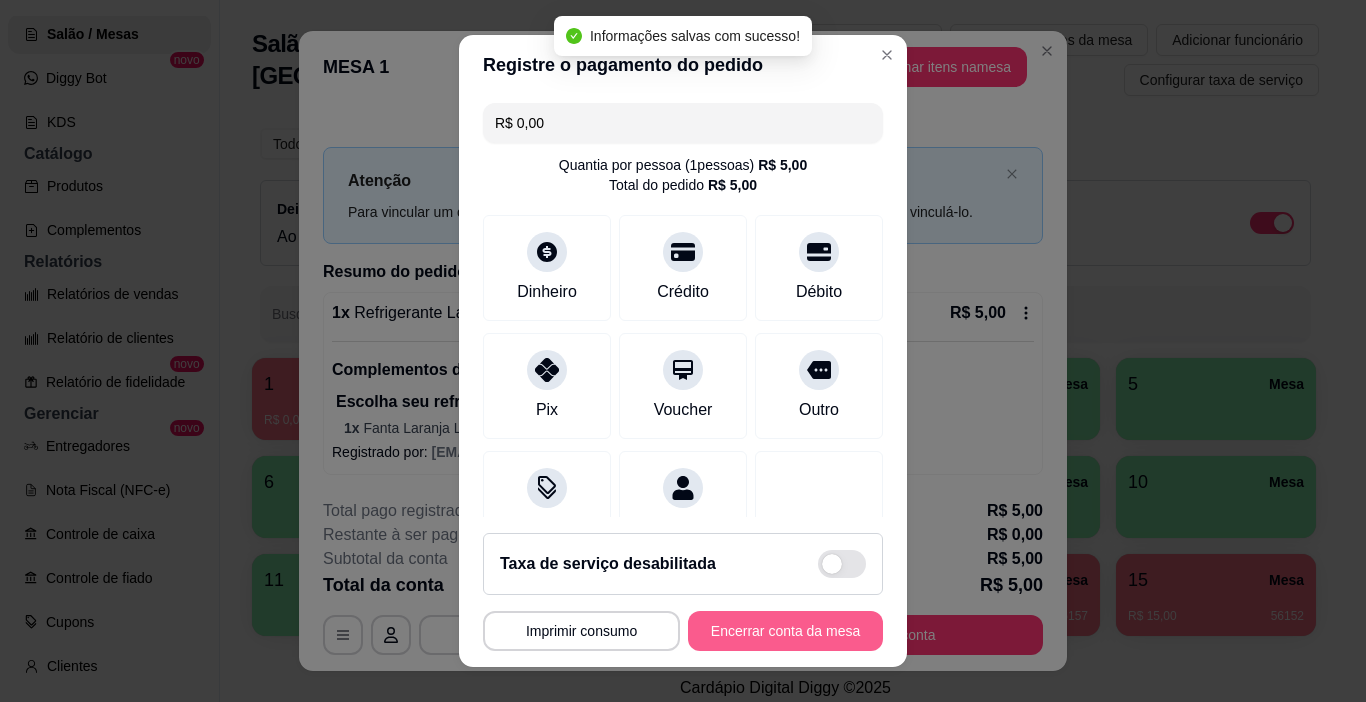 click on "Encerrar conta da mesa" at bounding box center [785, 631] 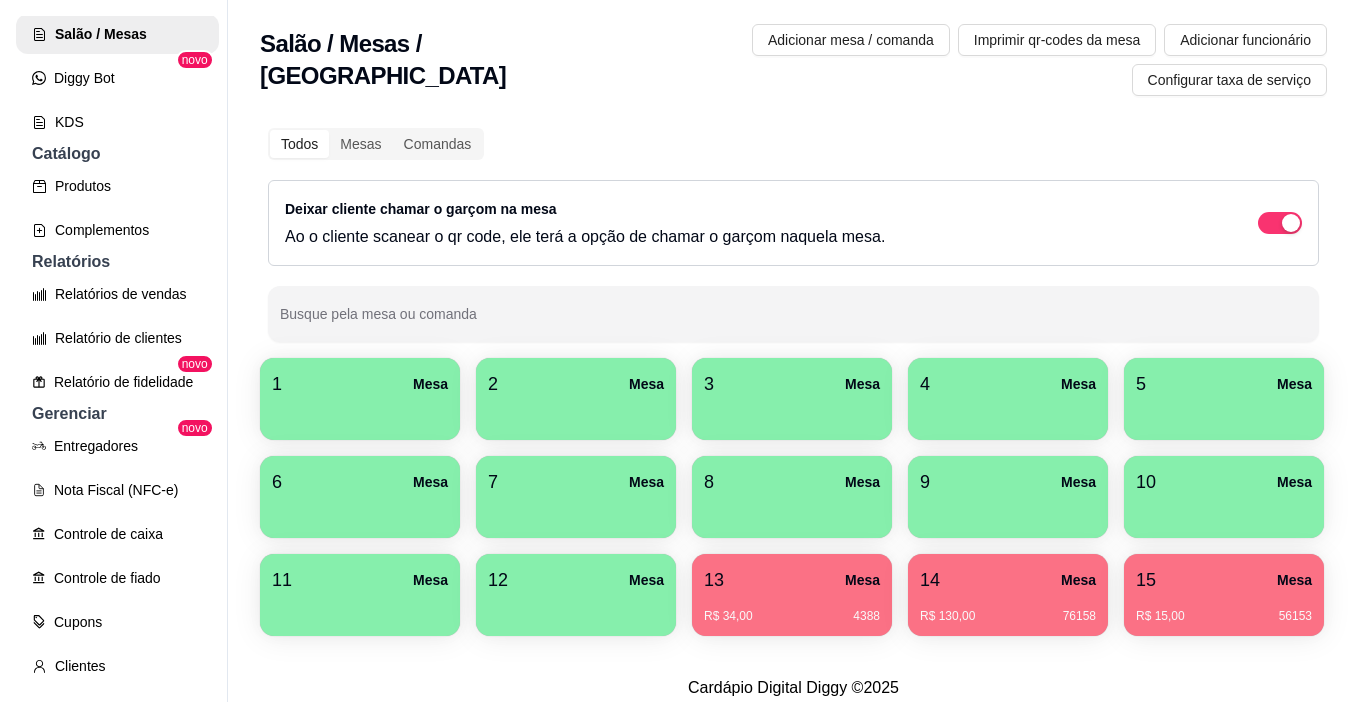 scroll, scrollTop: 32, scrollLeft: 0, axis: vertical 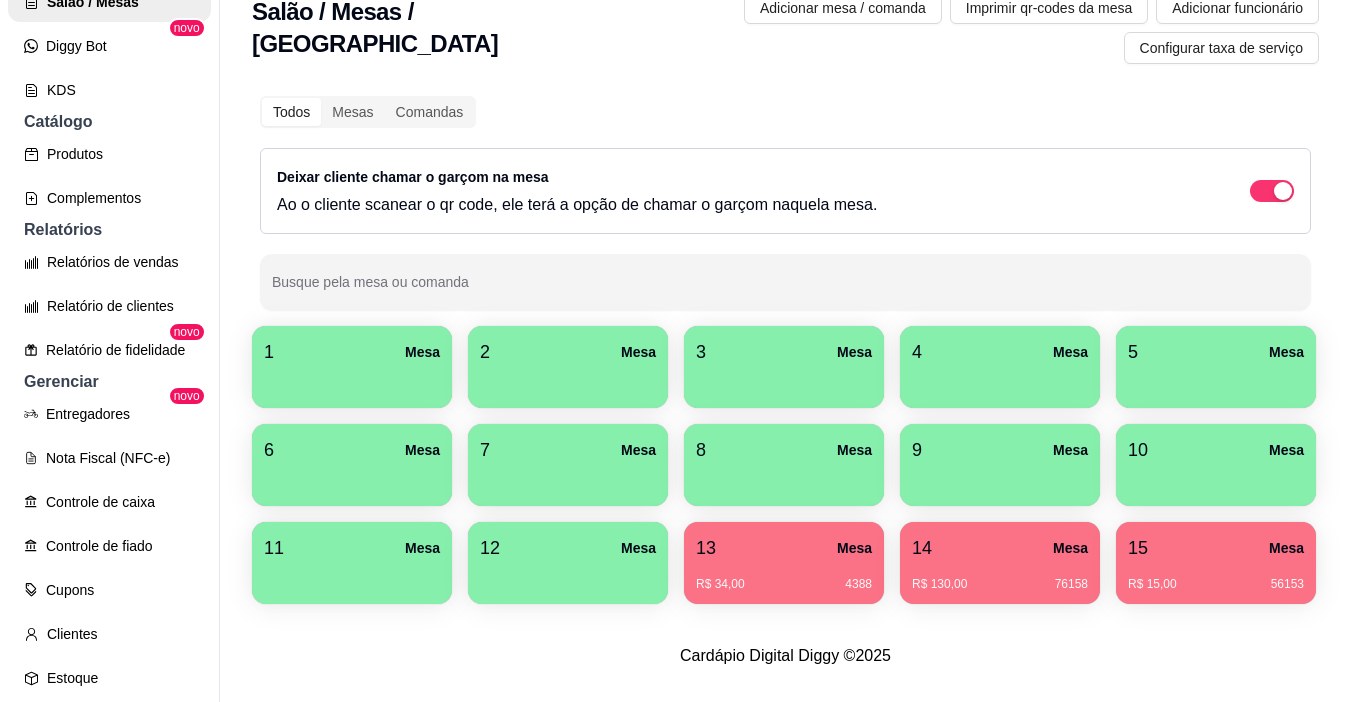 click on "1 Mesa" at bounding box center (352, 352) 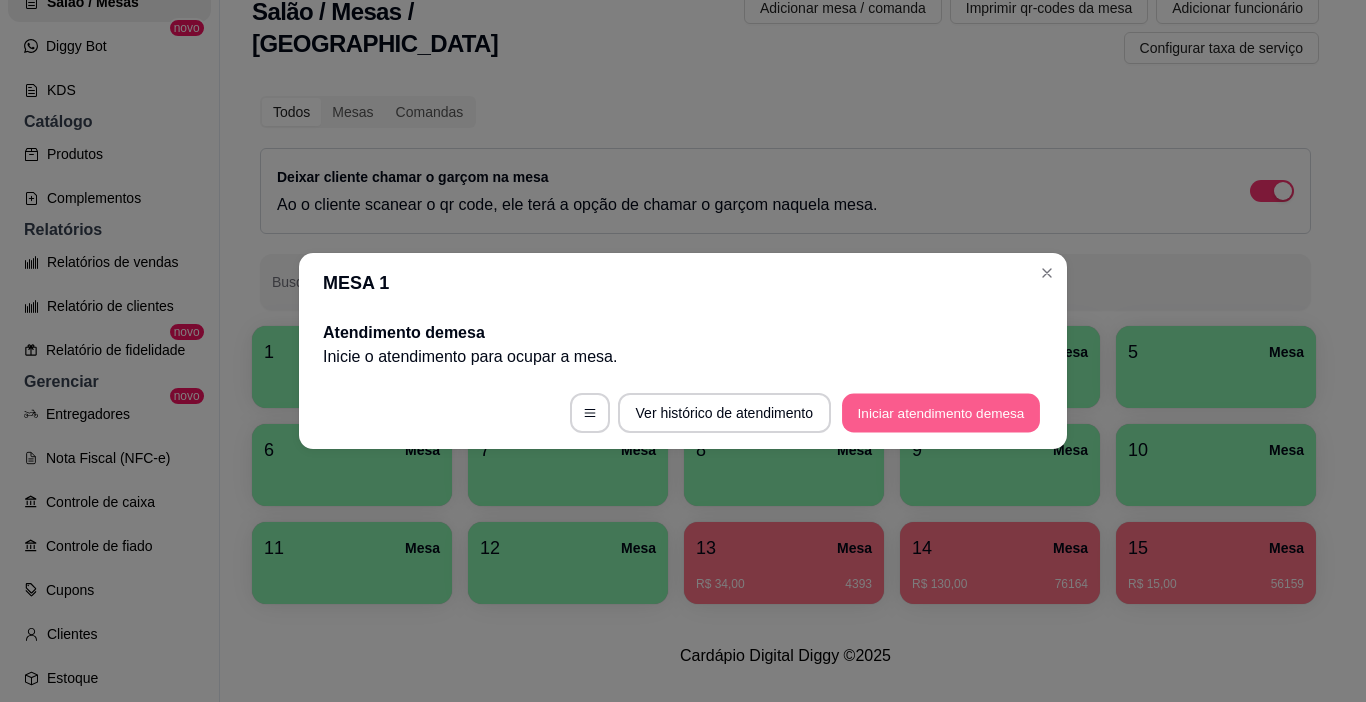 click on "Iniciar atendimento de  mesa" at bounding box center [941, 413] 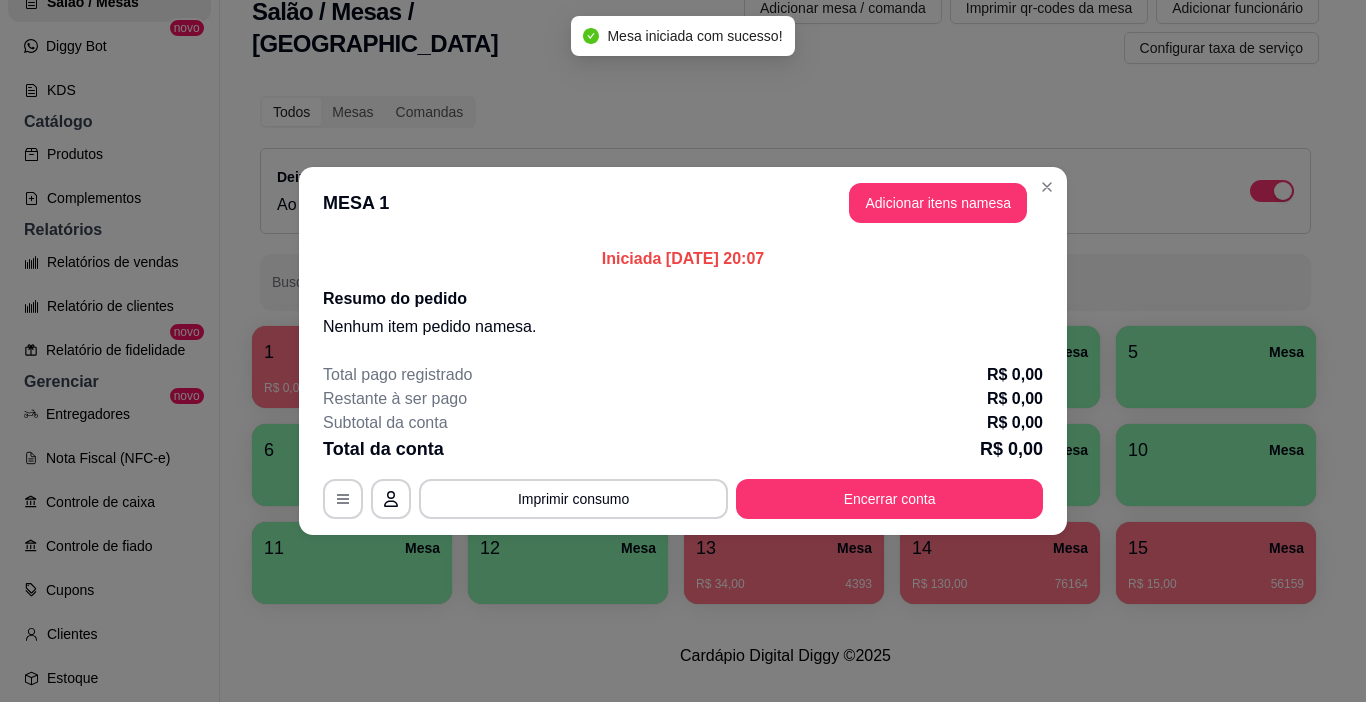 click on "Adicionar itens na  mesa" at bounding box center (938, 203) 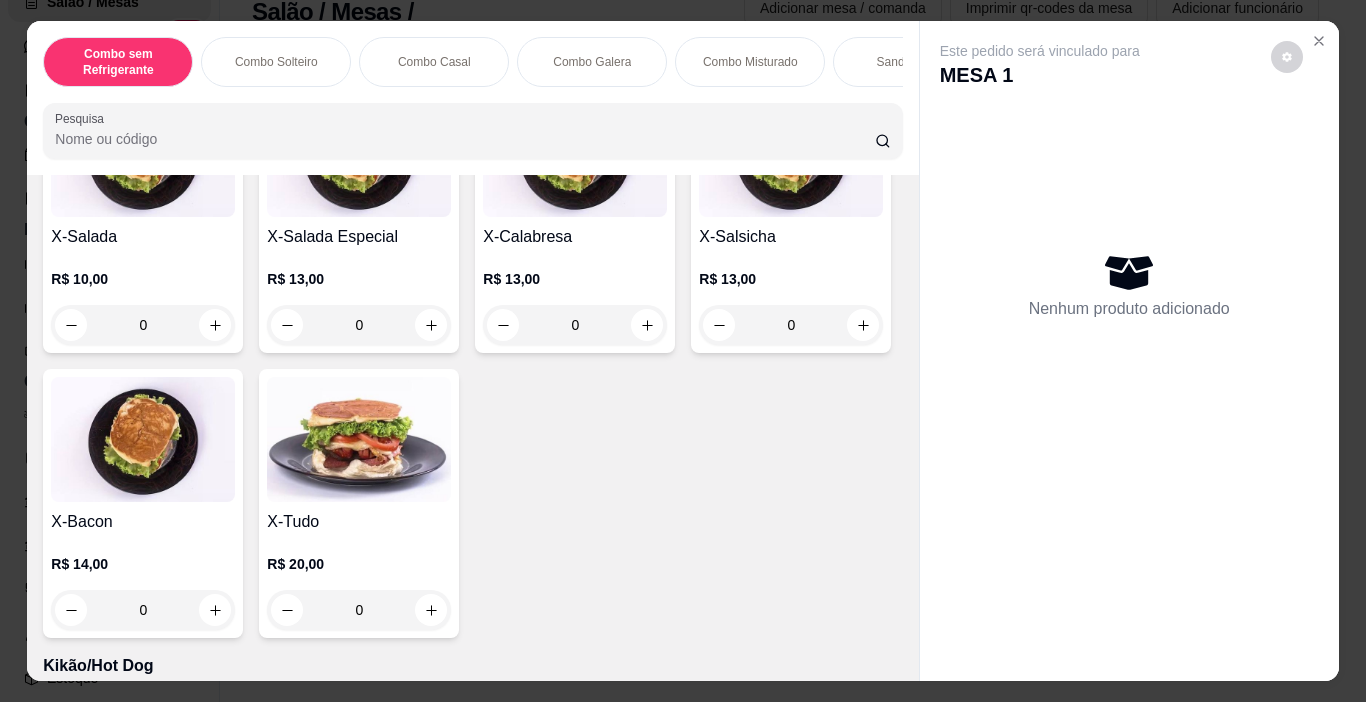 scroll, scrollTop: 3110, scrollLeft: 0, axis: vertical 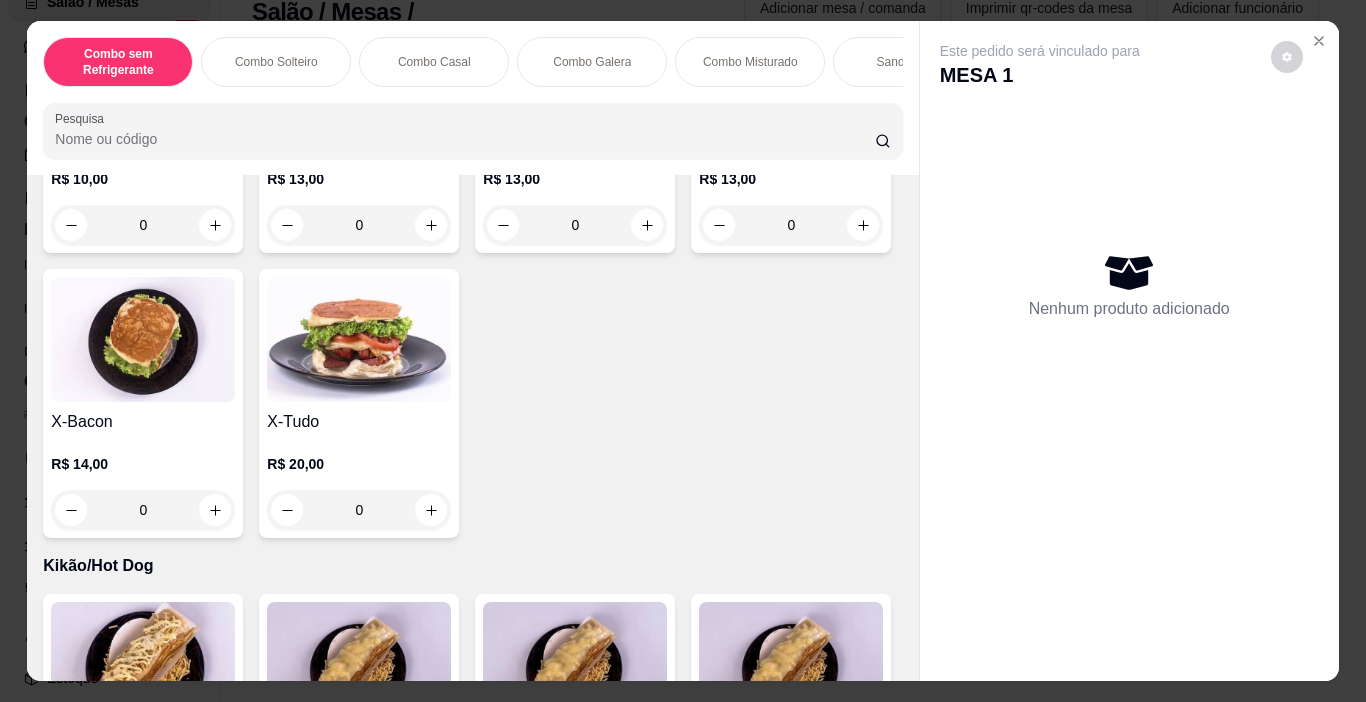click on "0" at bounding box center [143, 225] 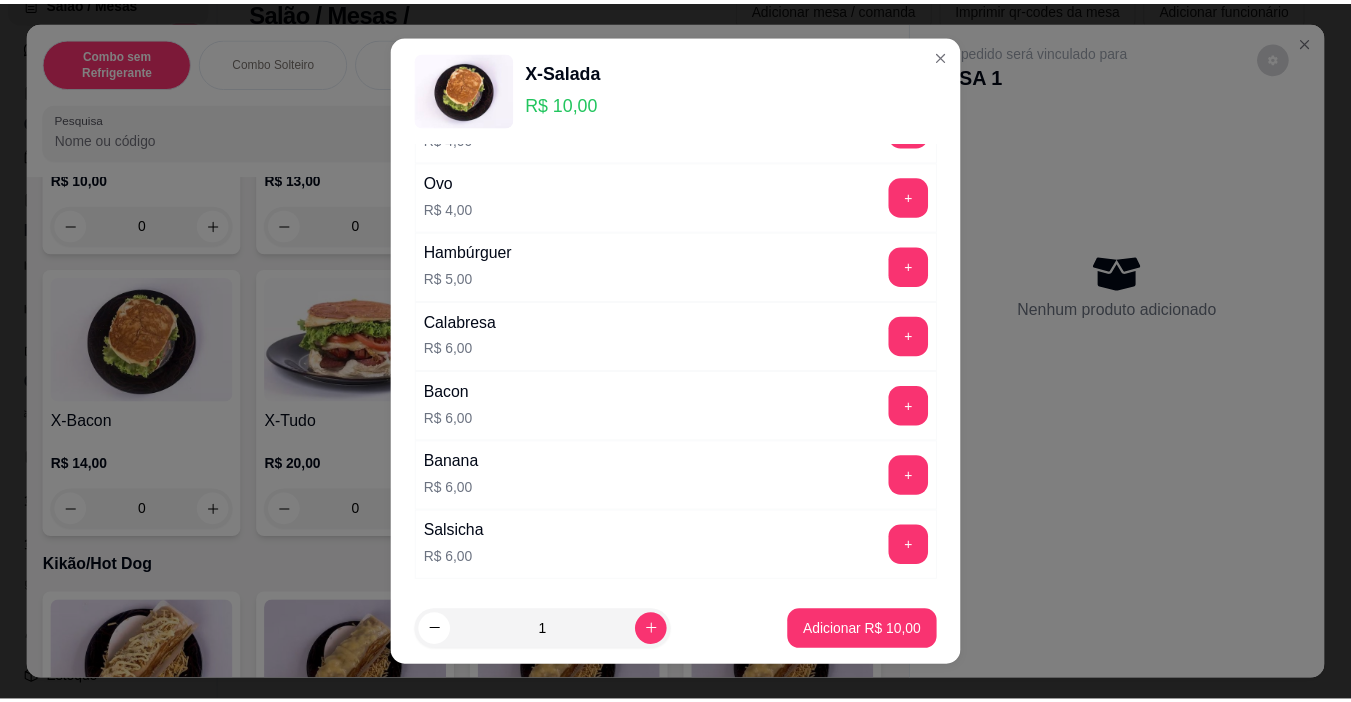 scroll, scrollTop: 0, scrollLeft: 0, axis: both 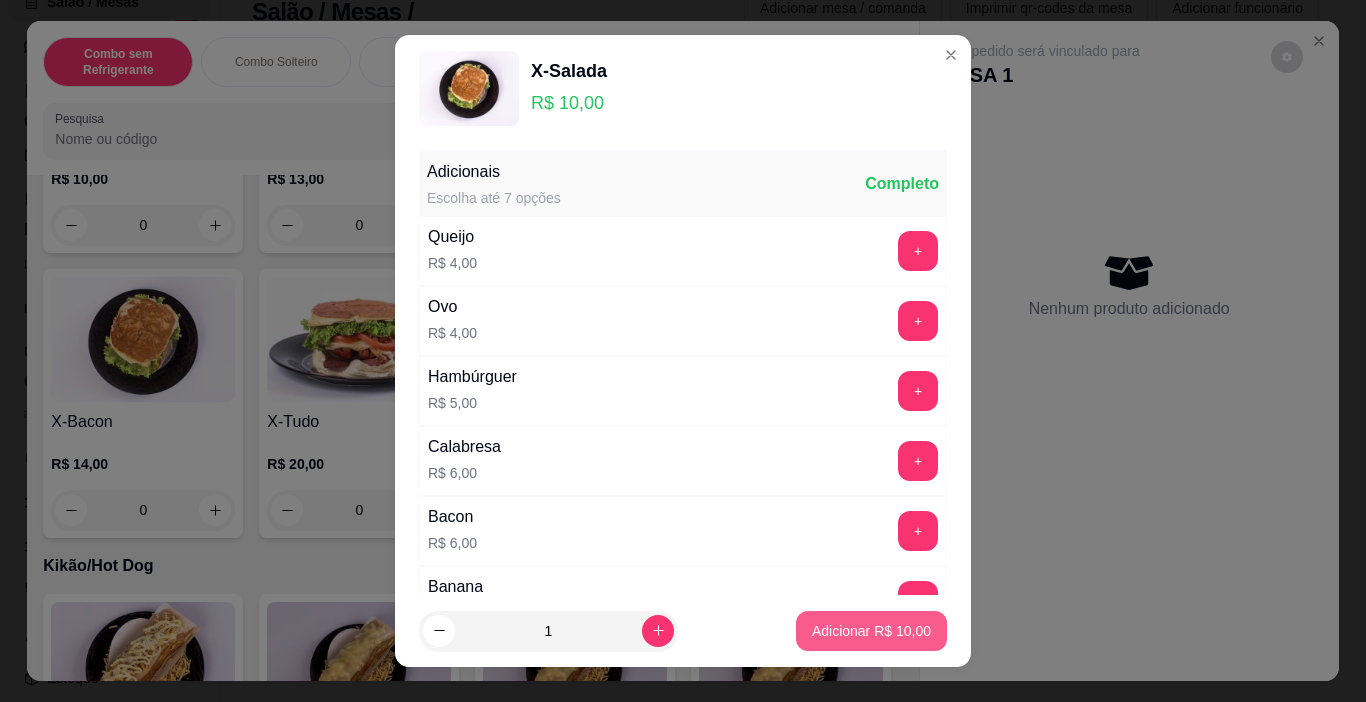 click on "Adicionar   R$ 10,00" at bounding box center [871, 631] 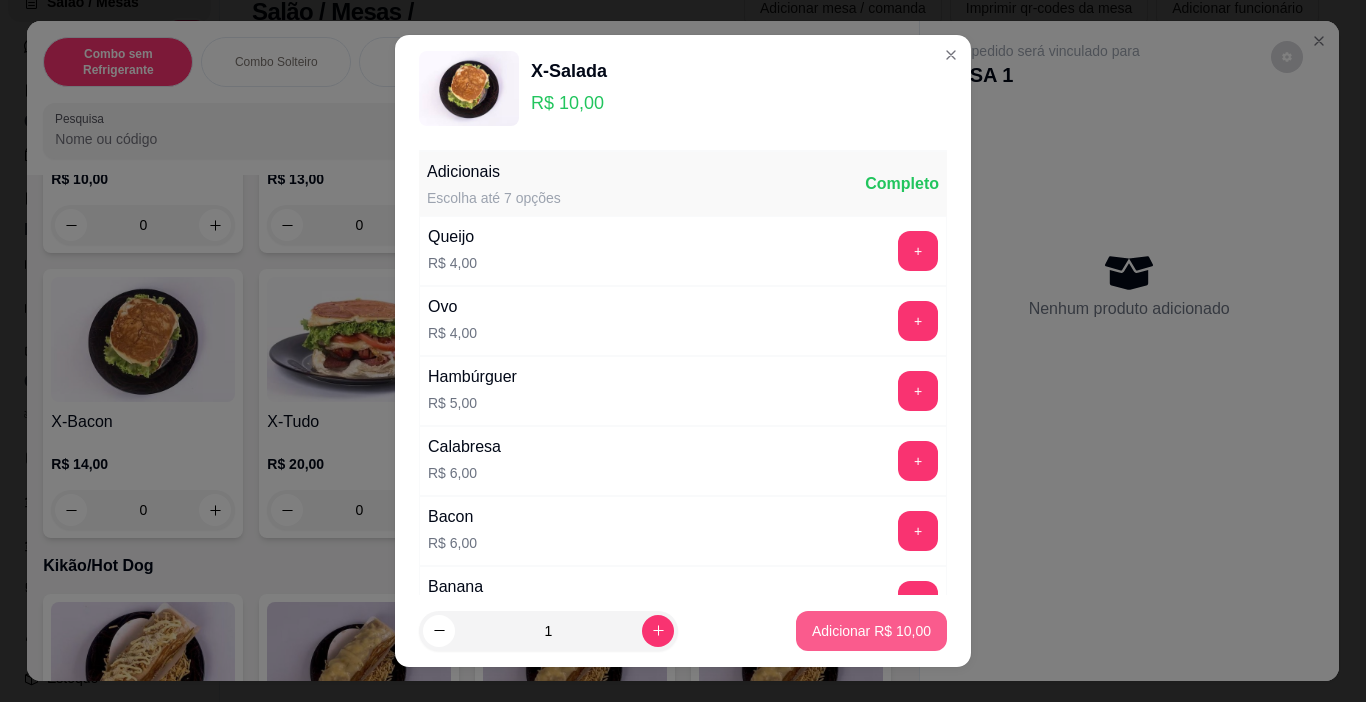 type on "1" 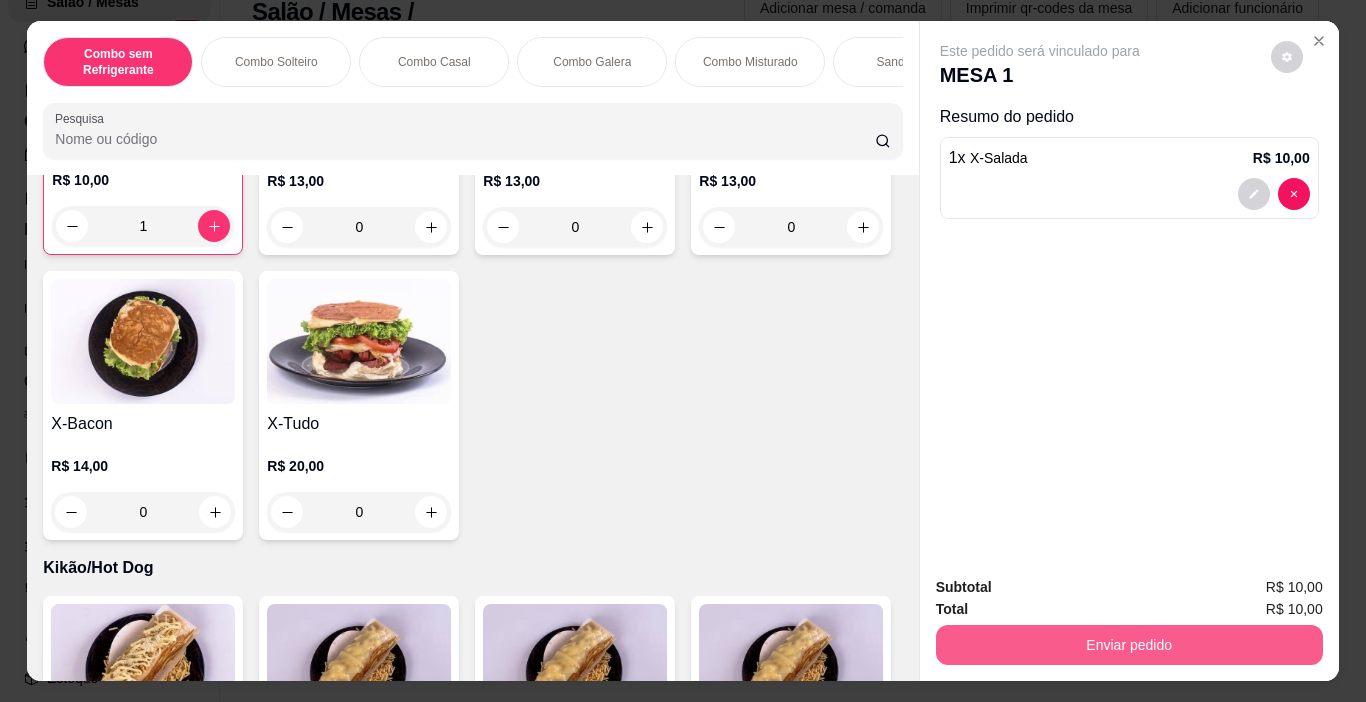 click on "Enviar pedido" at bounding box center [1129, 645] 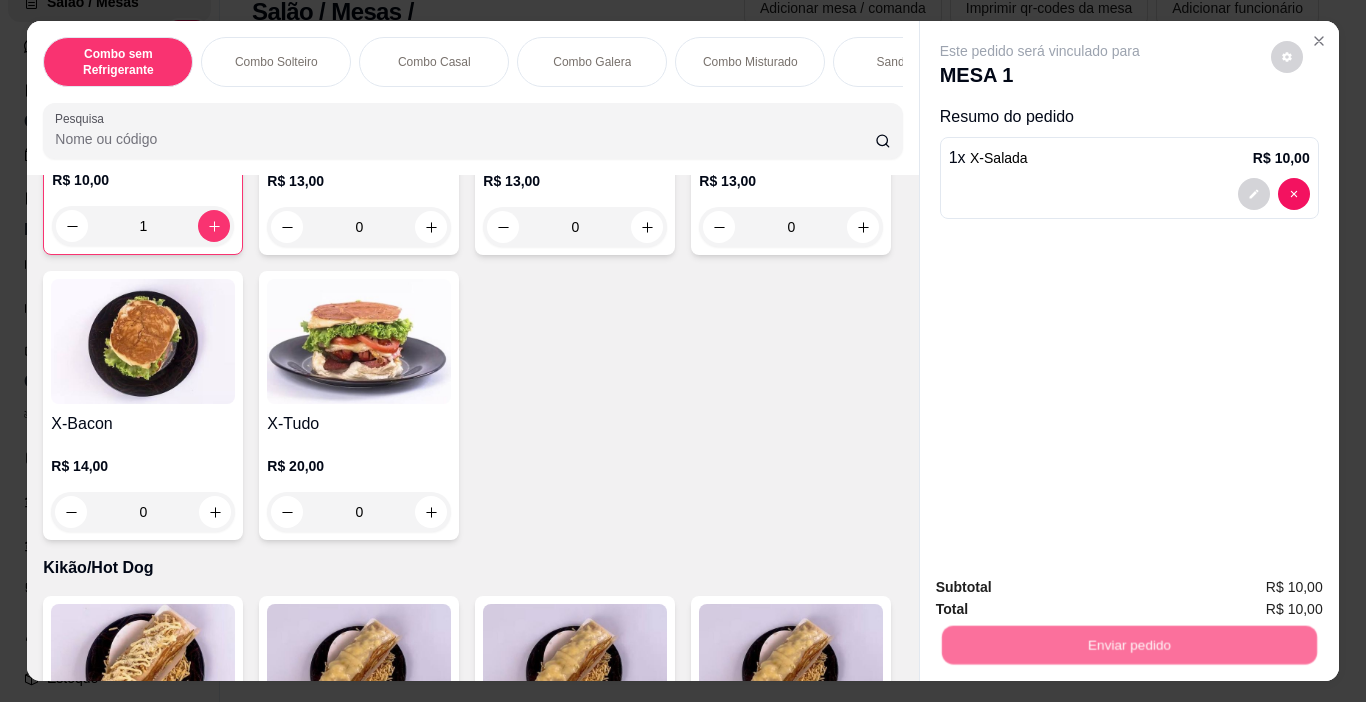 click on "Não registrar e enviar pedido" at bounding box center [1063, 587] 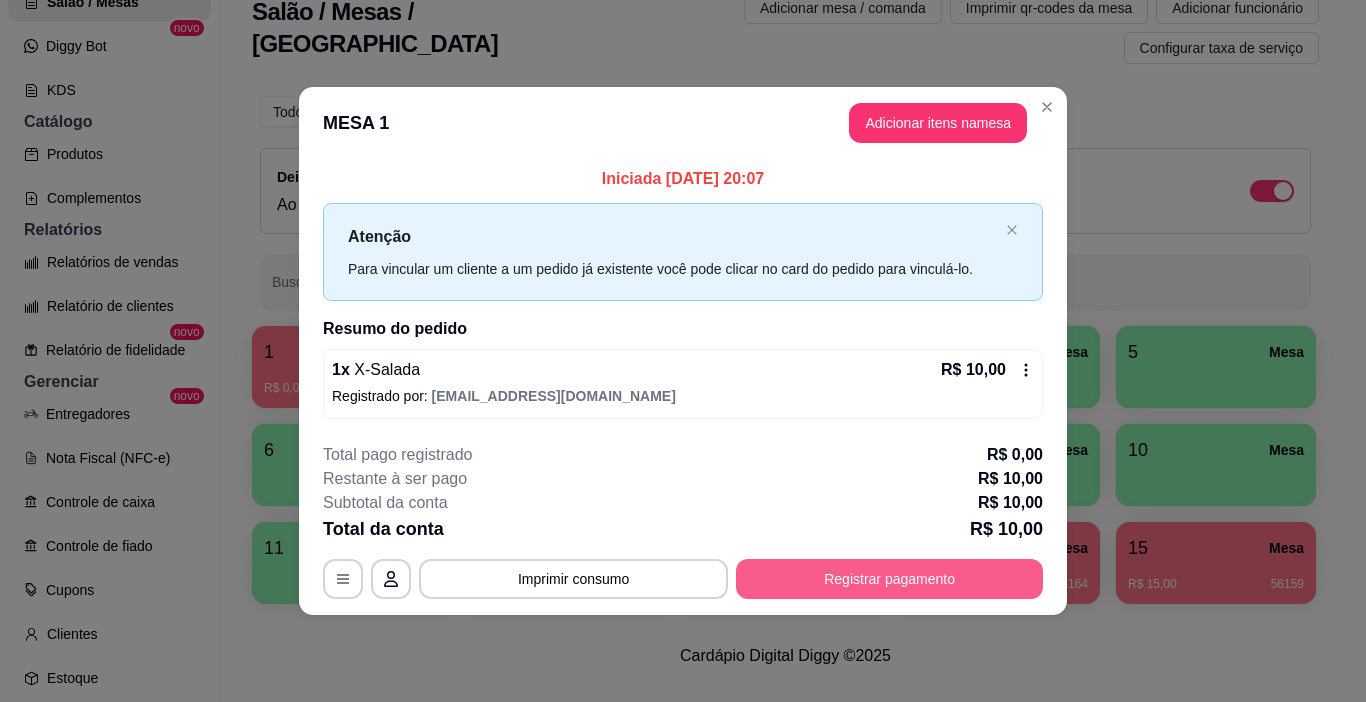 click on "Registrar pagamento" at bounding box center [889, 579] 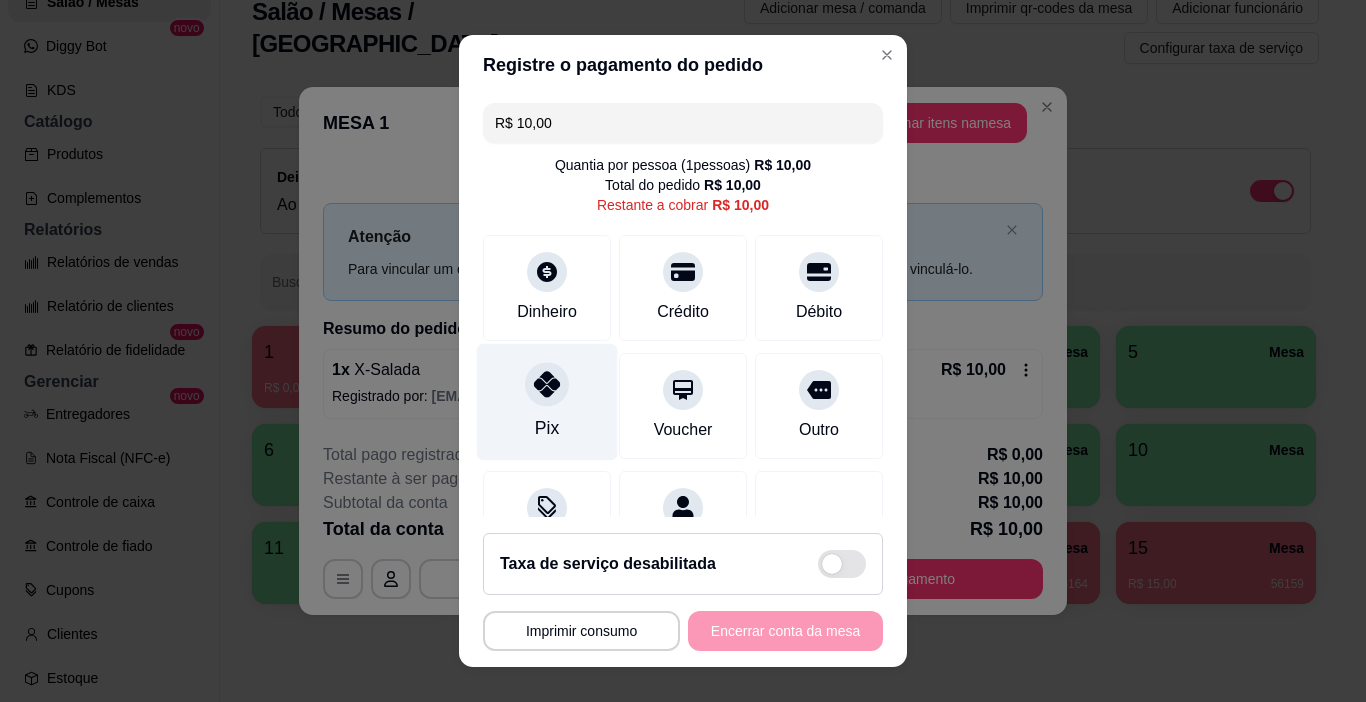 click on "Pix" at bounding box center [547, 402] 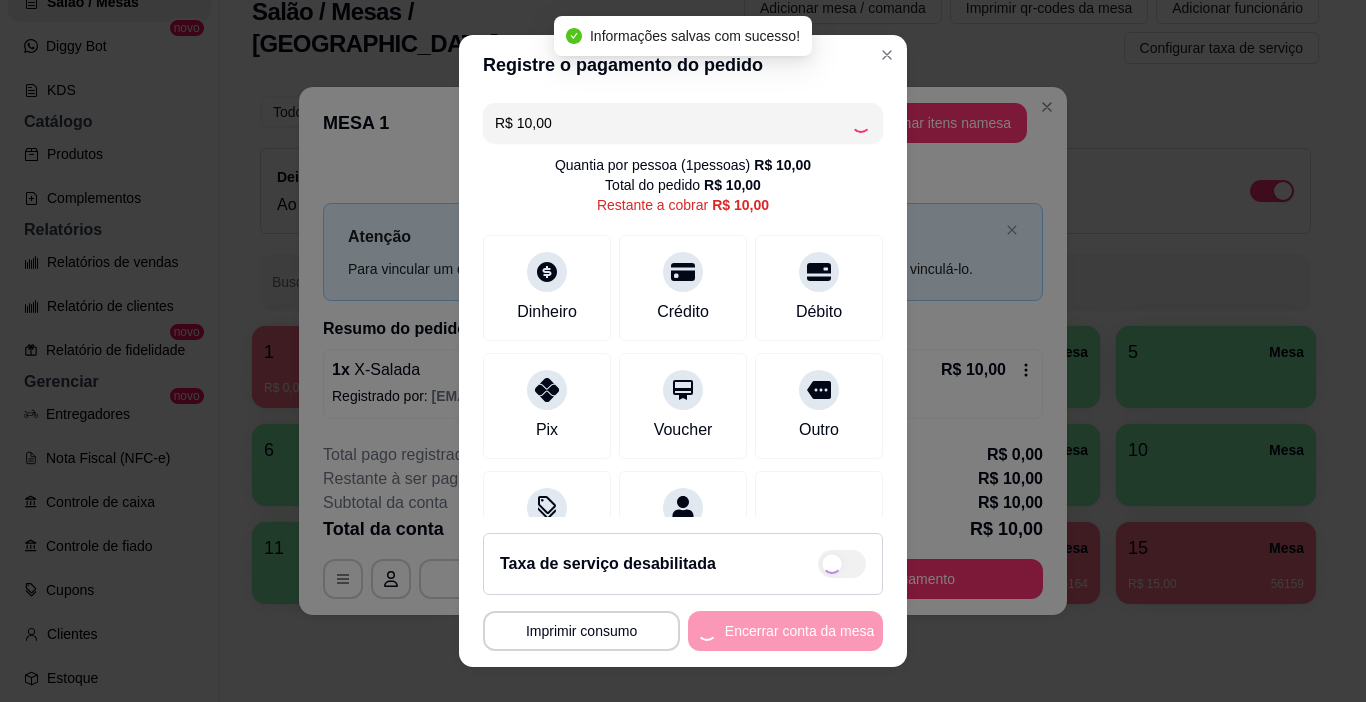 type on "R$ 0,00" 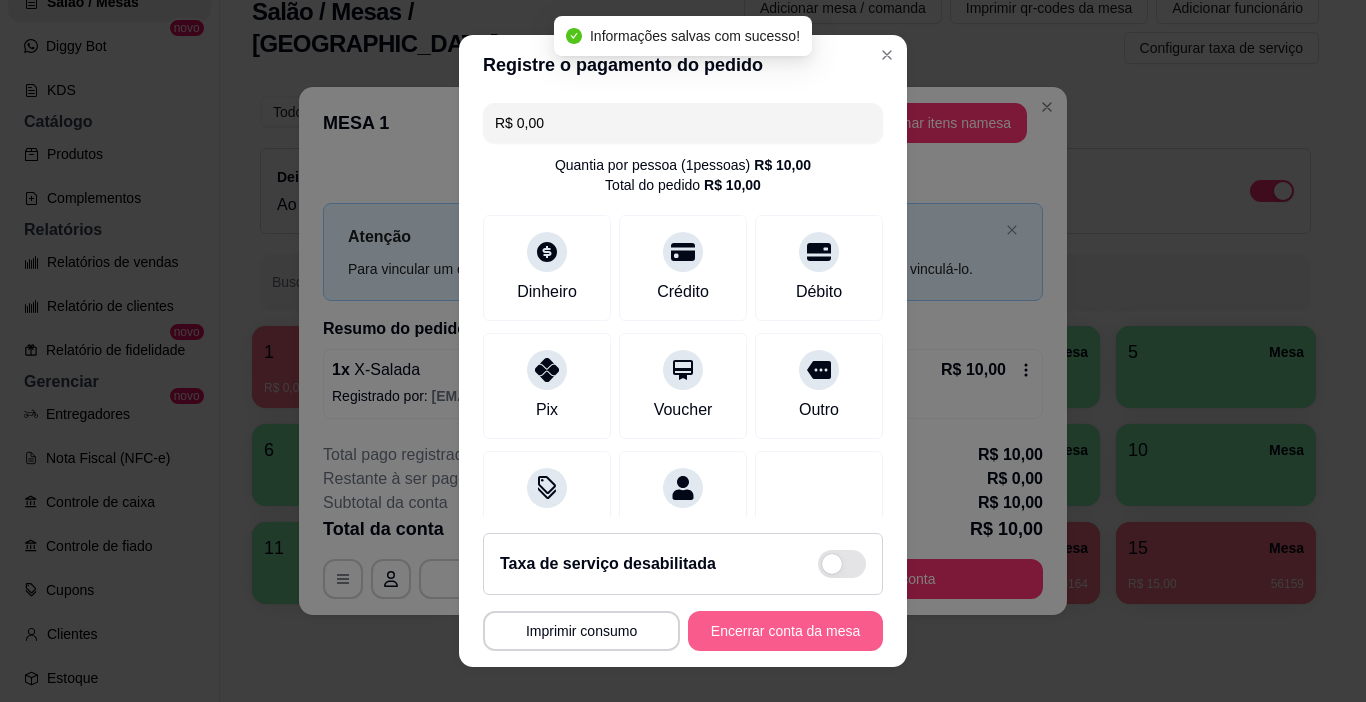click on "Encerrar conta da mesa" at bounding box center [785, 631] 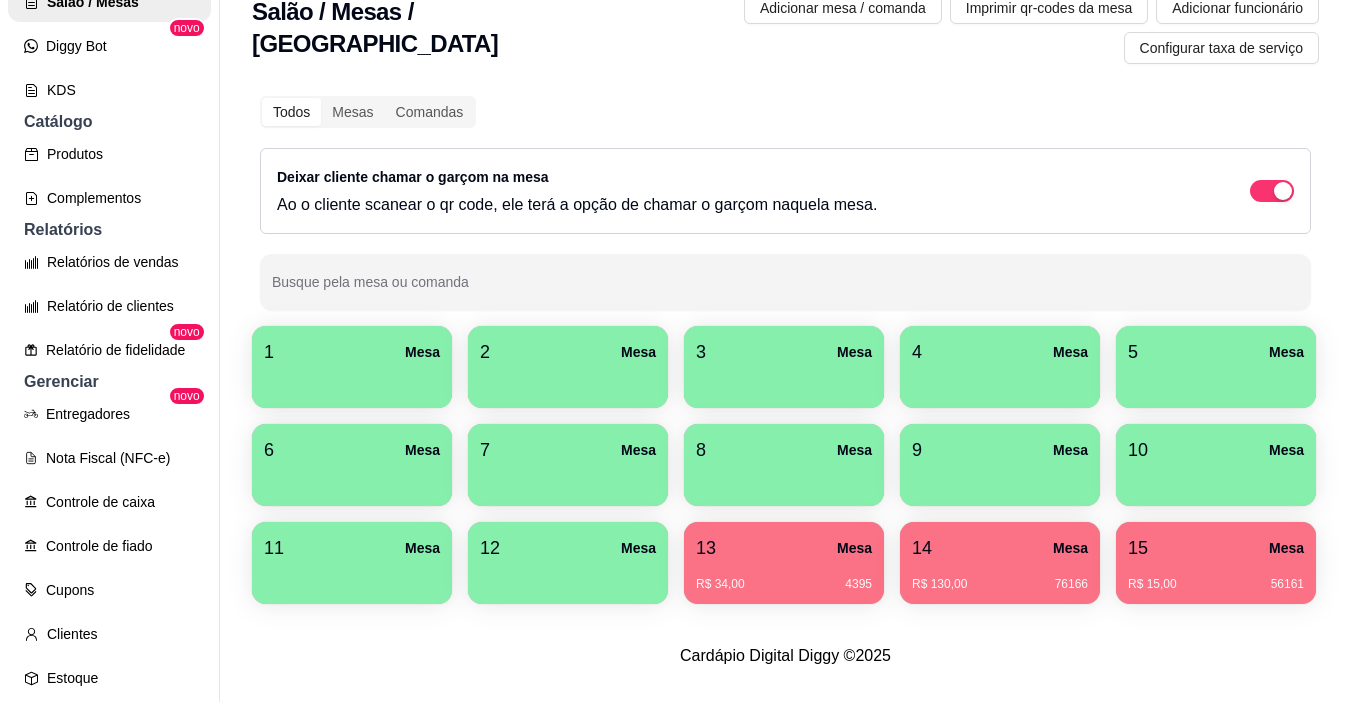 type 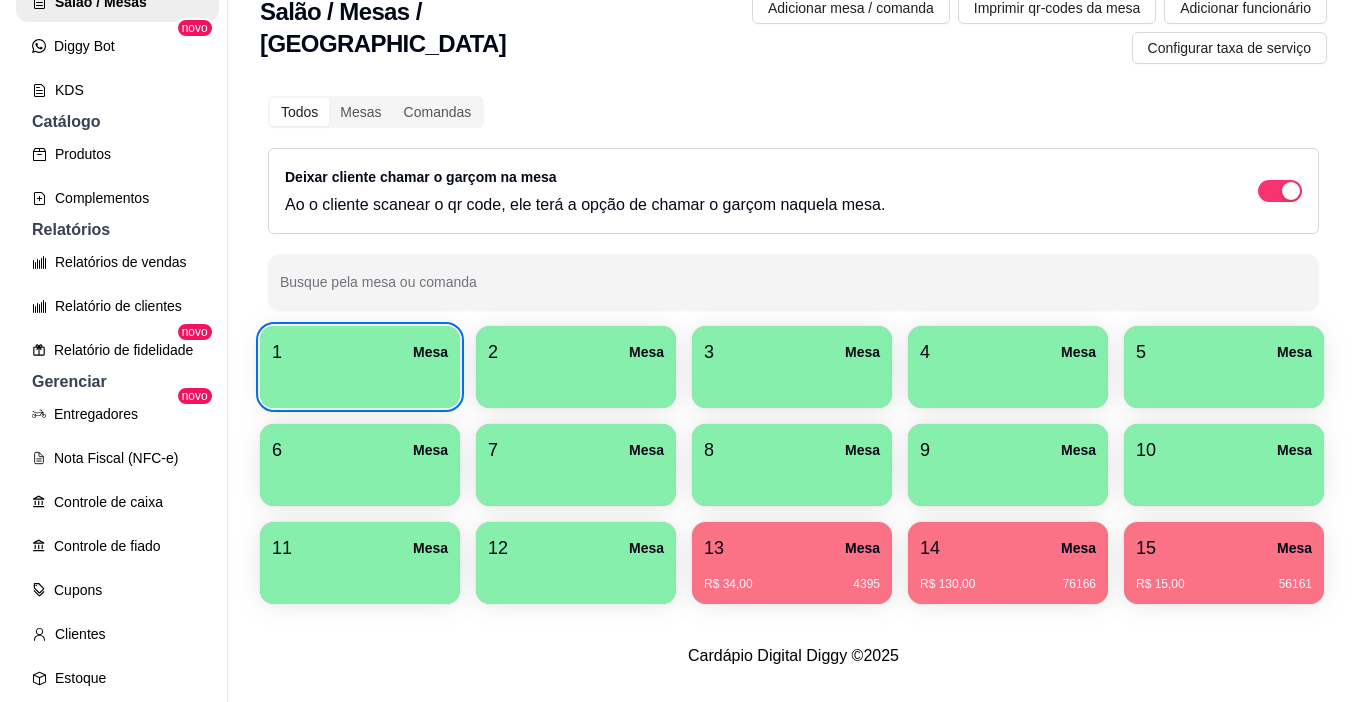 scroll, scrollTop: 127, scrollLeft: 0, axis: vertical 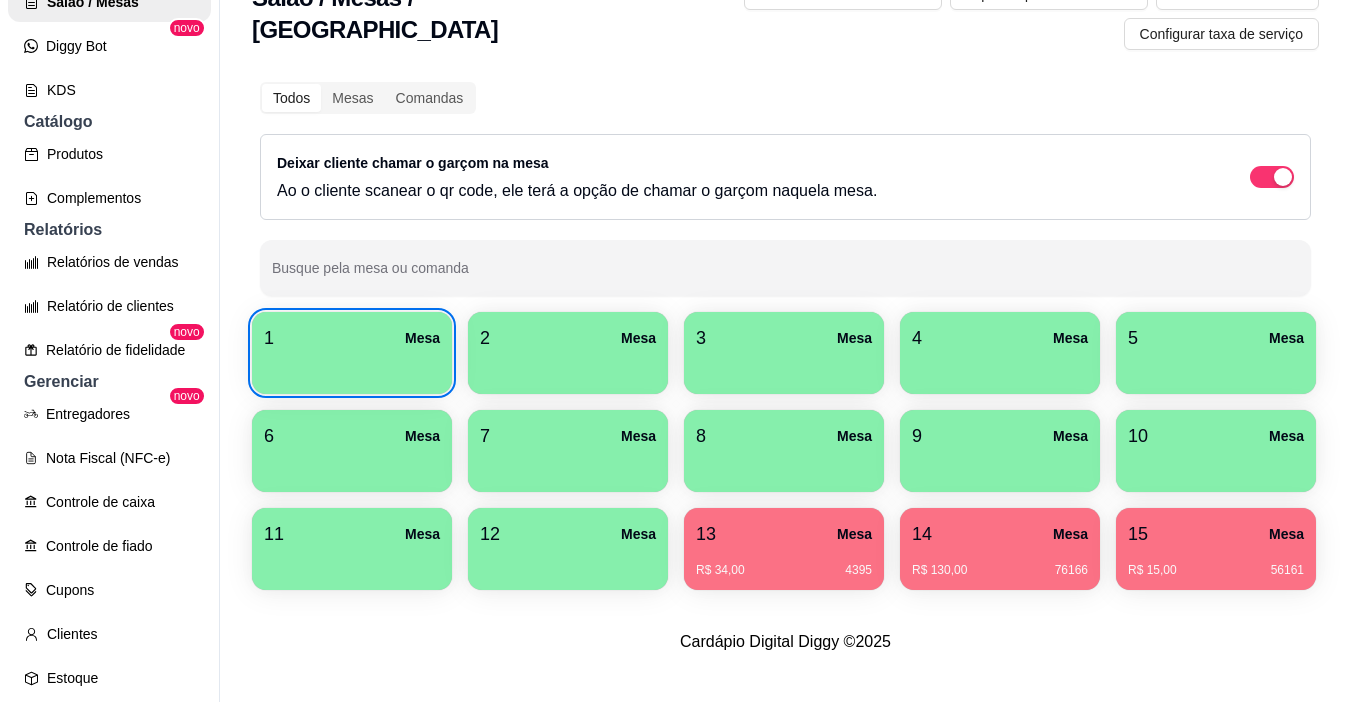 click at bounding box center [352, 367] 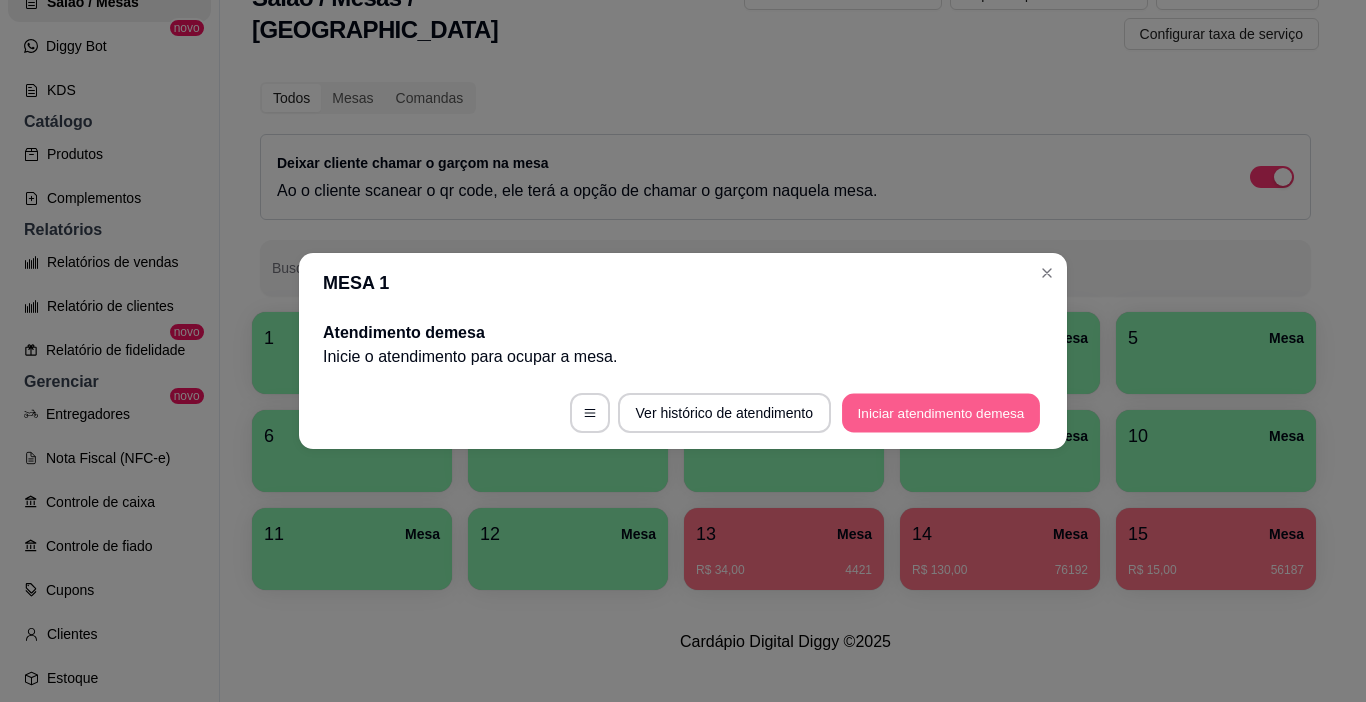 click on "Iniciar atendimento de  mesa" at bounding box center (941, 413) 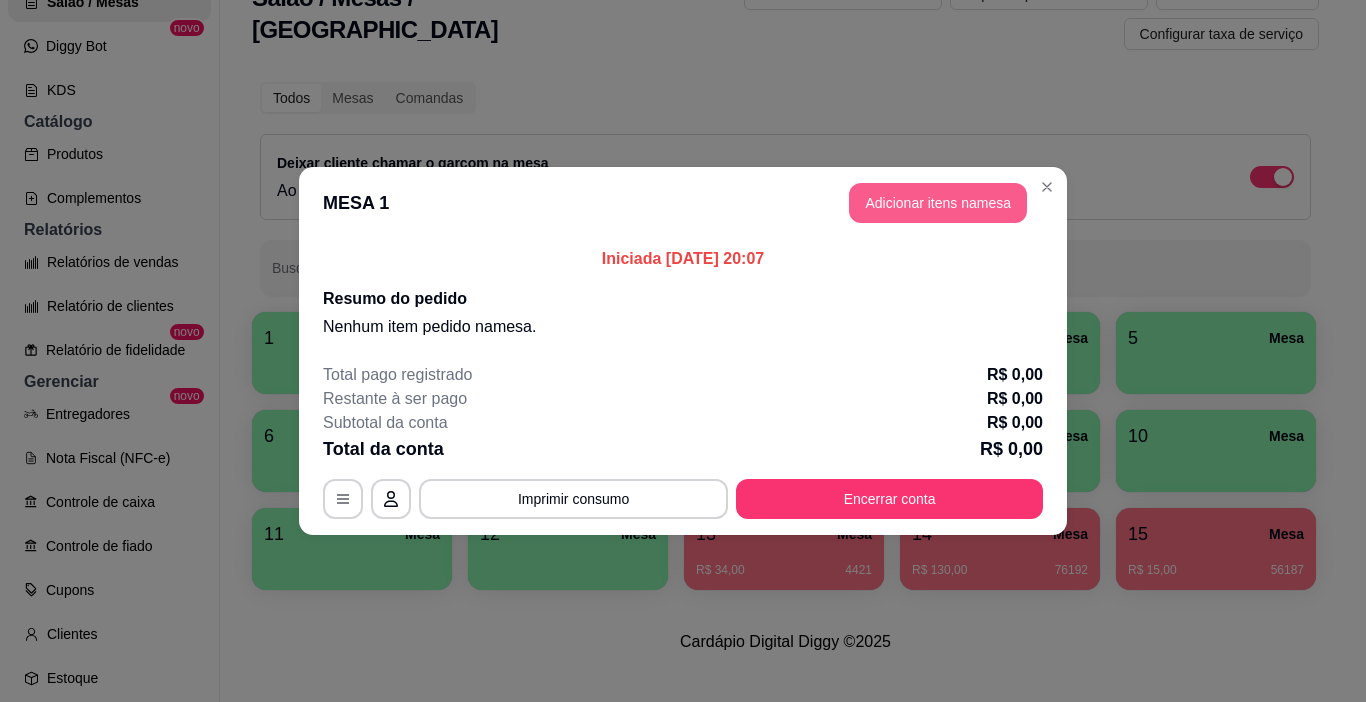 click on "Adicionar itens na  mesa" at bounding box center (938, 203) 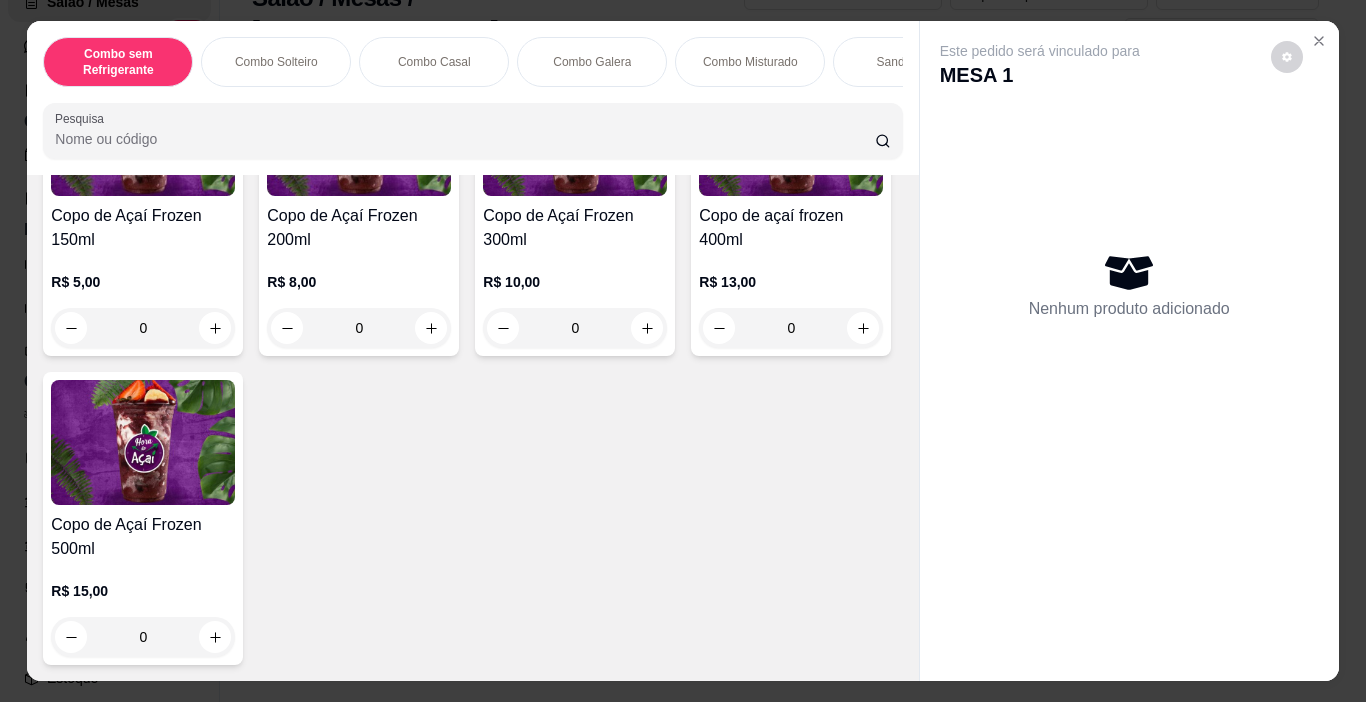 scroll, scrollTop: 5000, scrollLeft: 0, axis: vertical 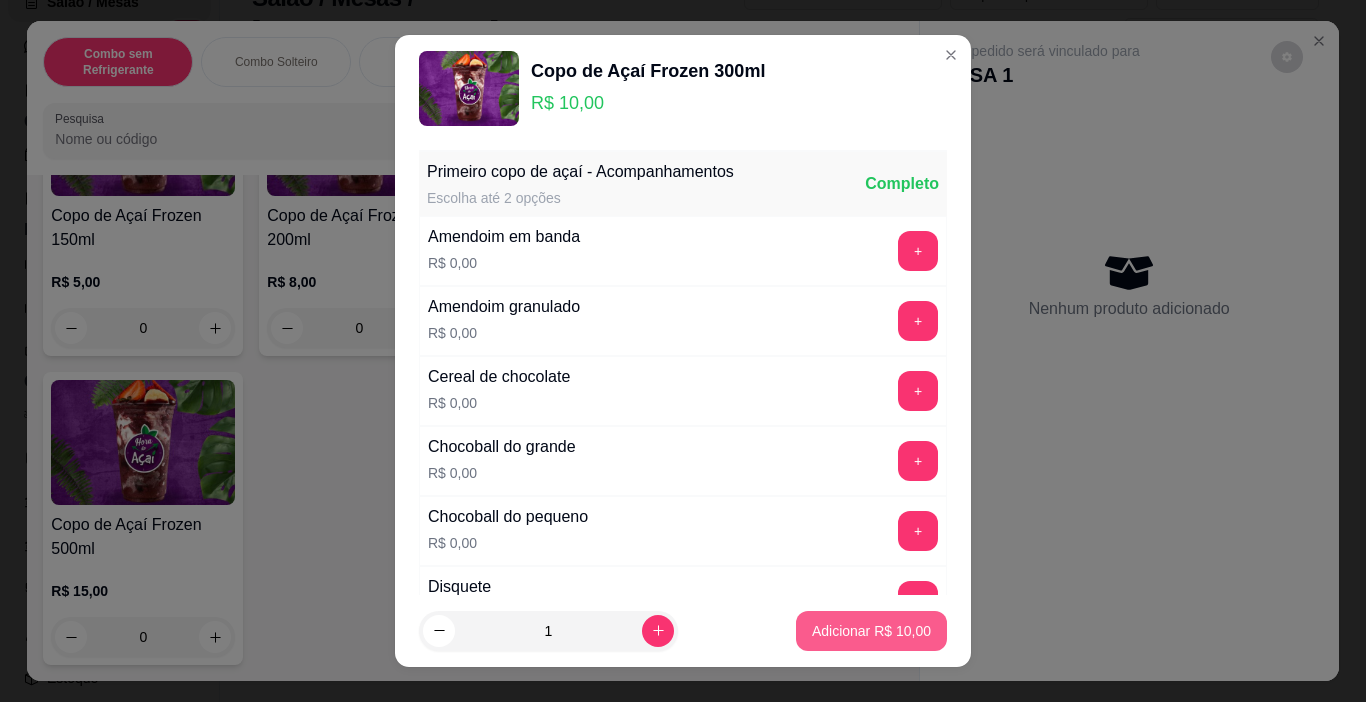 click on "Adicionar   R$ 10,00" at bounding box center [871, 631] 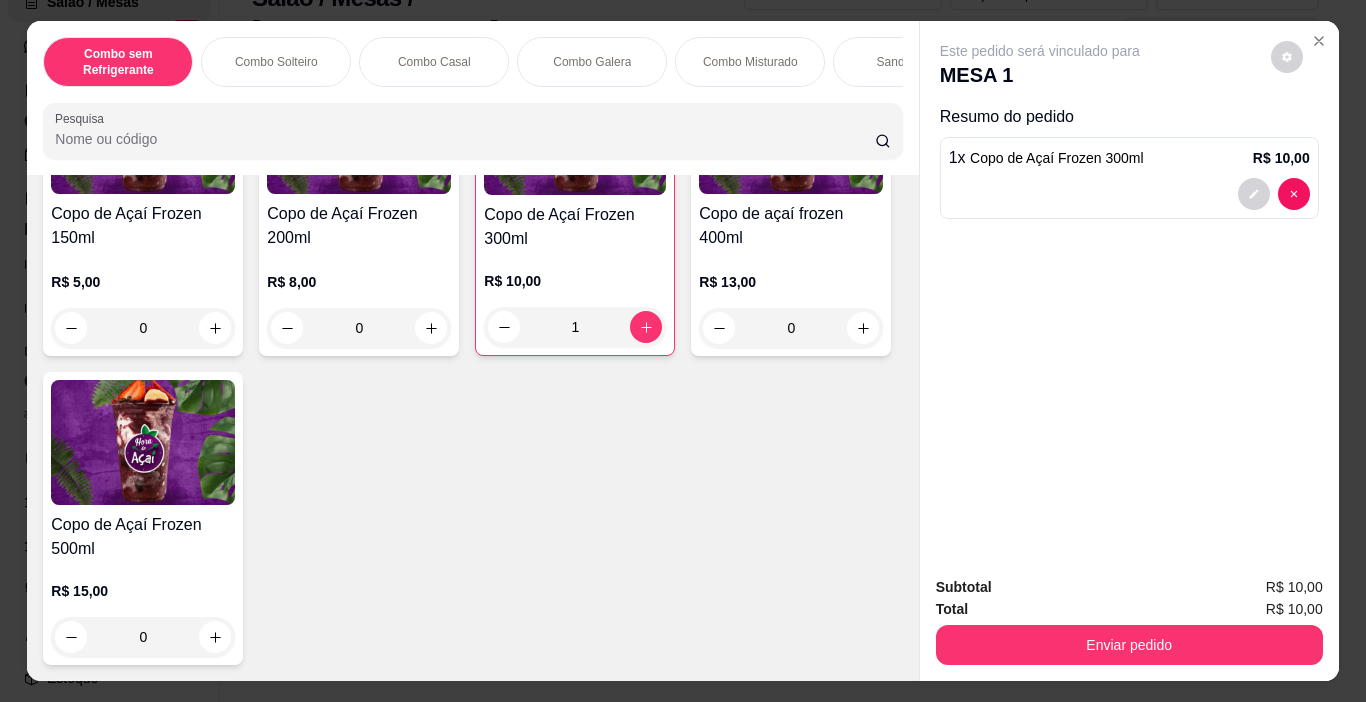 click on "Enviar pedido" at bounding box center [1129, 645] 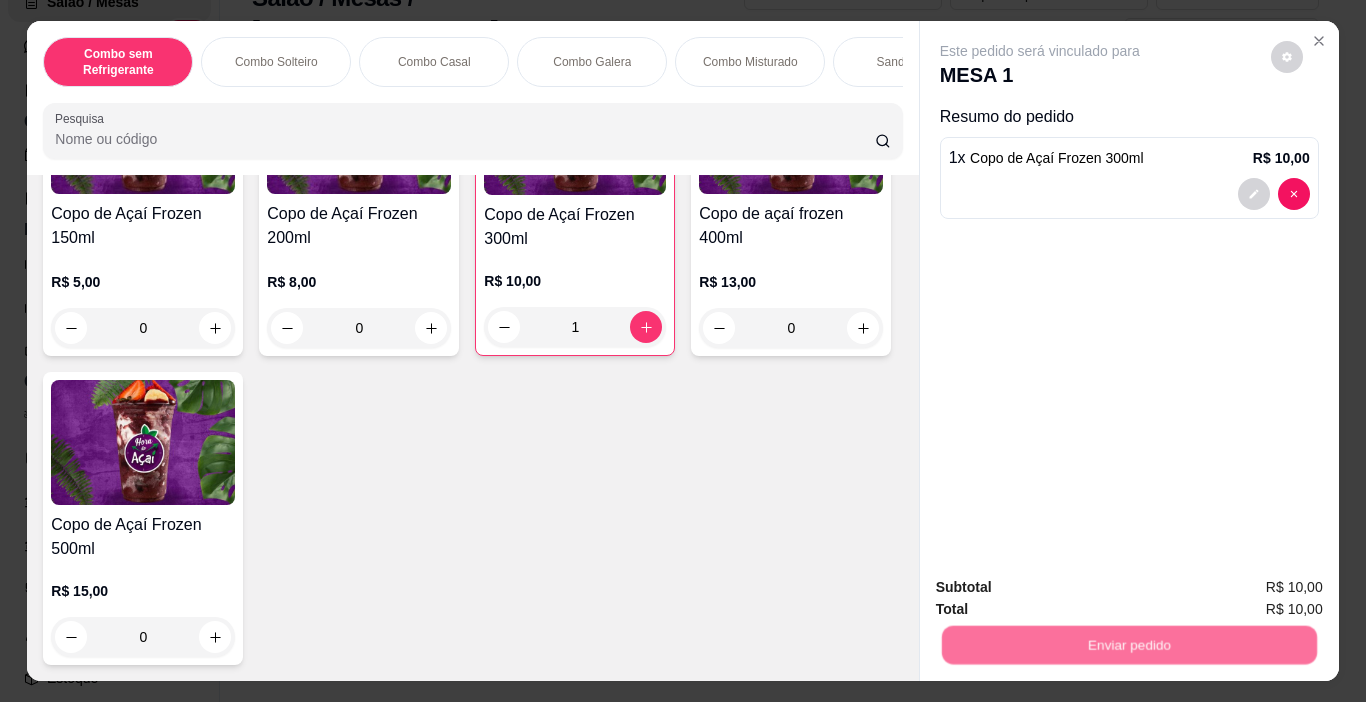 click on "Não registrar e enviar pedido" at bounding box center [1063, 588] 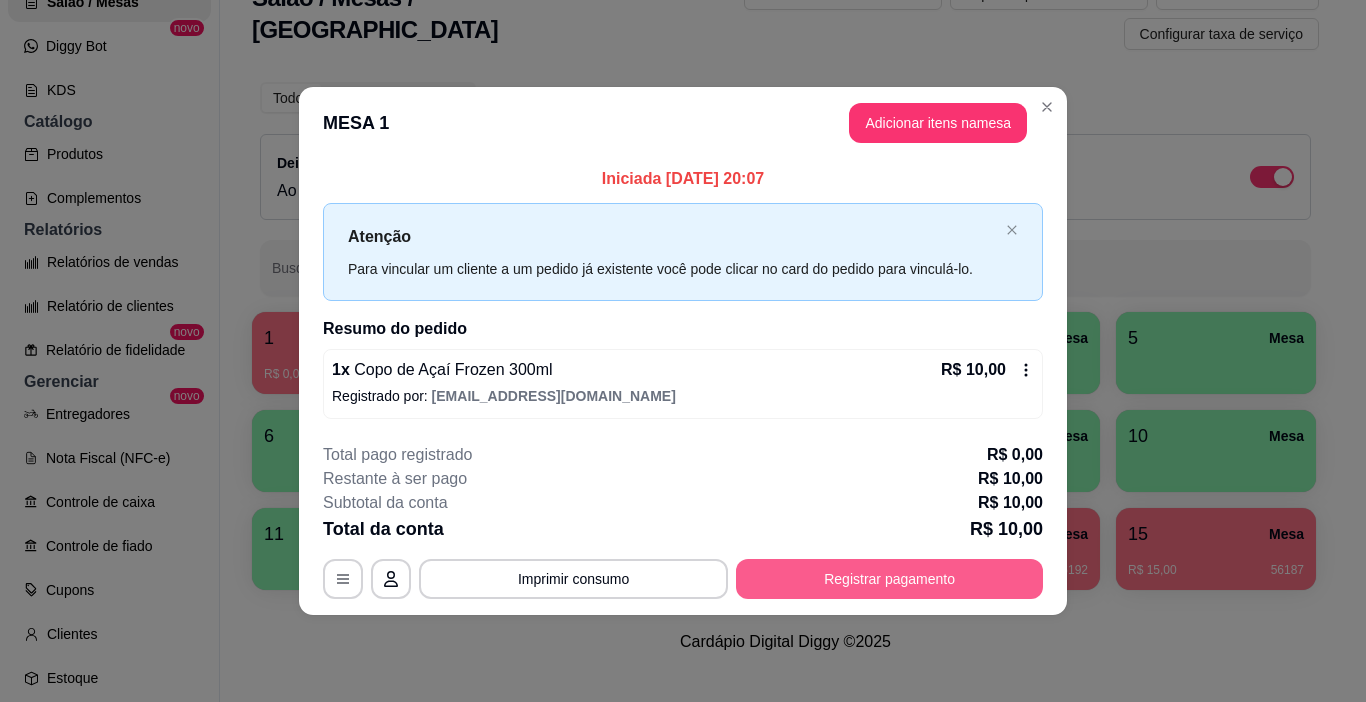 click on "Registrar pagamento" at bounding box center (889, 579) 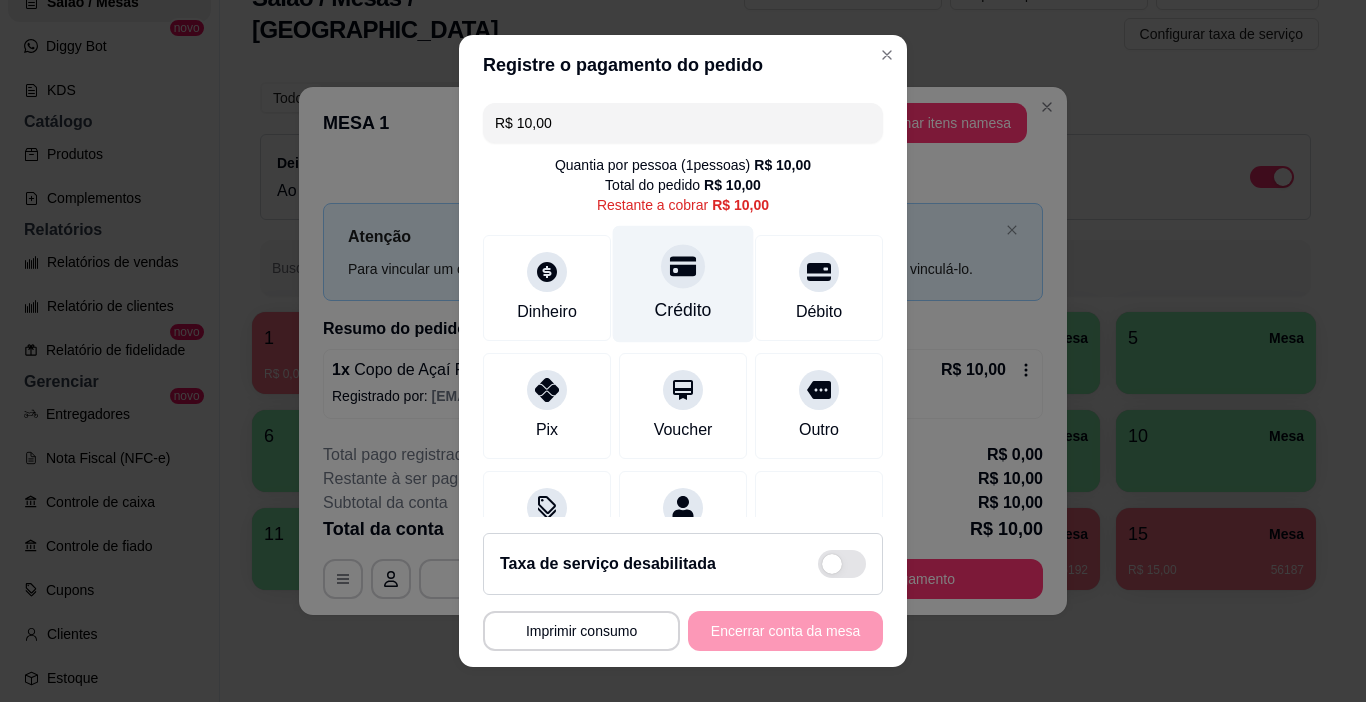 click on "Crédito" at bounding box center [683, 284] 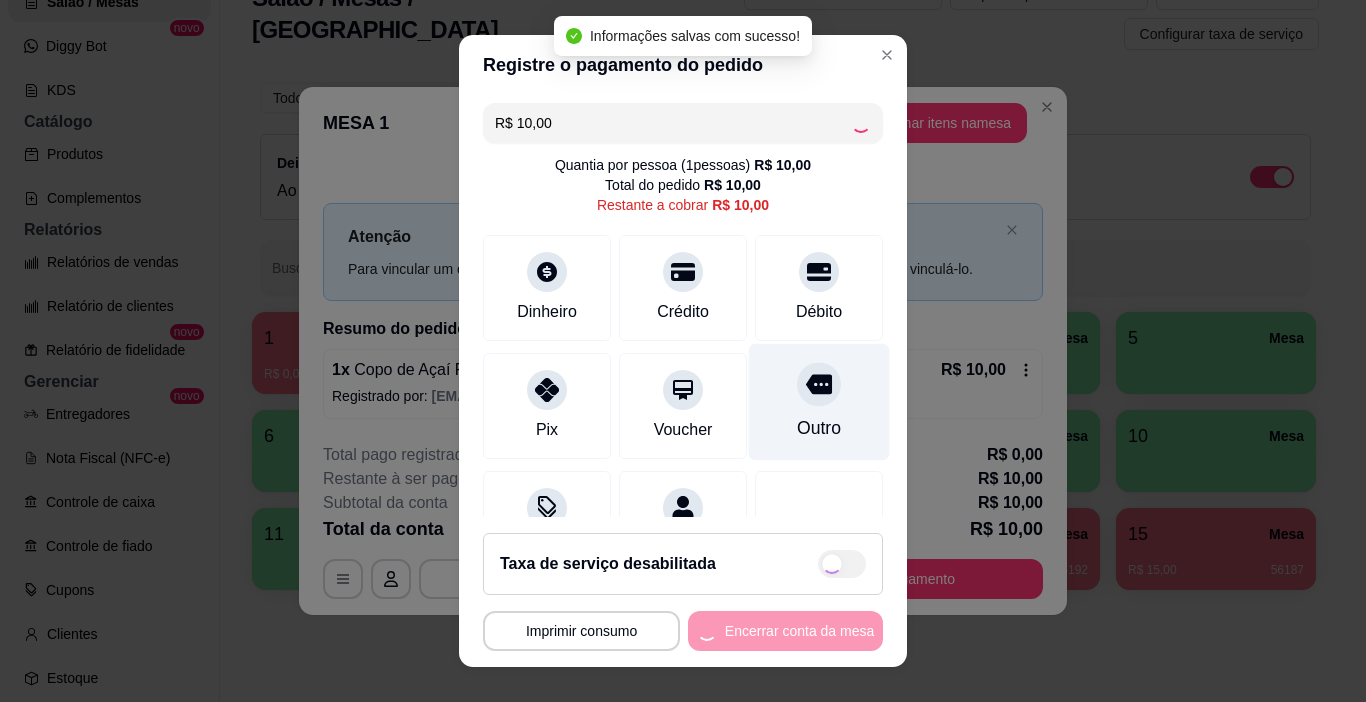 type on "R$ 0,00" 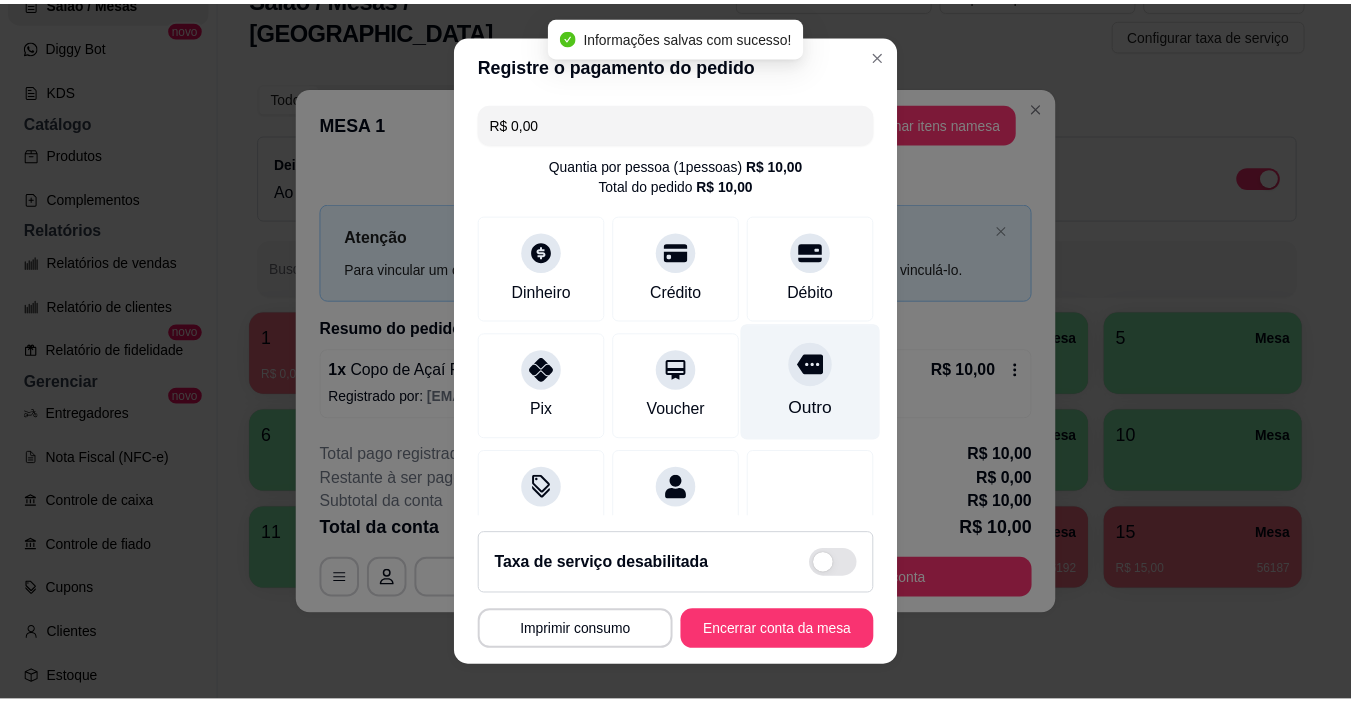 scroll, scrollTop: 176, scrollLeft: 0, axis: vertical 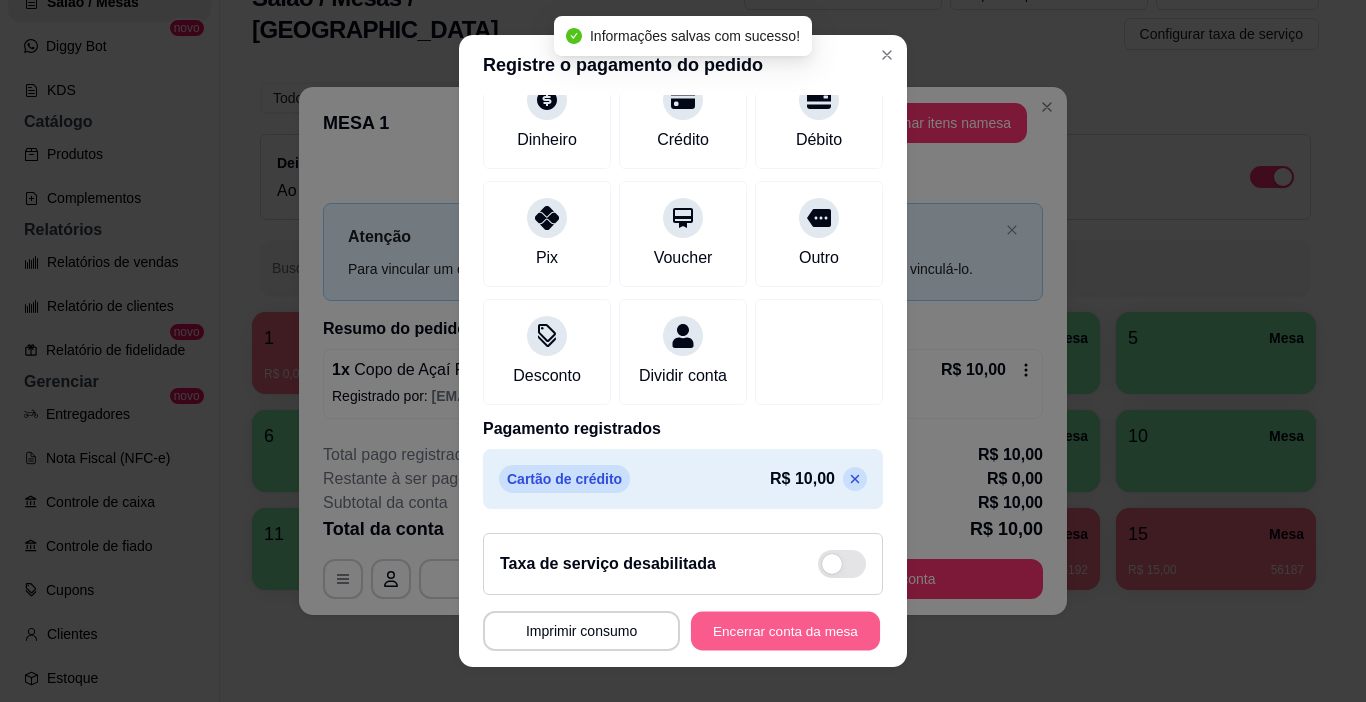 click on "Encerrar conta da mesa" at bounding box center [785, 631] 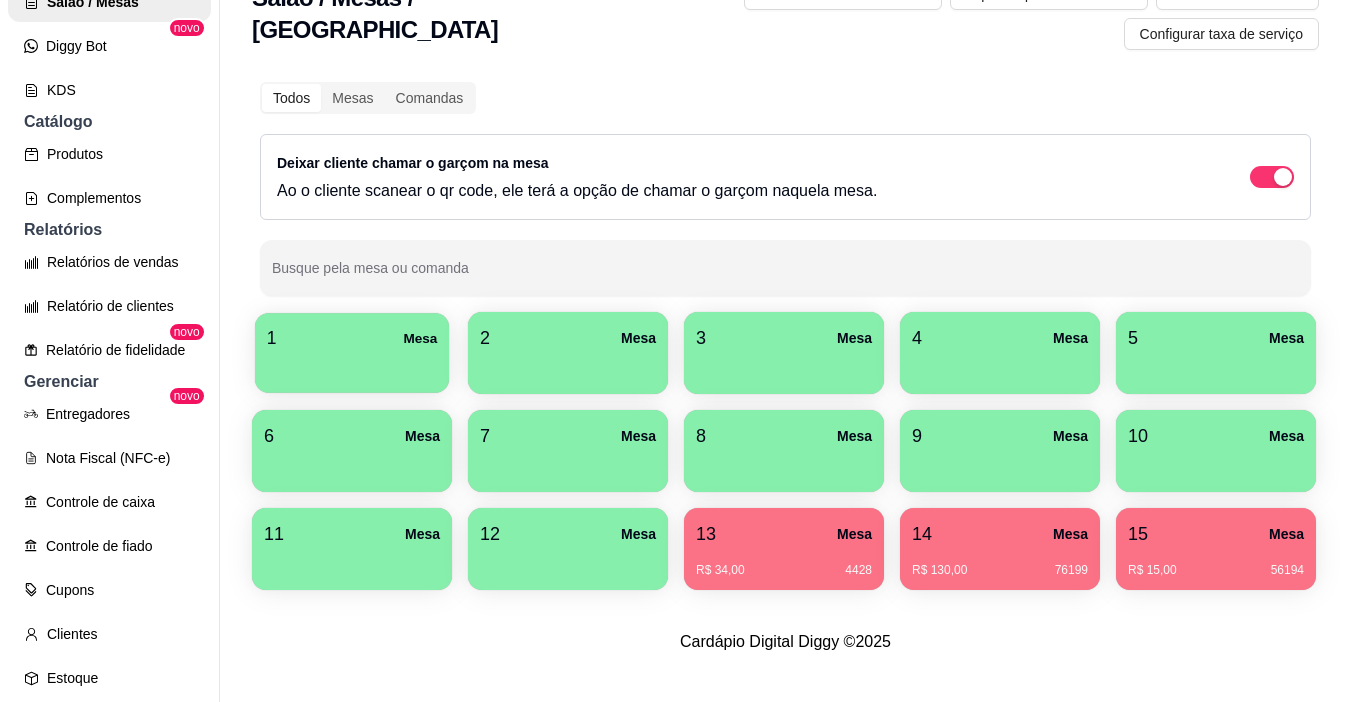 click at bounding box center (352, 366) 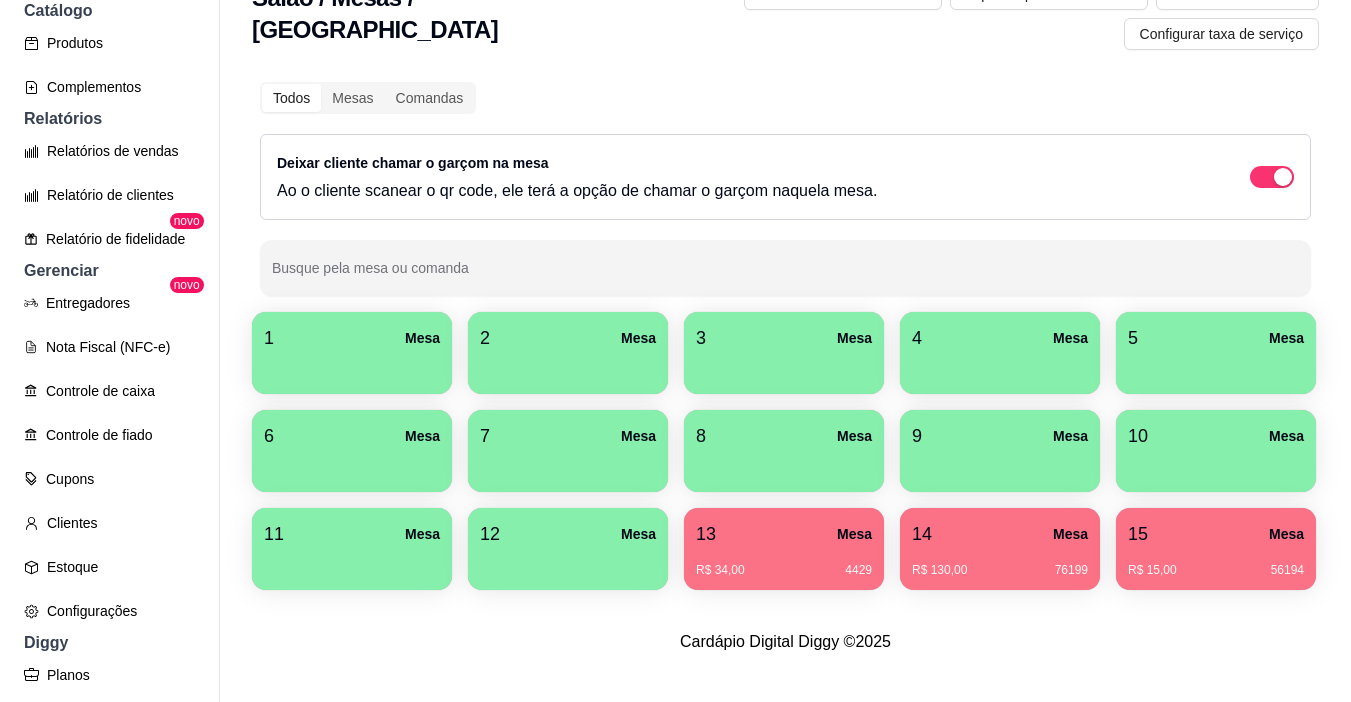 scroll, scrollTop: 600, scrollLeft: 0, axis: vertical 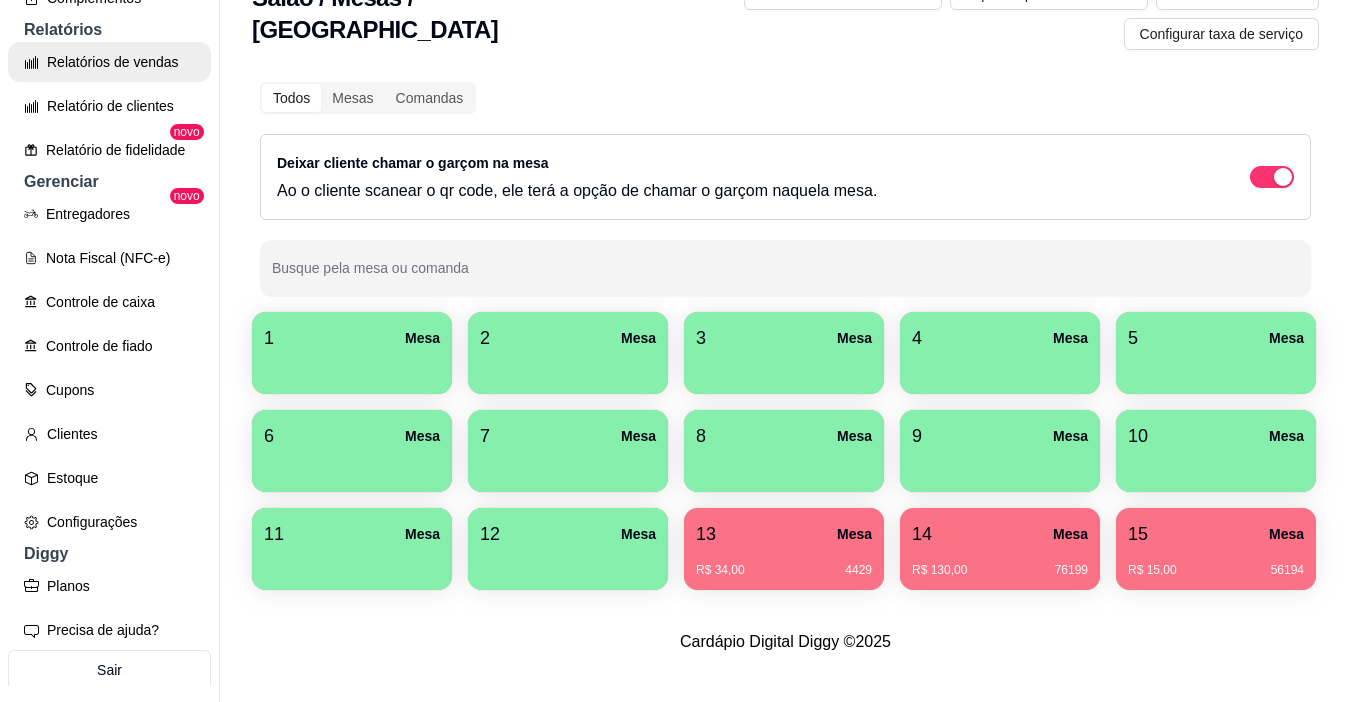click on "Relatórios de vendas" at bounding box center [109, 62] 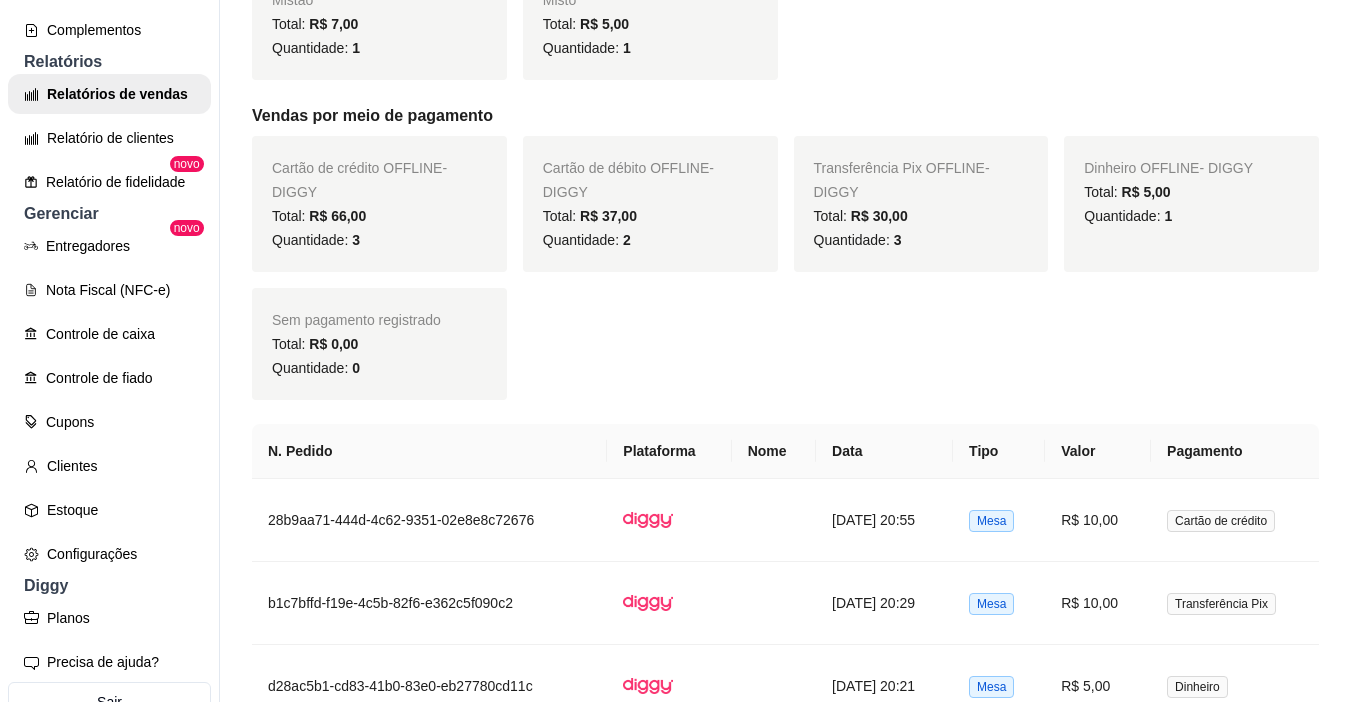 scroll, scrollTop: 1000, scrollLeft: 0, axis: vertical 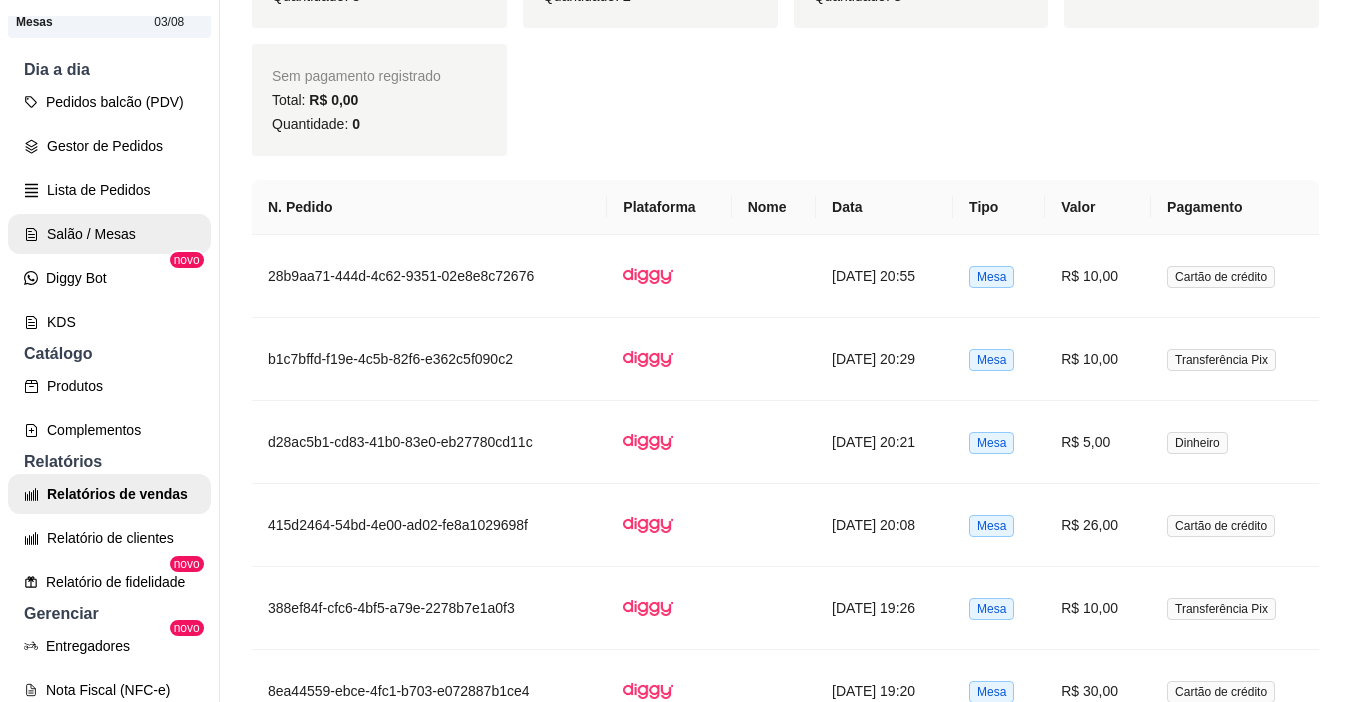 click on "Salão / Mesas" at bounding box center (109, 234) 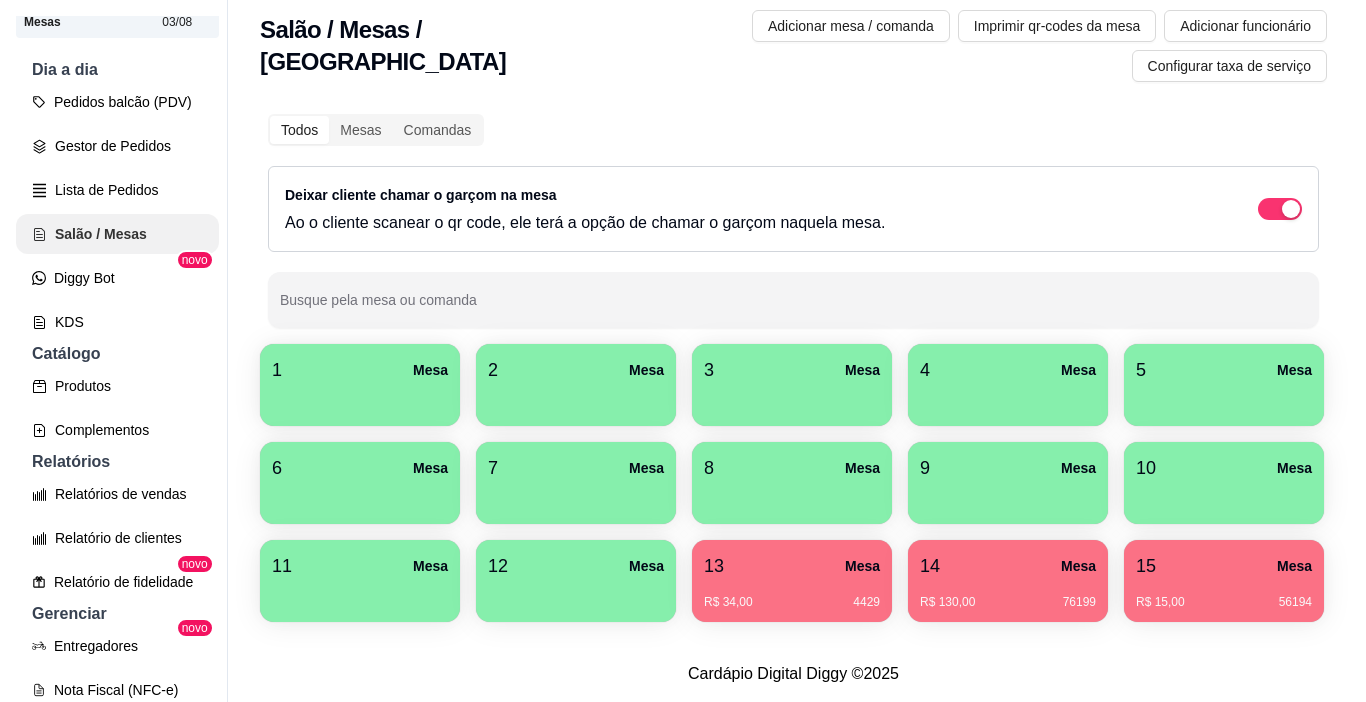 scroll, scrollTop: 0, scrollLeft: 0, axis: both 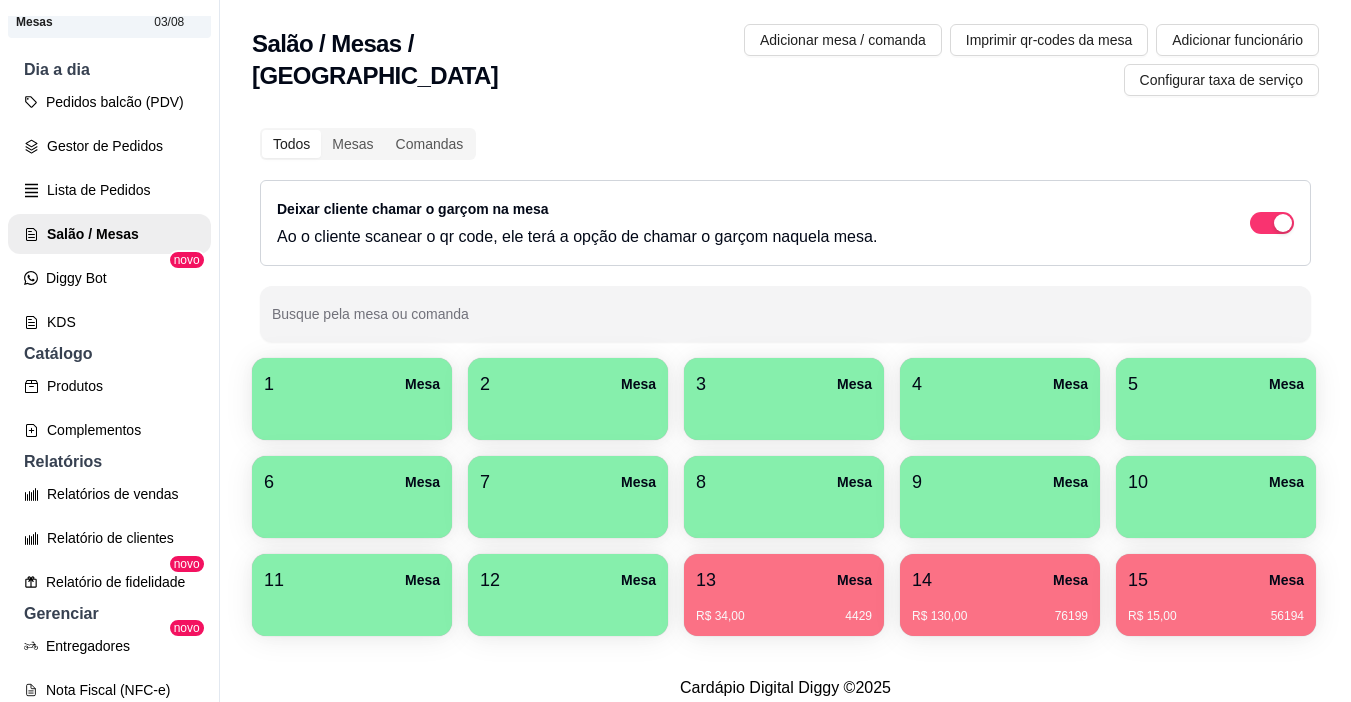 click on "1 Mesa" at bounding box center [352, 384] 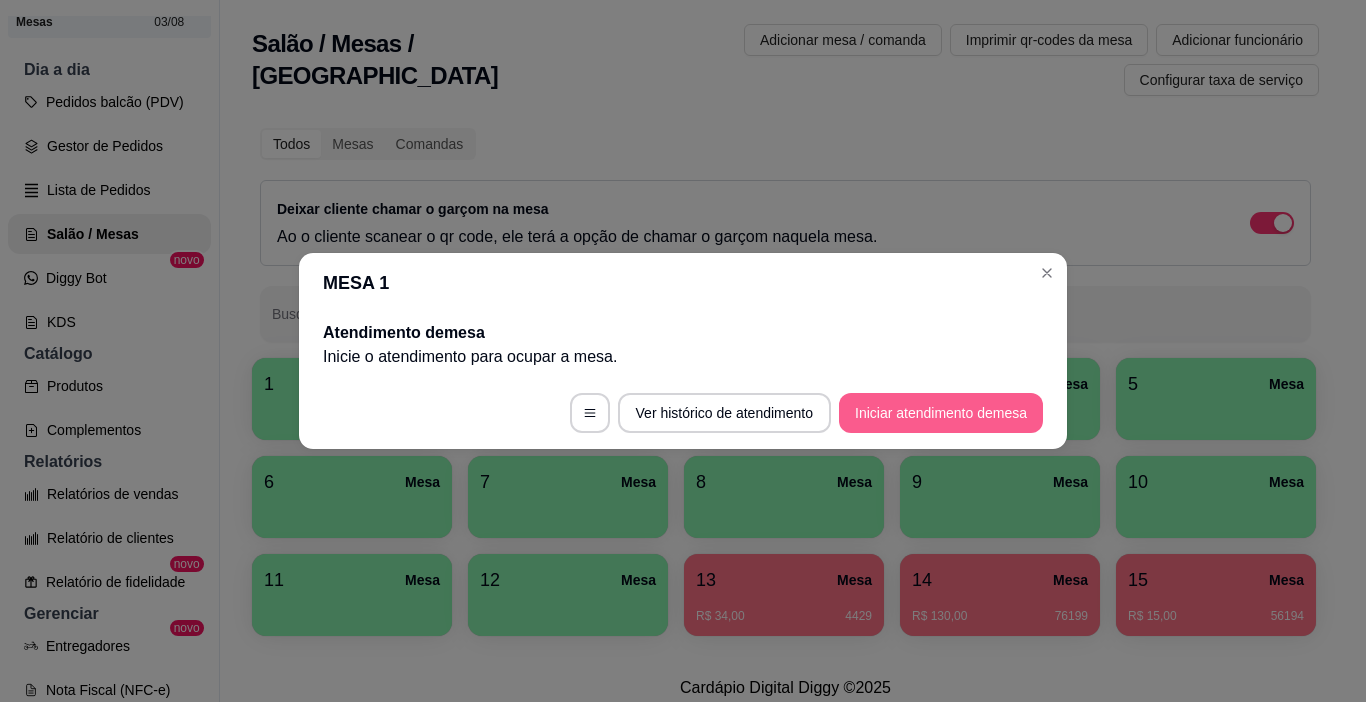 click on "Iniciar atendimento de  mesa" at bounding box center (941, 413) 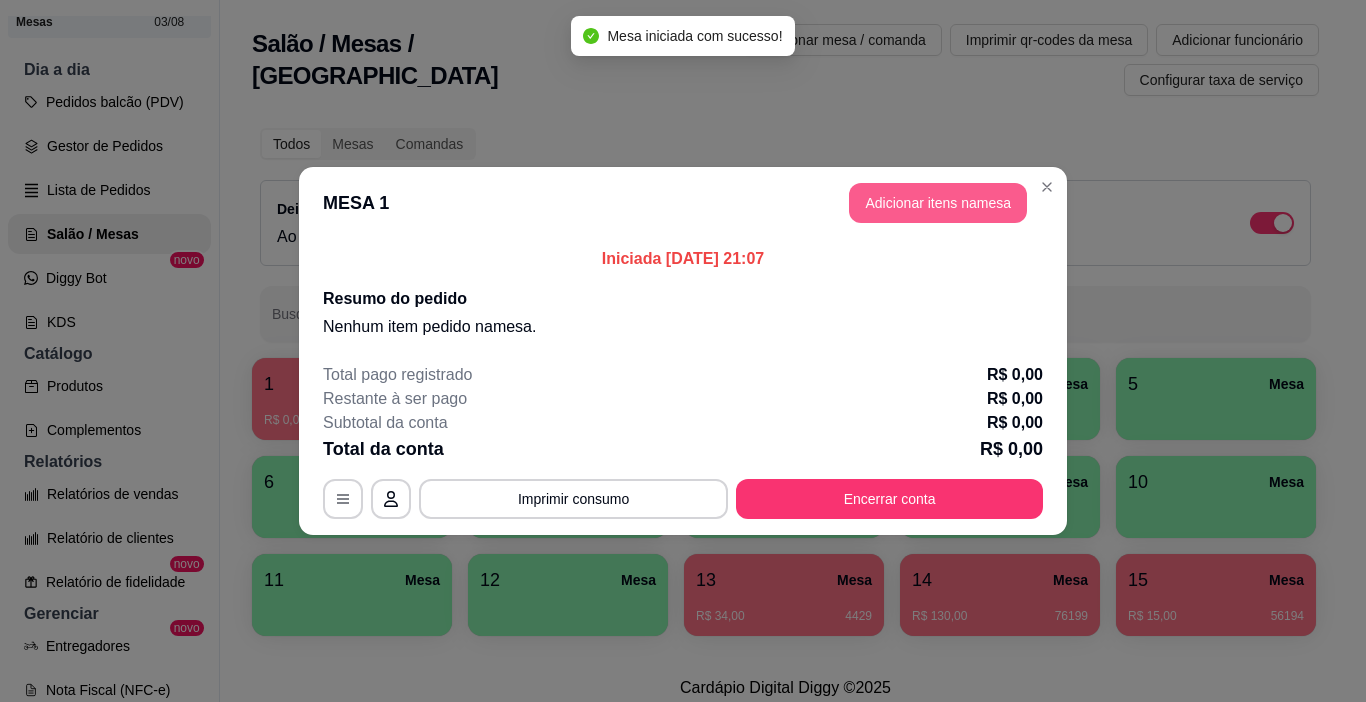 click on "Adicionar itens na  mesa" at bounding box center (938, 203) 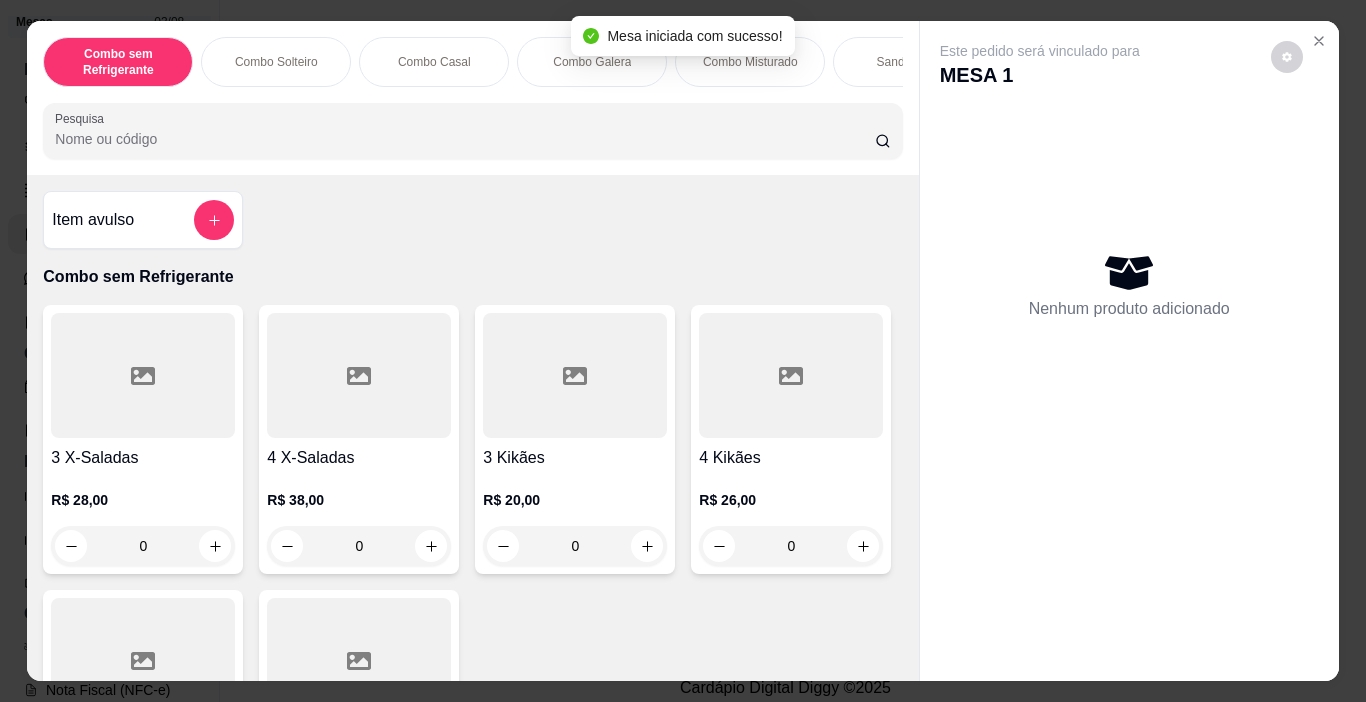 click on "Item avulso" at bounding box center [143, 220] 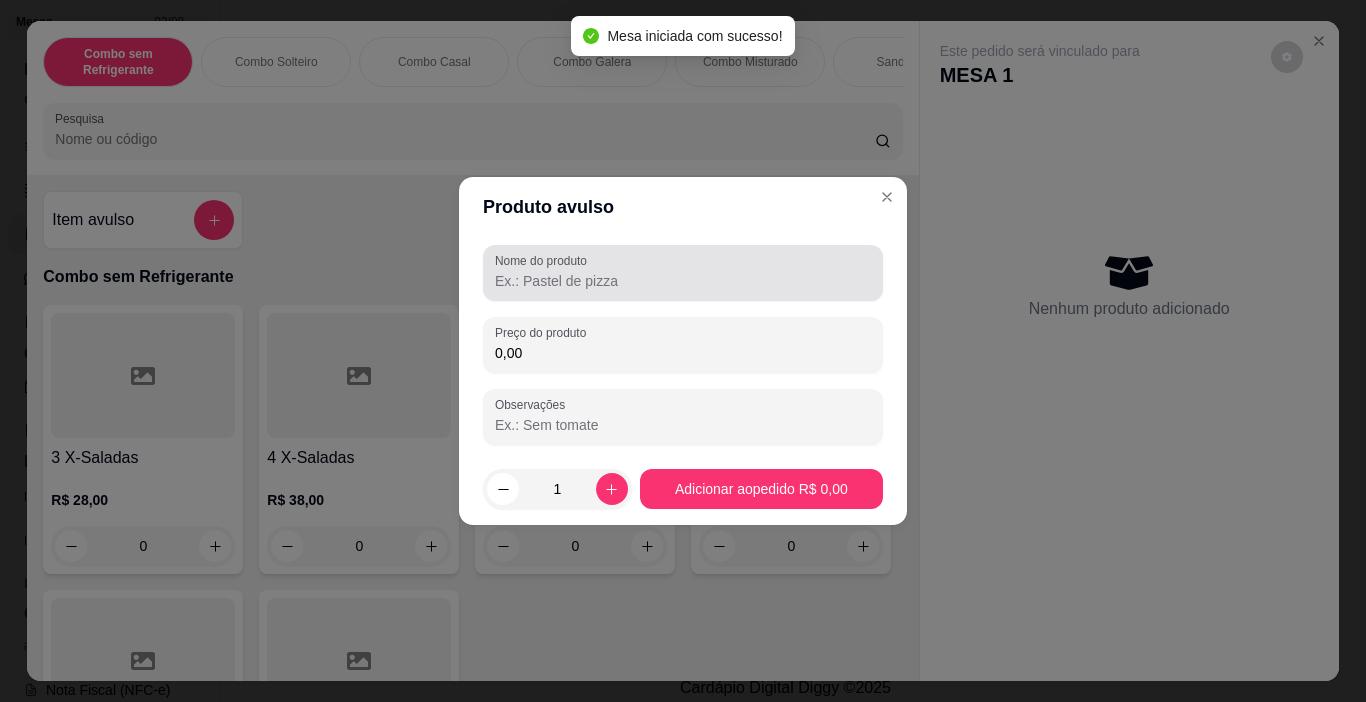 click on "Nome do produto" at bounding box center (683, 281) 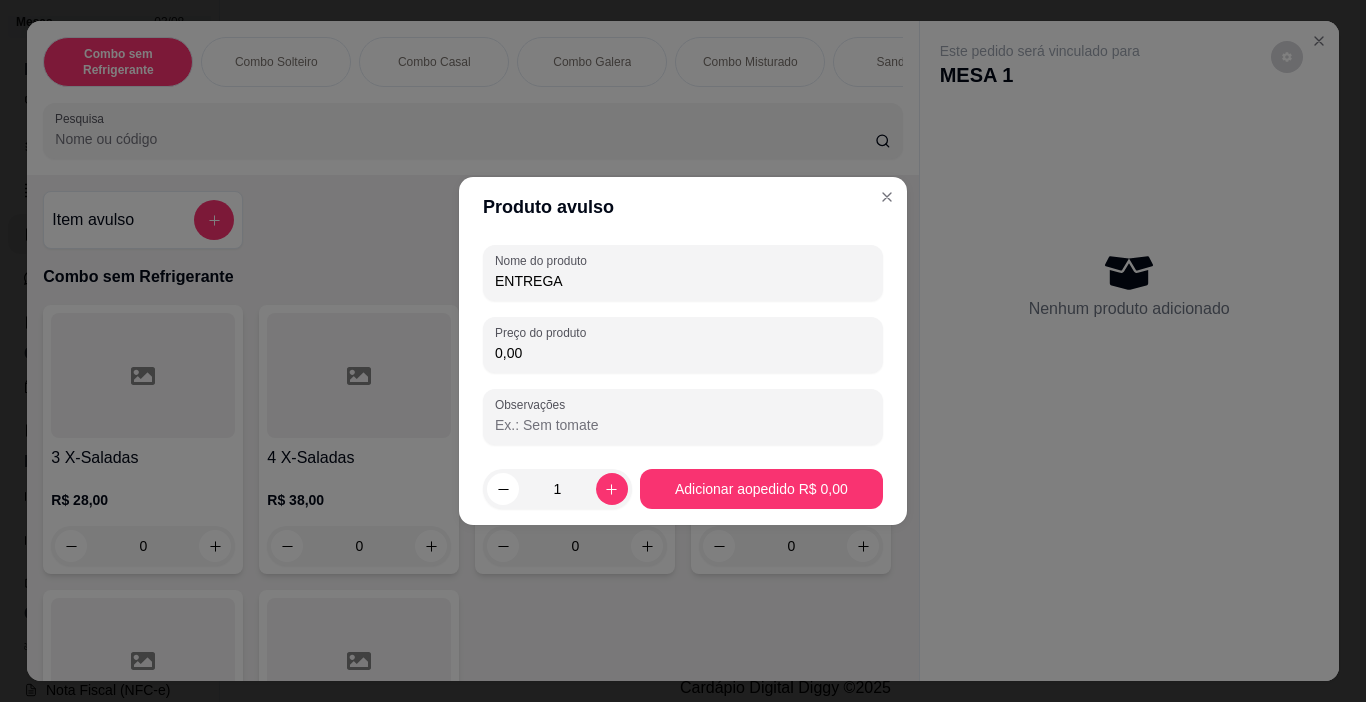 type on "ENTREGA" 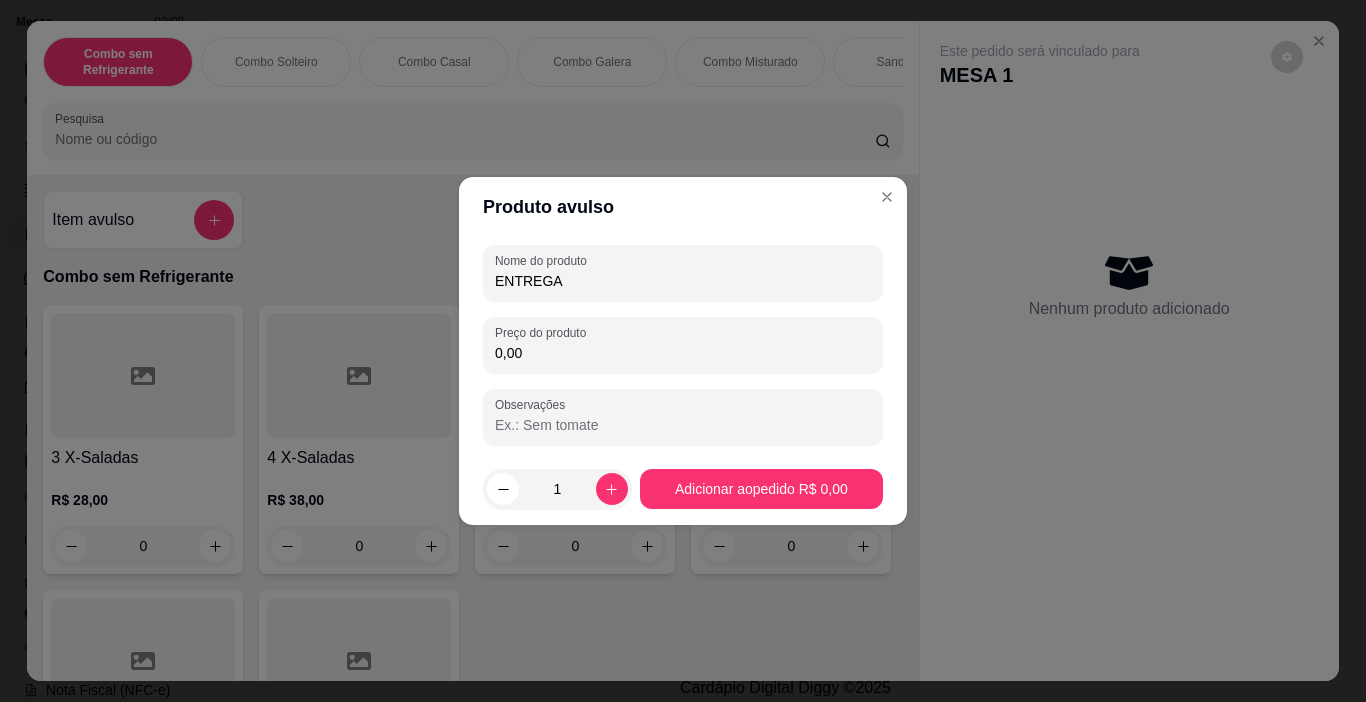 drag, startPoint x: 542, startPoint y: 357, endPoint x: 442, endPoint y: 356, distance: 100.005 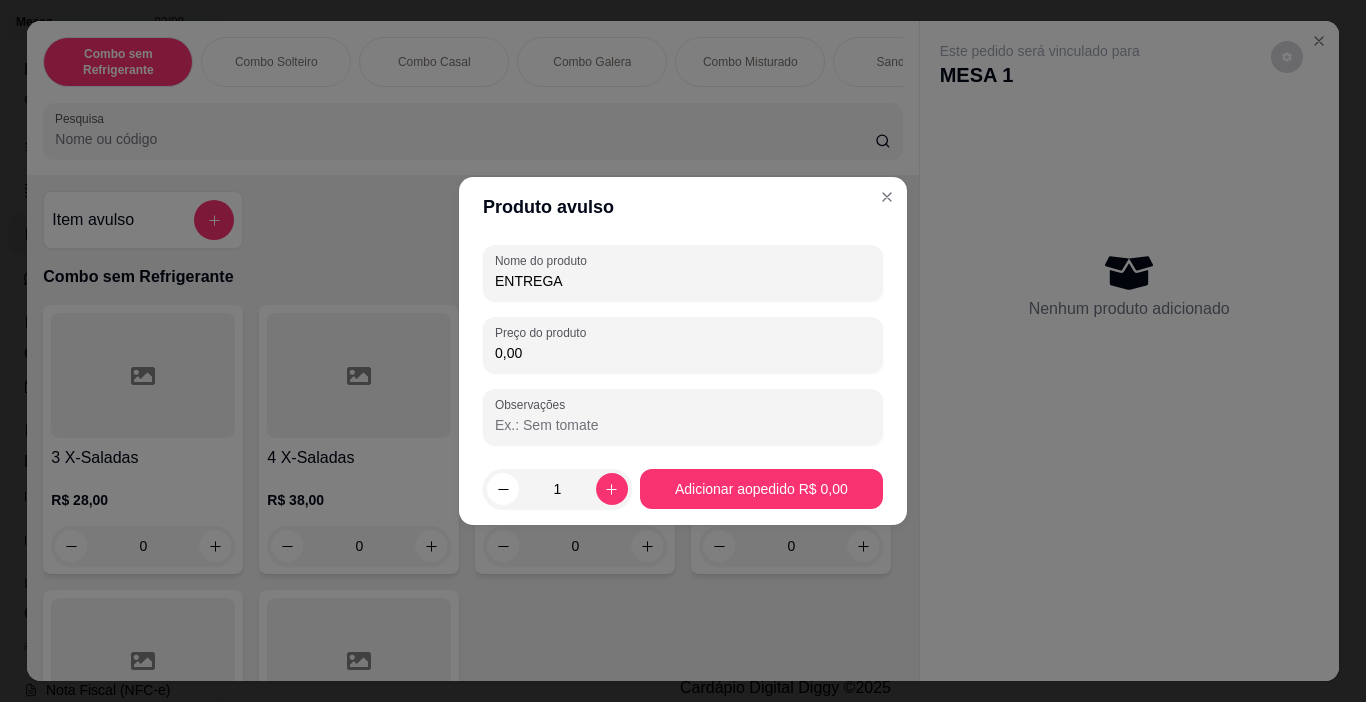 click on "Produto avulso Nome do produto ENTREGA Preço do produto 0,00 Observações 1 Adicionar ao   pedido   R$ 0,00" at bounding box center [683, 351] 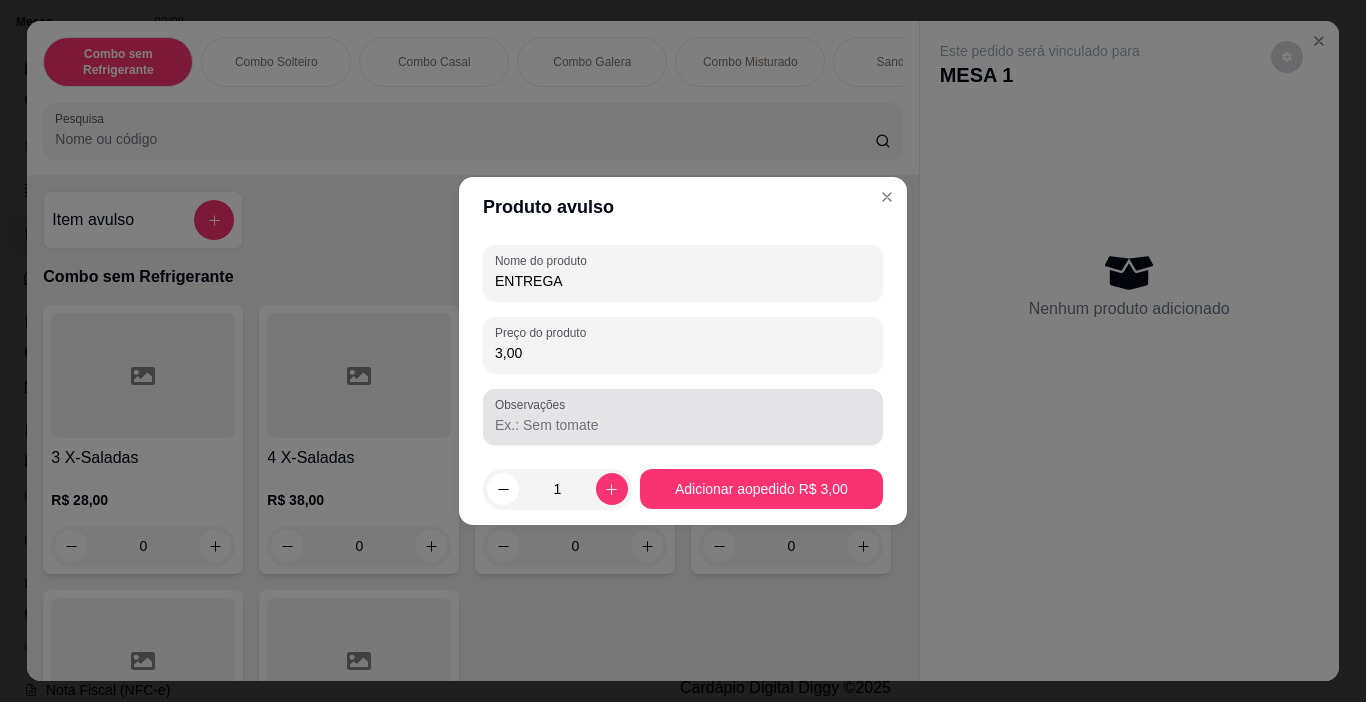 type on "3,00" 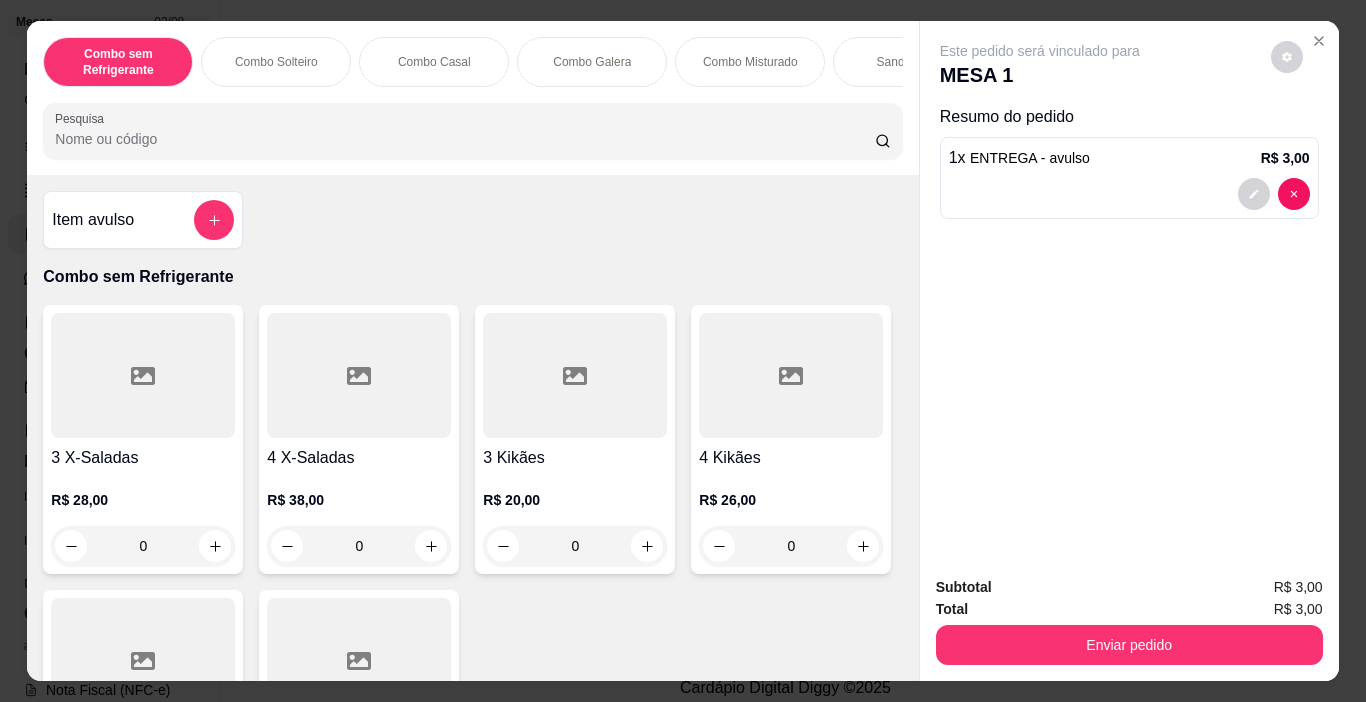 click on "Enviar pedido" at bounding box center (1129, 645) 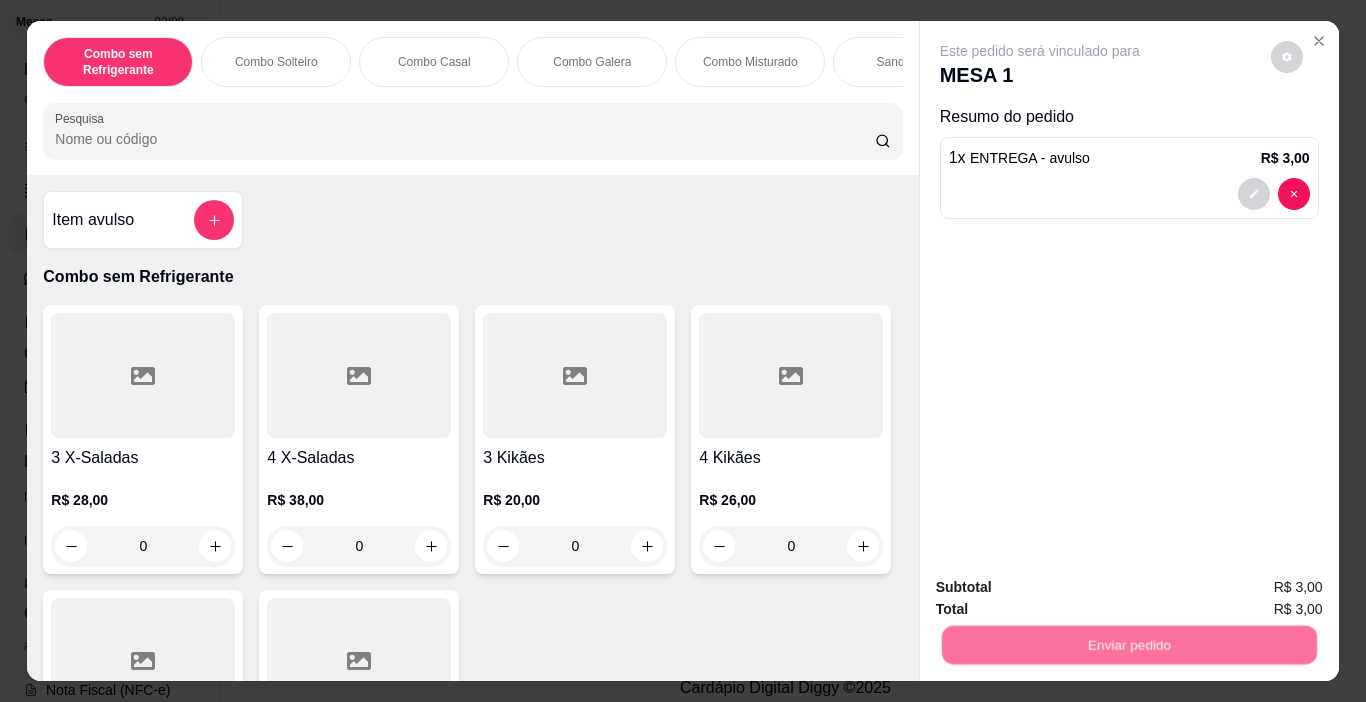 click on "Não registrar e enviar pedido" at bounding box center (1063, 588) 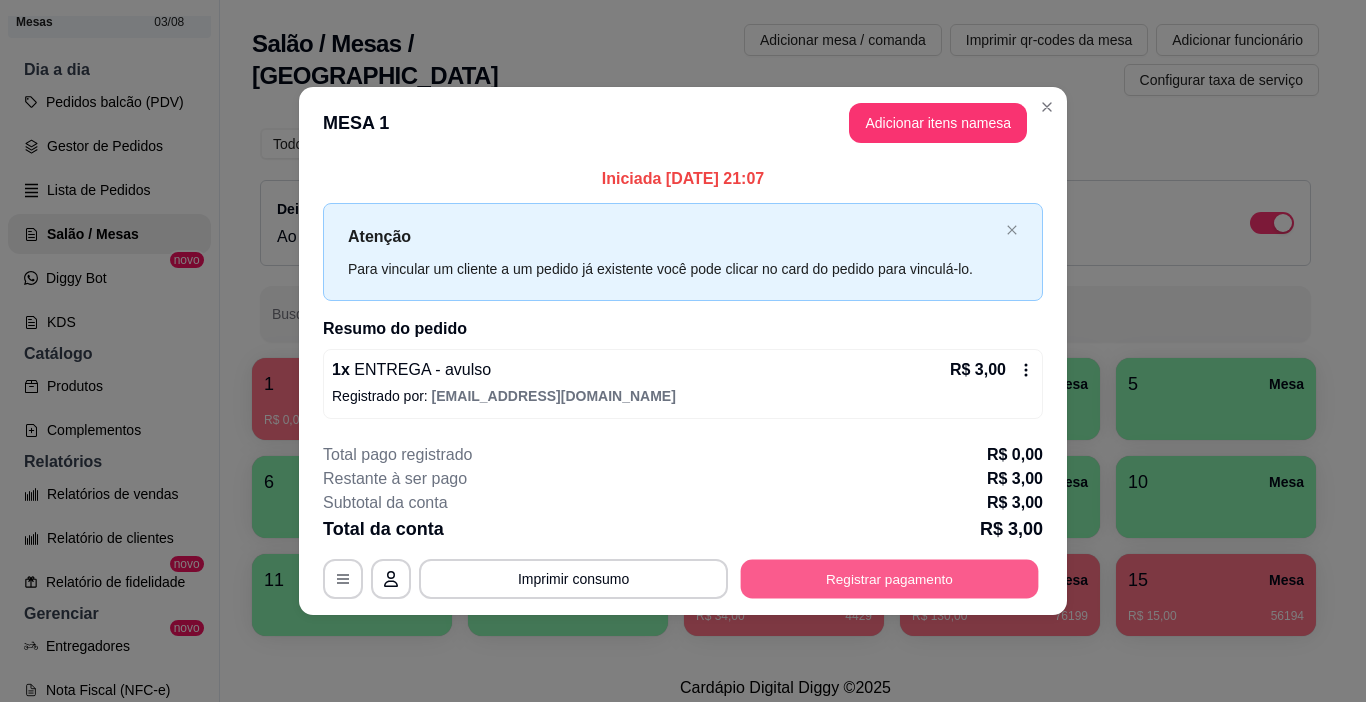 click on "Registrar pagamento" at bounding box center [890, 578] 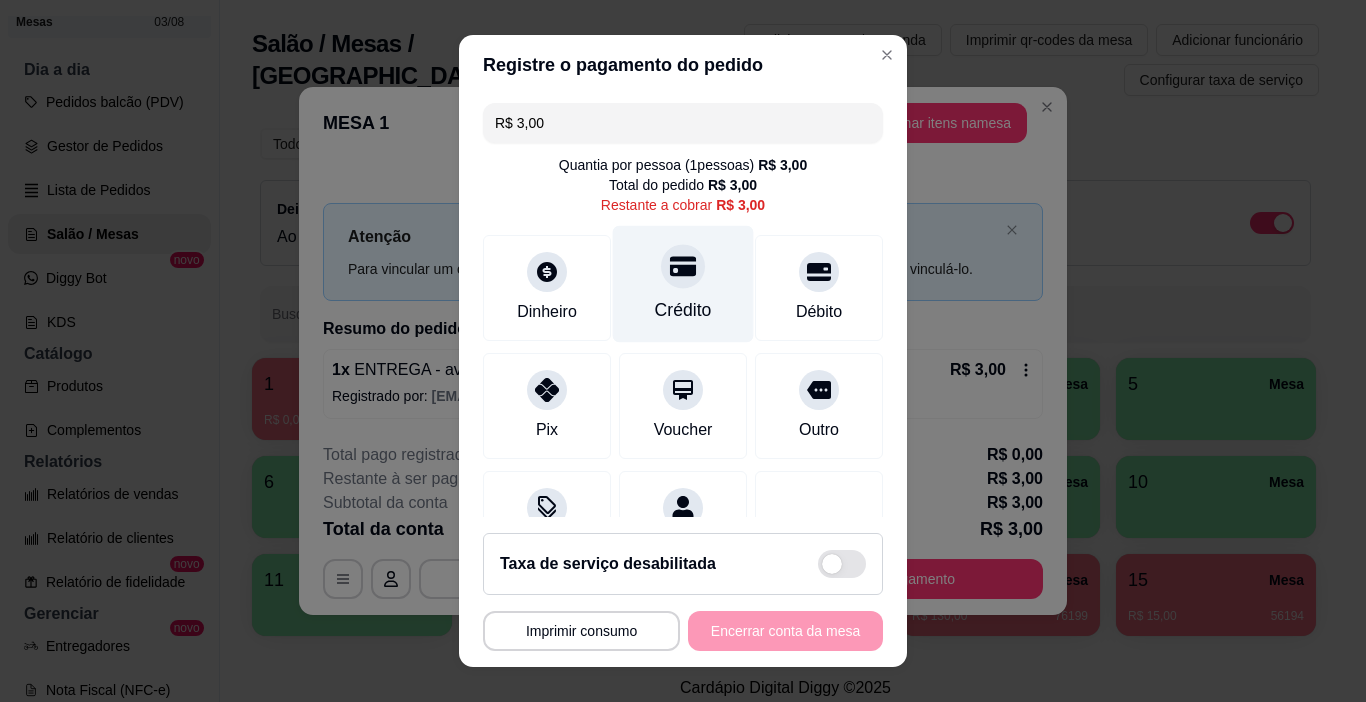 click on "Crédito" at bounding box center (683, 310) 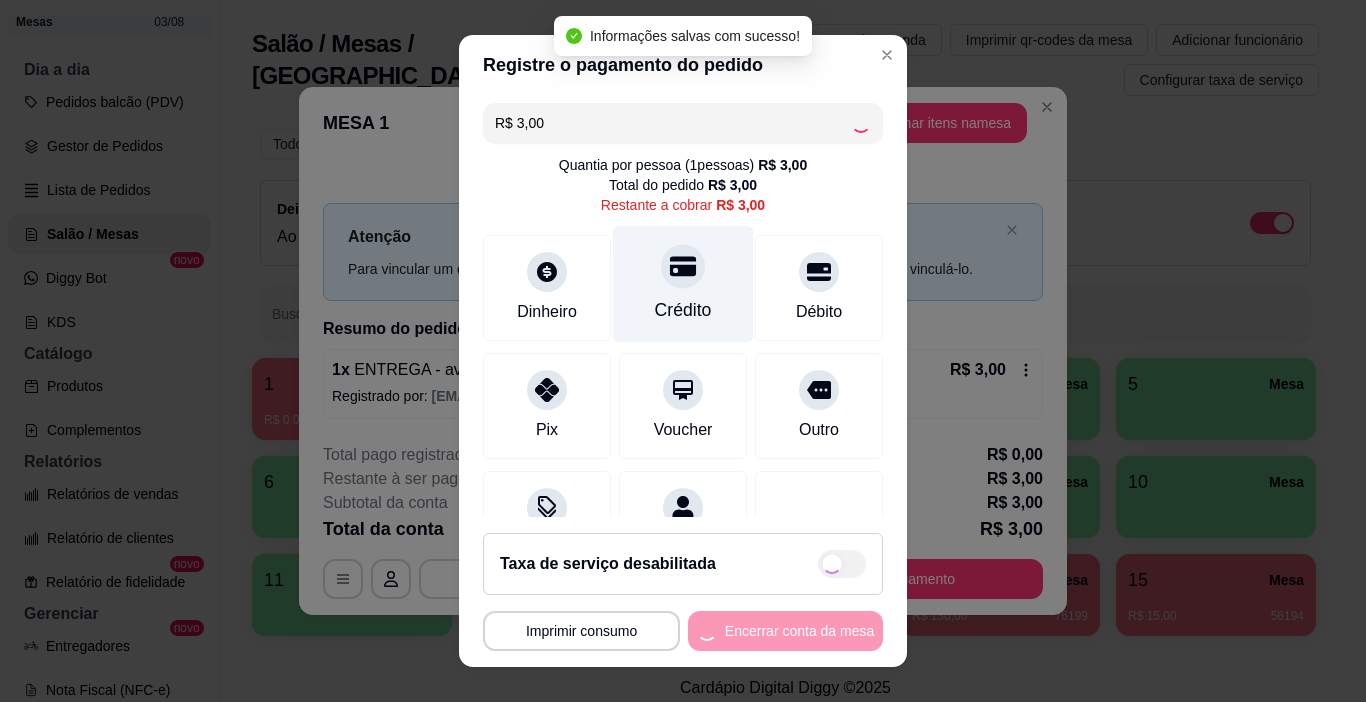 type on "R$ 0,00" 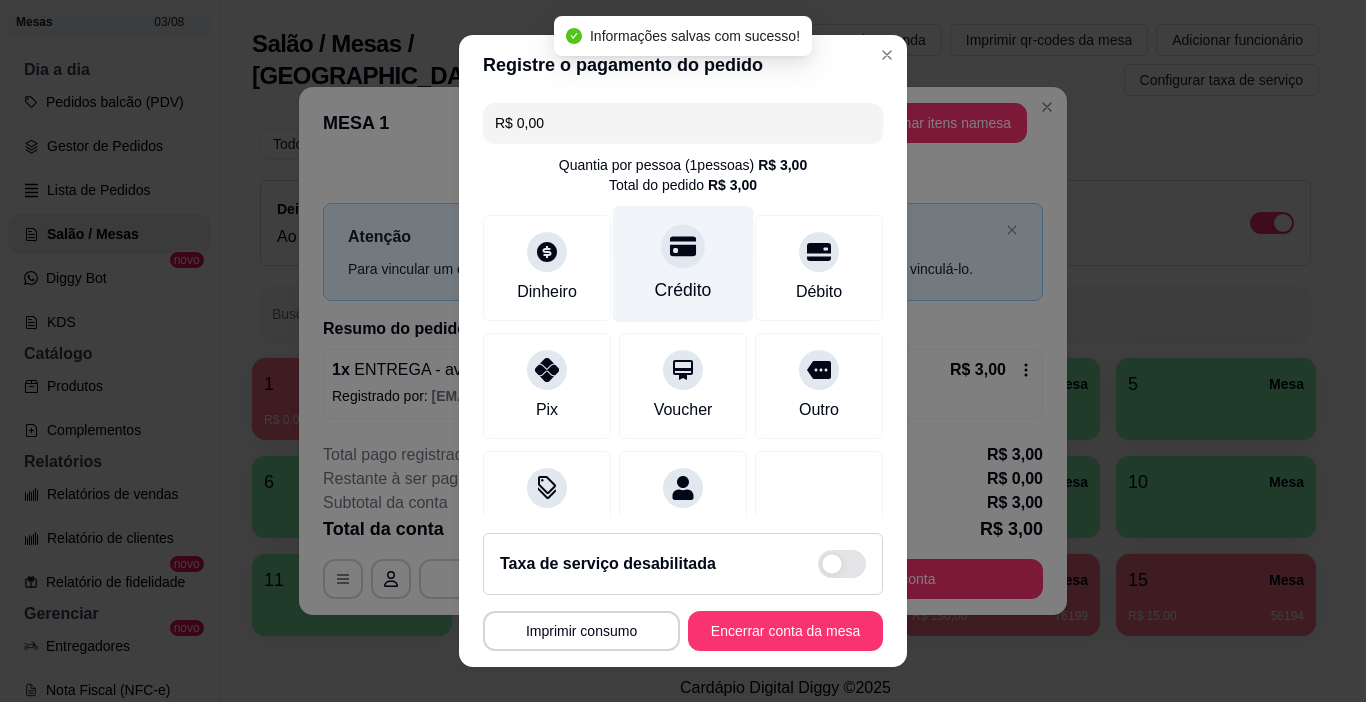 click on "Crédito" at bounding box center (683, 264) 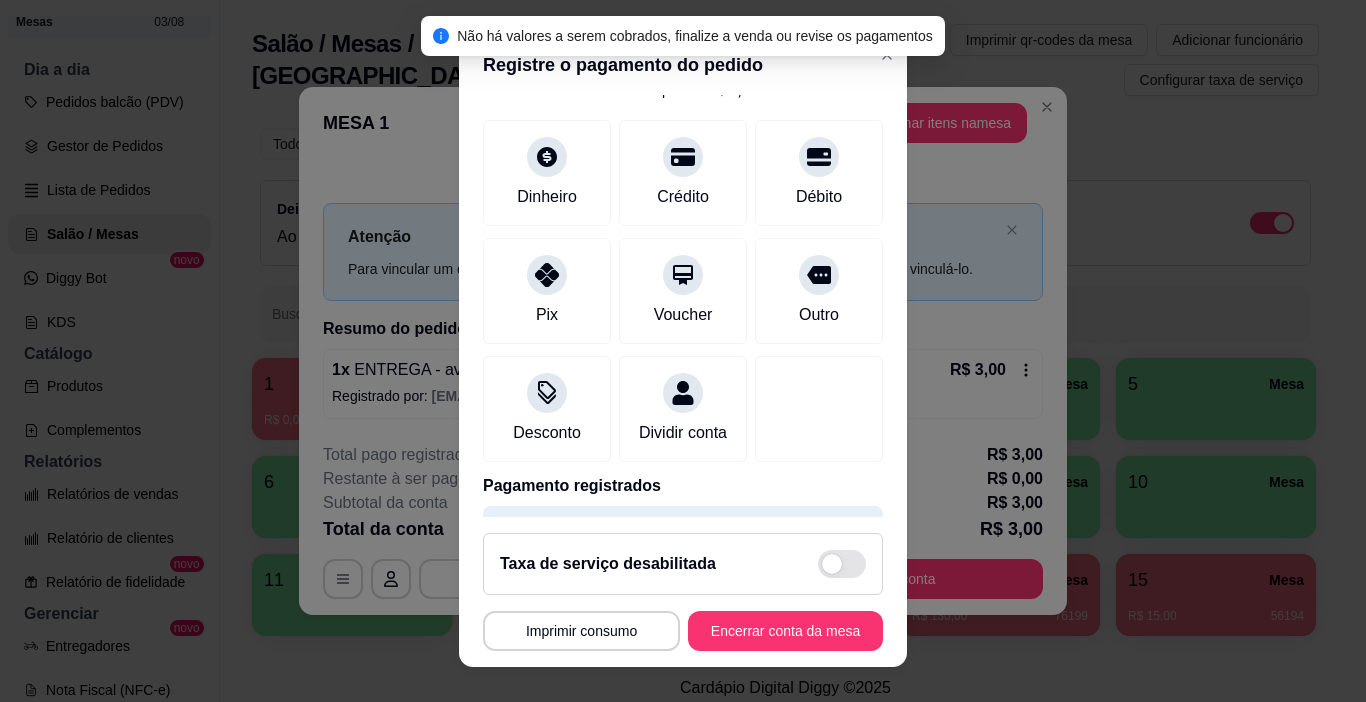 scroll, scrollTop: 176, scrollLeft: 0, axis: vertical 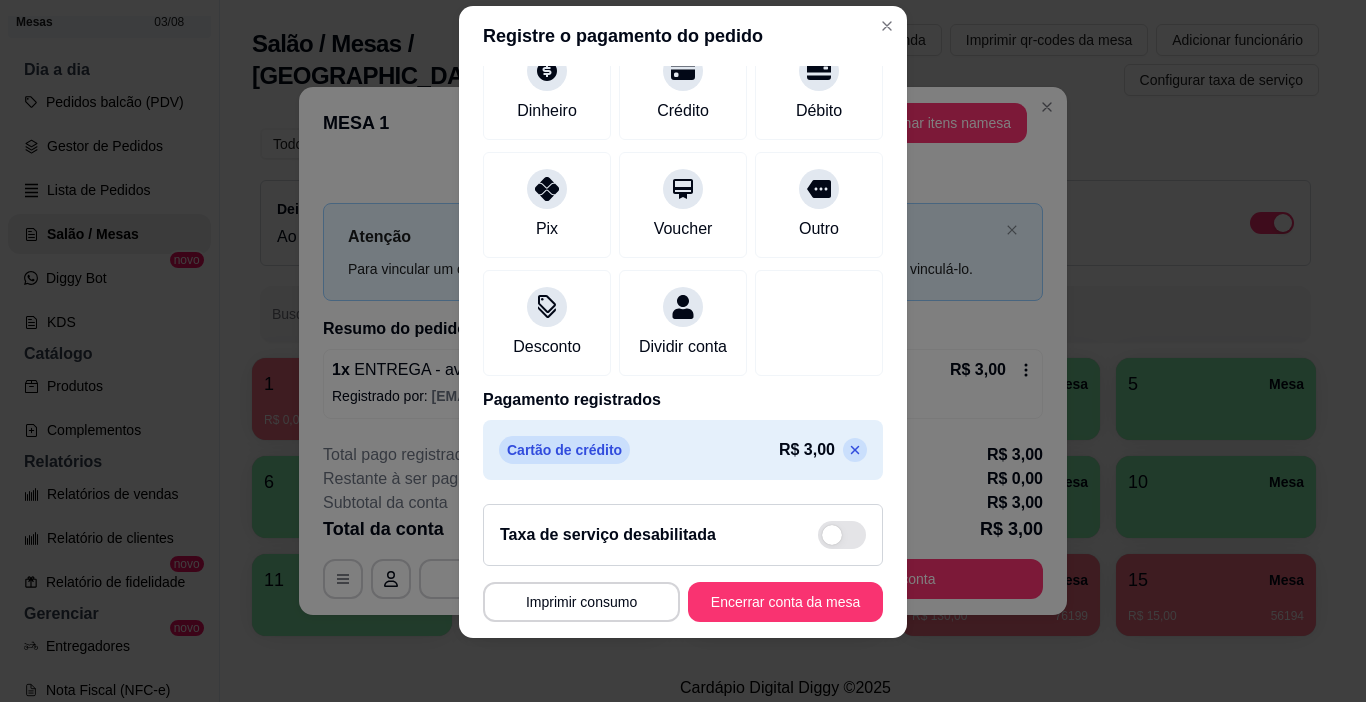 click on "Encerrar conta da mesa" at bounding box center [785, 602] 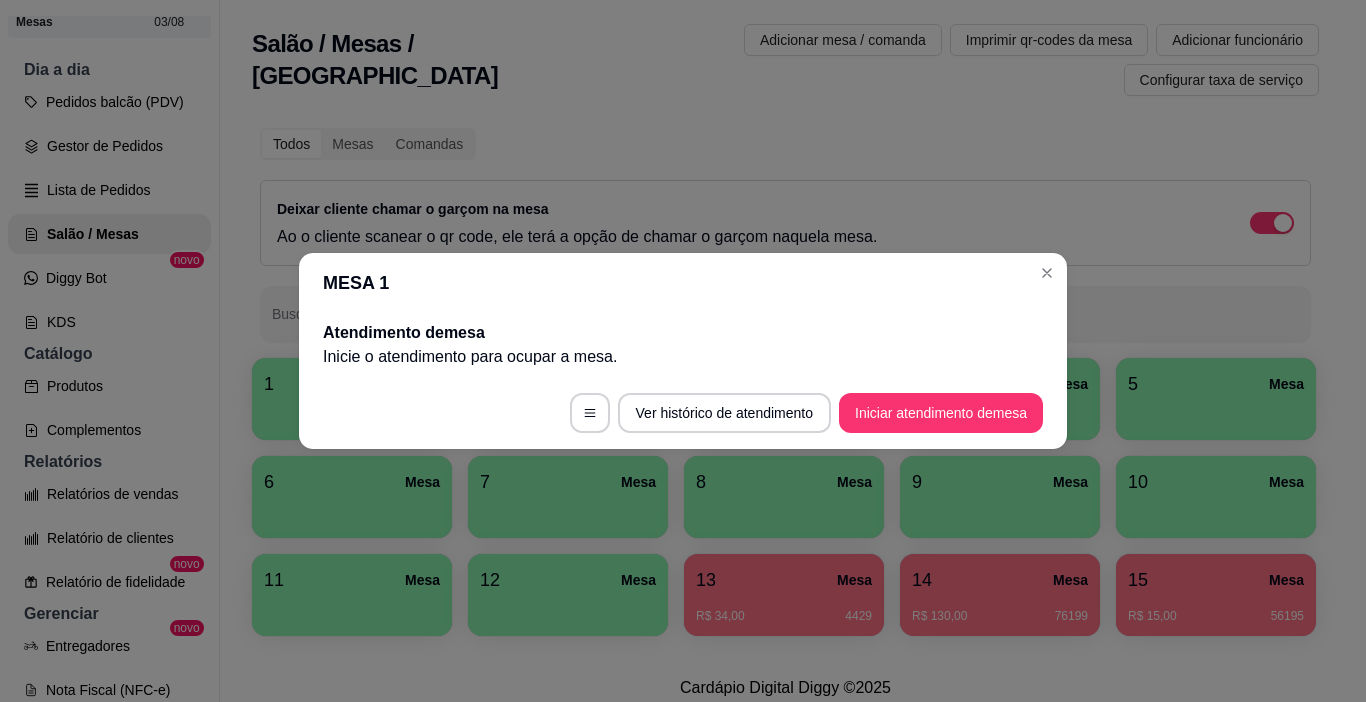 click on "MESA 1" at bounding box center [683, 283] 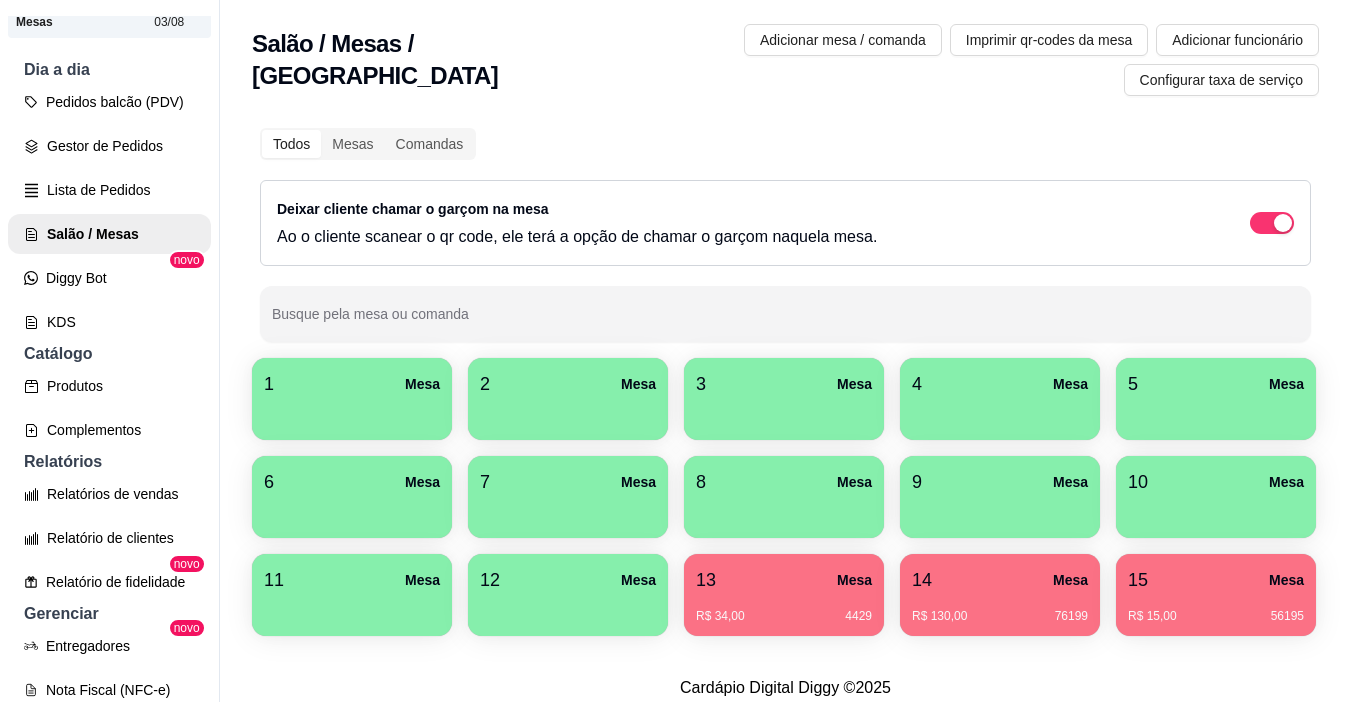 click at bounding box center (352, 413) 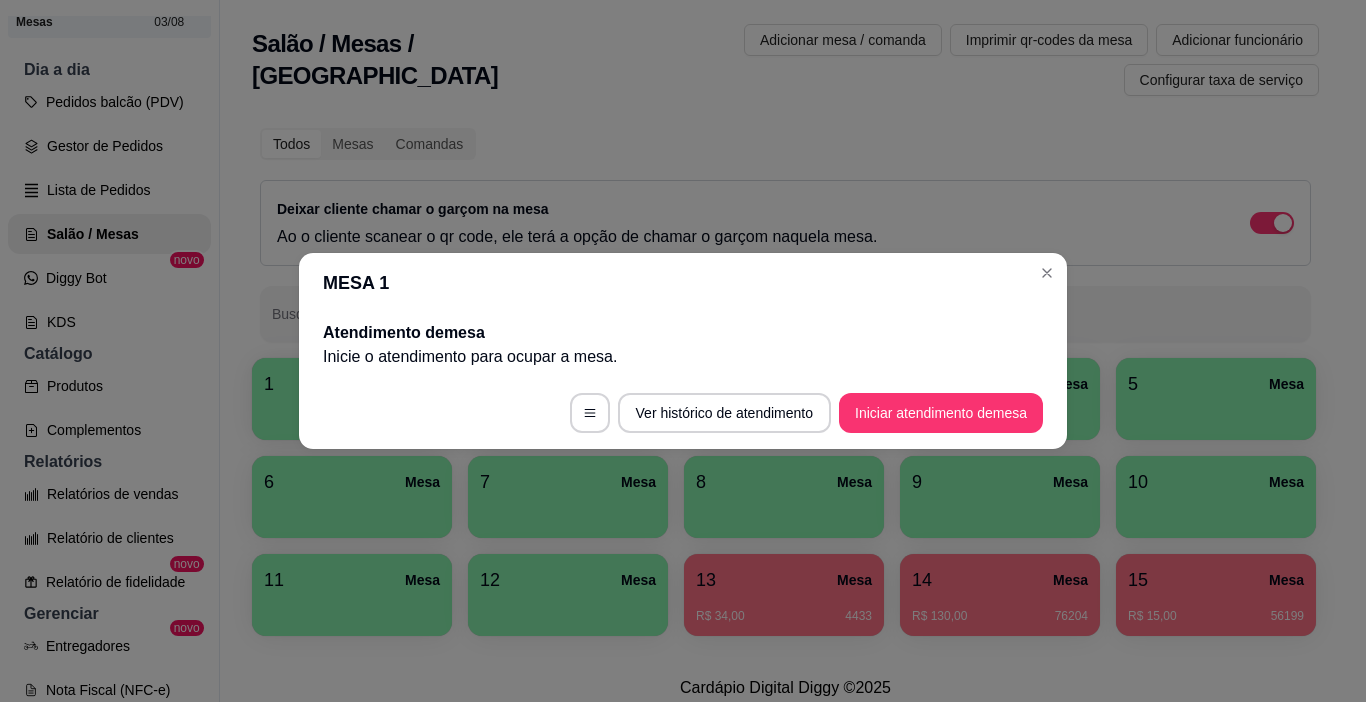 click on "Iniciar atendimento de  mesa" at bounding box center (941, 413) 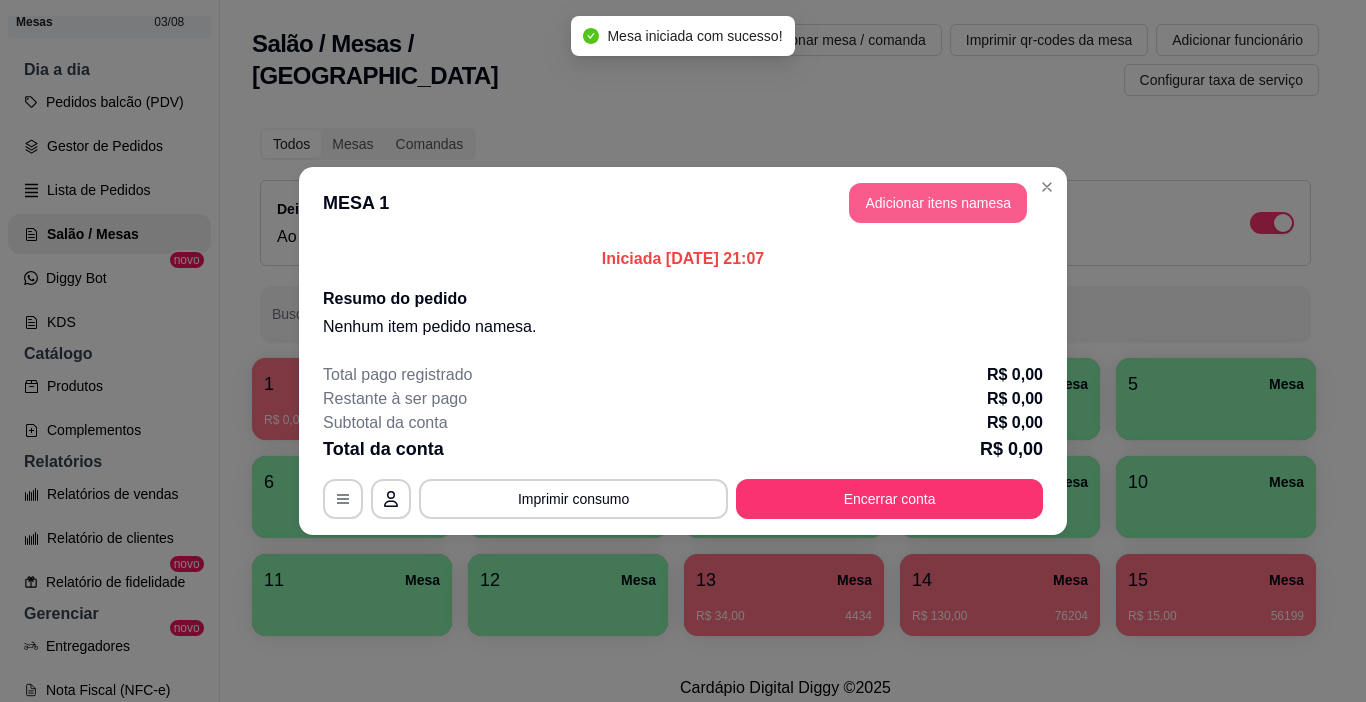 click on "Adicionar itens na  mesa" at bounding box center [938, 203] 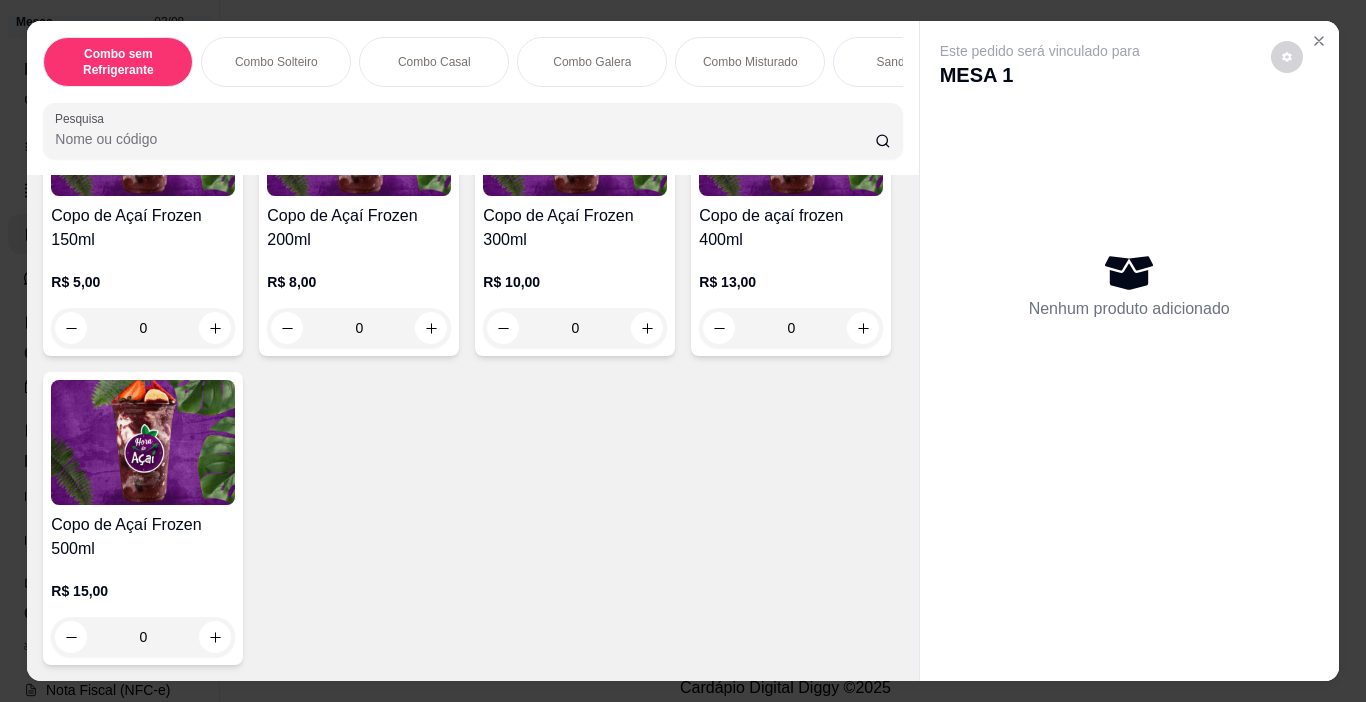 scroll, scrollTop: 5200, scrollLeft: 0, axis: vertical 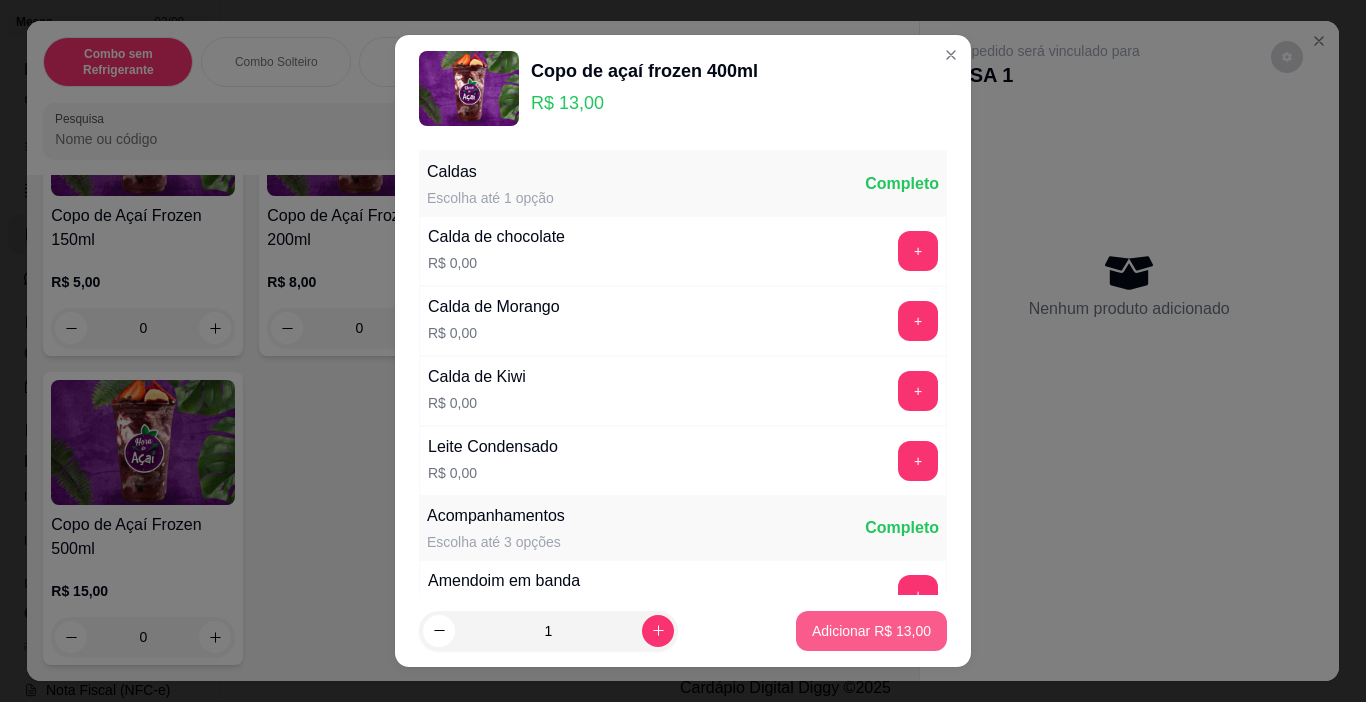 click on "Adicionar   R$ 13,00" at bounding box center (871, 631) 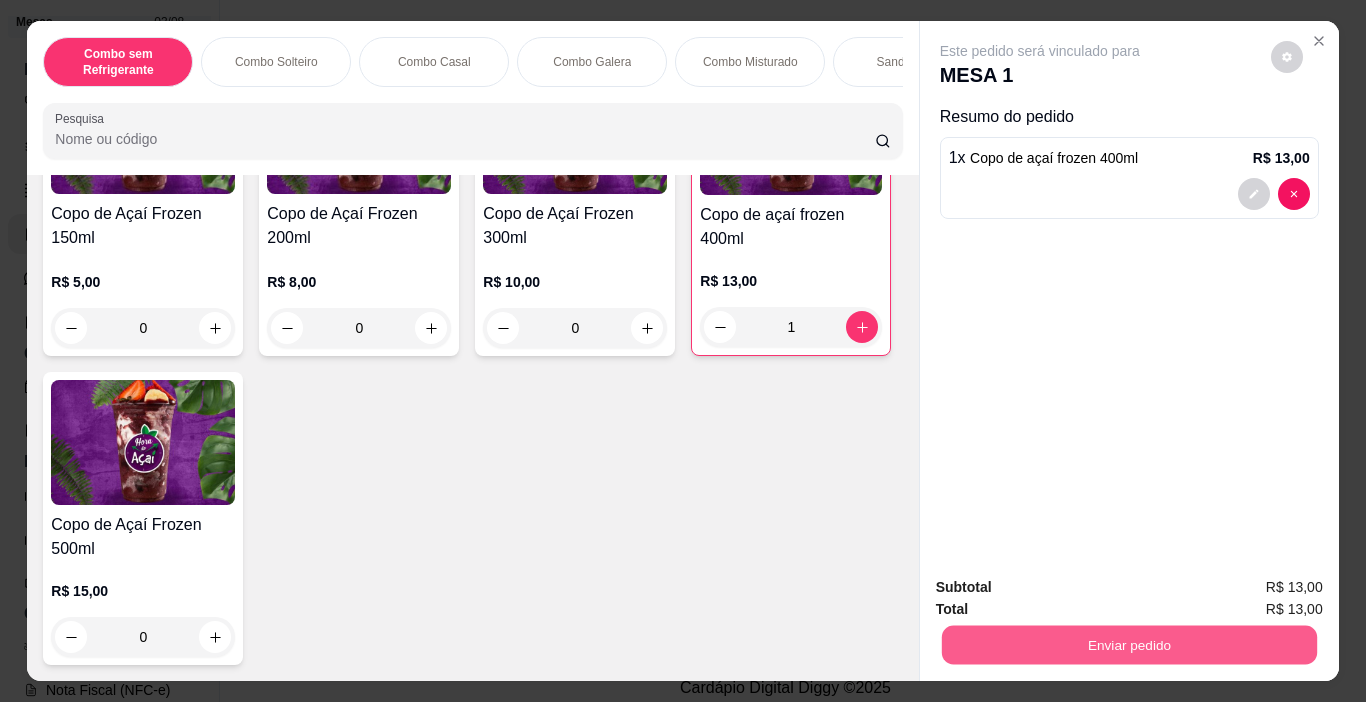 click on "Enviar pedido" at bounding box center [1128, 645] 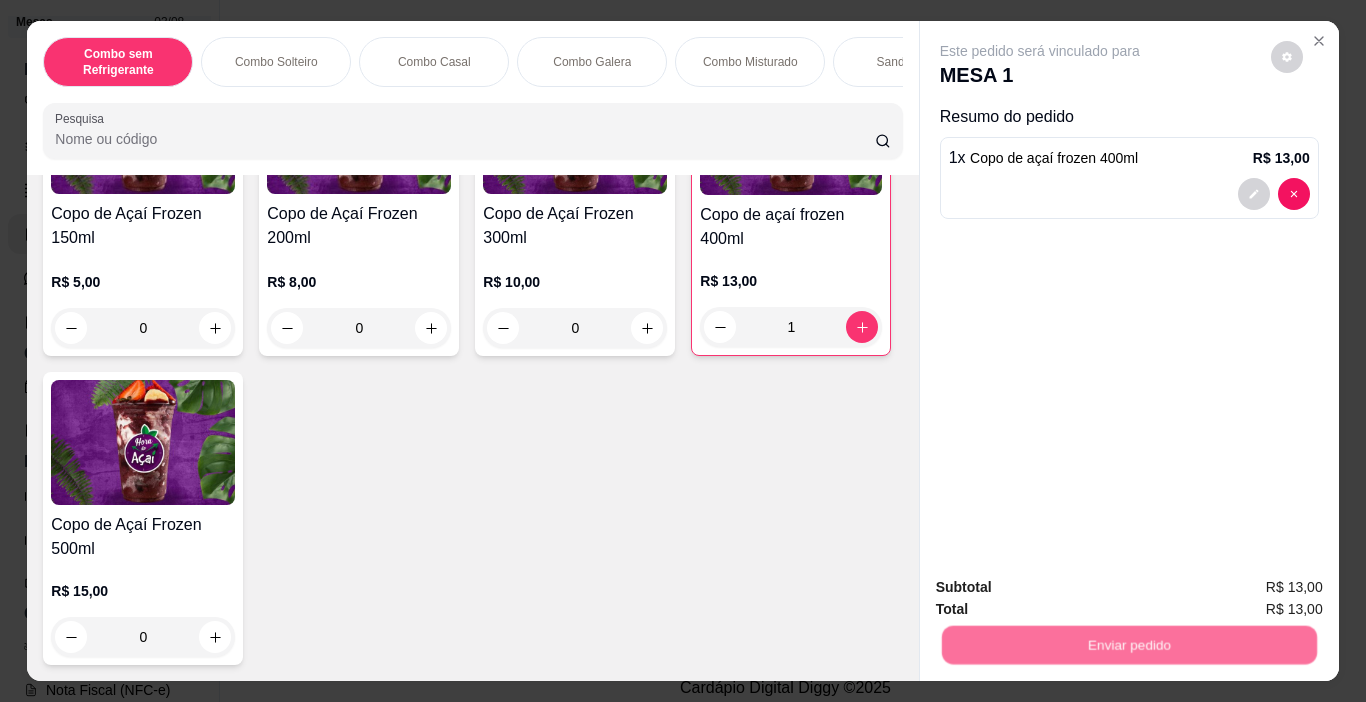 click on "Não registrar e enviar pedido" at bounding box center [1063, 588] 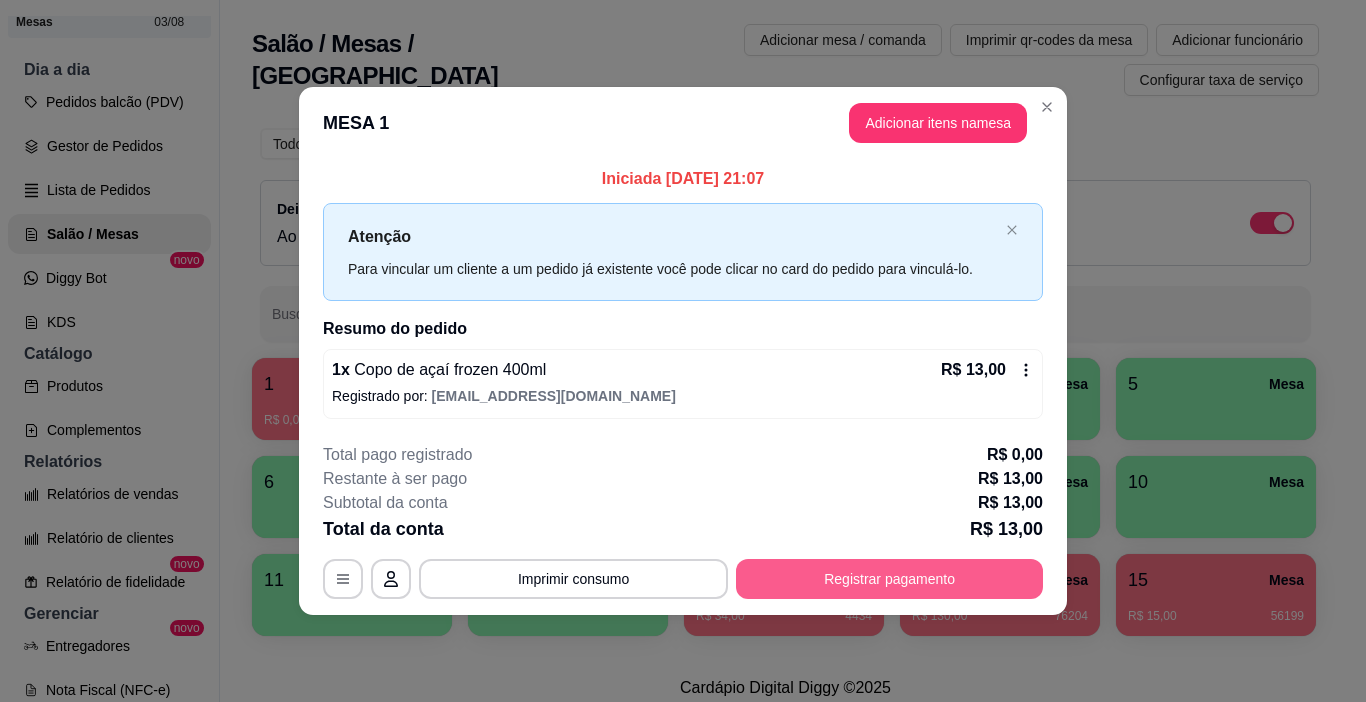 click on "Registrar pagamento" at bounding box center (889, 579) 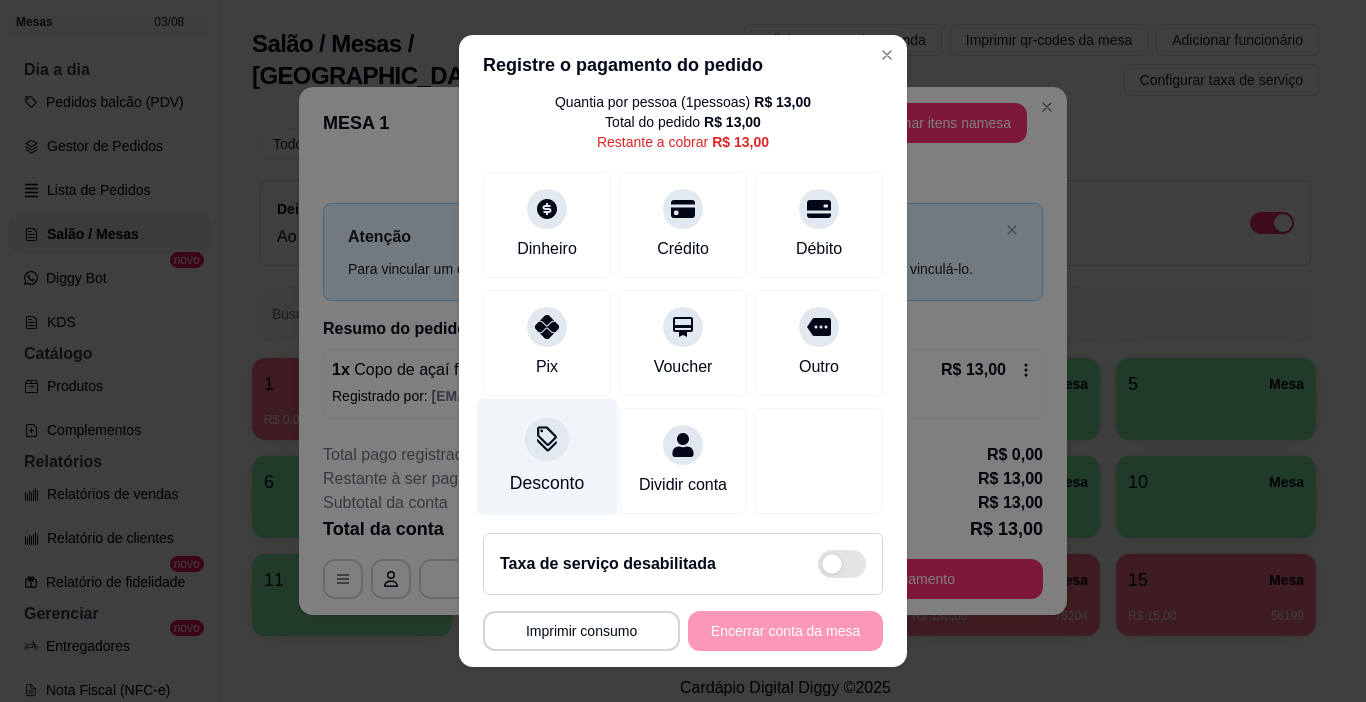 scroll, scrollTop: 92, scrollLeft: 0, axis: vertical 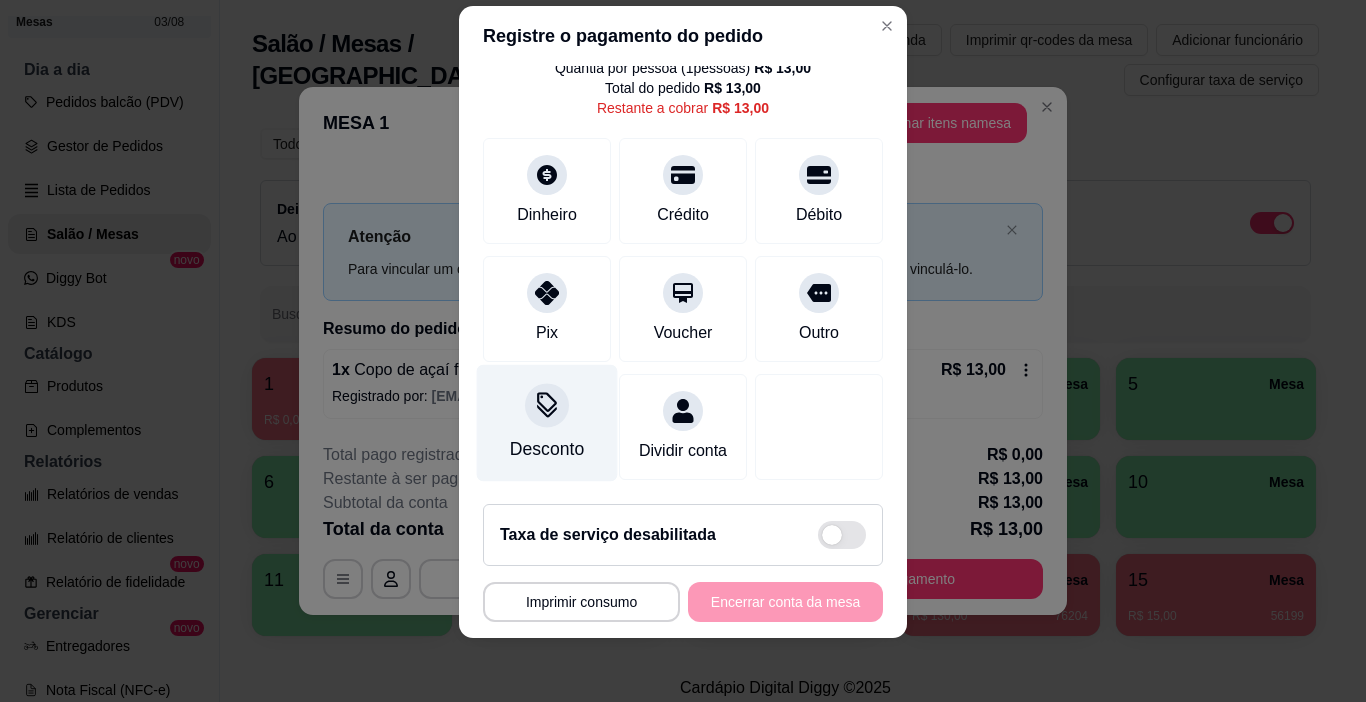 click at bounding box center [547, 406] 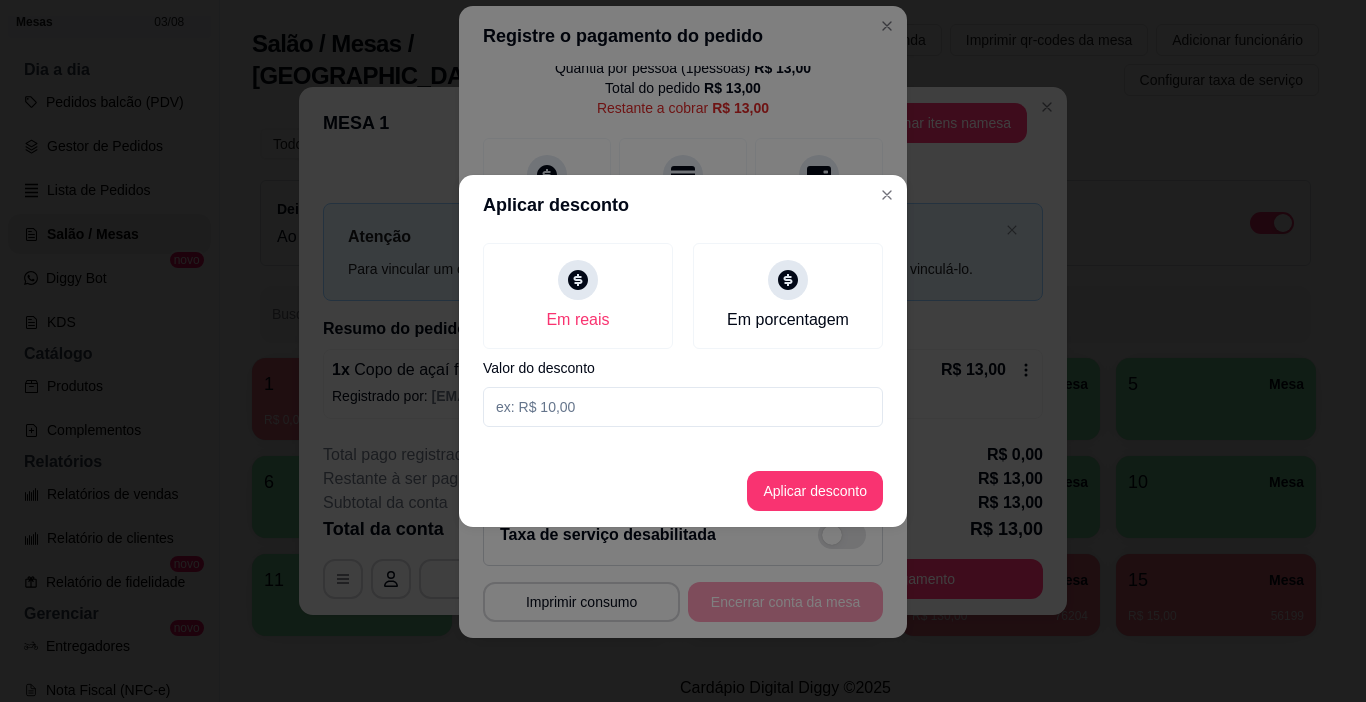 click at bounding box center [683, 407] 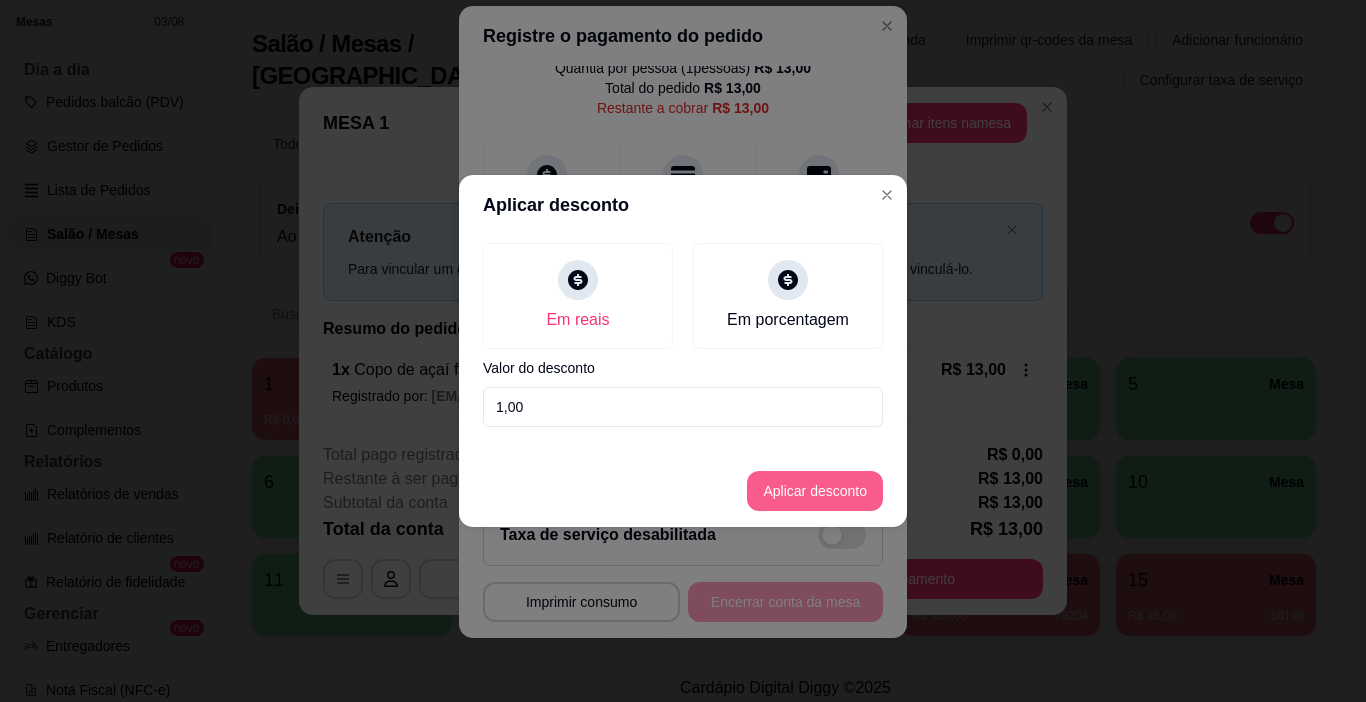 type on "1,00" 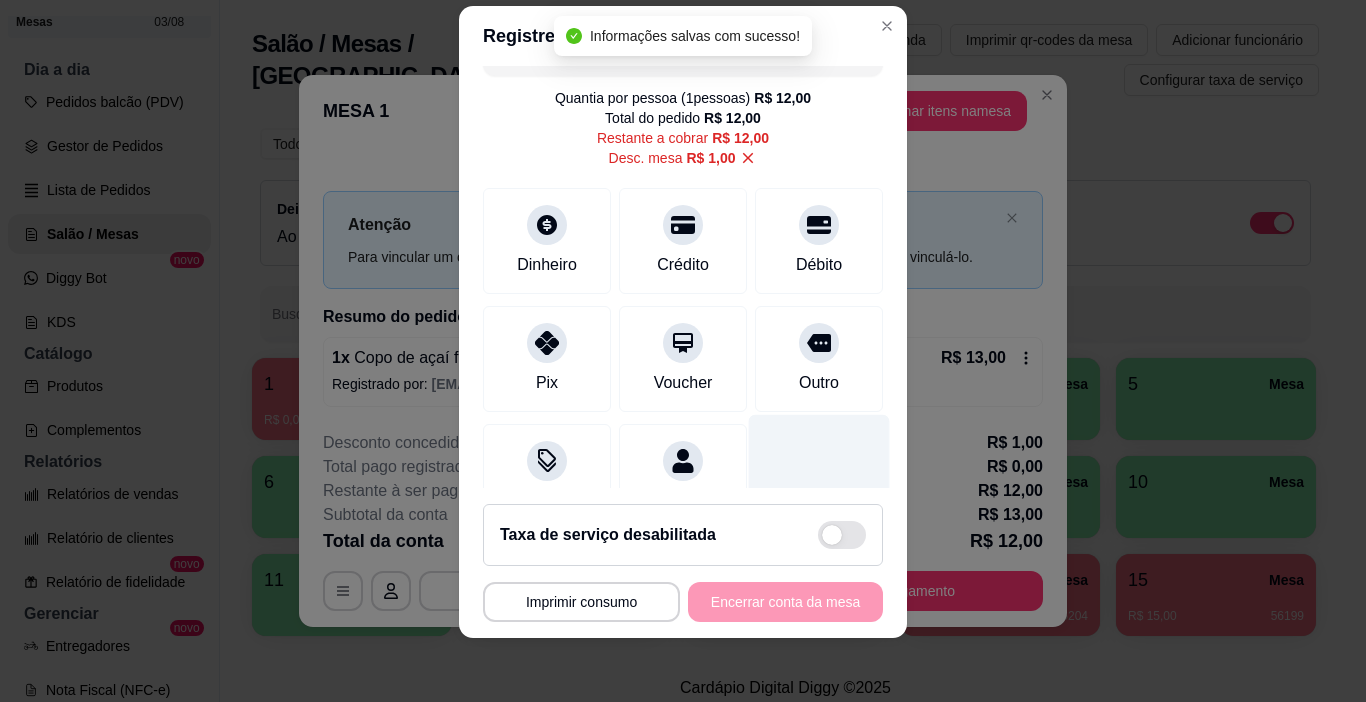 scroll, scrollTop: 0, scrollLeft: 0, axis: both 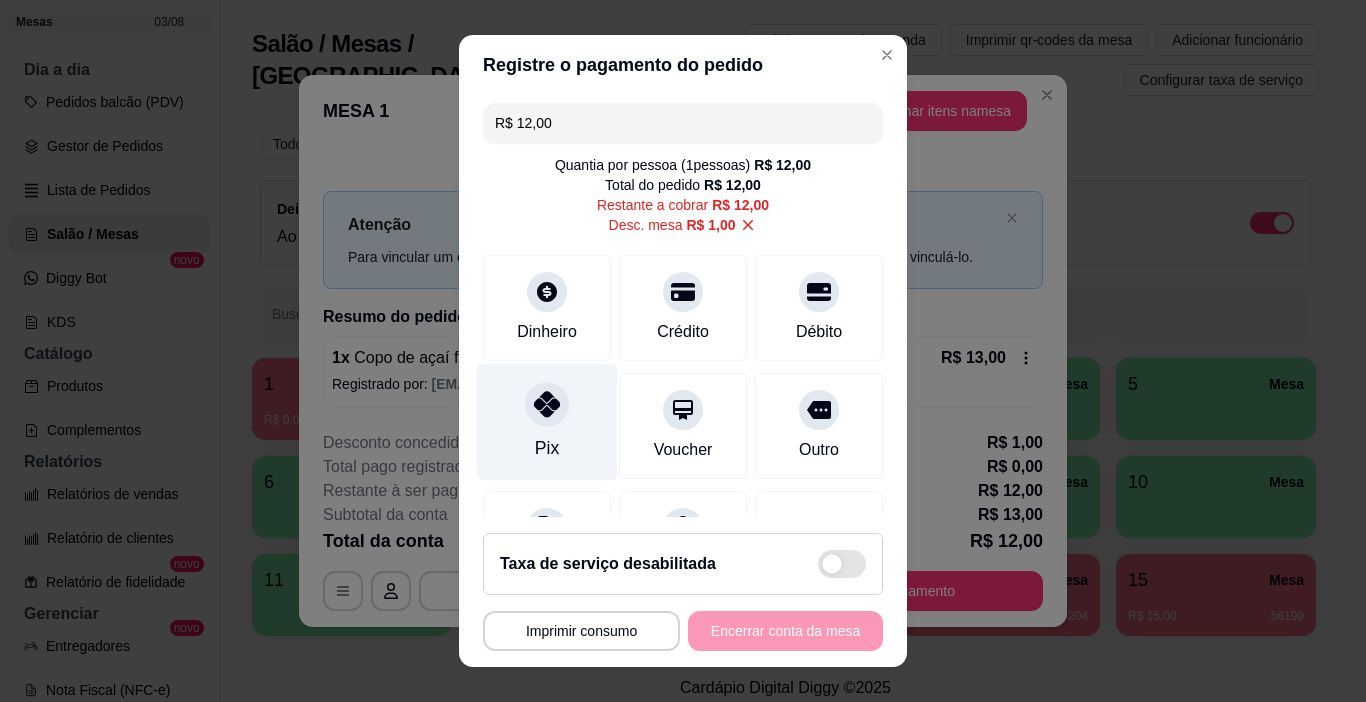 click at bounding box center [547, 405] 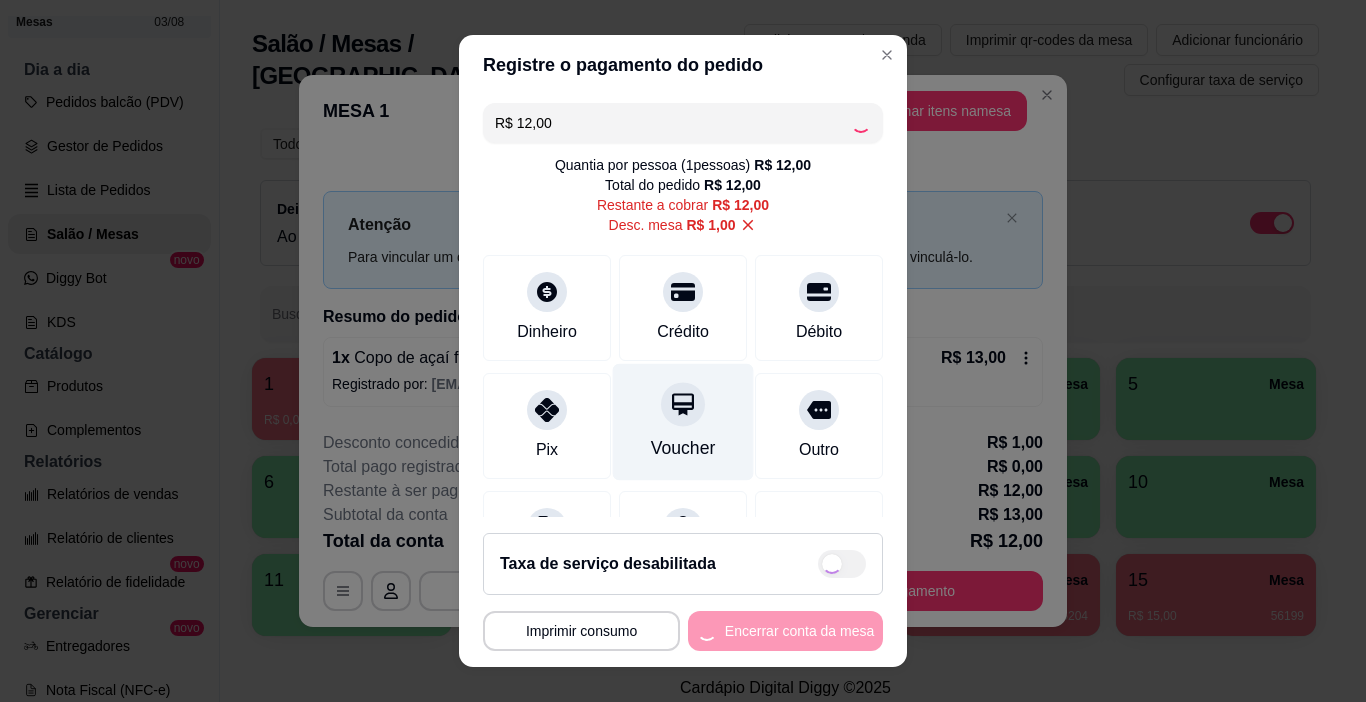 scroll, scrollTop: 112, scrollLeft: 0, axis: vertical 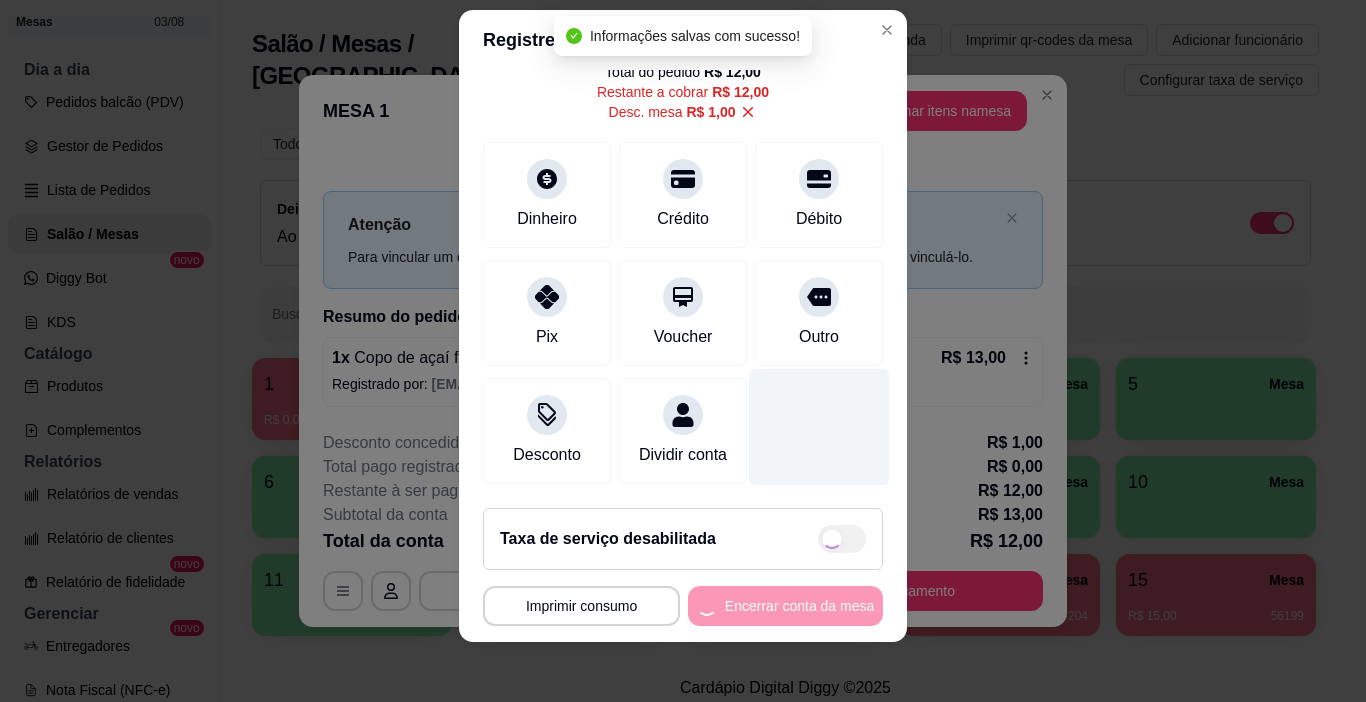 type on "R$ 0,00" 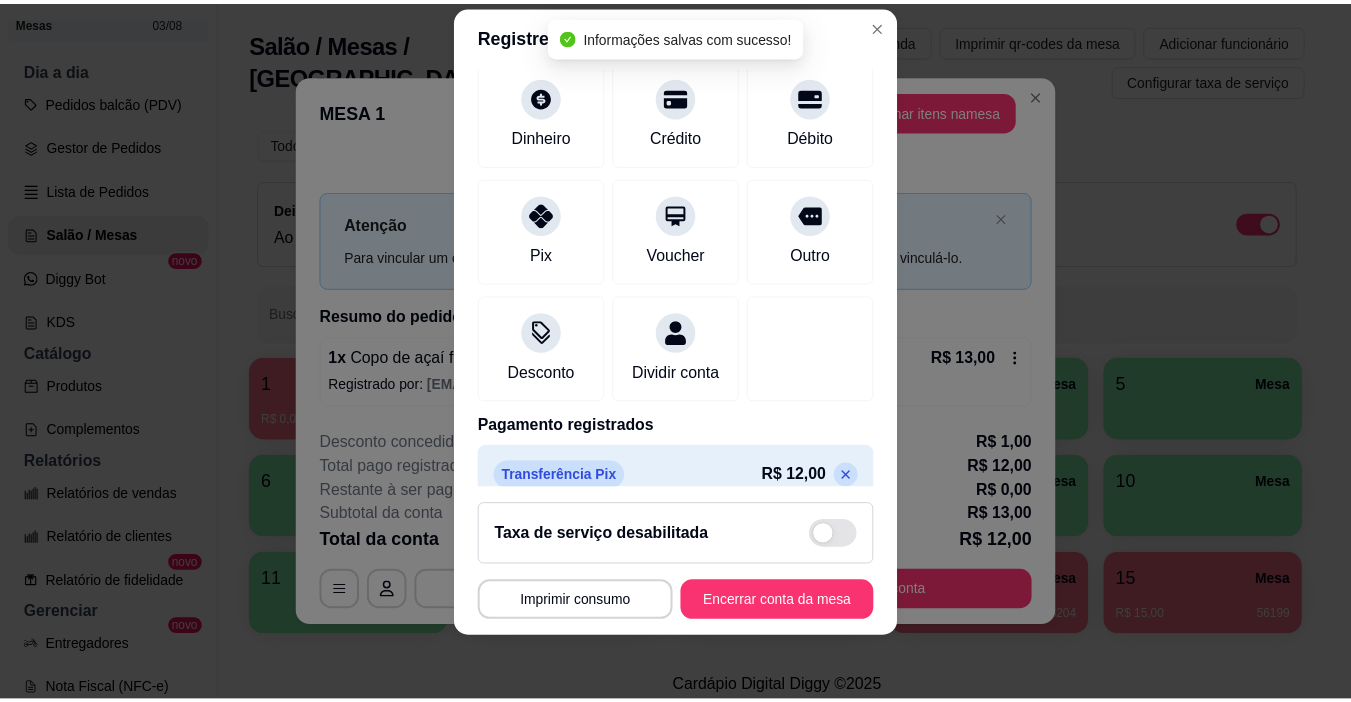 scroll, scrollTop: 196, scrollLeft: 0, axis: vertical 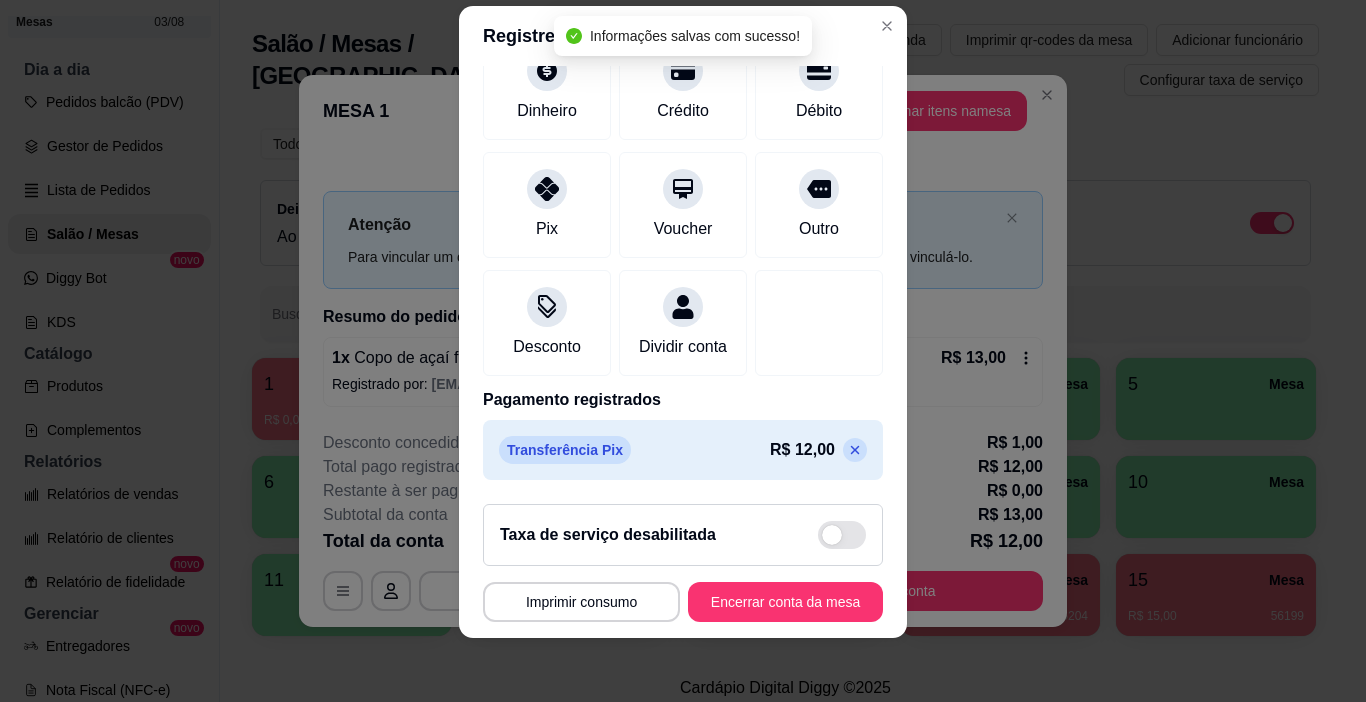 click on "Encerrar conta da mesa" at bounding box center (785, 602) 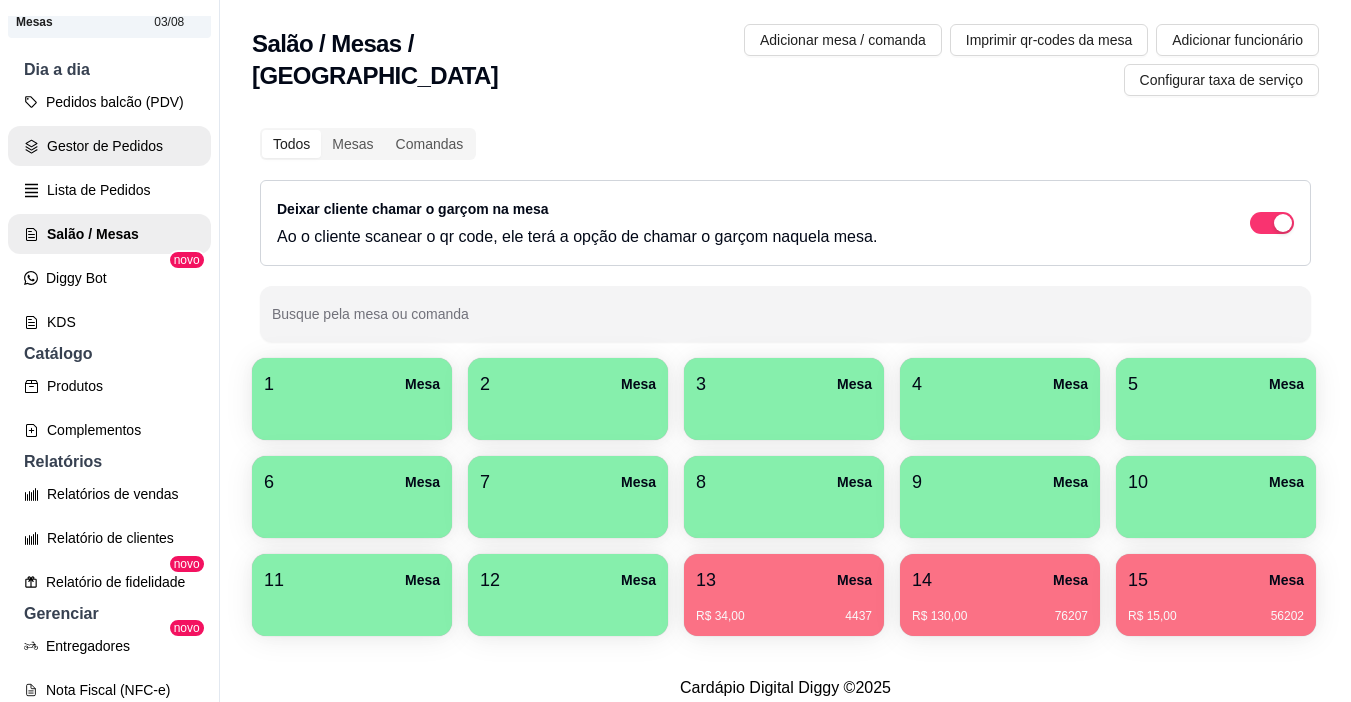 click on "Gestor de Pedidos" at bounding box center [109, 146] 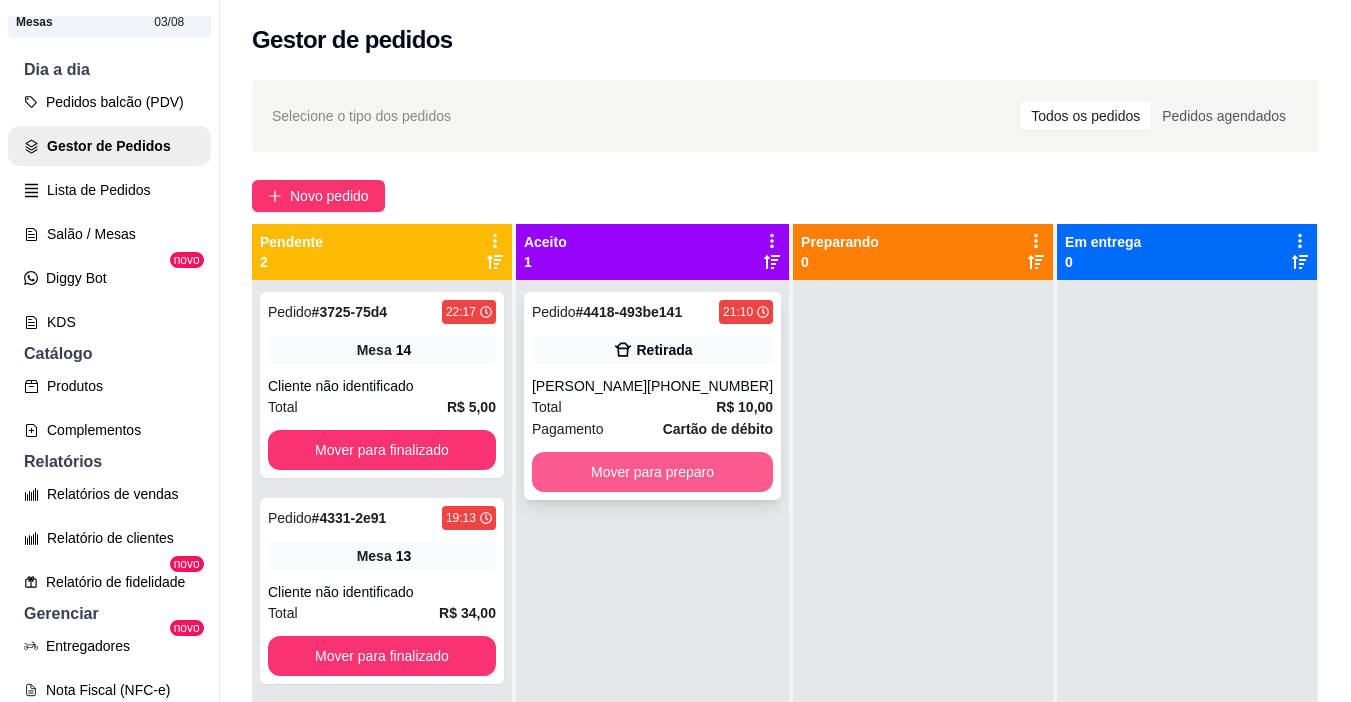 click on "Mover para preparo" at bounding box center (652, 472) 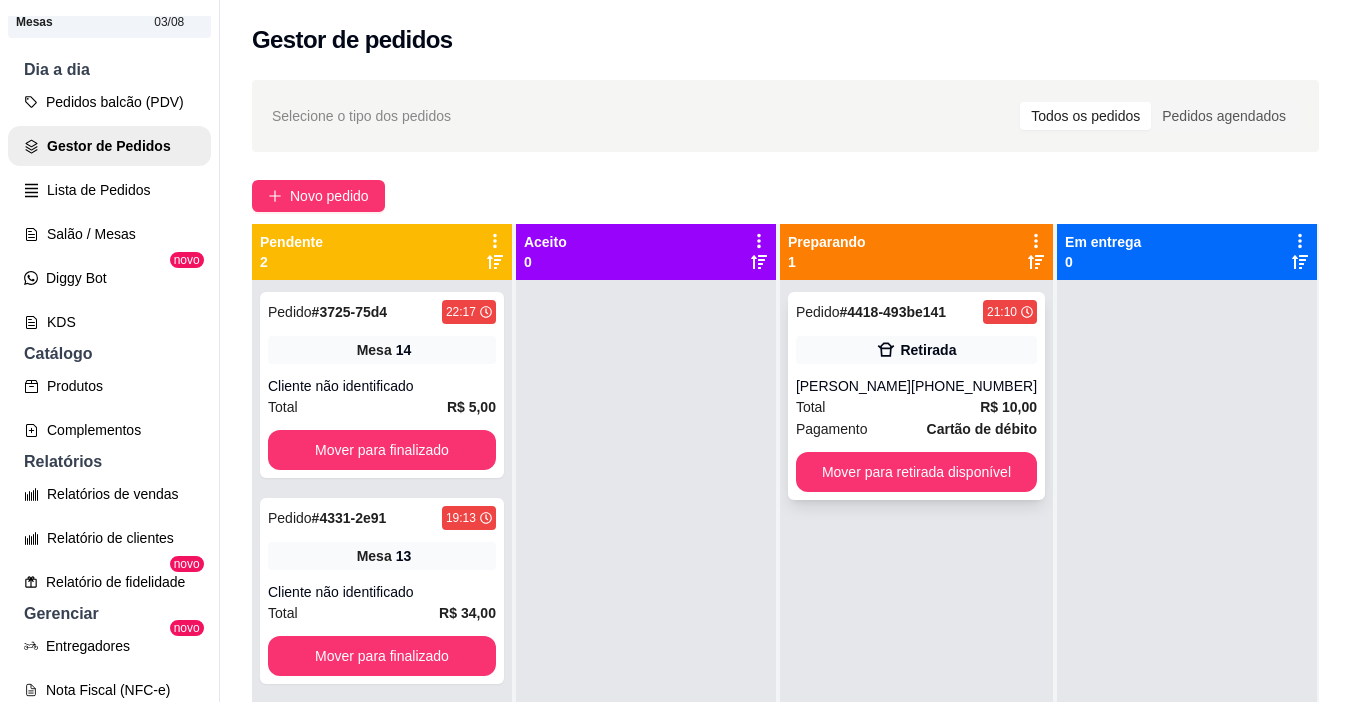 click on "(92) 99449-4913" at bounding box center (974, 386) 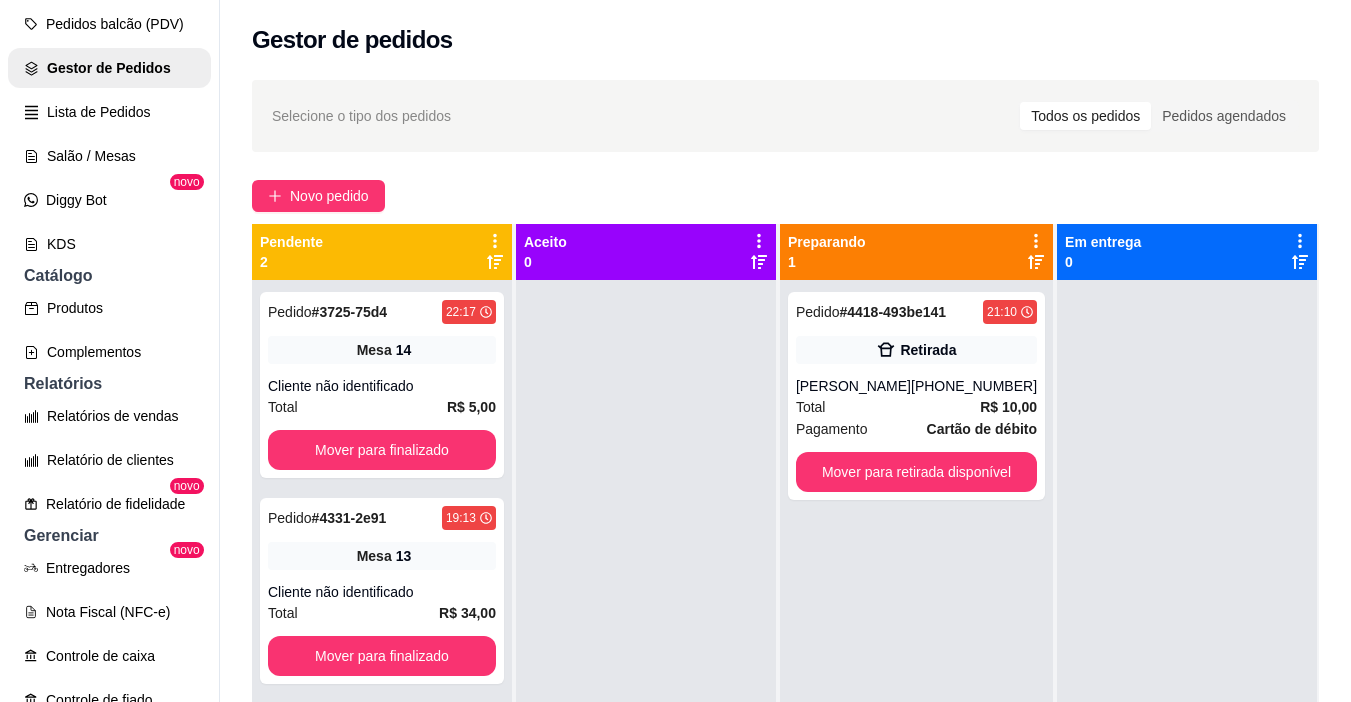 scroll, scrollTop: 400, scrollLeft: 0, axis: vertical 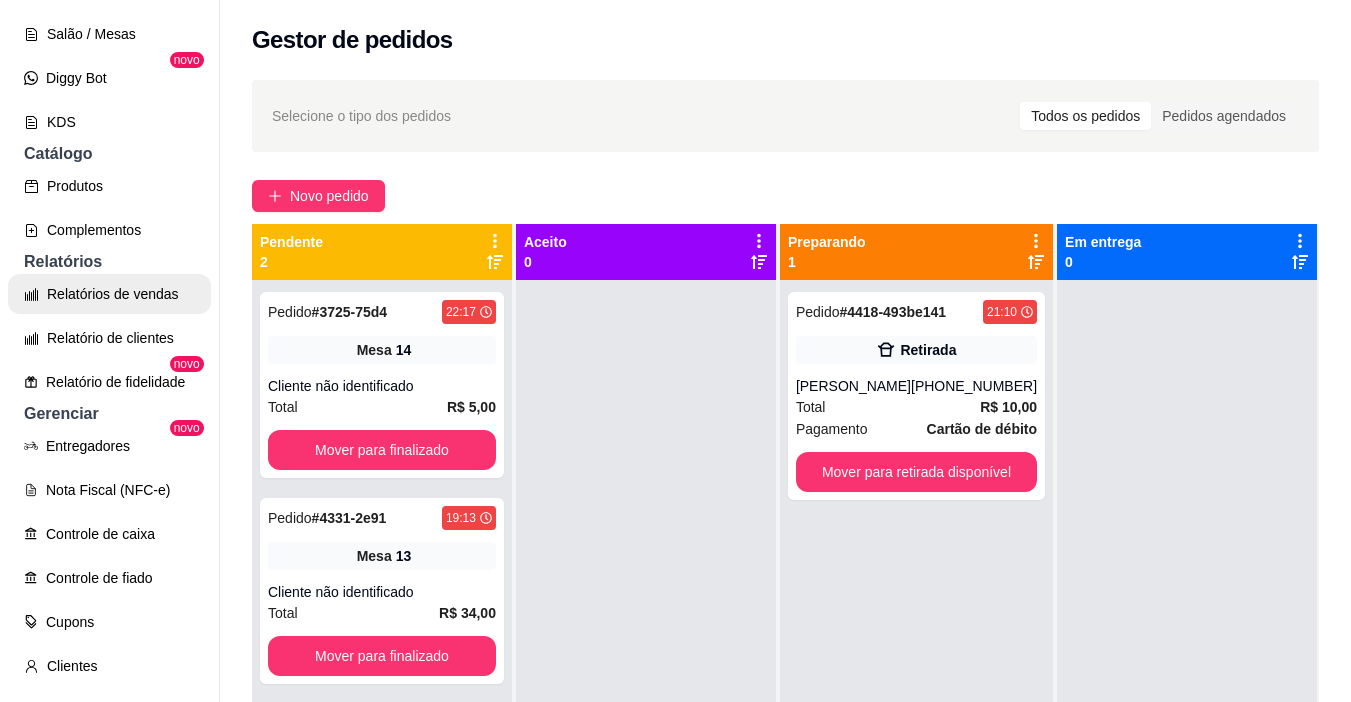 click on "Relatórios de vendas" at bounding box center (109, 294) 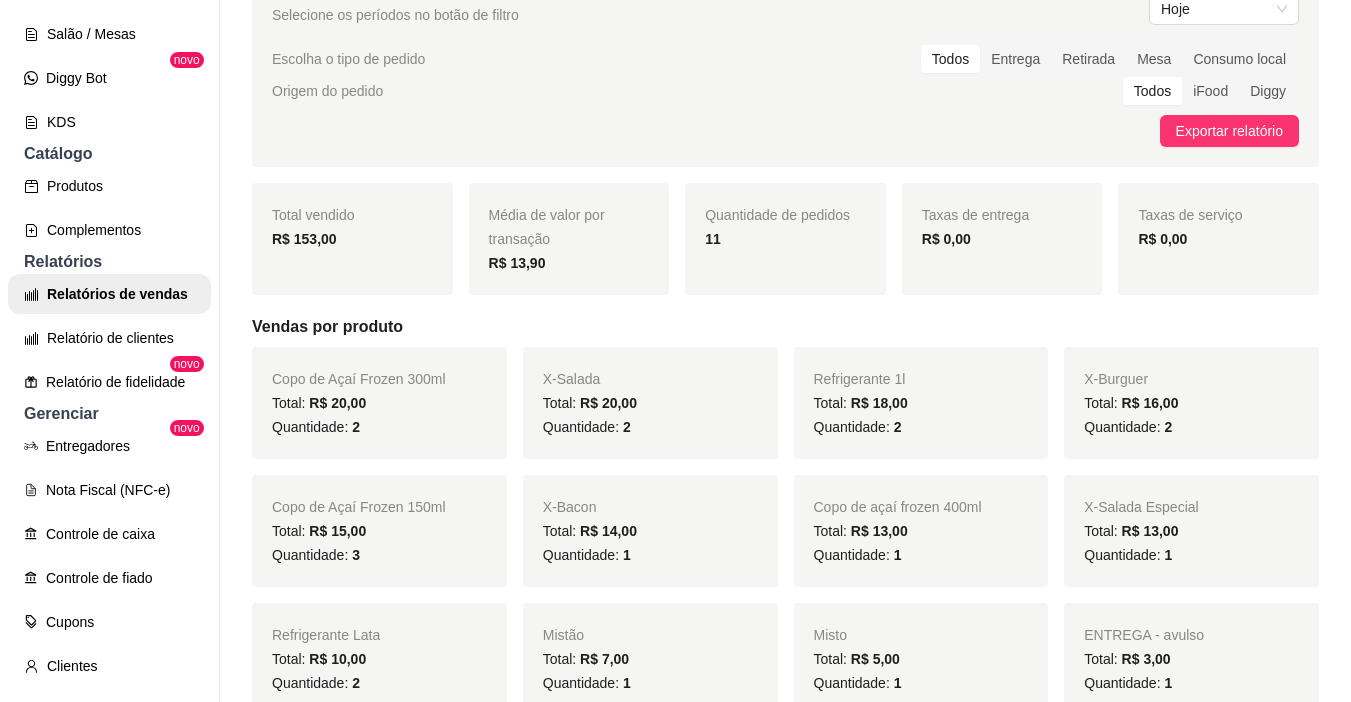 scroll, scrollTop: 100, scrollLeft: 0, axis: vertical 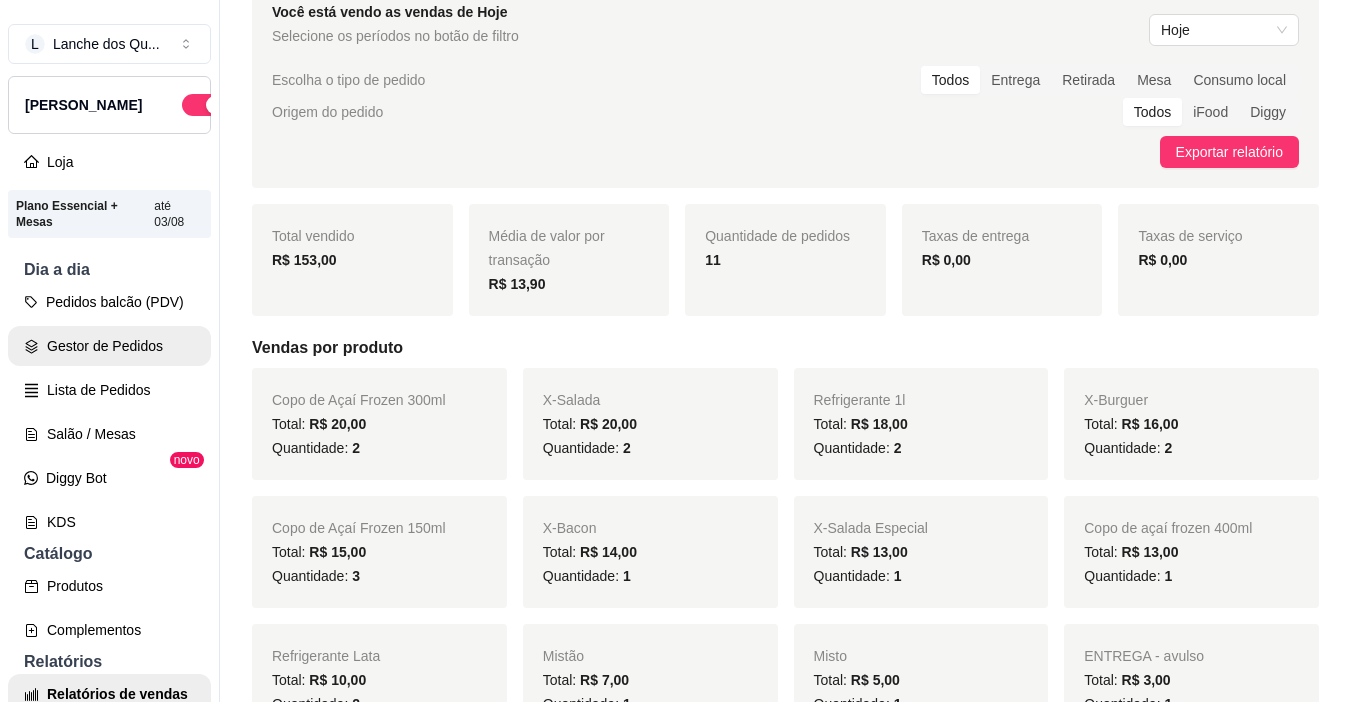 click on "Gestor de Pedidos" at bounding box center [109, 346] 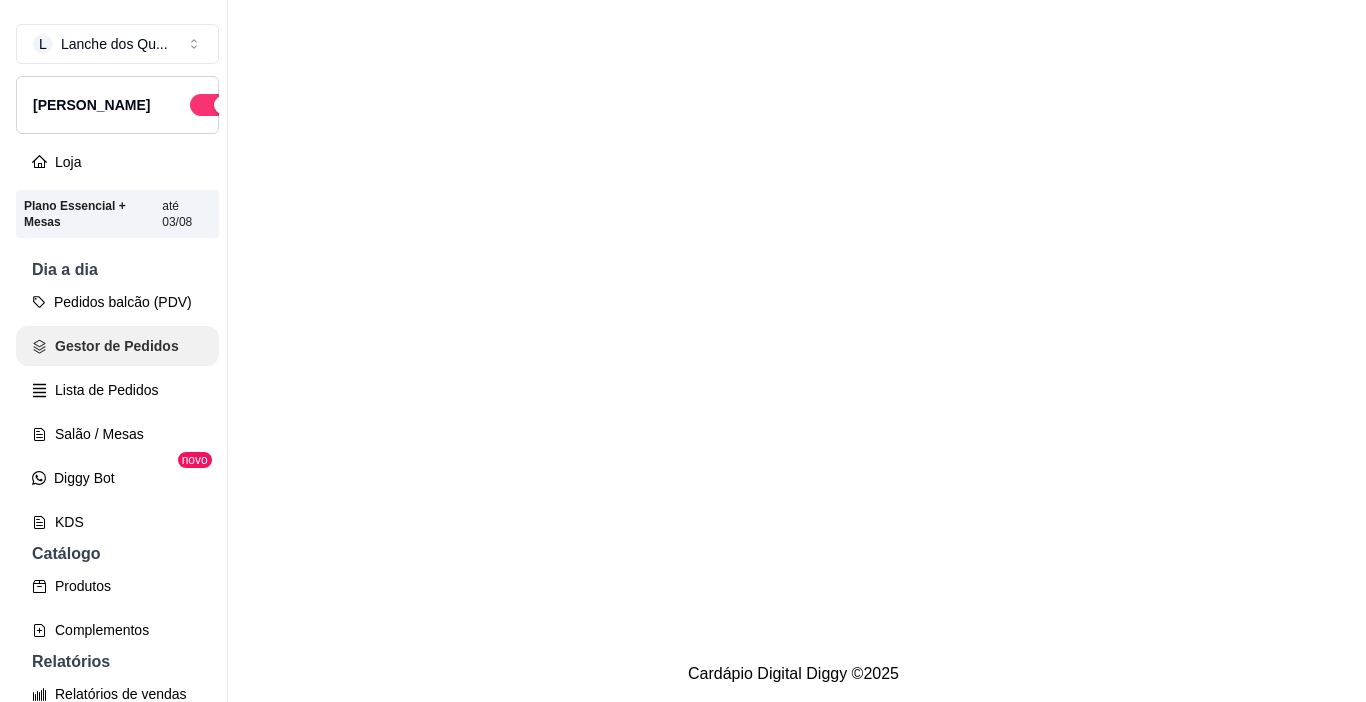 scroll, scrollTop: 0, scrollLeft: 0, axis: both 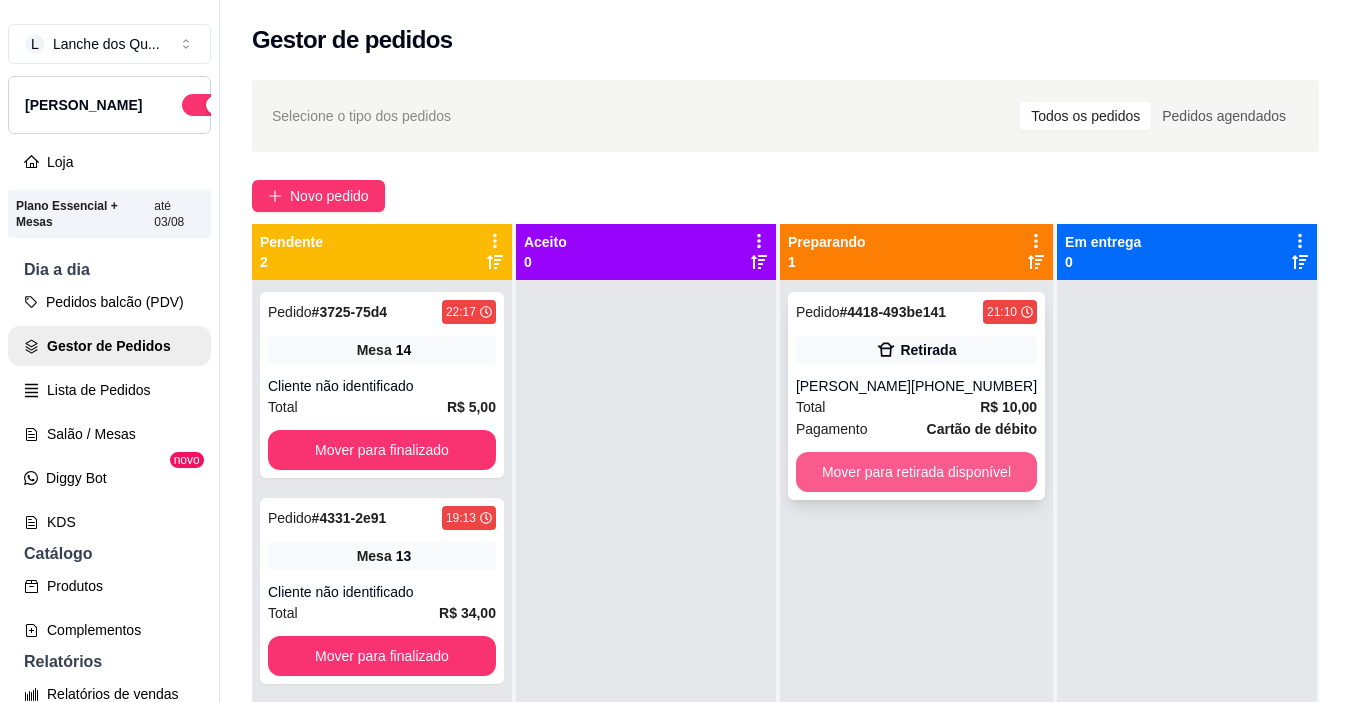 click on "Mover para retirada disponível" at bounding box center [916, 472] 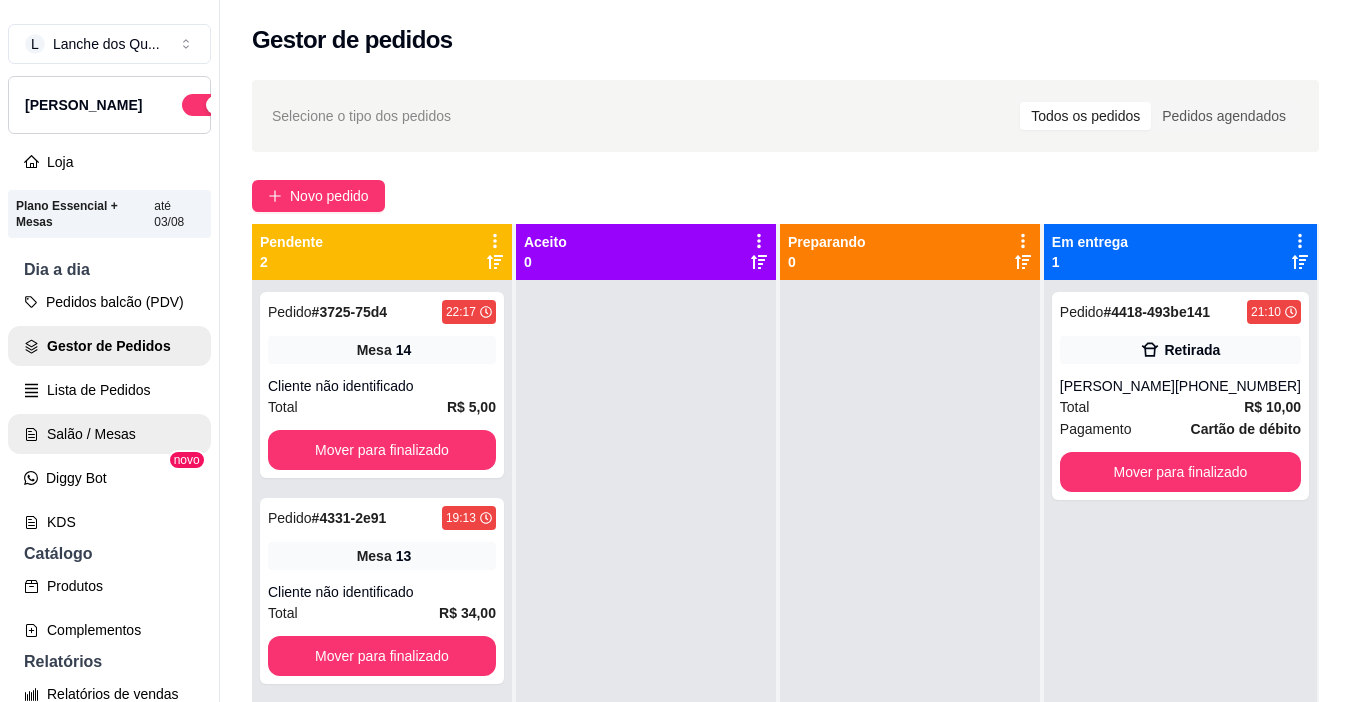 click on "Salão / Mesas" at bounding box center [109, 434] 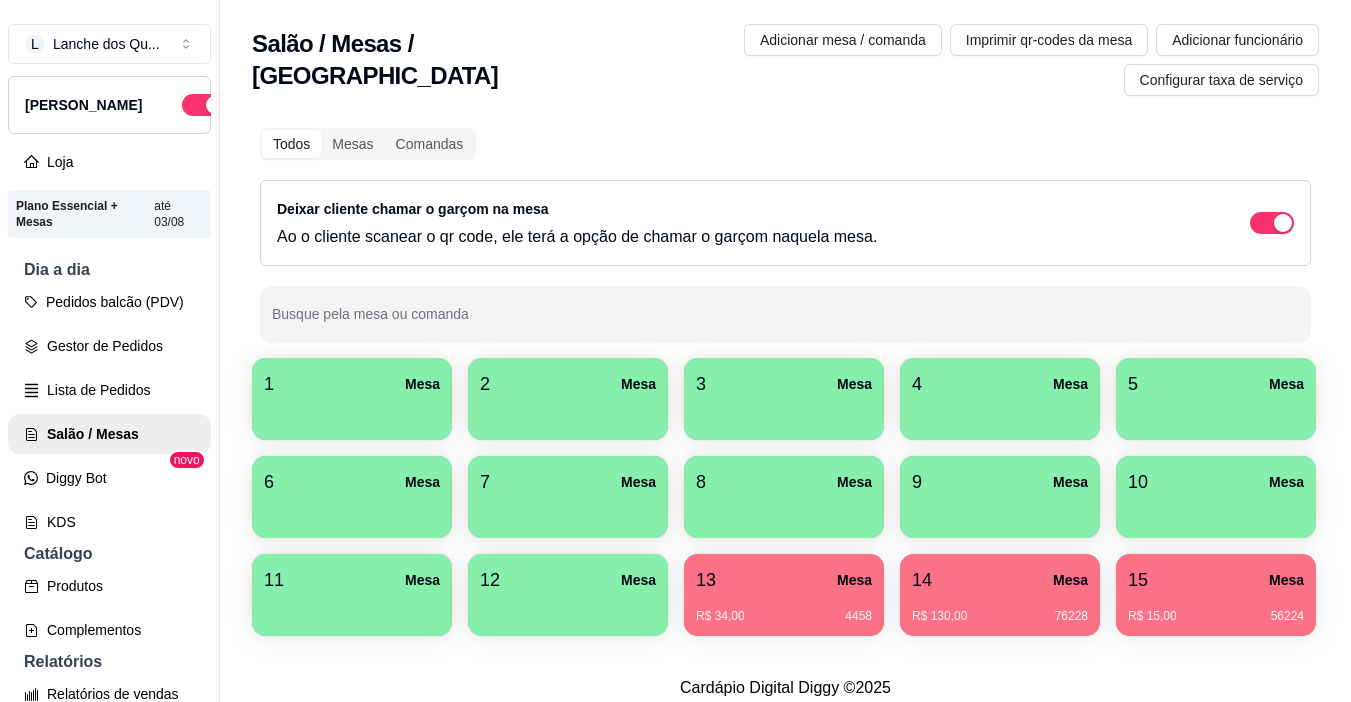 click on "1 Mesa" at bounding box center [352, 384] 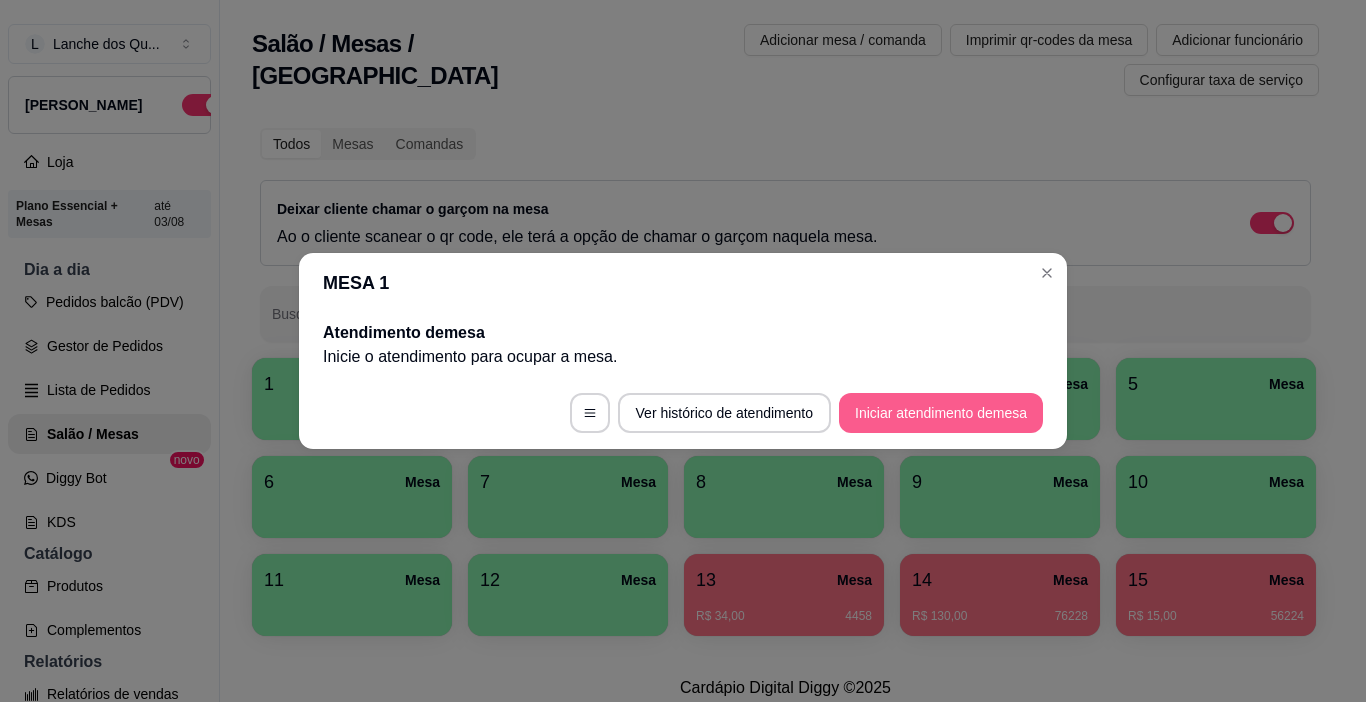 click on "Iniciar atendimento de  mesa" at bounding box center [941, 413] 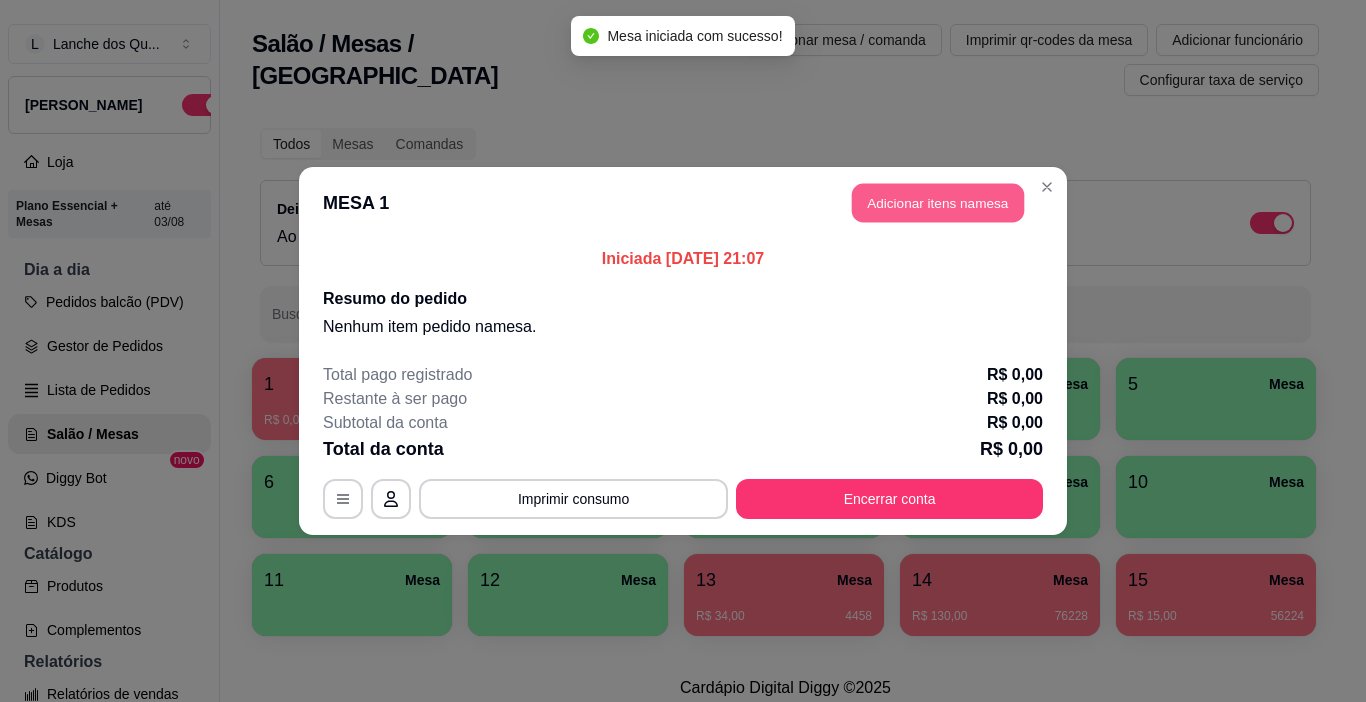 click on "Adicionar itens na  mesa" at bounding box center (938, 203) 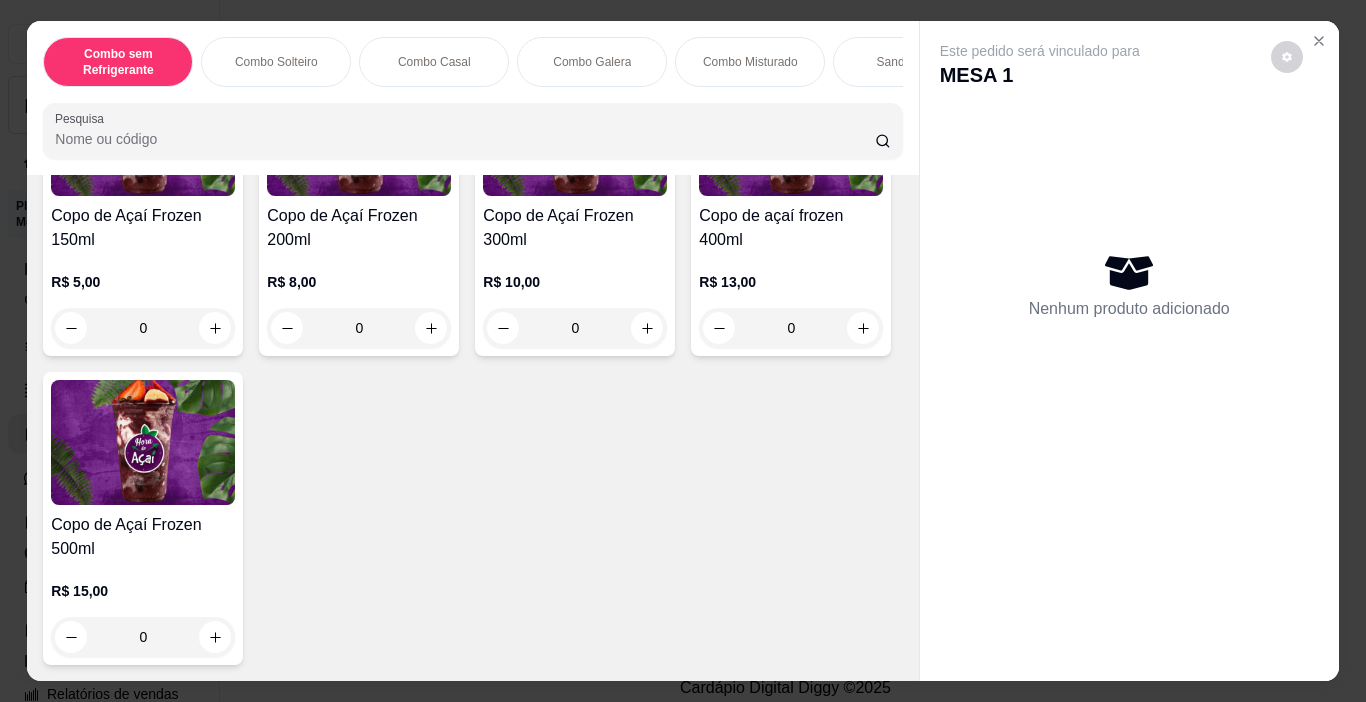 scroll, scrollTop: 5209, scrollLeft: 0, axis: vertical 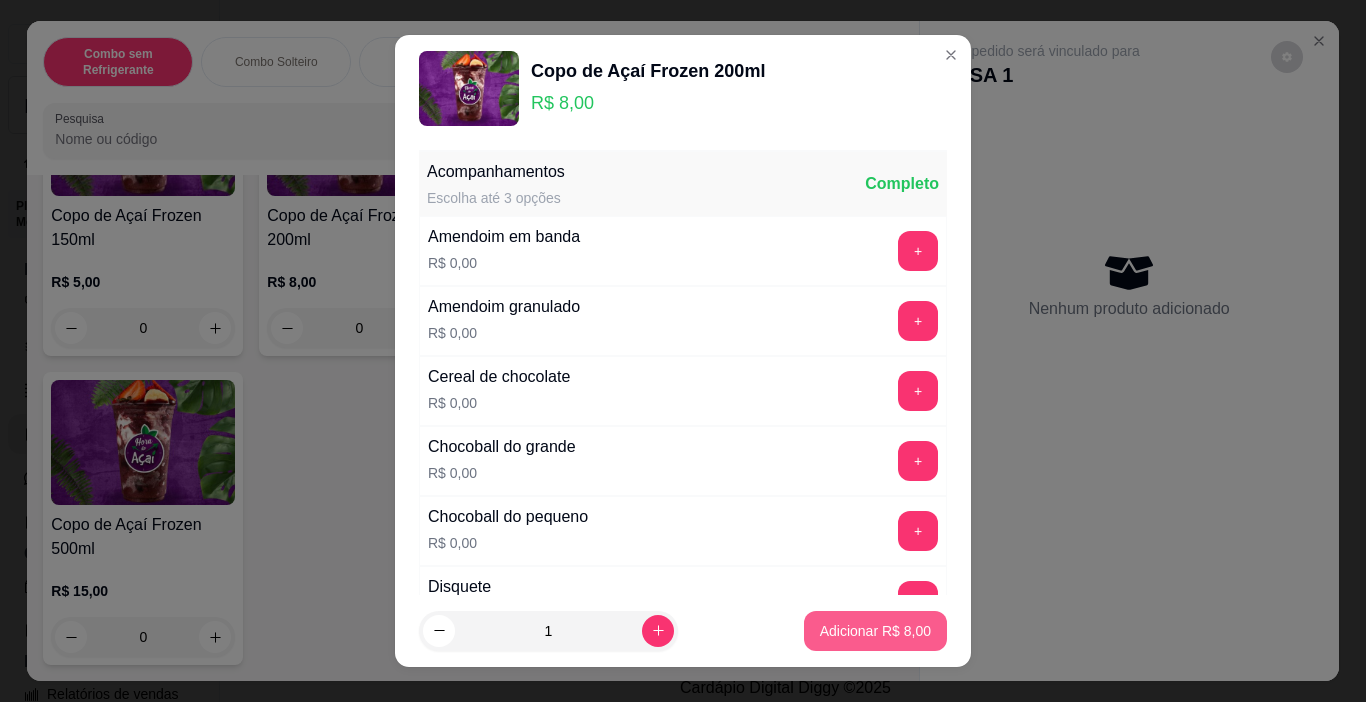 click on "Adicionar   R$ 8,00" at bounding box center (875, 631) 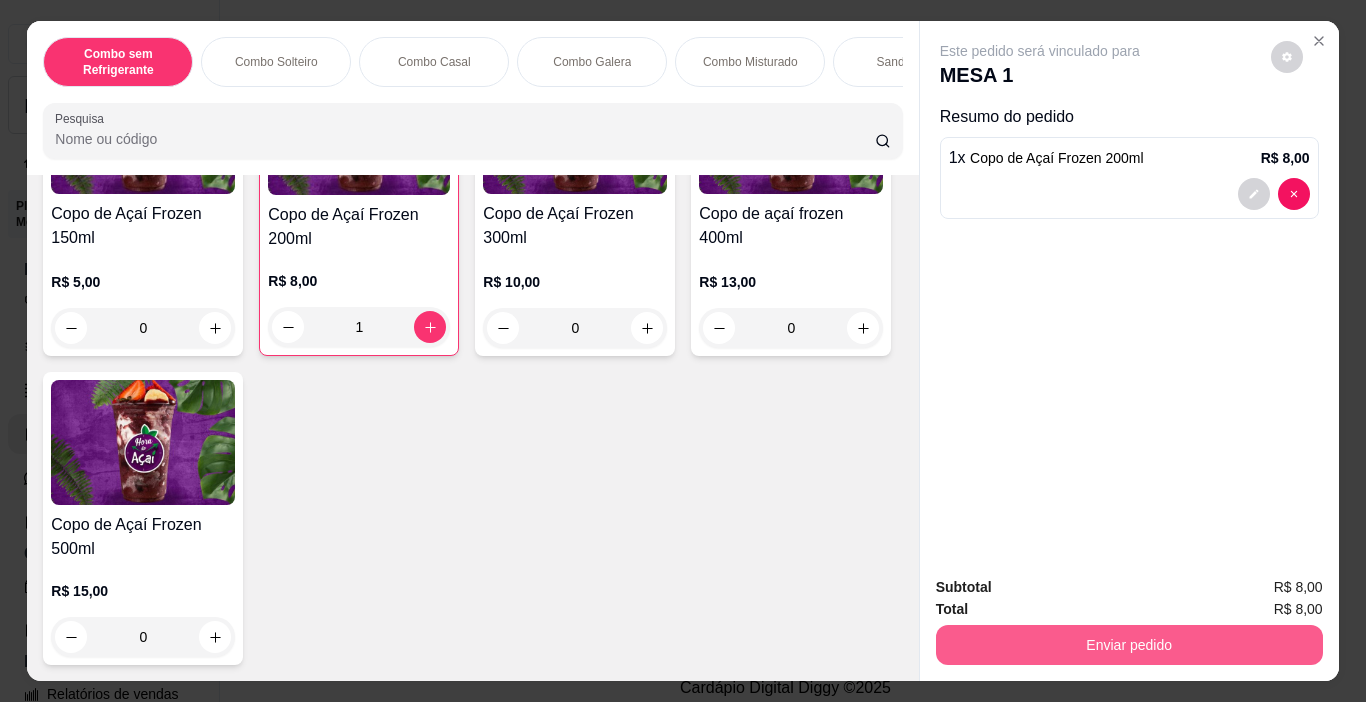 click on "Enviar pedido" at bounding box center (1129, 645) 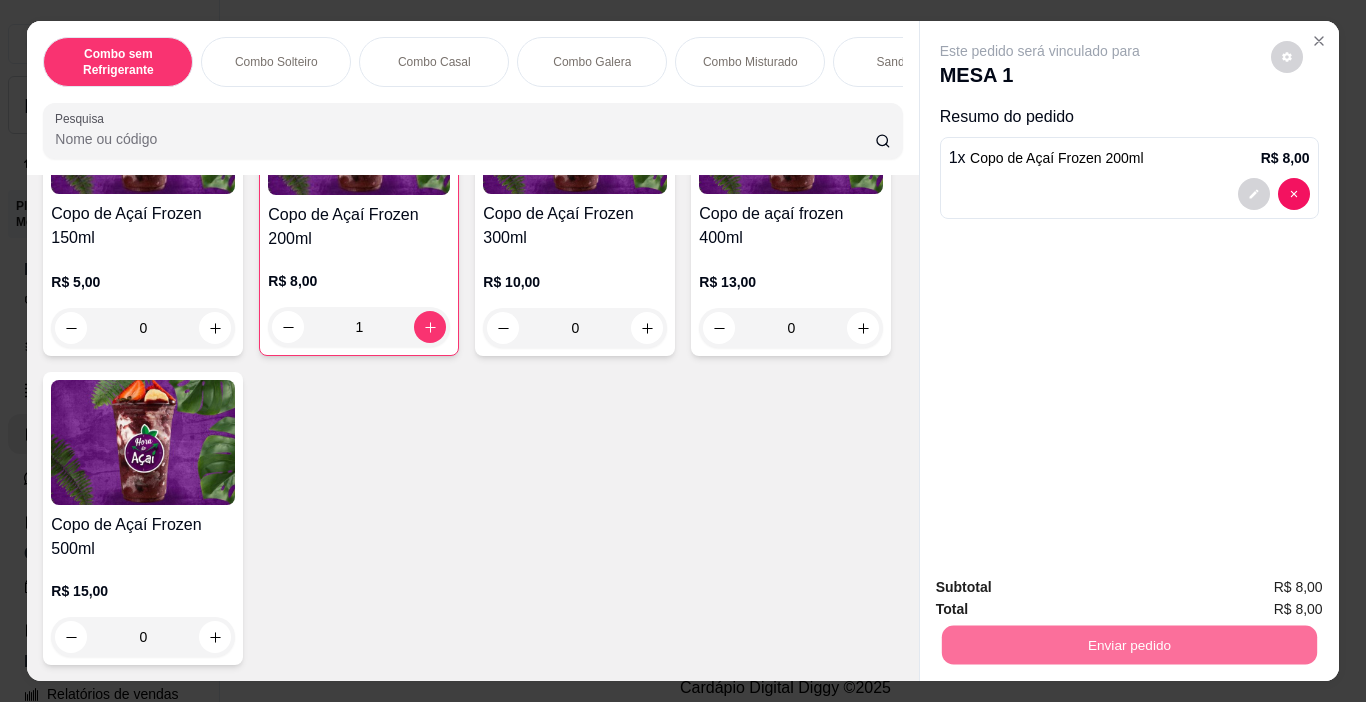 click on "Não registrar e enviar pedido" at bounding box center [1063, 587] 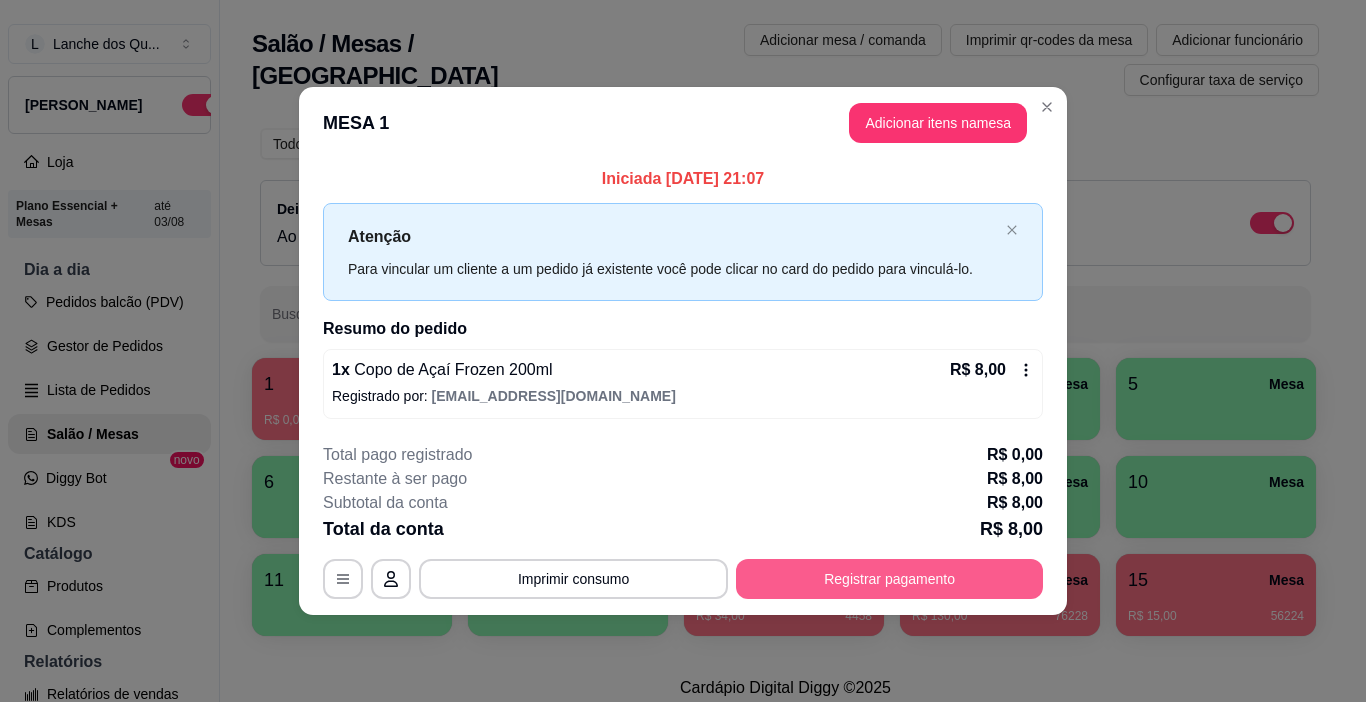 click on "Registrar pagamento" at bounding box center (889, 579) 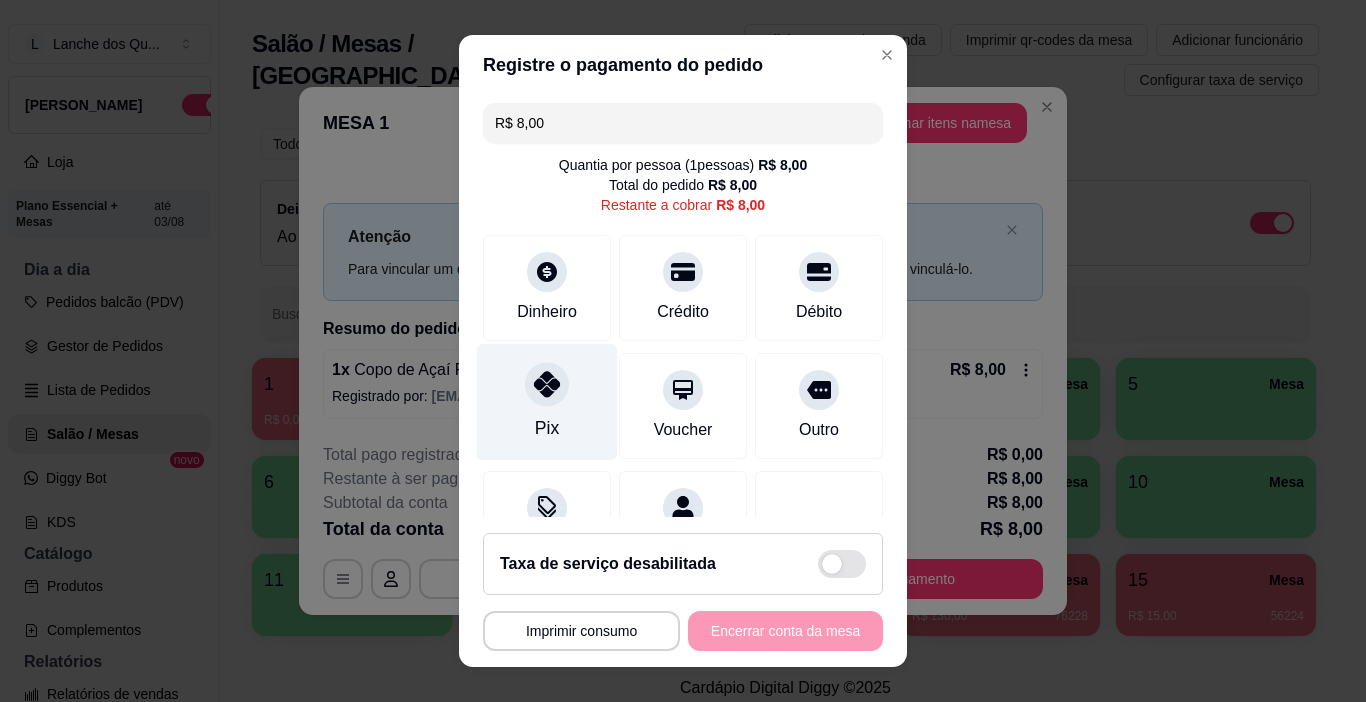 click on "Pix" at bounding box center [547, 402] 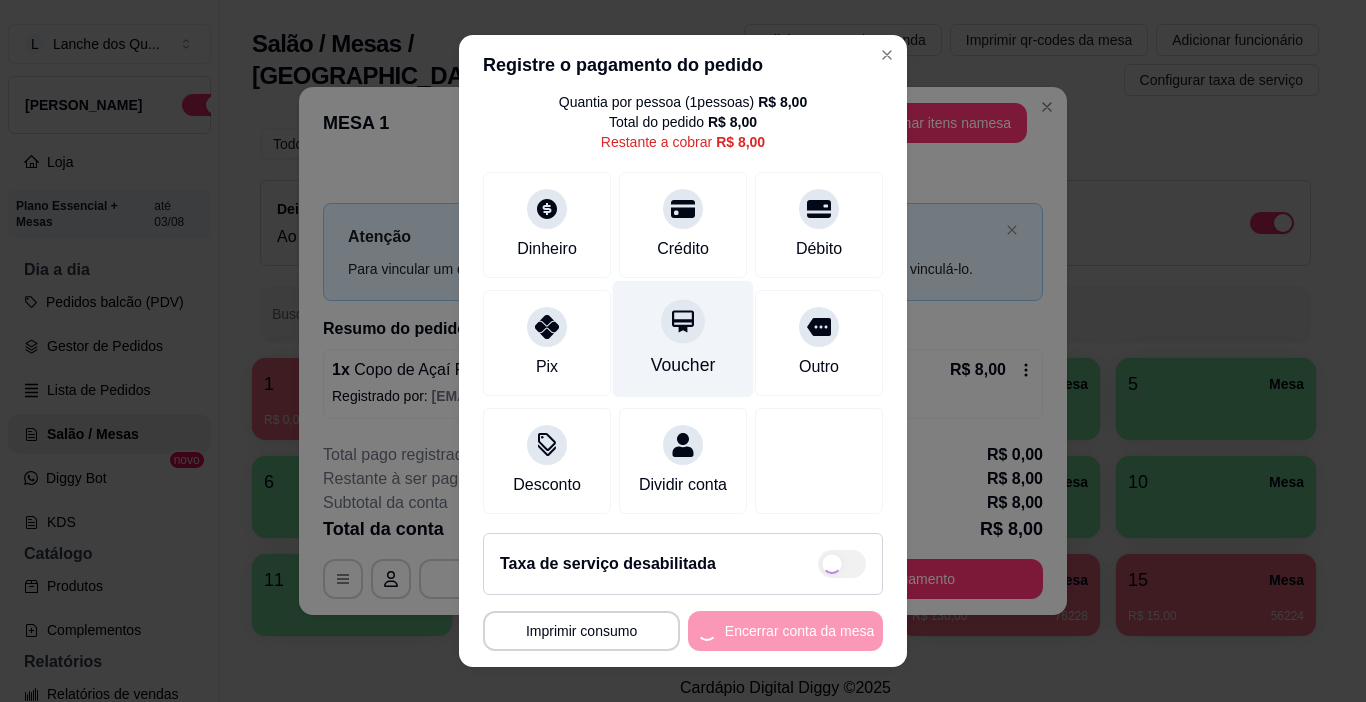 scroll, scrollTop: 92, scrollLeft: 0, axis: vertical 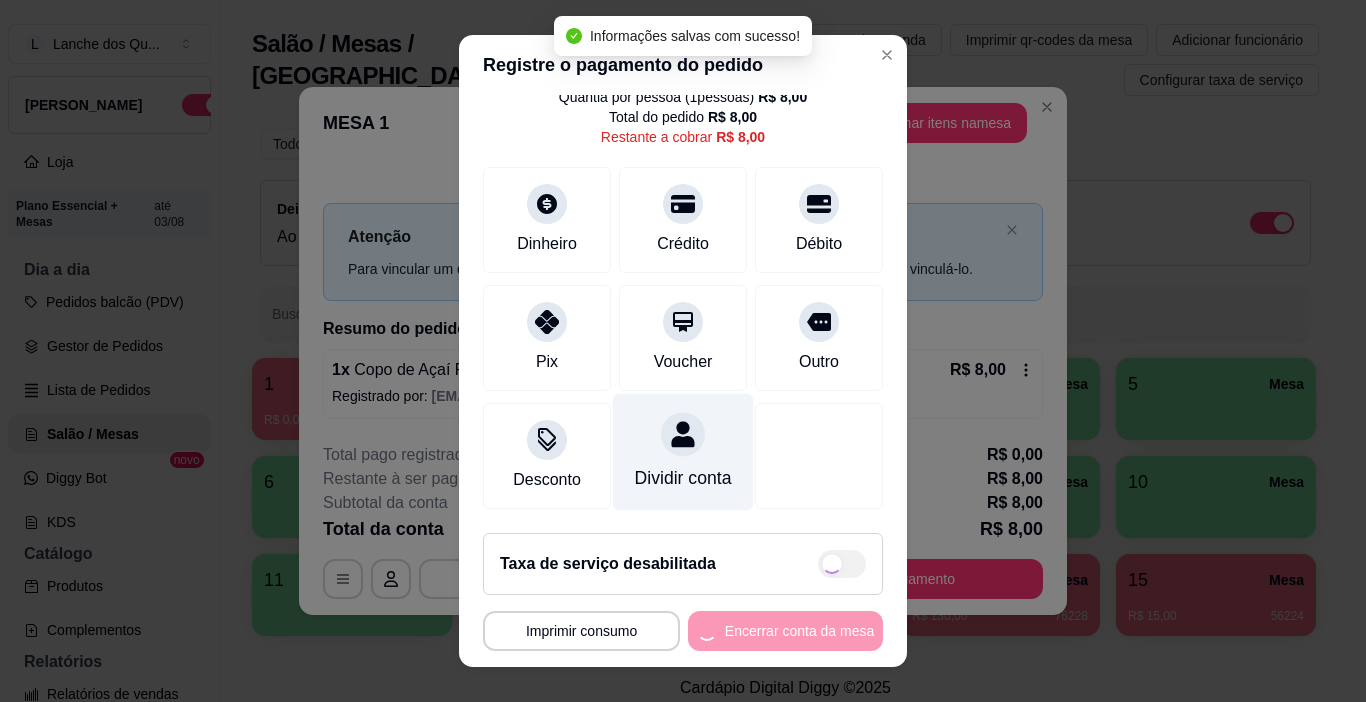 type on "R$ 0,00" 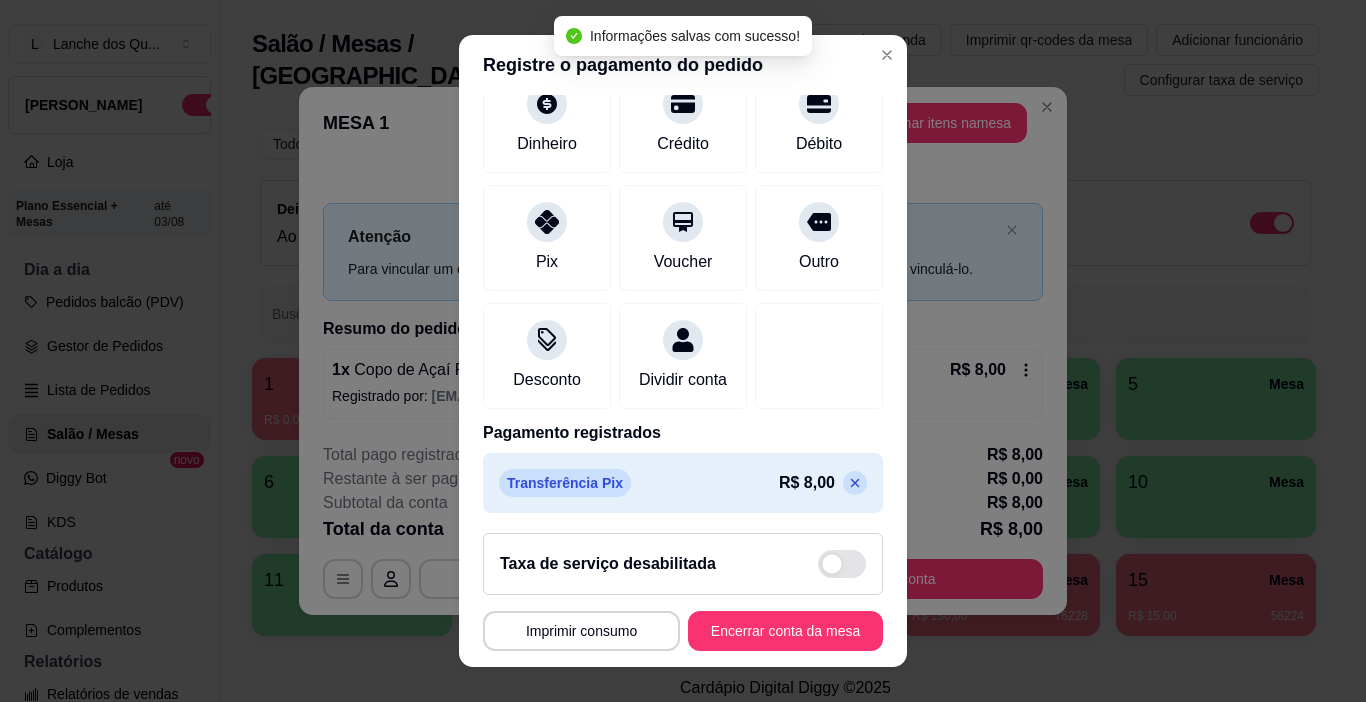 scroll, scrollTop: 176, scrollLeft: 0, axis: vertical 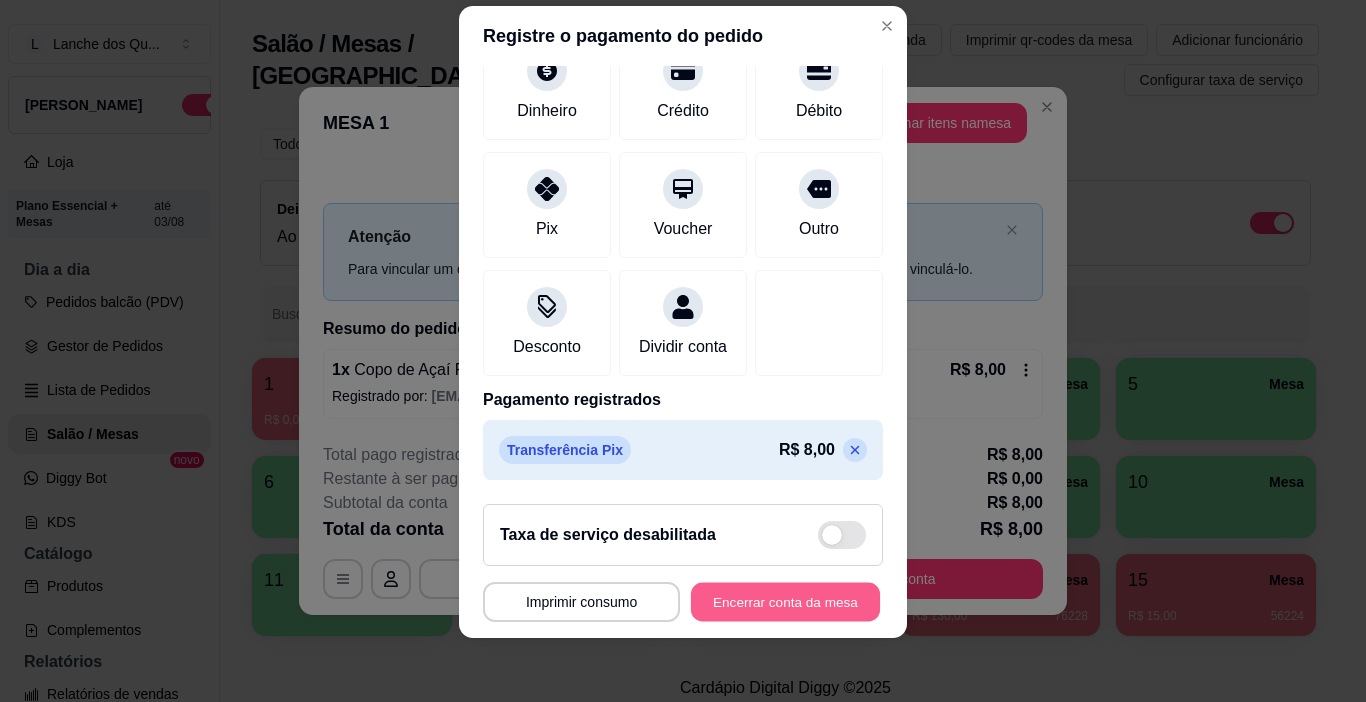 click on "Encerrar conta da mesa" at bounding box center [785, 602] 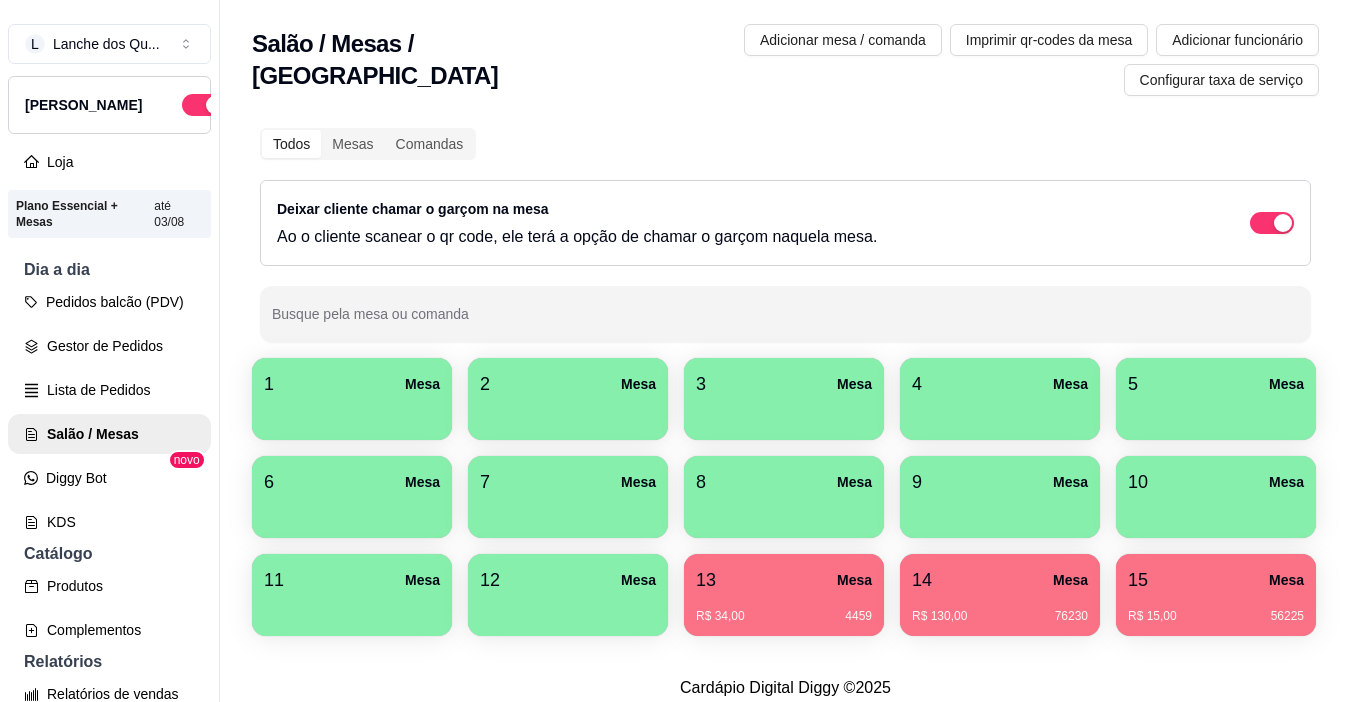 click at bounding box center [352, 413] 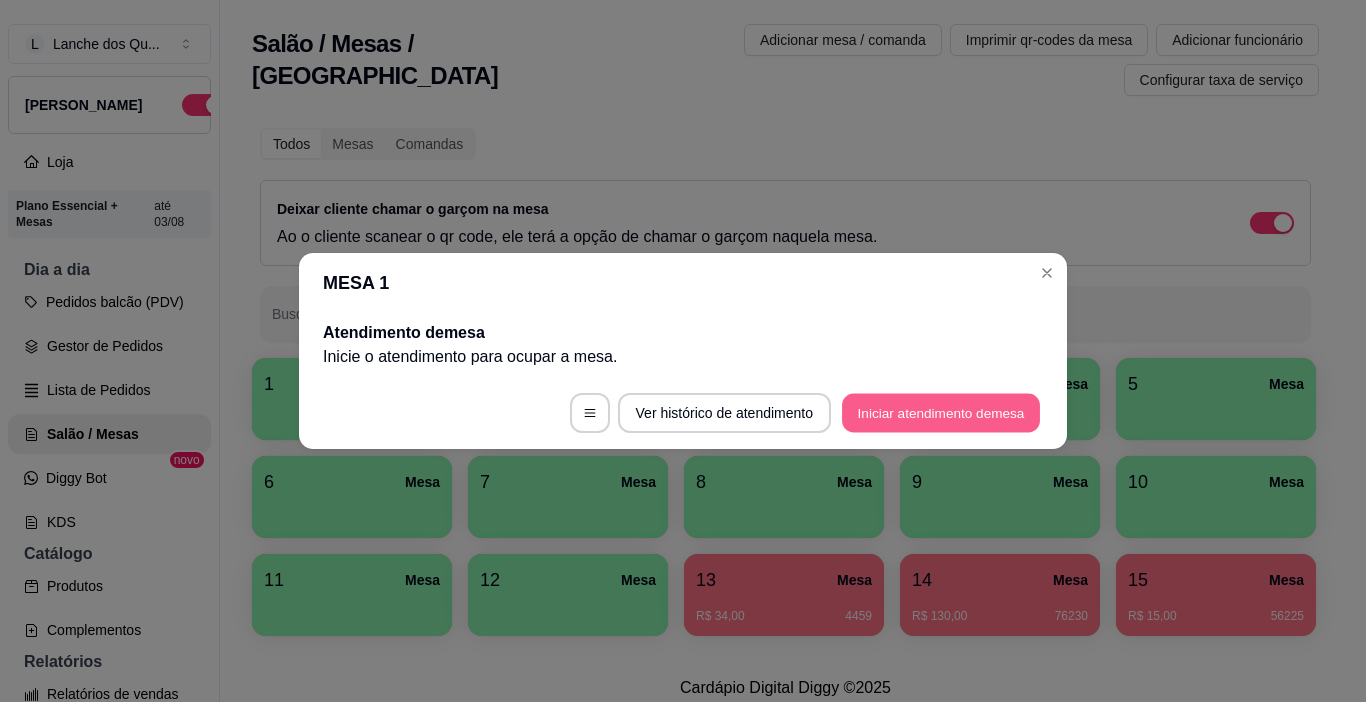 click on "Iniciar atendimento de  mesa" at bounding box center [941, 413] 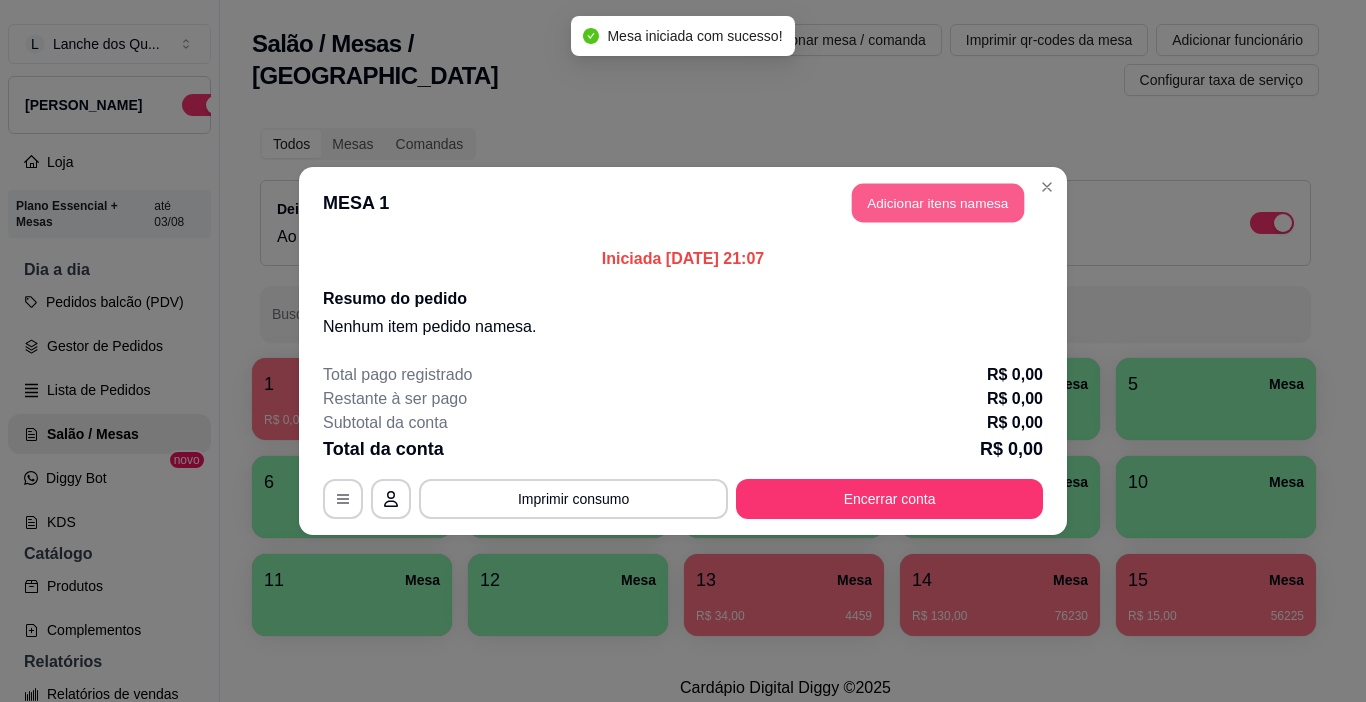 click on "Adicionar itens na  mesa" at bounding box center (938, 203) 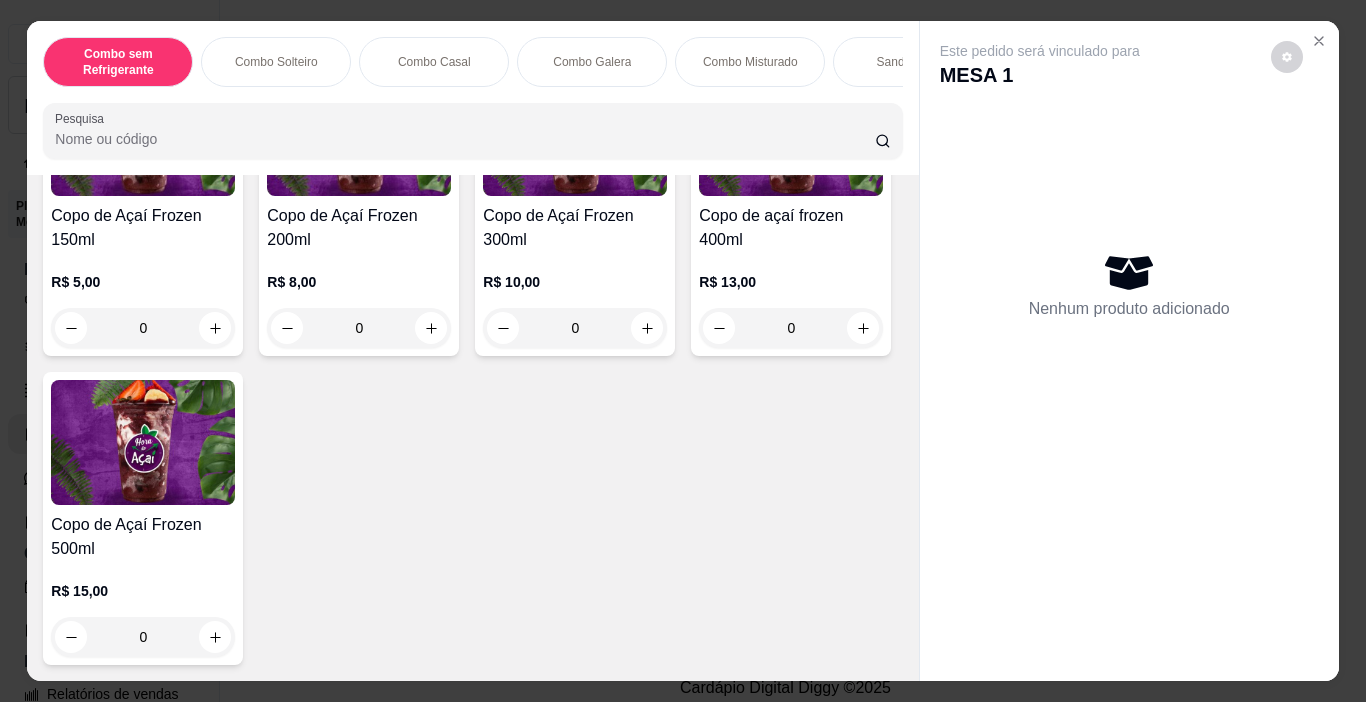 scroll, scrollTop: 4610, scrollLeft: 0, axis: vertical 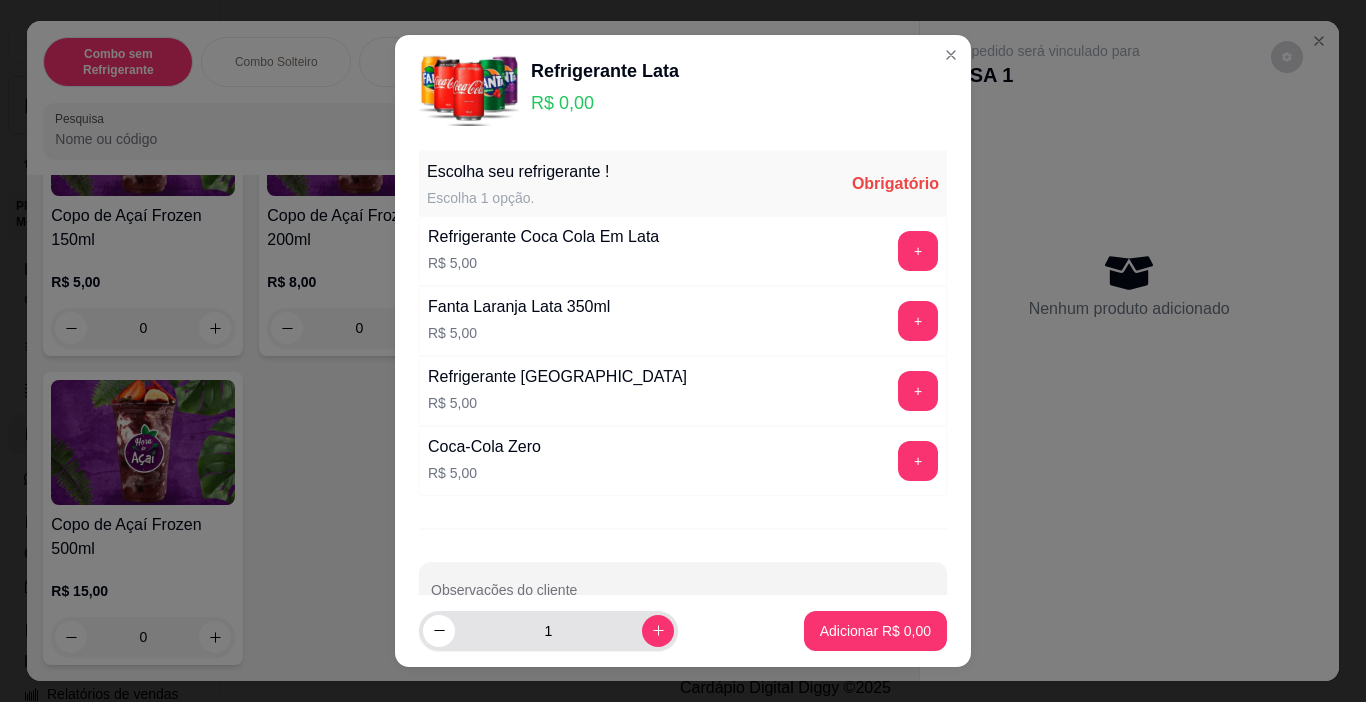 click at bounding box center [658, 631] 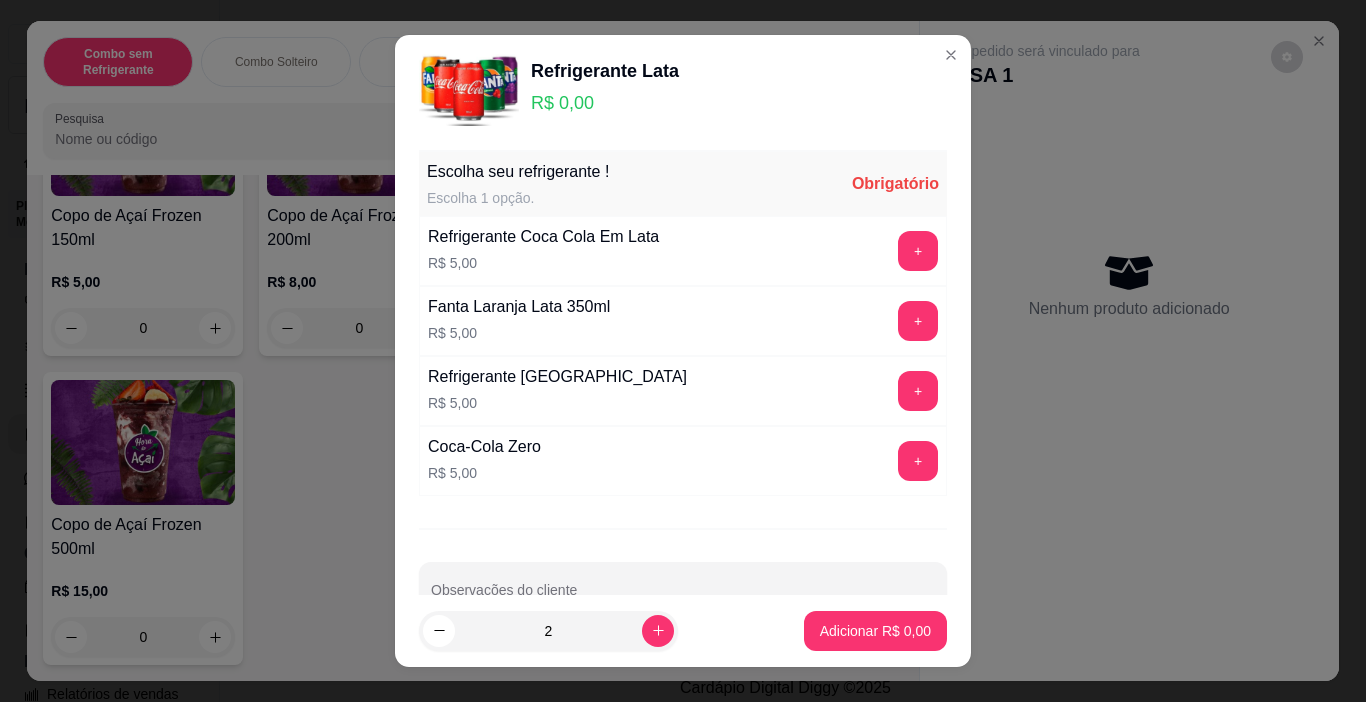 click on "+" at bounding box center [918, 251] 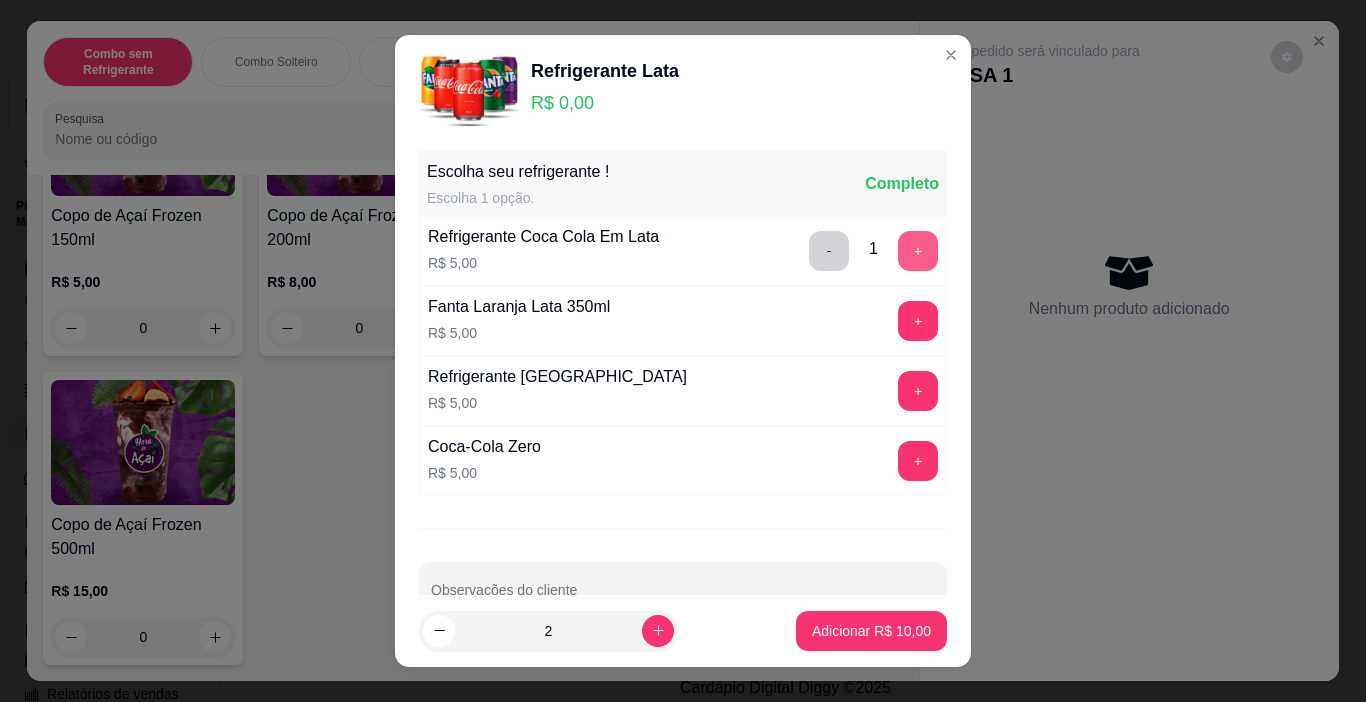 click on "+" at bounding box center [918, 251] 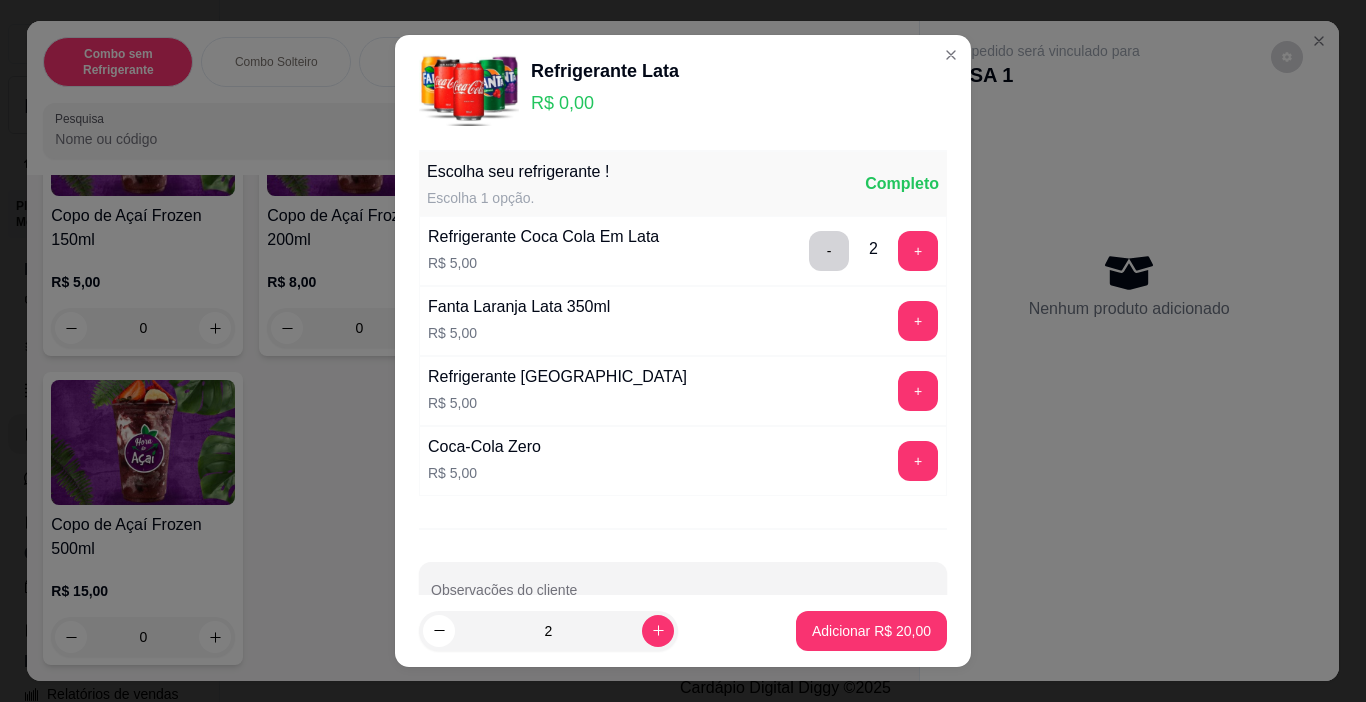 click on "Adicionar   R$ 20,00" at bounding box center (871, 631) 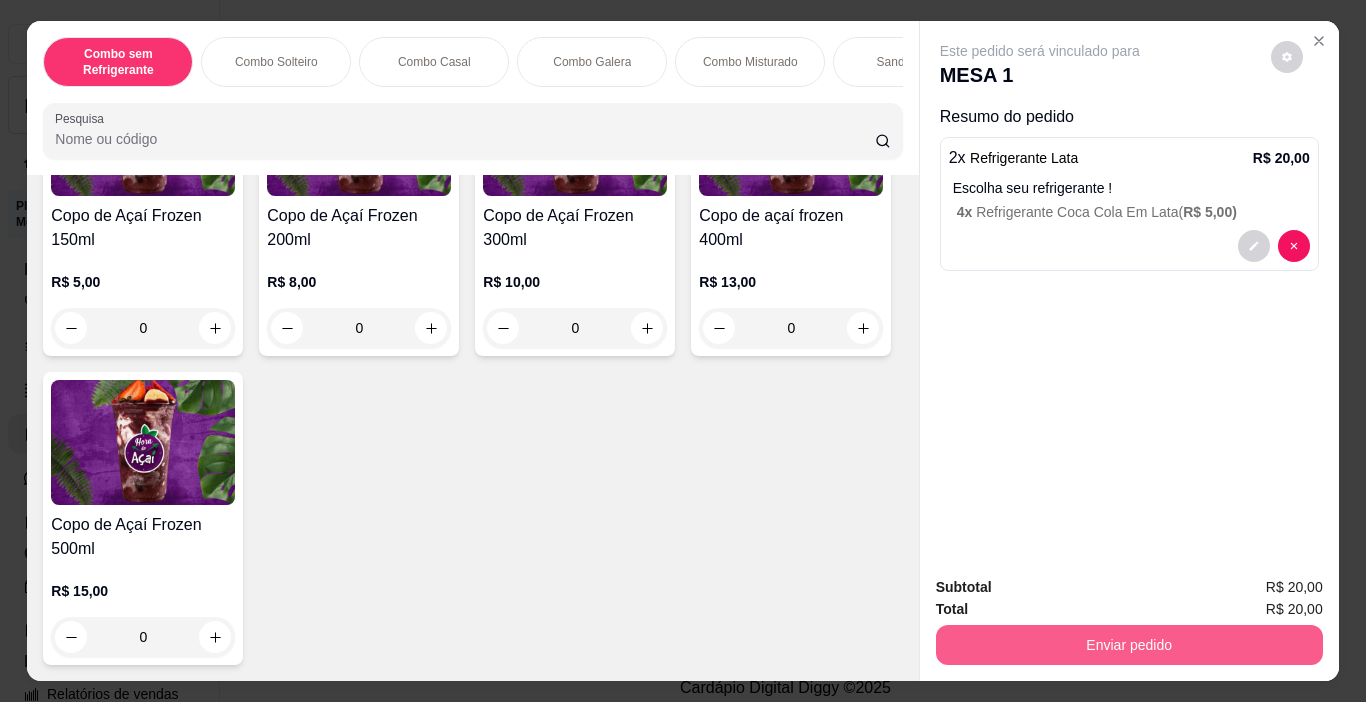 click on "Enviar pedido" at bounding box center [1129, 645] 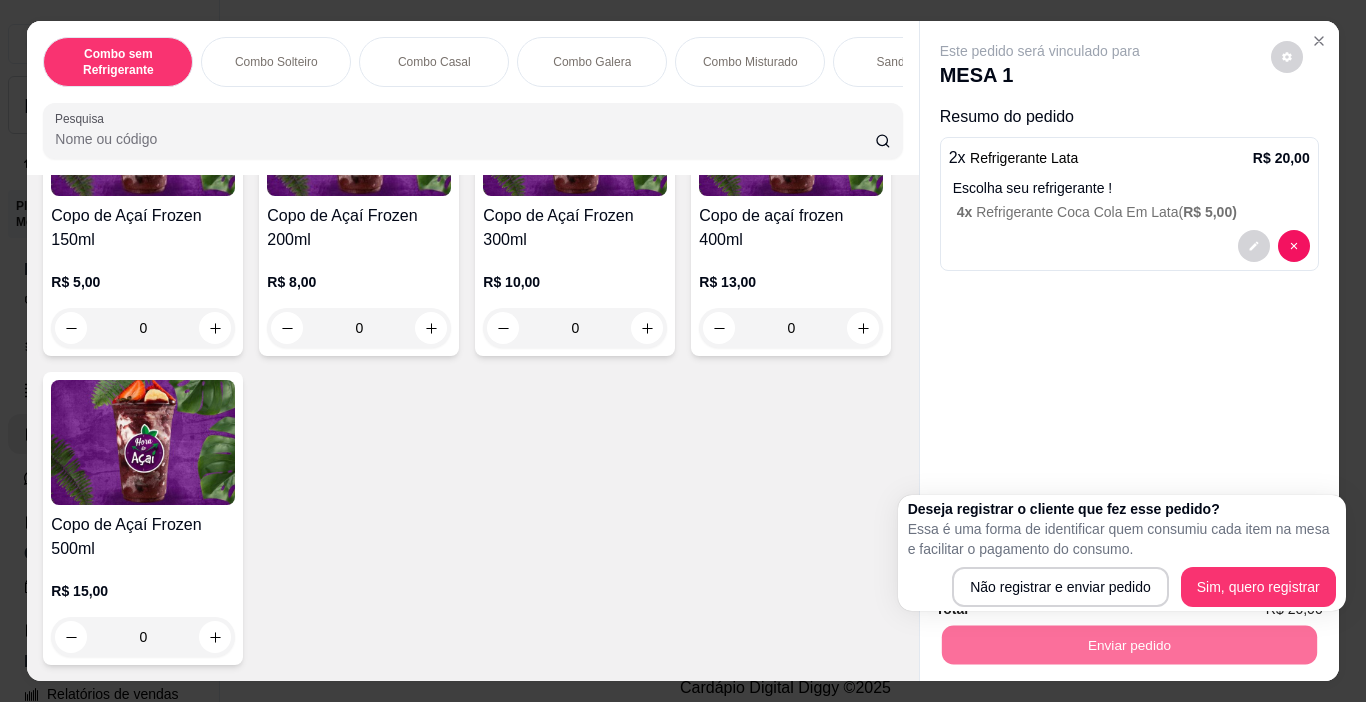 click on "Este pedido será vinculado para   MESA 1 Resumo do pedido 2 x   Refrigerante Lata R$ 20,00 Escolha seu refrigerante ! 4 x   Refrigerante Coca Cola Em Lata  ( R$ 5,00 )" at bounding box center (1129, 290) 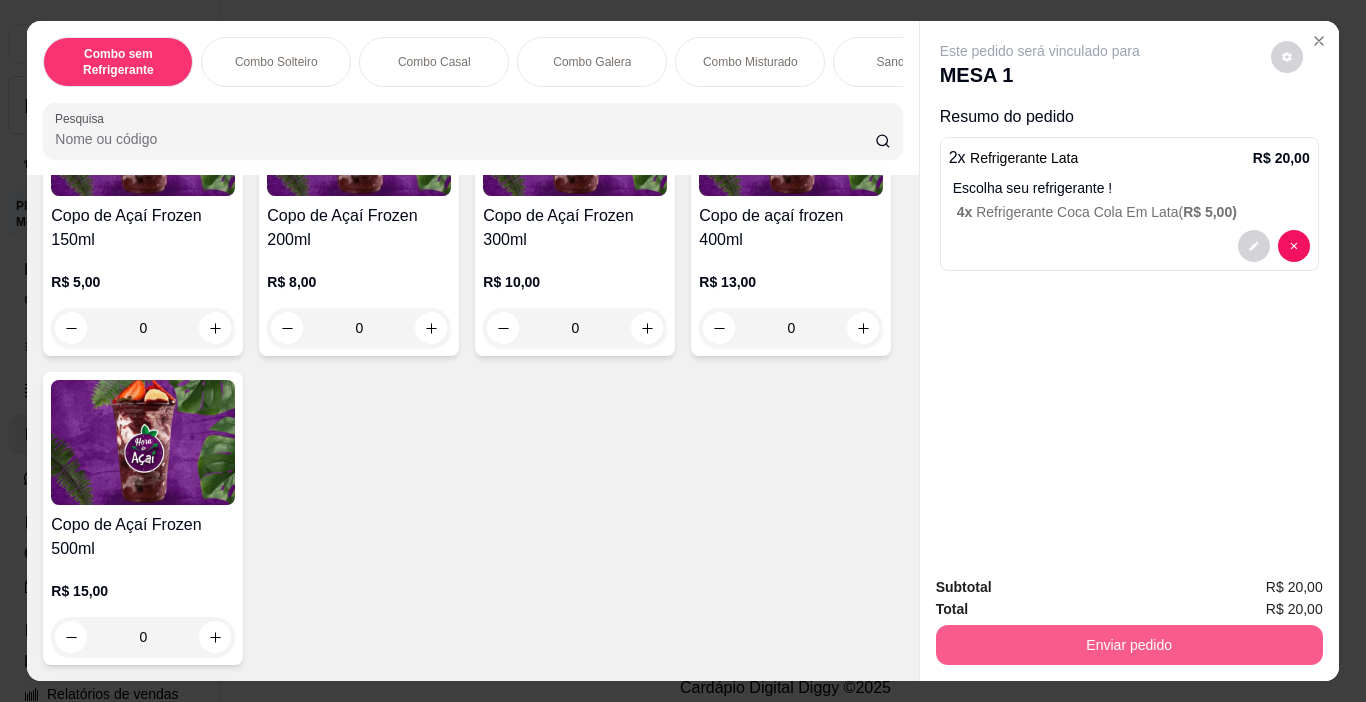 click on "Enviar pedido" at bounding box center (1129, 645) 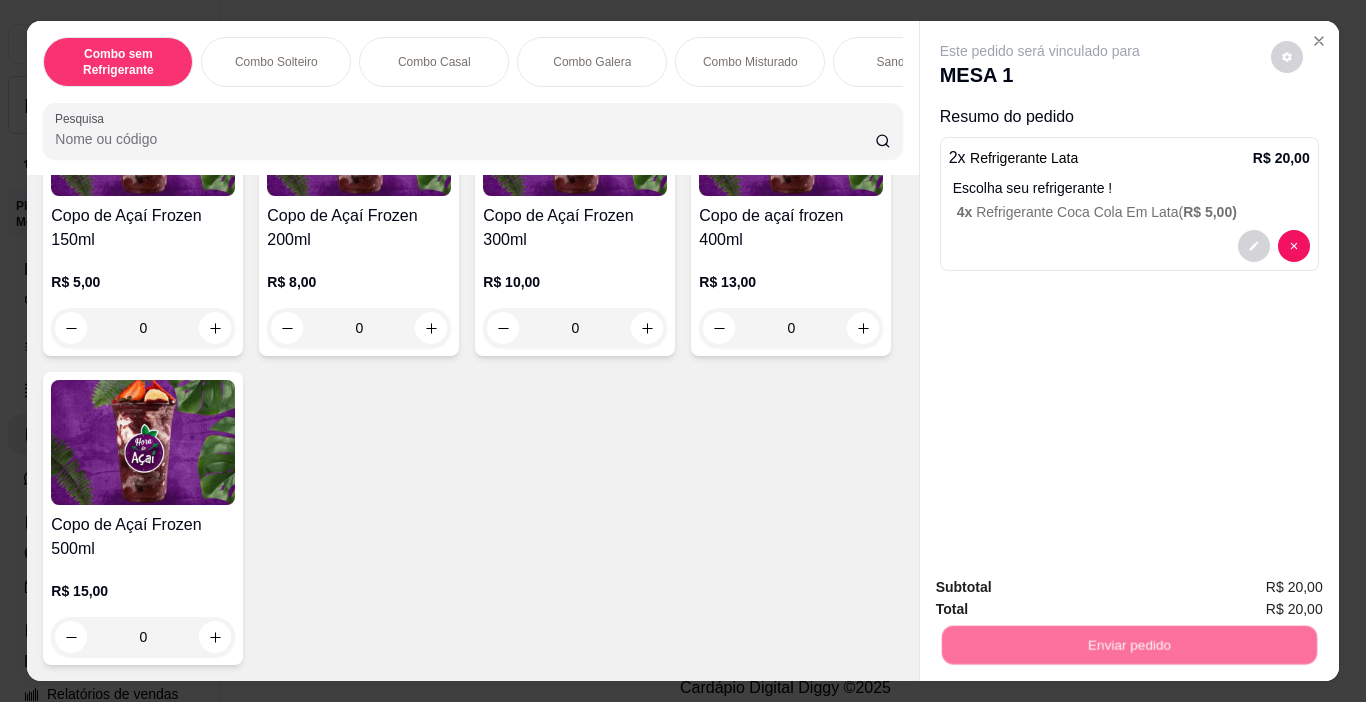 click on "Não registrar e enviar pedido" at bounding box center (1063, 588) 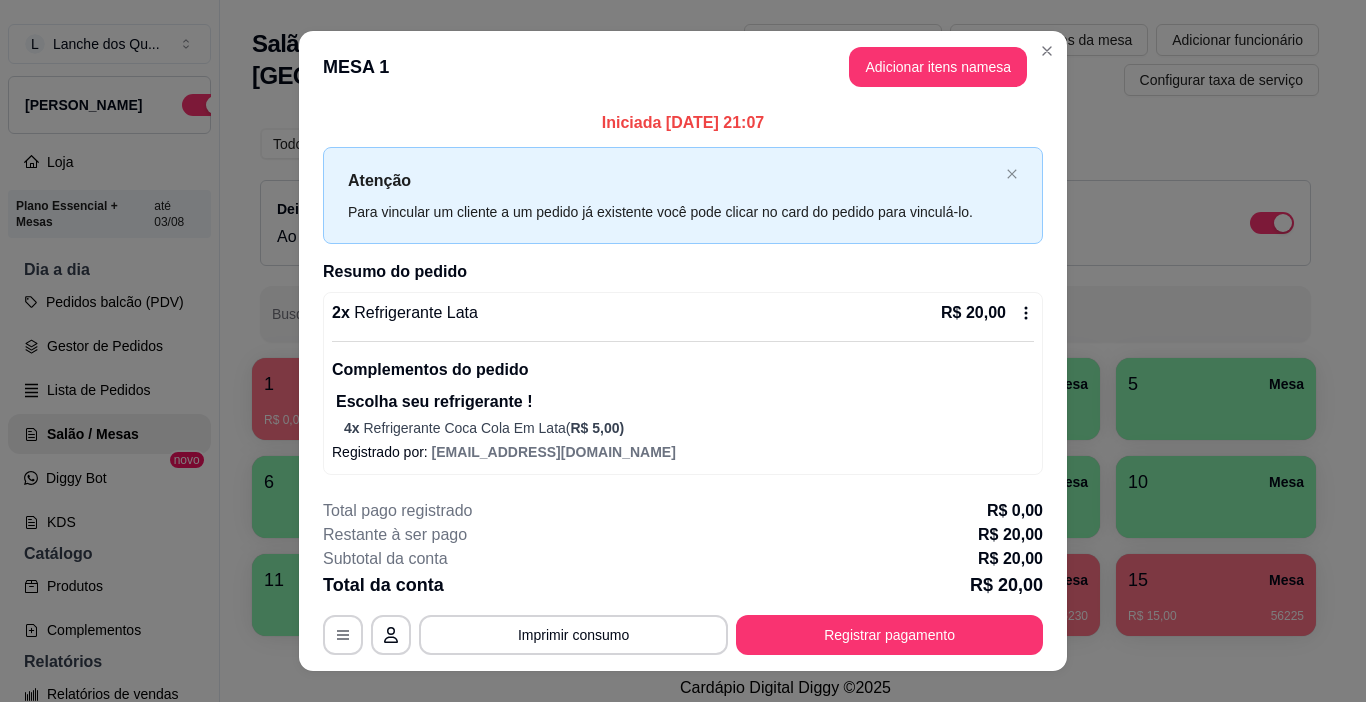 click on "R$ 20,00" at bounding box center (987, 313) 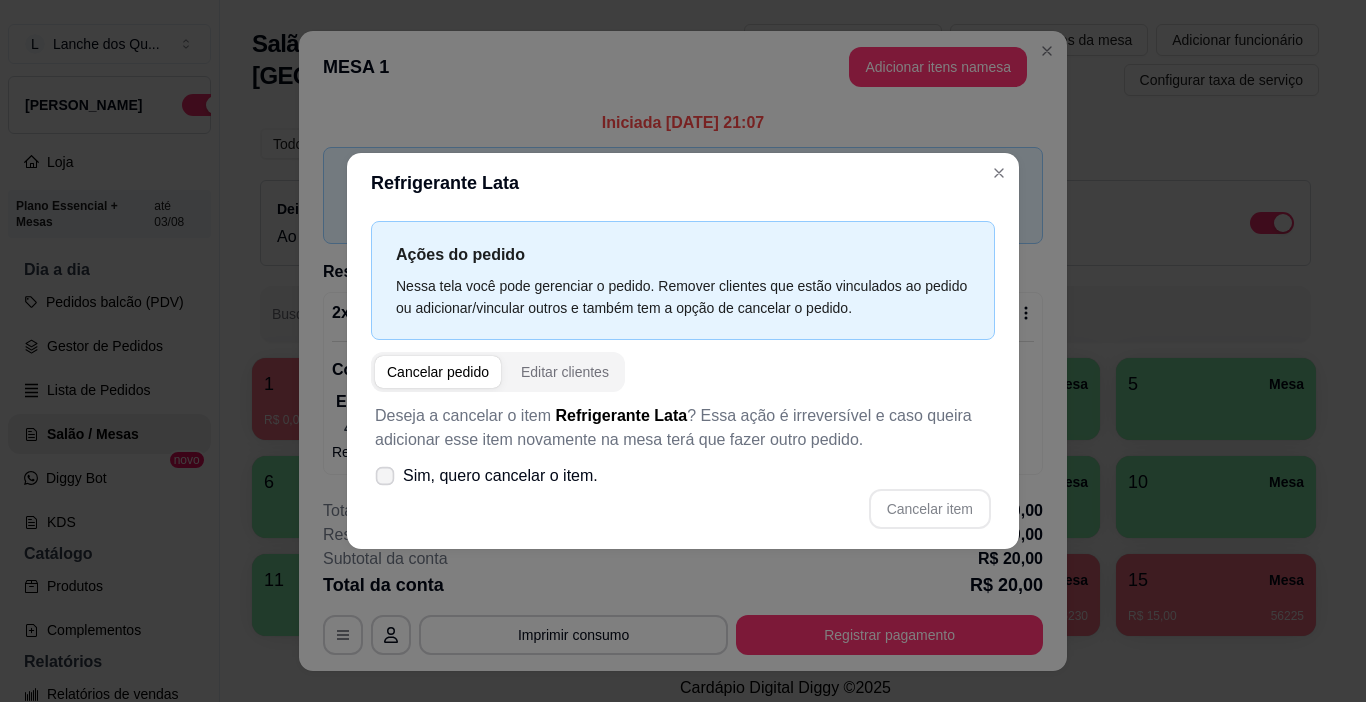 click on "Sim, quero cancelar o item." at bounding box center [500, 476] 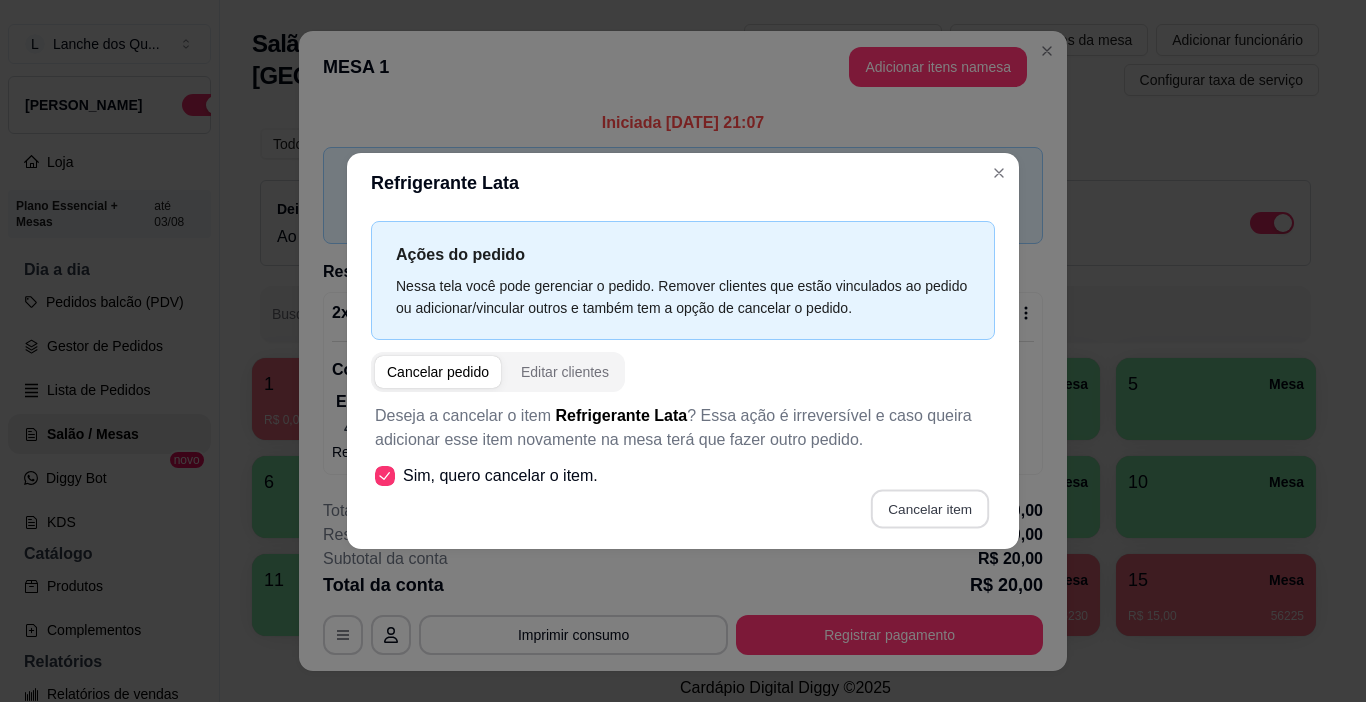 click on "Cancelar item" at bounding box center (929, 509) 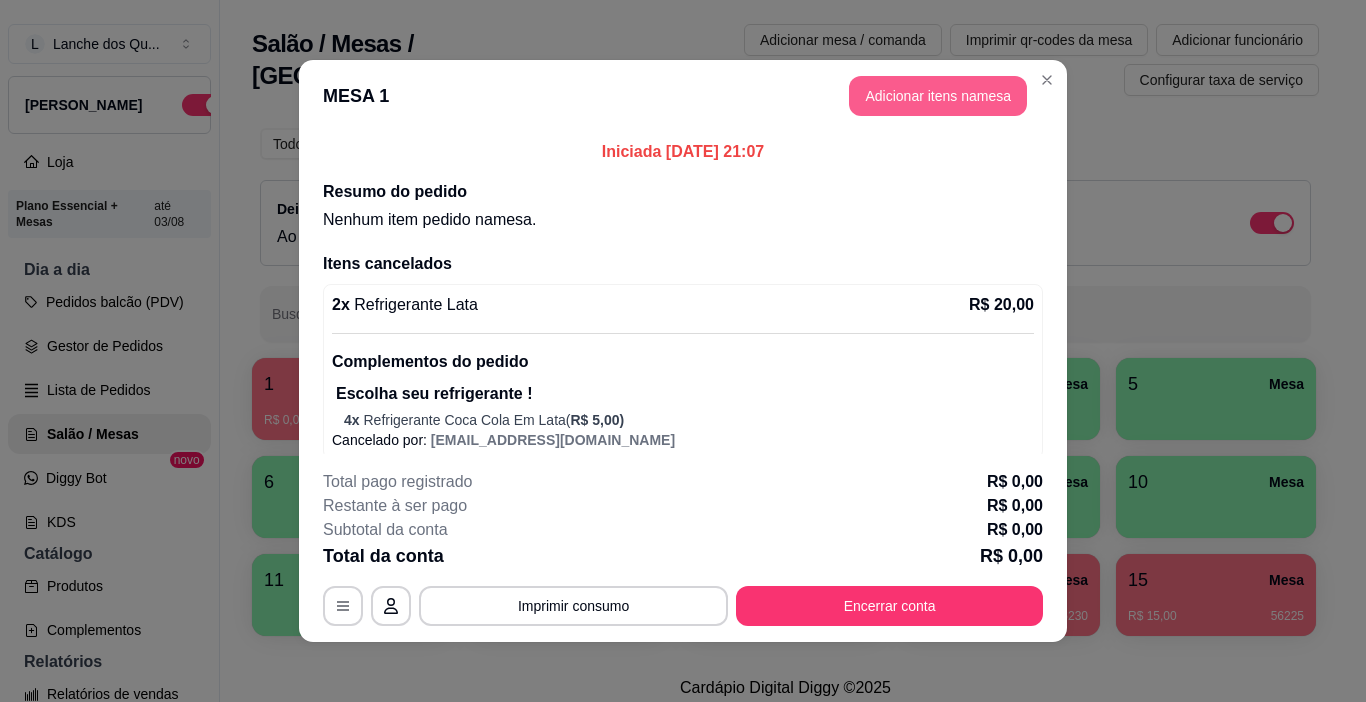 click on "Adicionar itens na  mesa" at bounding box center [938, 96] 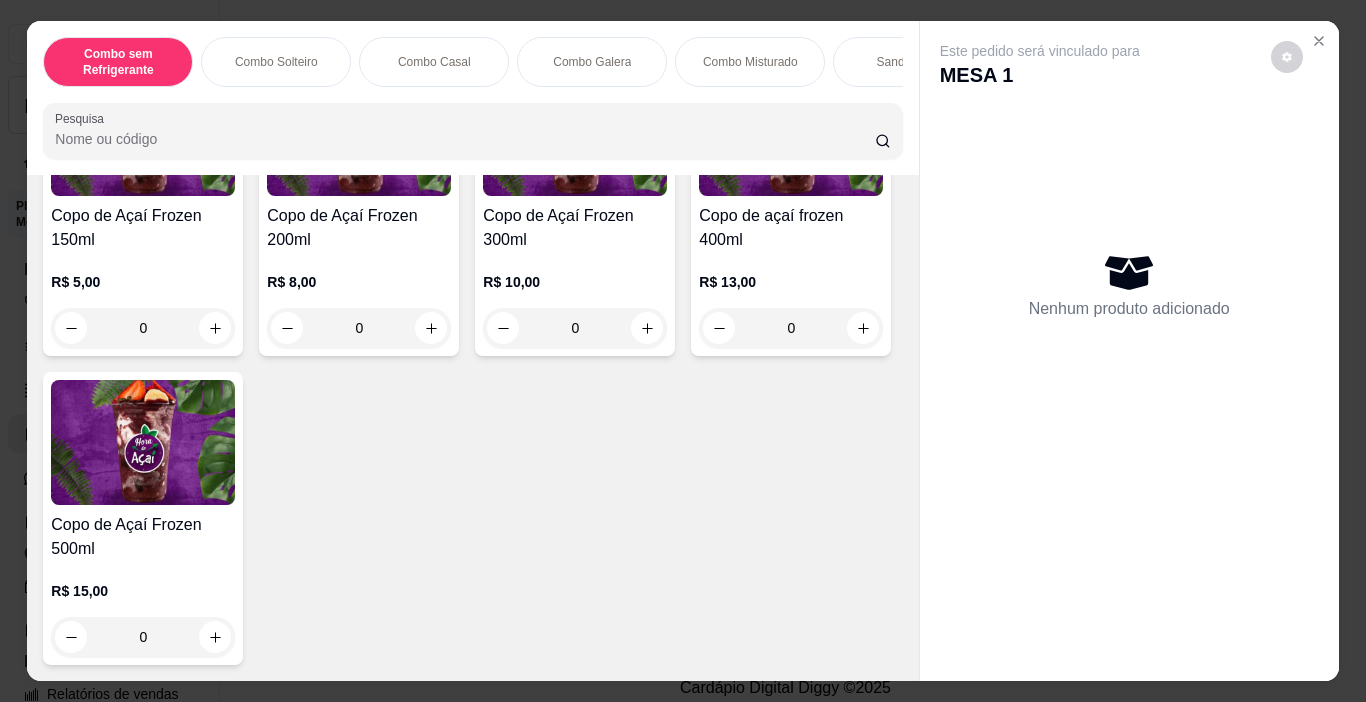 scroll, scrollTop: 4710, scrollLeft: 0, axis: vertical 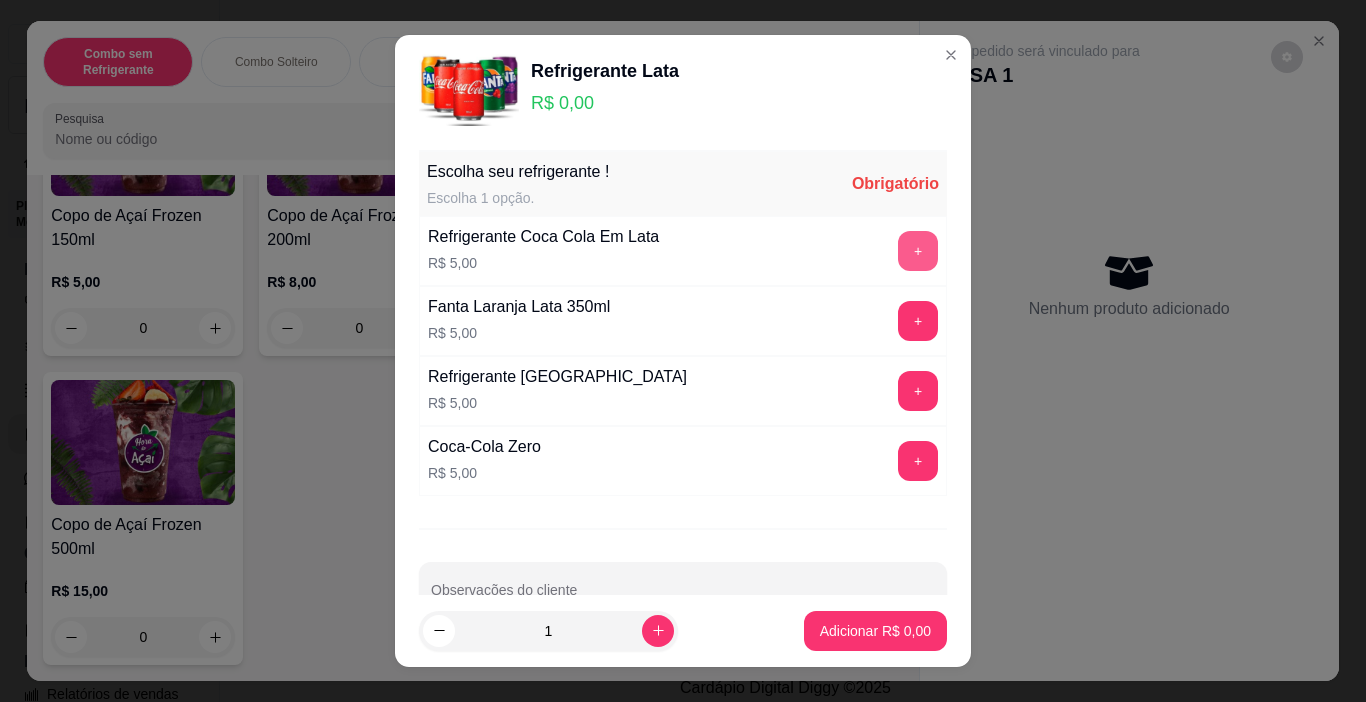 click on "+" at bounding box center (918, 251) 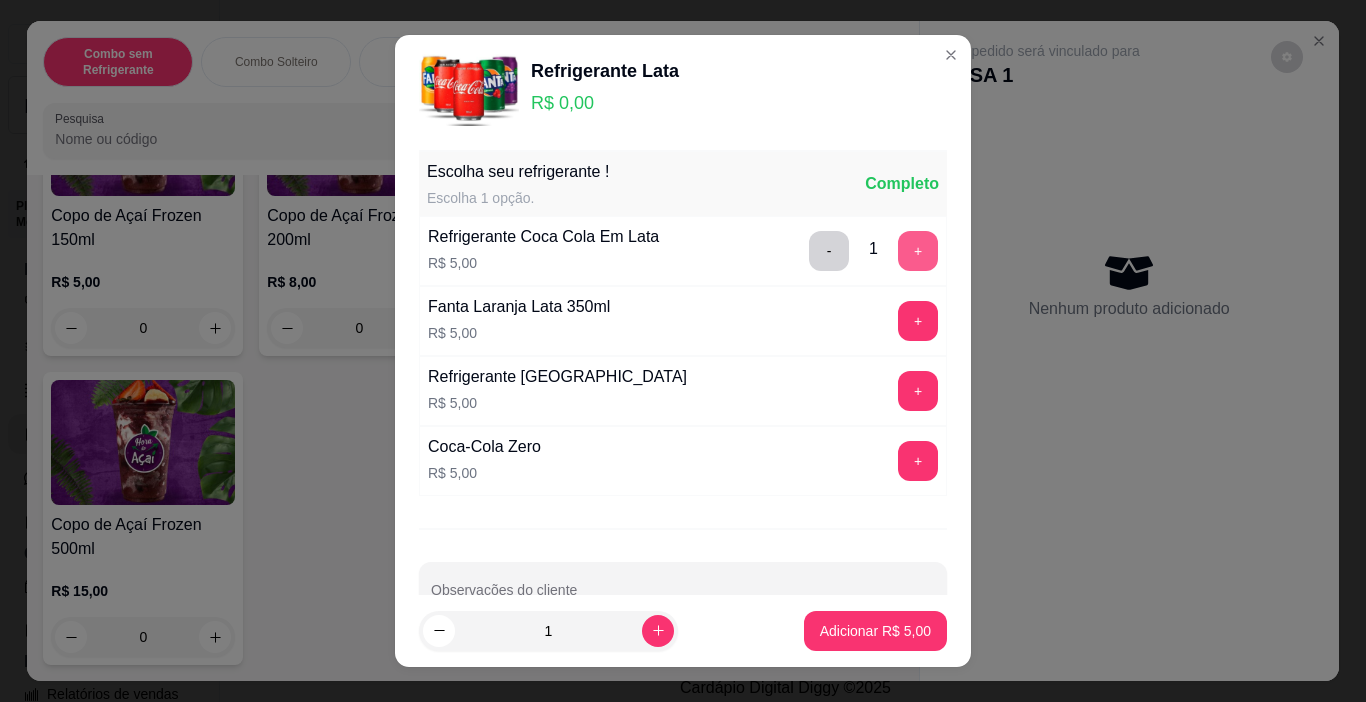 click on "+" at bounding box center [918, 251] 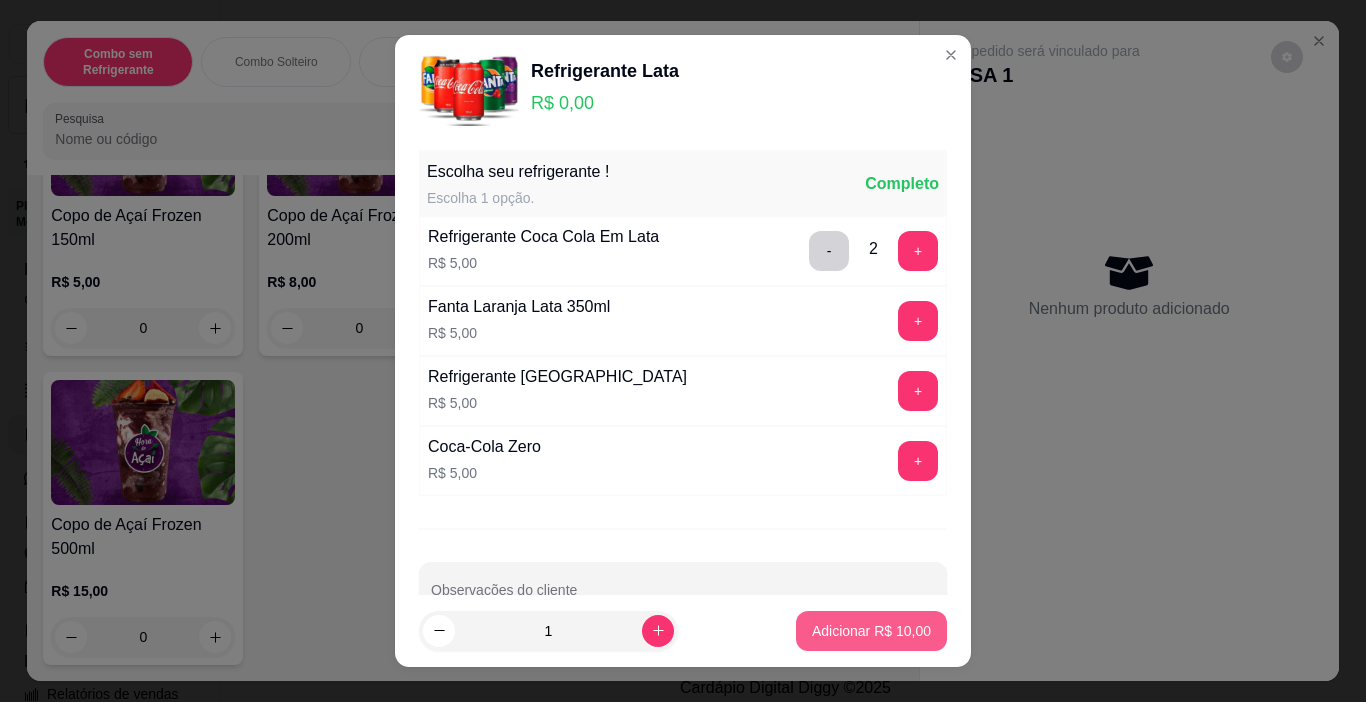 click on "Adicionar   R$ 10,00" at bounding box center [871, 631] 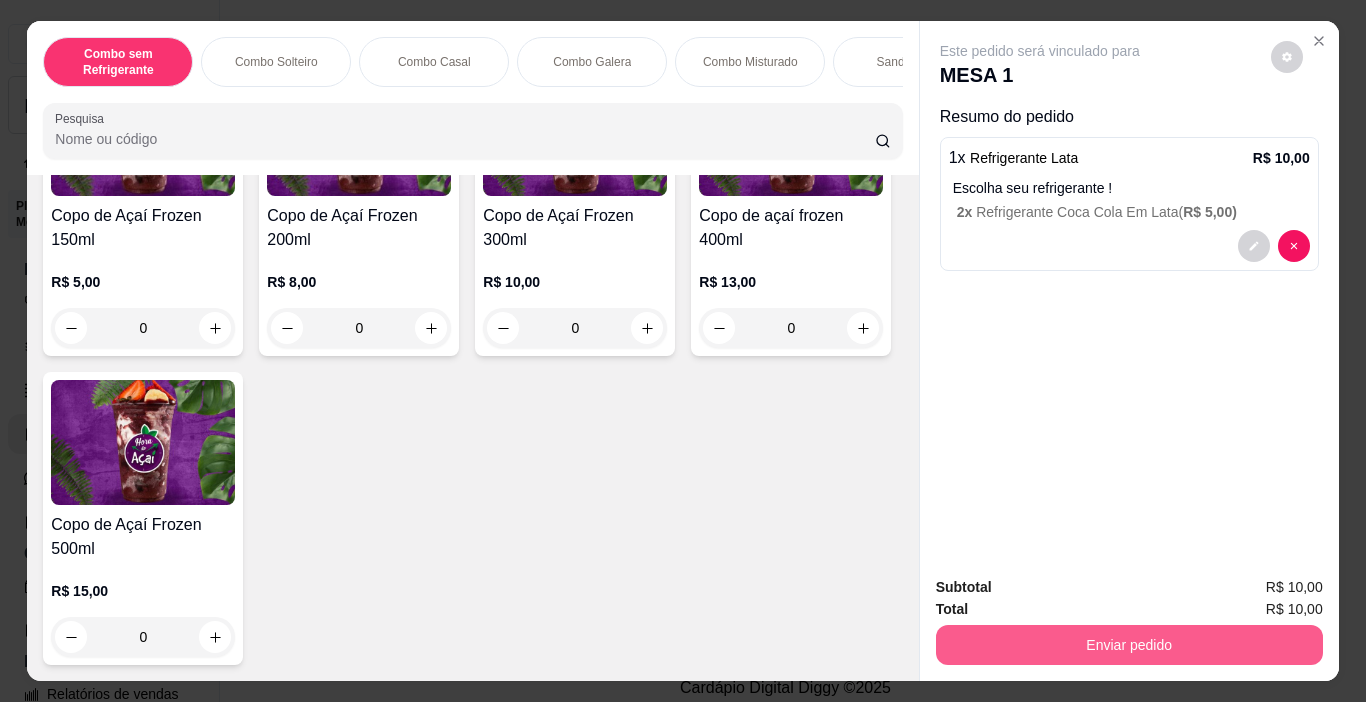 click on "Enviar pedido" at bounding box center [1129, 645] 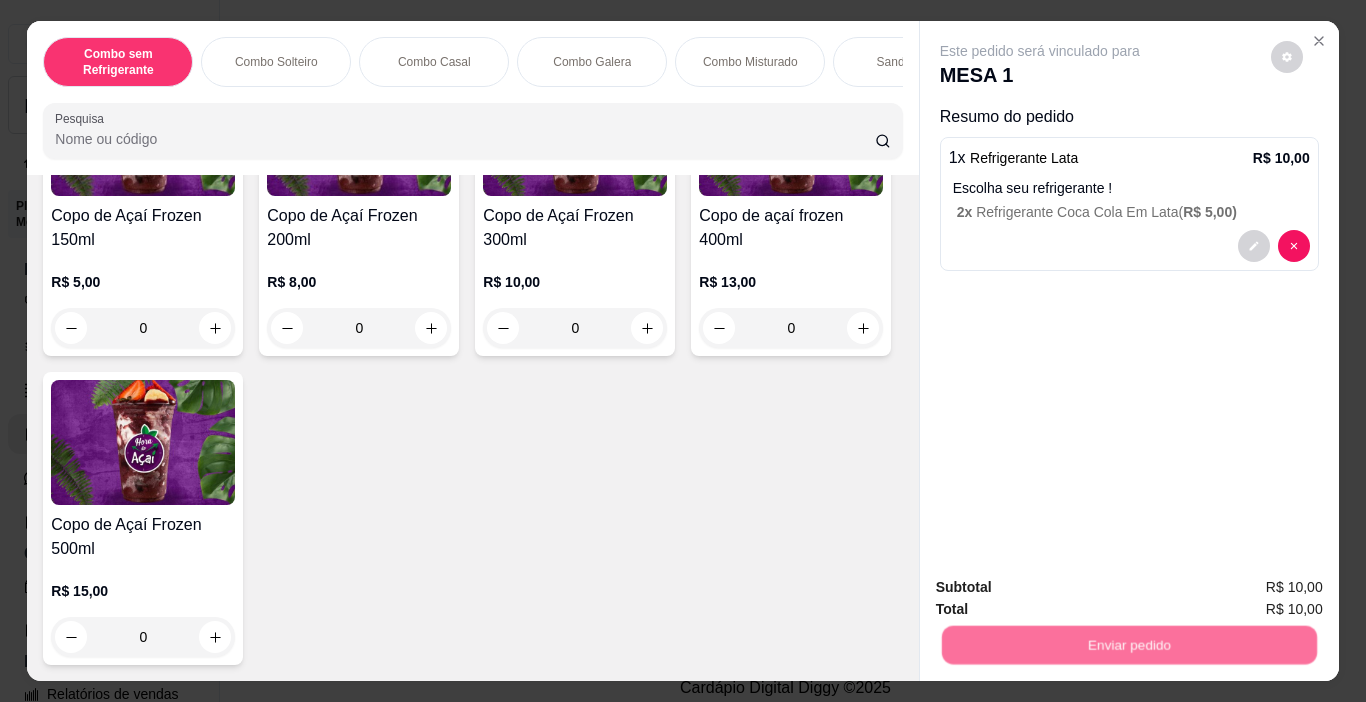 click on "Não registrar e enviar pedido" at bounding box center (1063, 587) 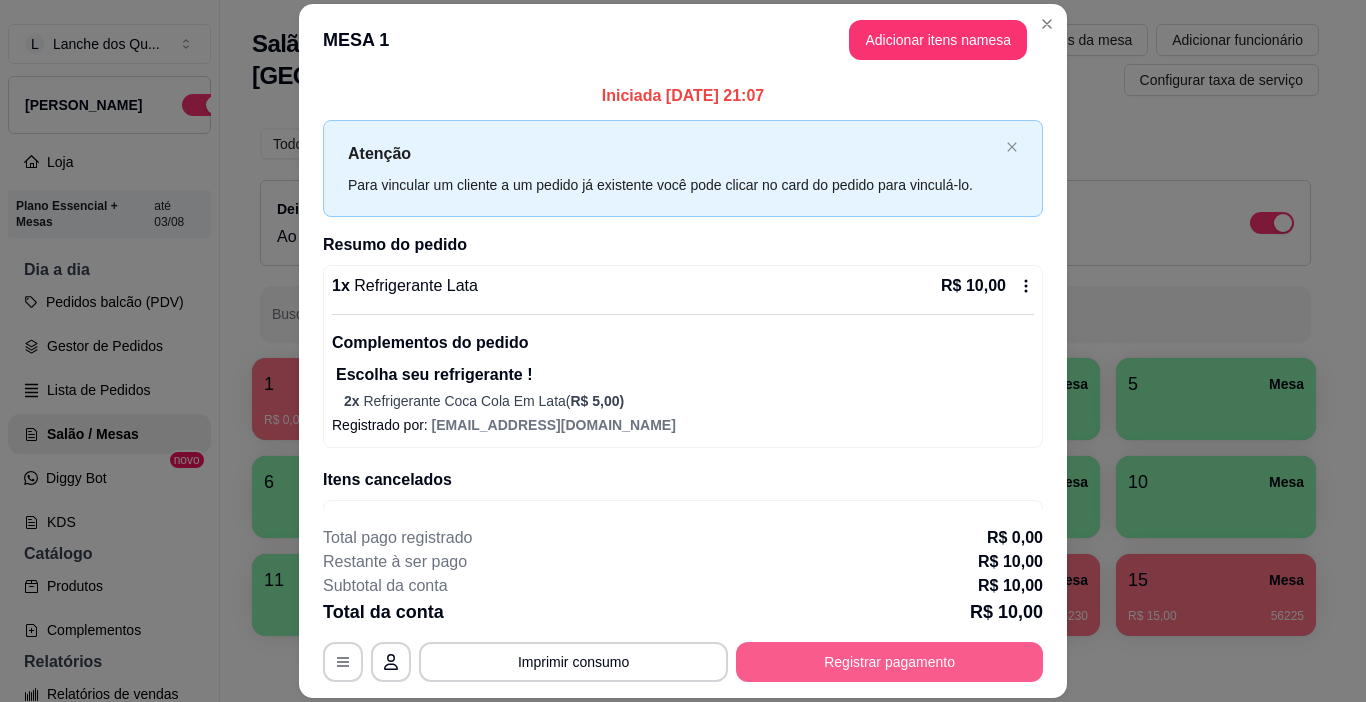 click on "Registrar pagamento" at bounding box center (889, 662) 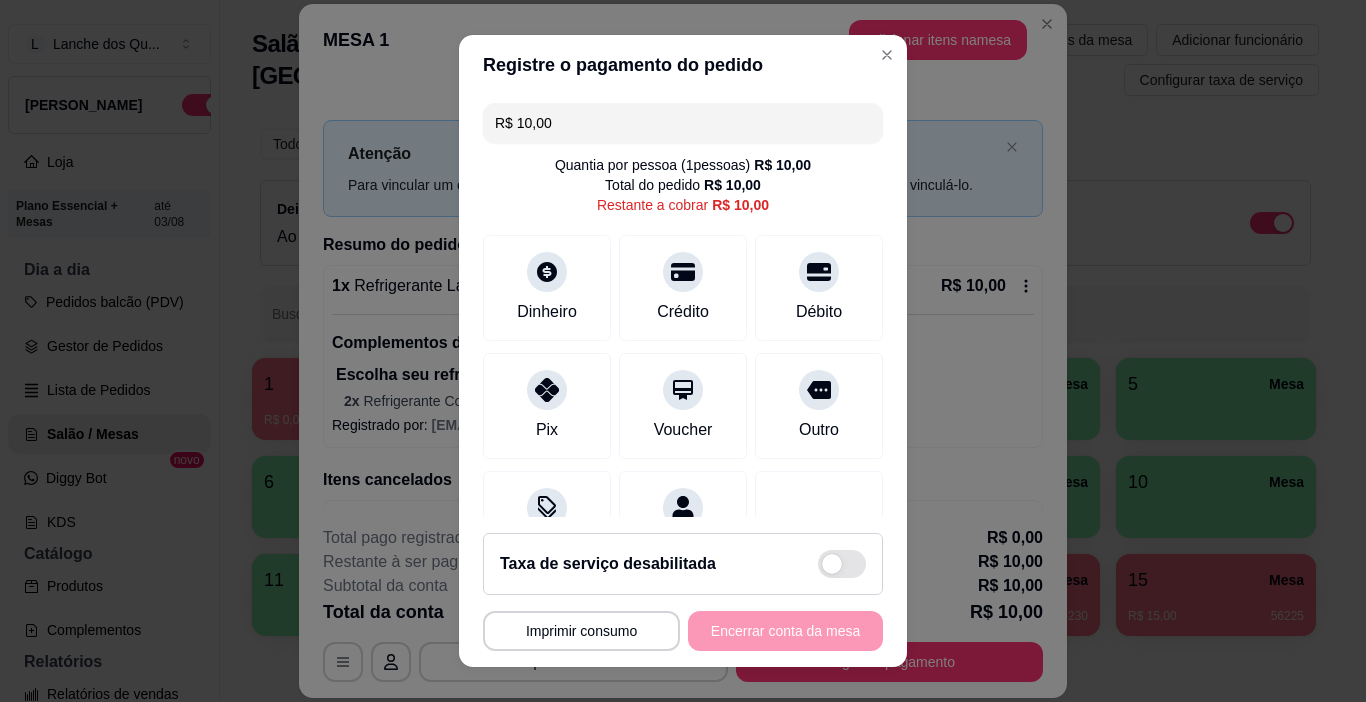 drag, startPoint x: 586, startPoint y: 127, endPoint x: 478, endPoint y: 145, distance: 109.48972 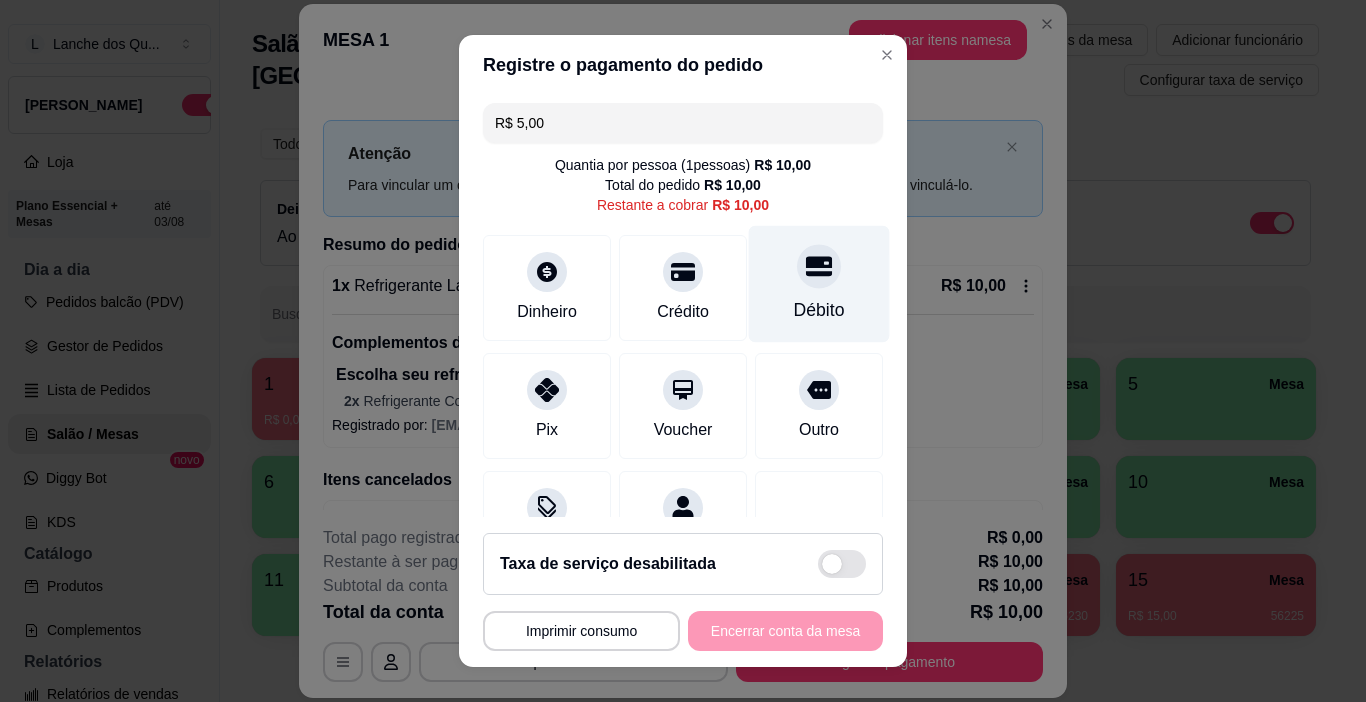 click at bounding box center (819, 267) 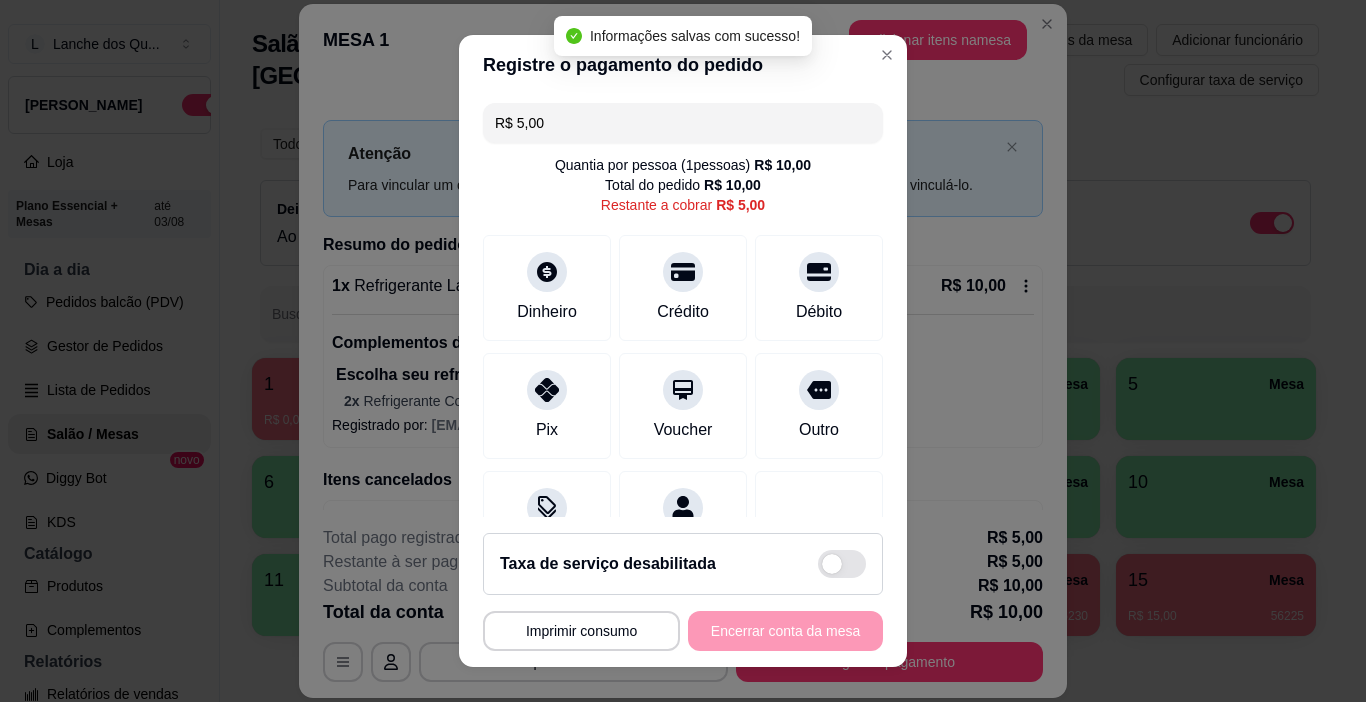 click on "**********" at bounding box center [683, 351] 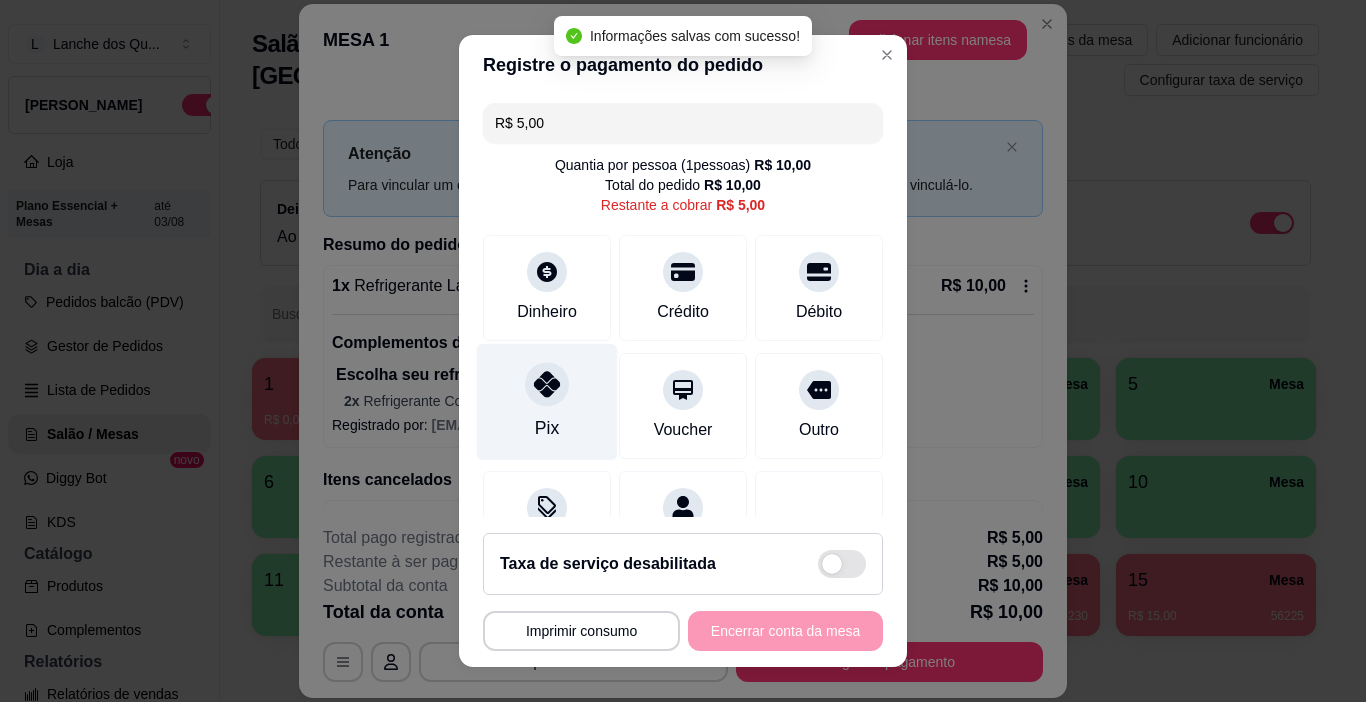 click 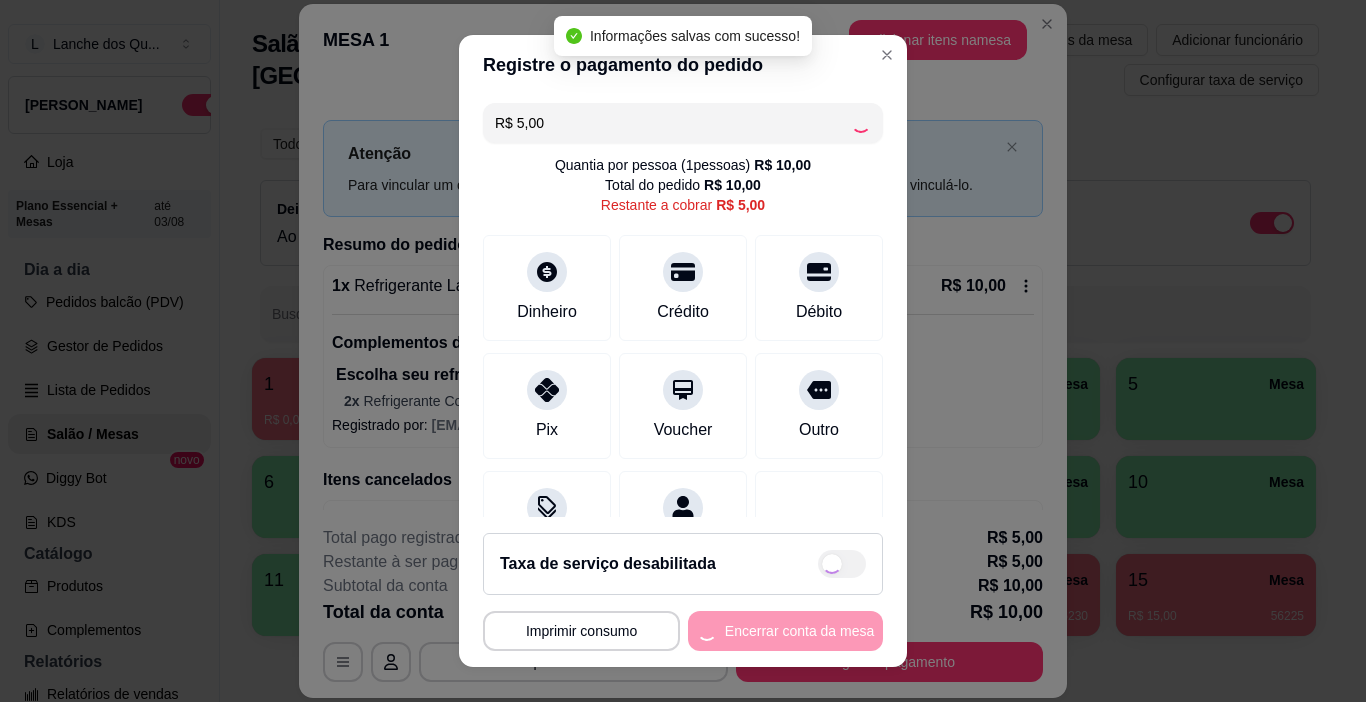 type on "R$ 0,00" 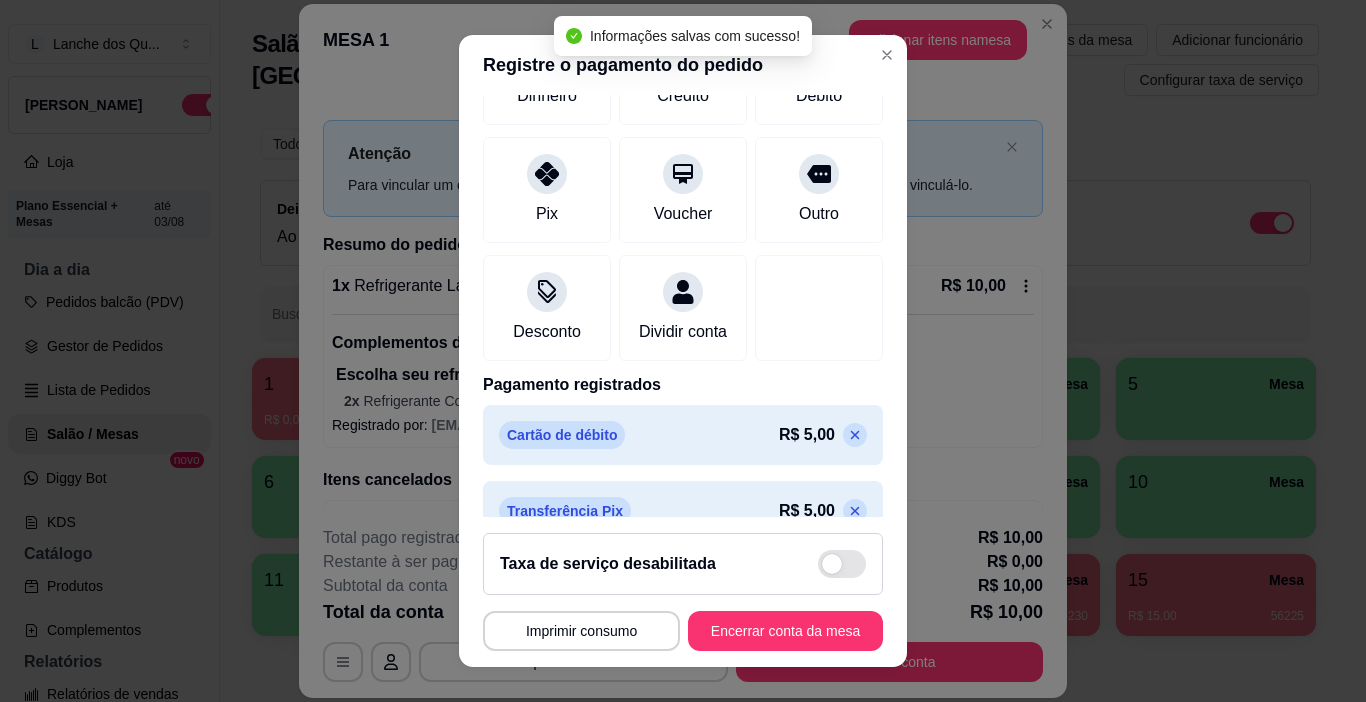 scroll, scrollTop: 252, scrollLeft: 0, axis: vertical 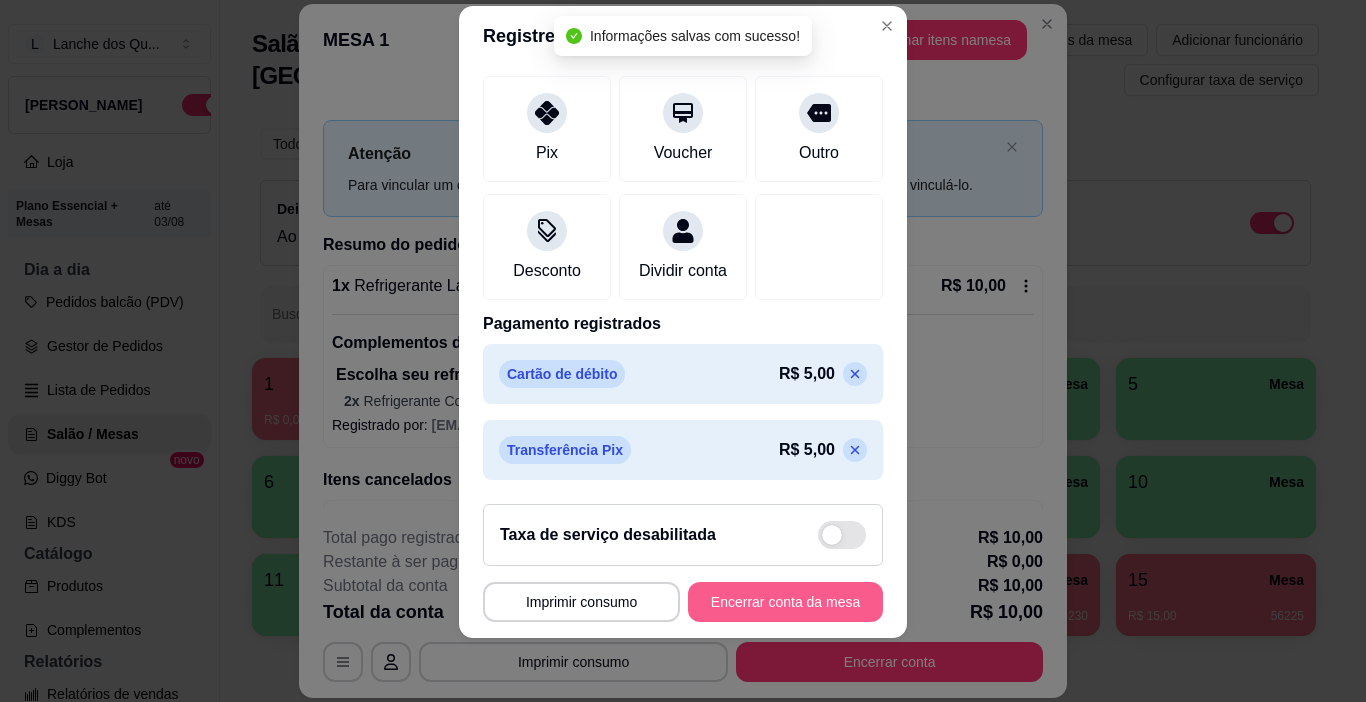 click on "Encerrar conta da mesa" at bounding box center (785, 602) 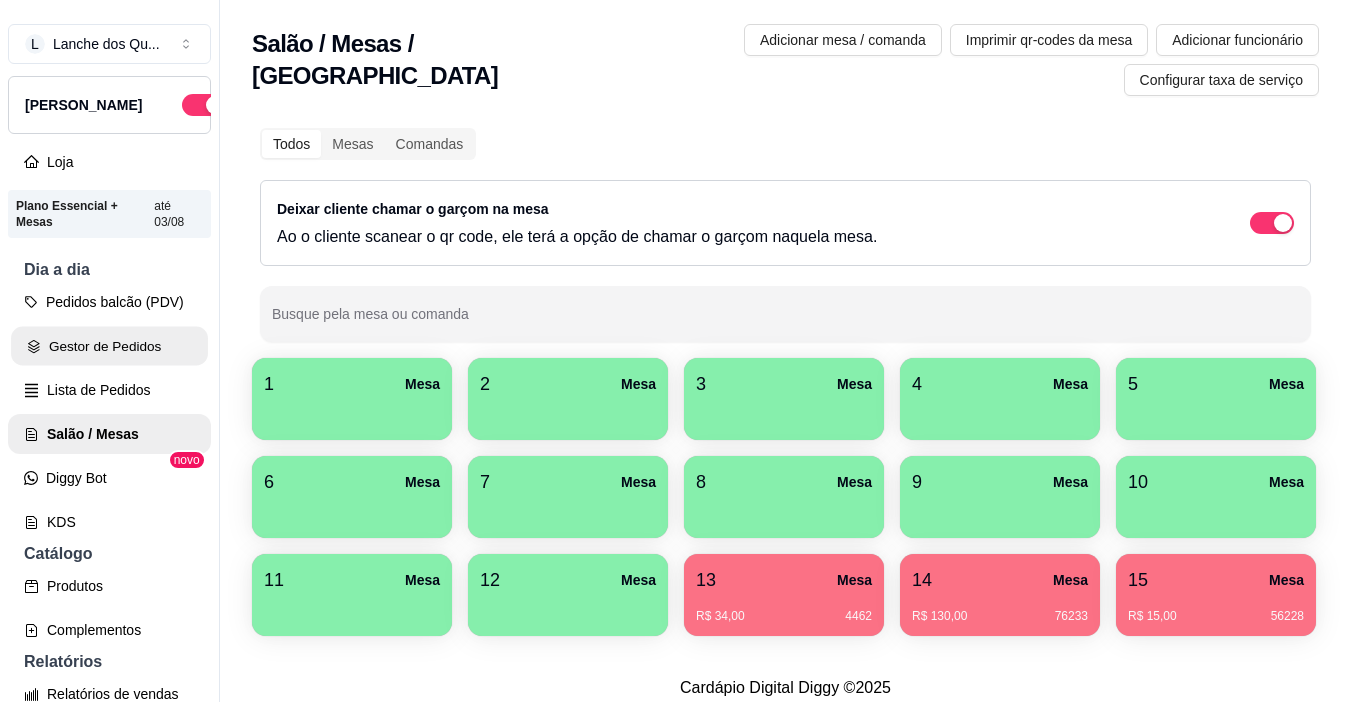 click on "Gestor de Pedidos" at bounding box center [109, 346] 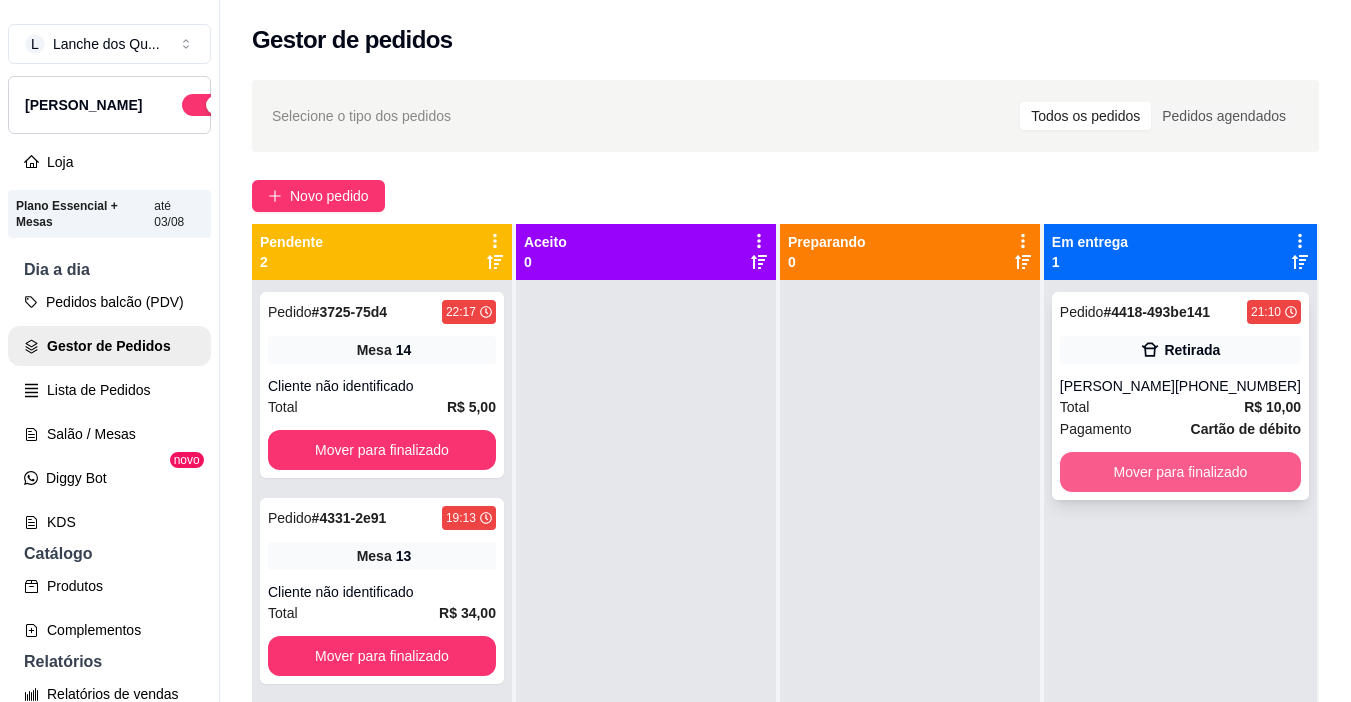 click on "Mover para finalizado" at bounding box center [1180, 472] 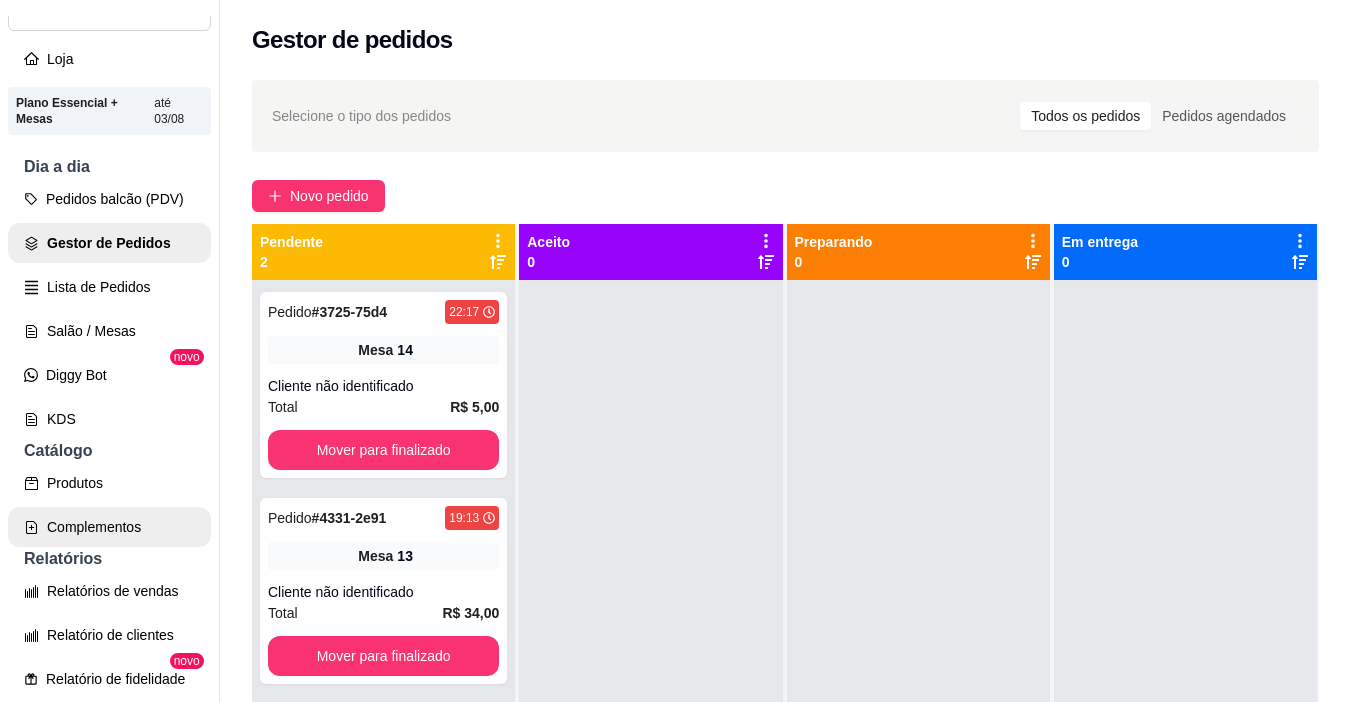 scroll, scrollTop: 200, scrollLeft: 0, axis: vertical 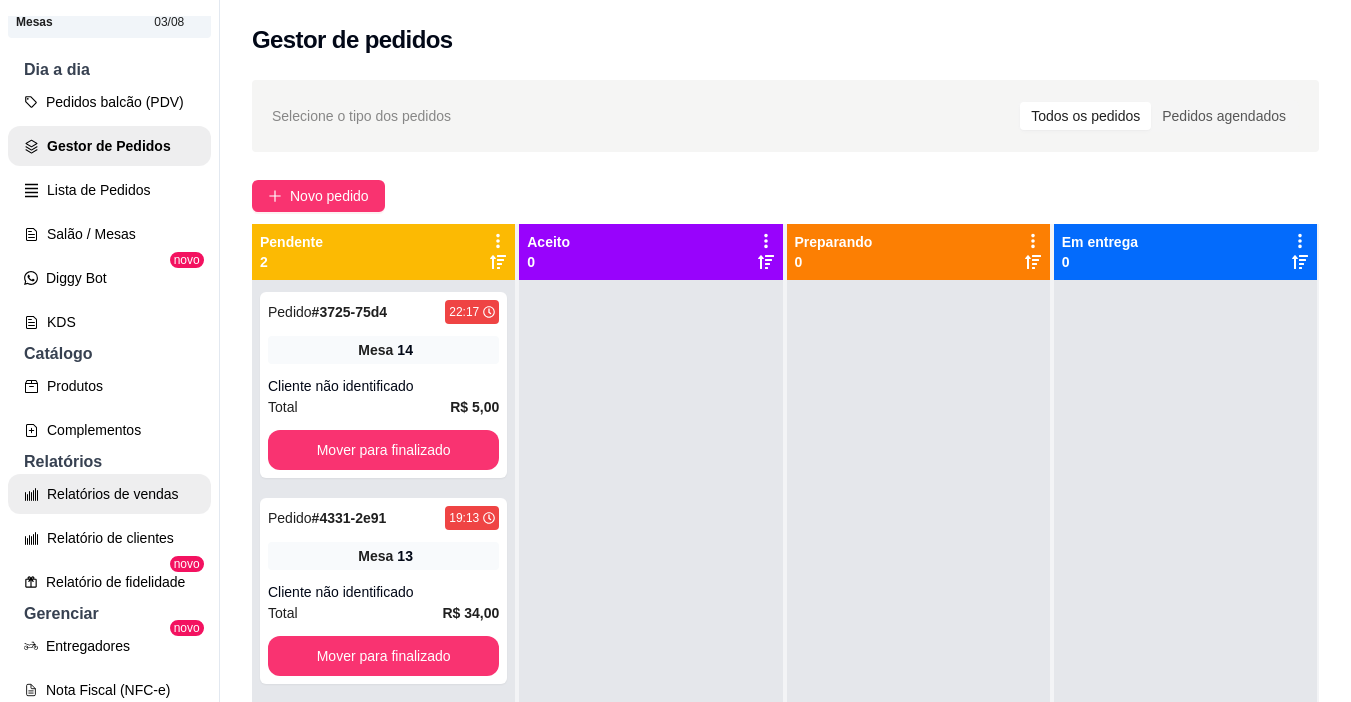 click on "Relatórios de vendas" at bounding box center (109, 494) 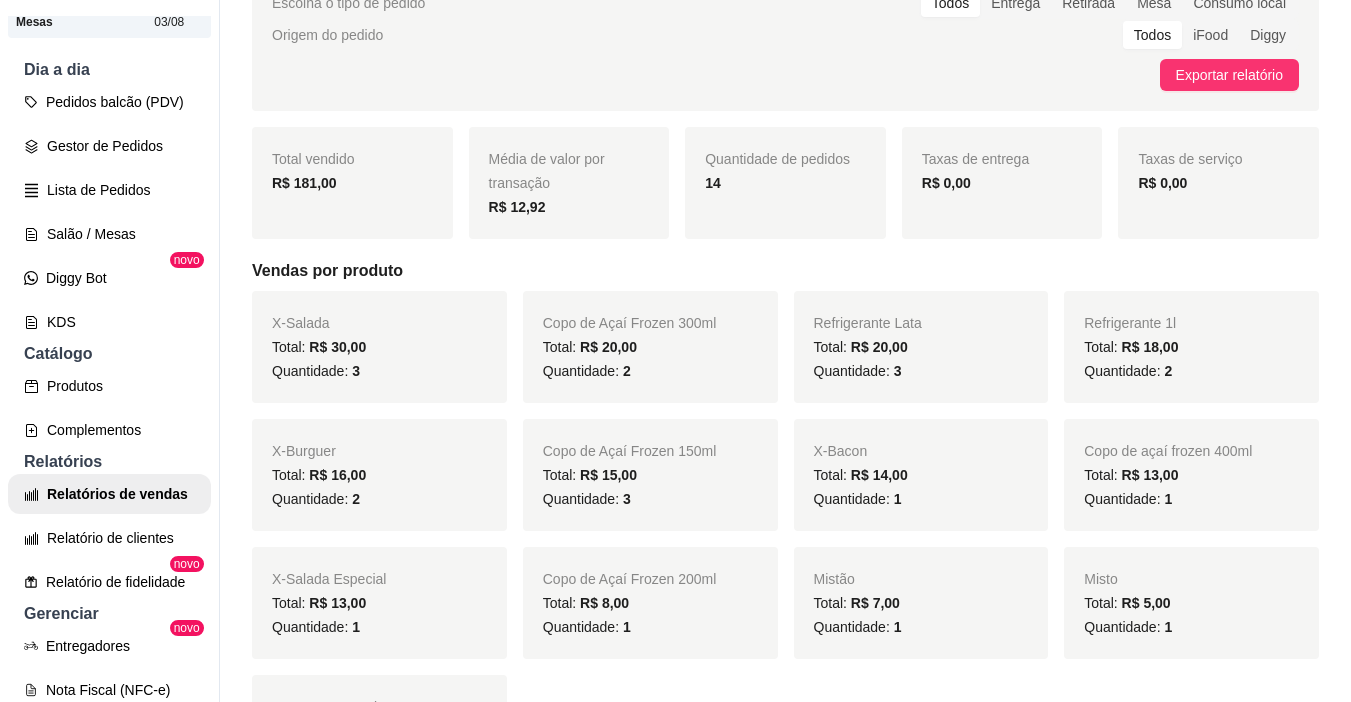 scroll, scrollTop: 0, scrollLeft: 0, axis: both 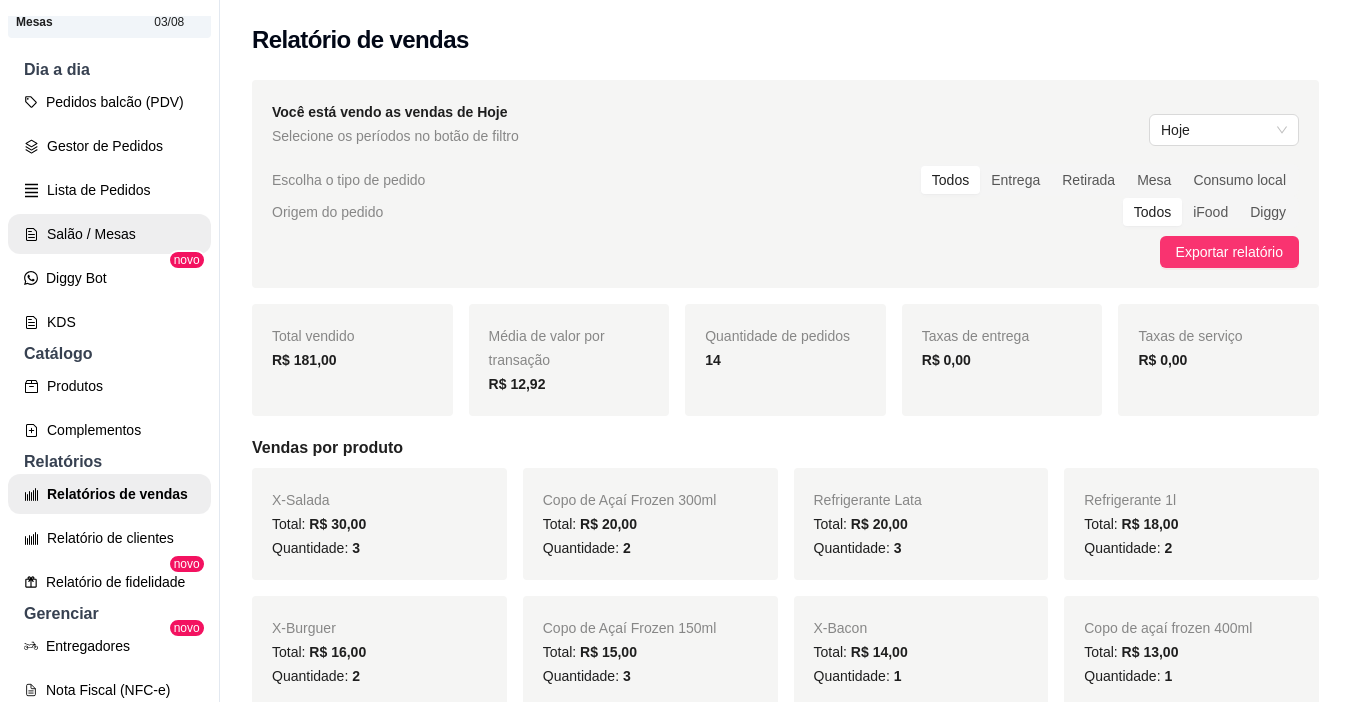 click on "Pedidos balcão (PDV) Gestor de Pedidos Lista de Pedidos Salão / Mesas Diggy Bot novo KDS" at bounding box center [109, 212] 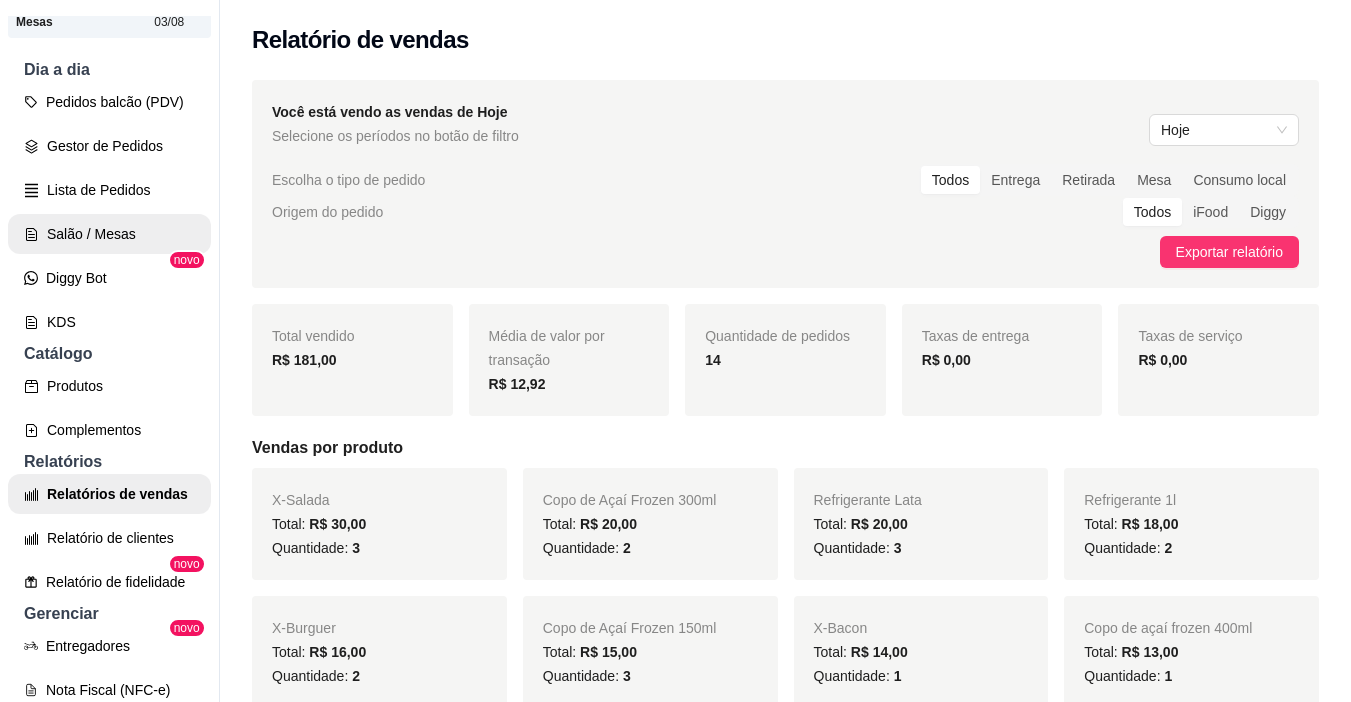 click on "Salão / Mesas" at bounding box center (109, 234) 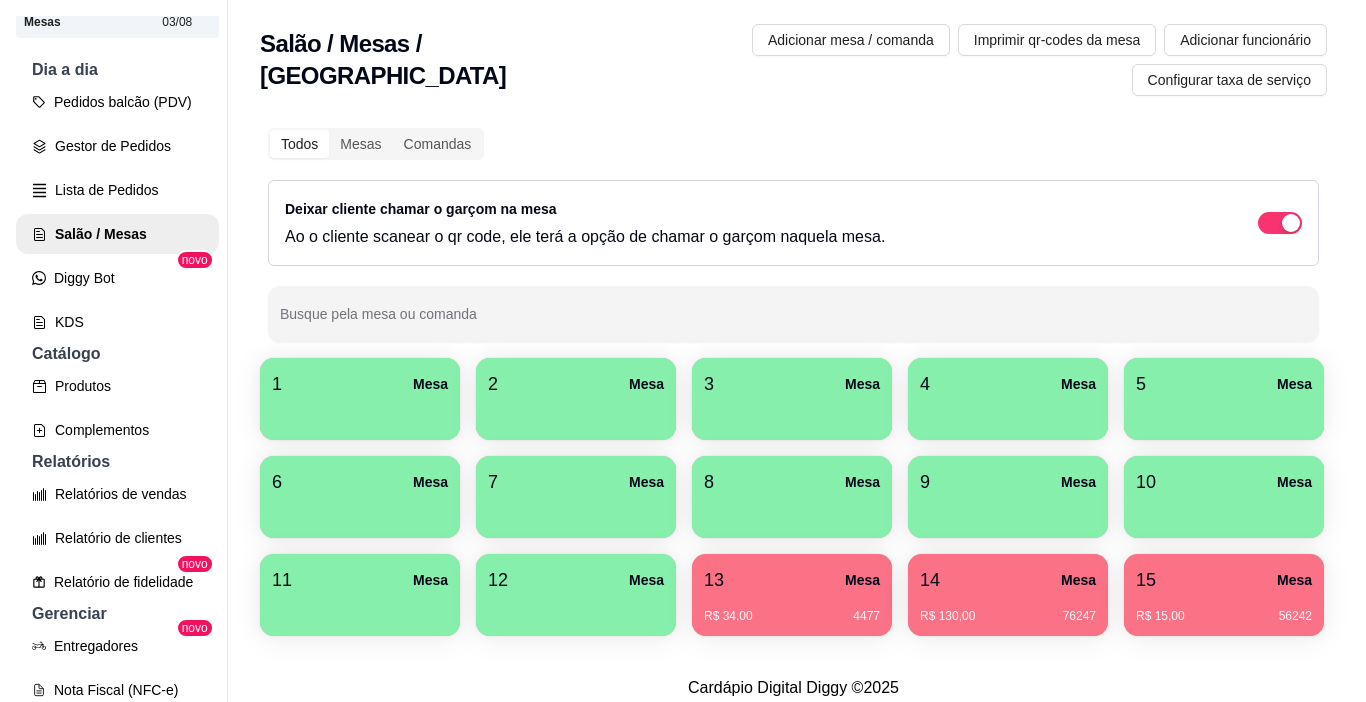 scroll, scrollTop: 100, scrollLeft: 0, axis: vertical 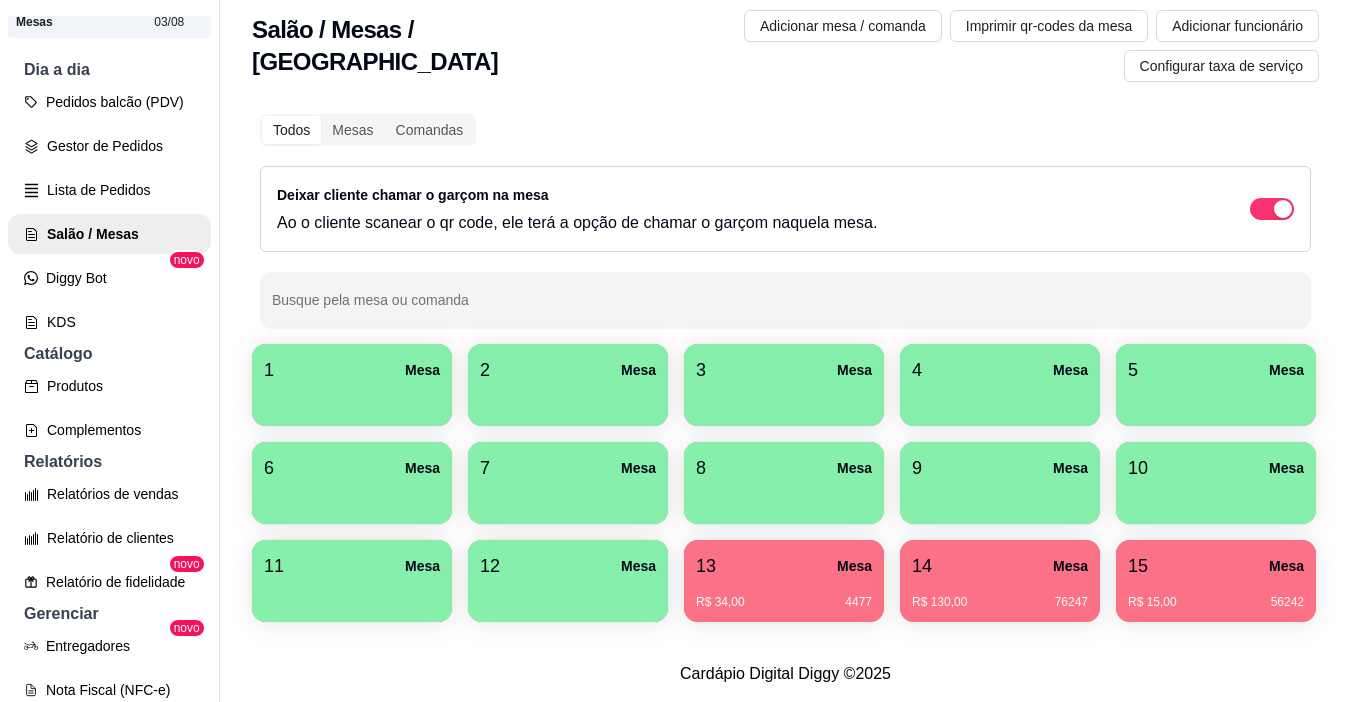 click on "5 Mesa" at bounding box center (1216, 370) 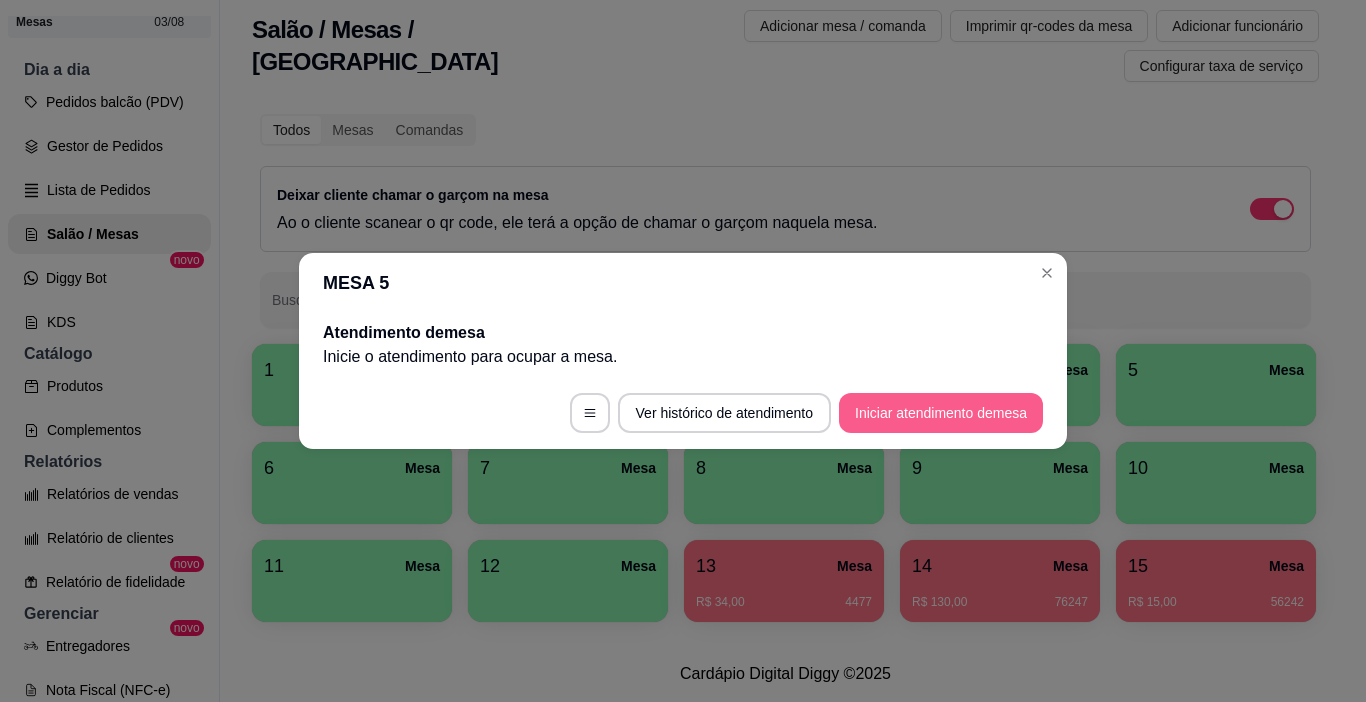 click on "Iniciar atendimento de  mesa" at bounding box center [941, 413] 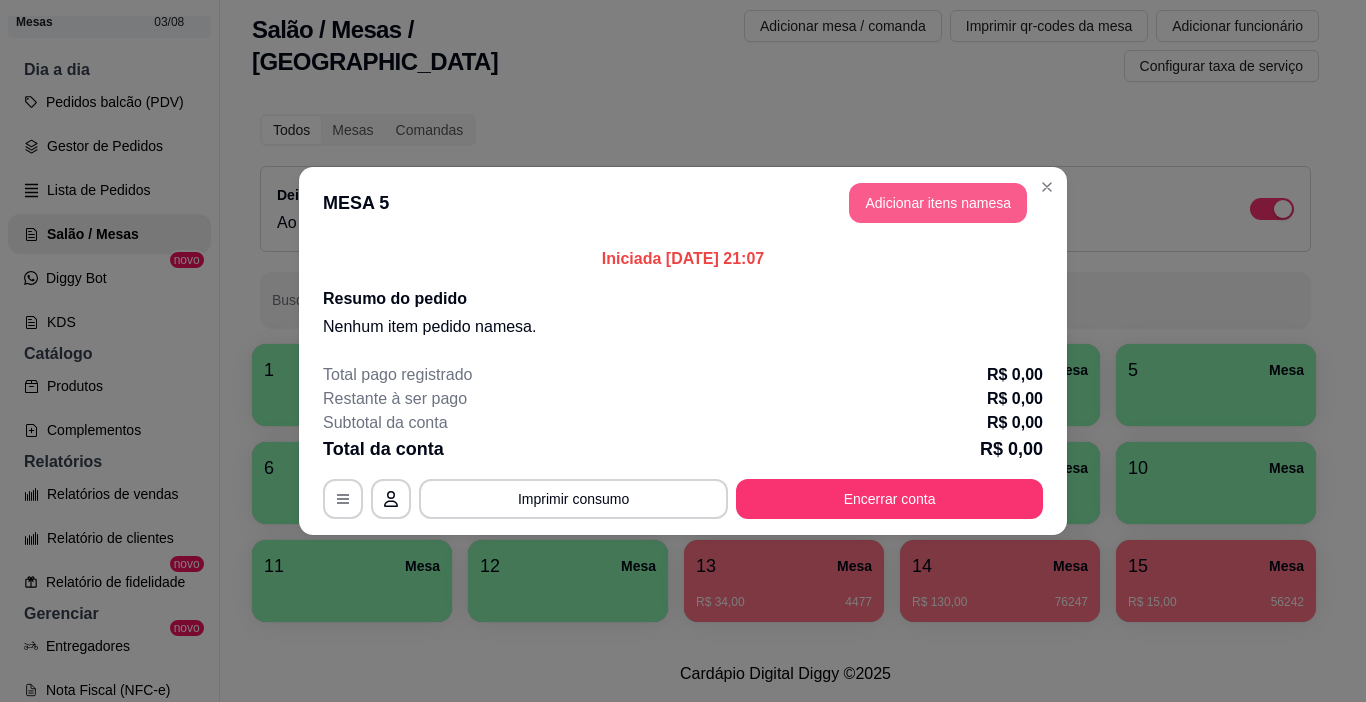 click on "Adicionar itens na  mesa" at bounding box center [938, 203] 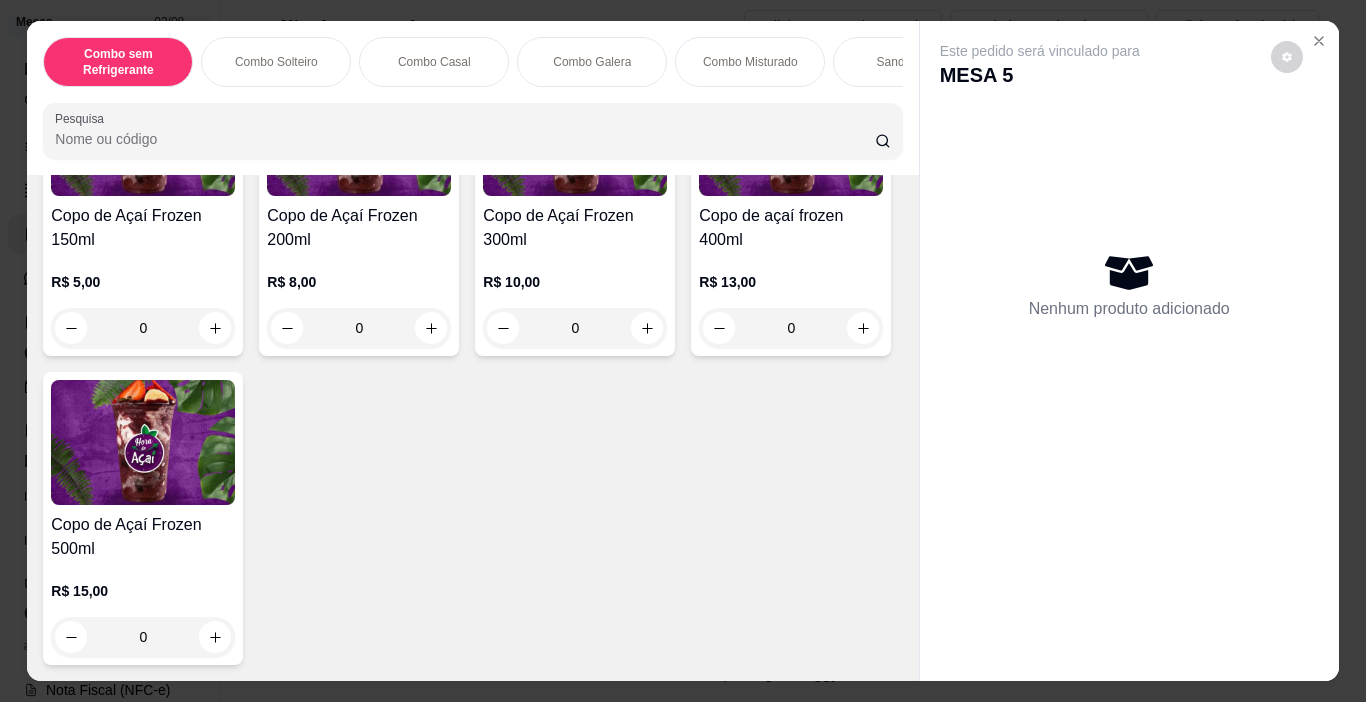 scroll, scrollTop: 5000, scrollLeft: 0, axis: vertical 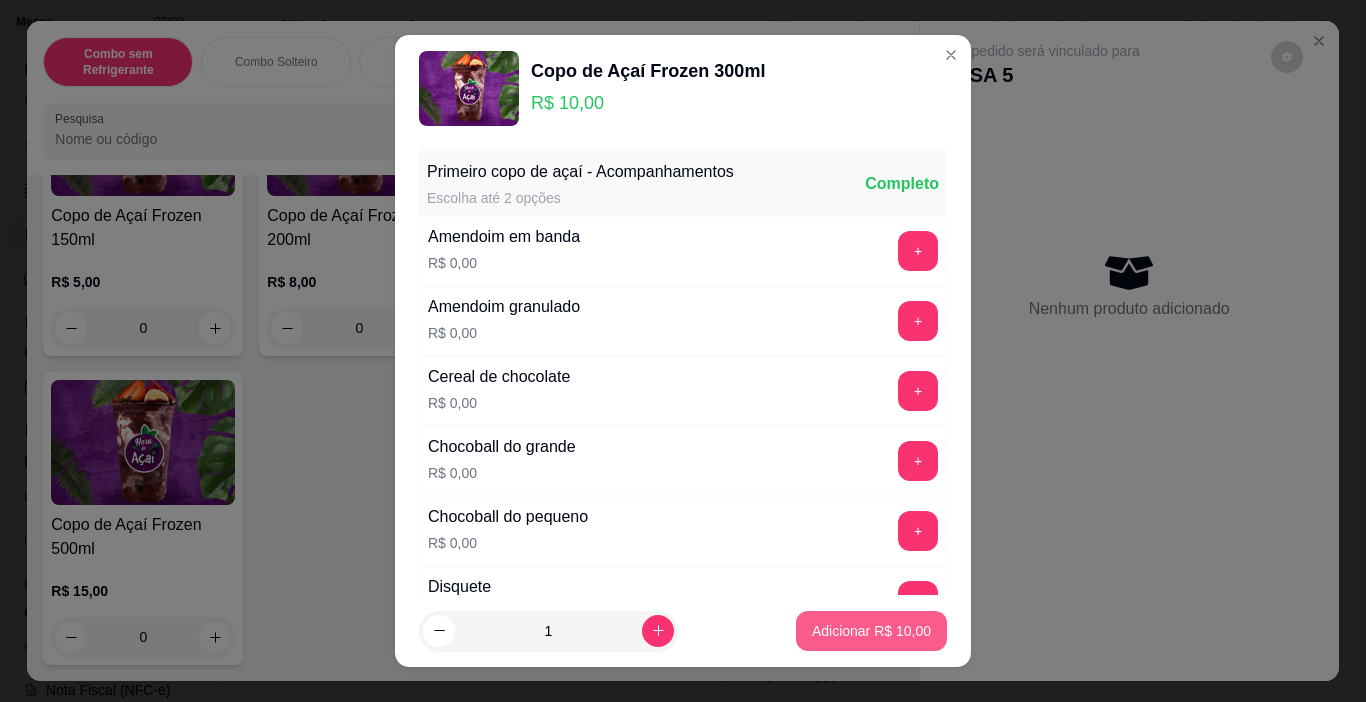 click on "Adicionar   R$ 10,00" at bounding box center (871, 631) 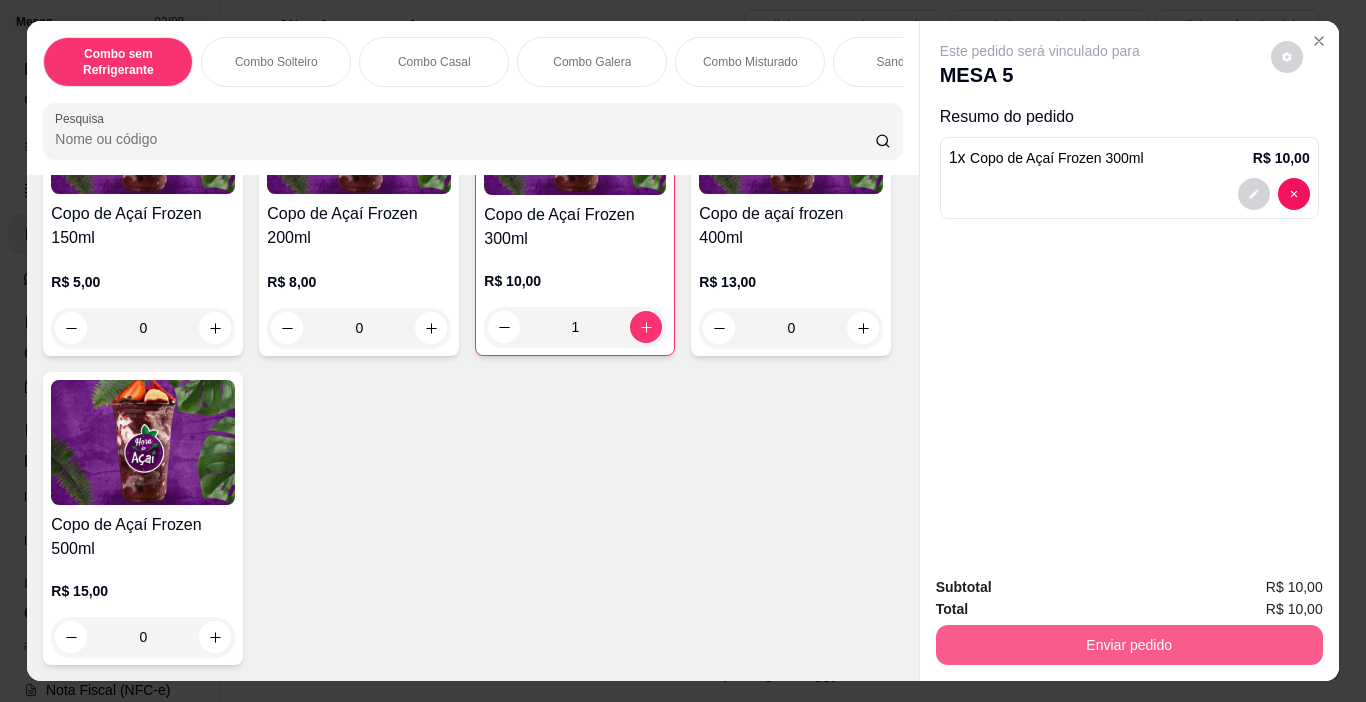click on "Enviar pedido" at bounding box center (1129, 645) 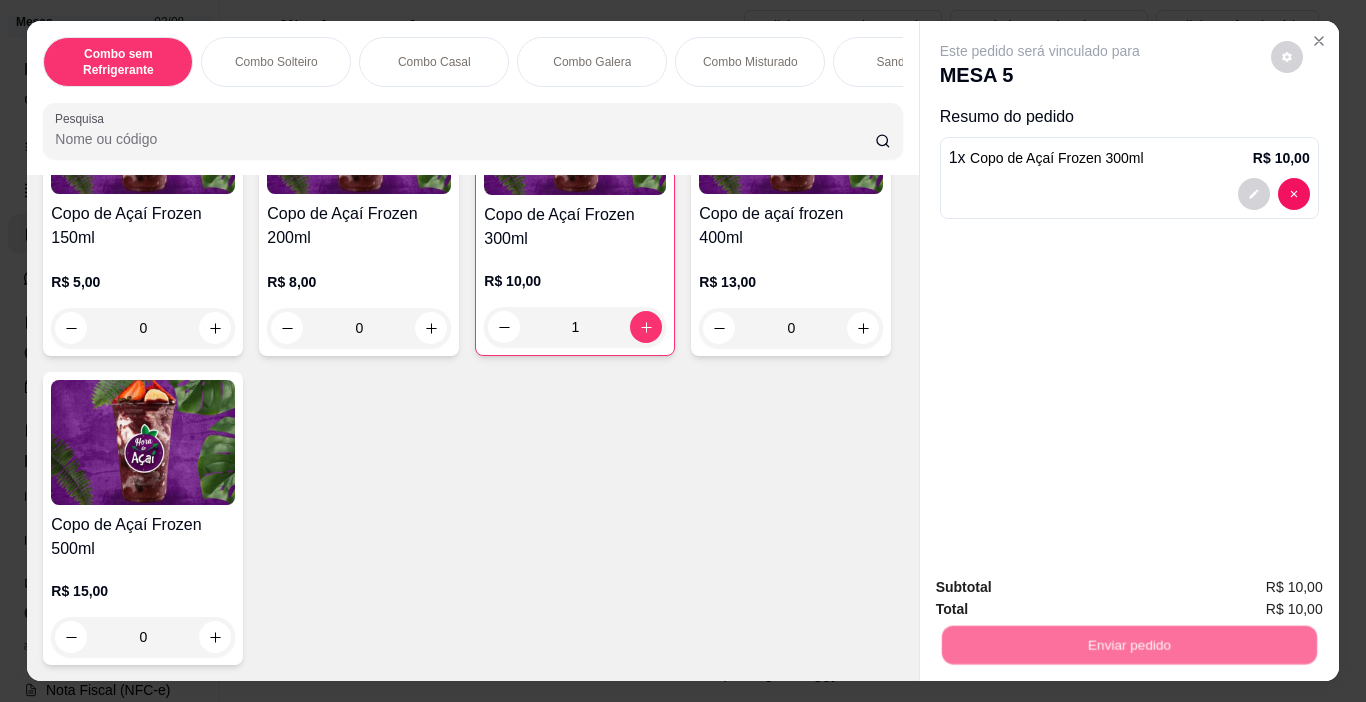 click on "Não registrar e enviar pedido" at bounding box center (1063, 588) 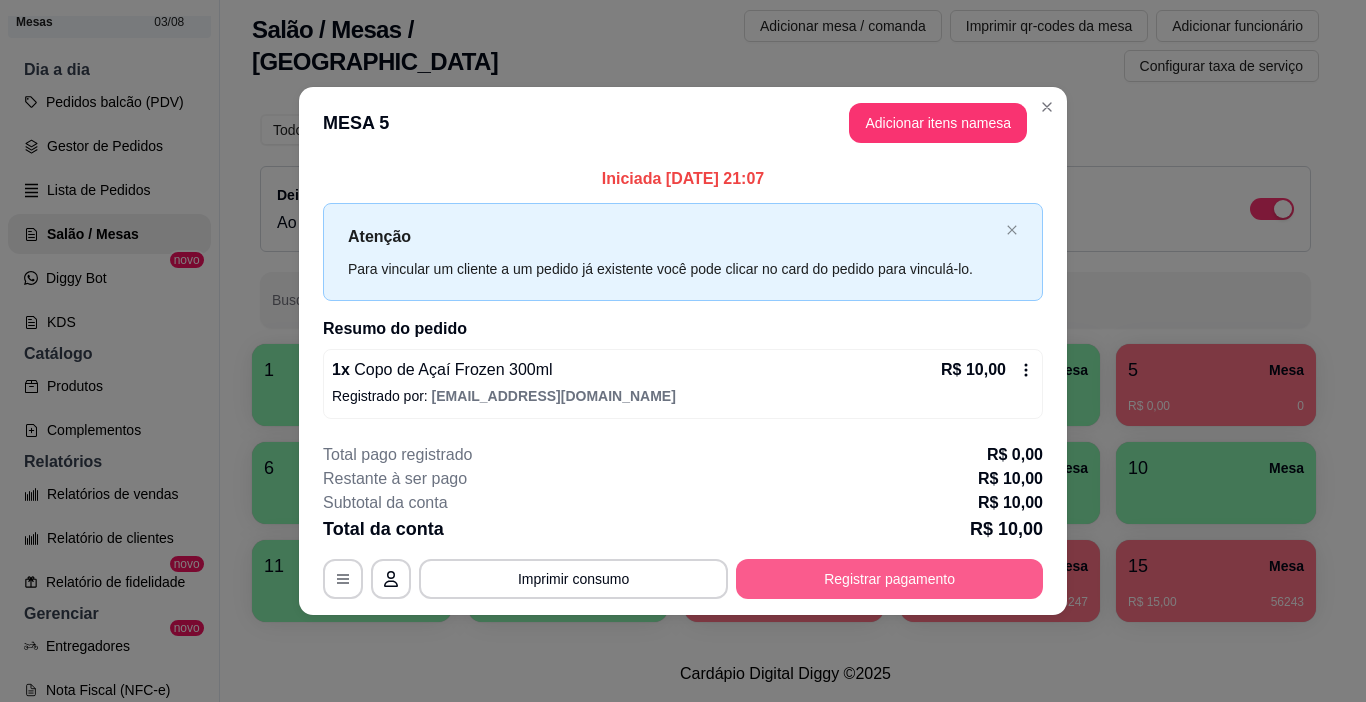 click on "Registrar pagamento" at bounding box center (889, 579) 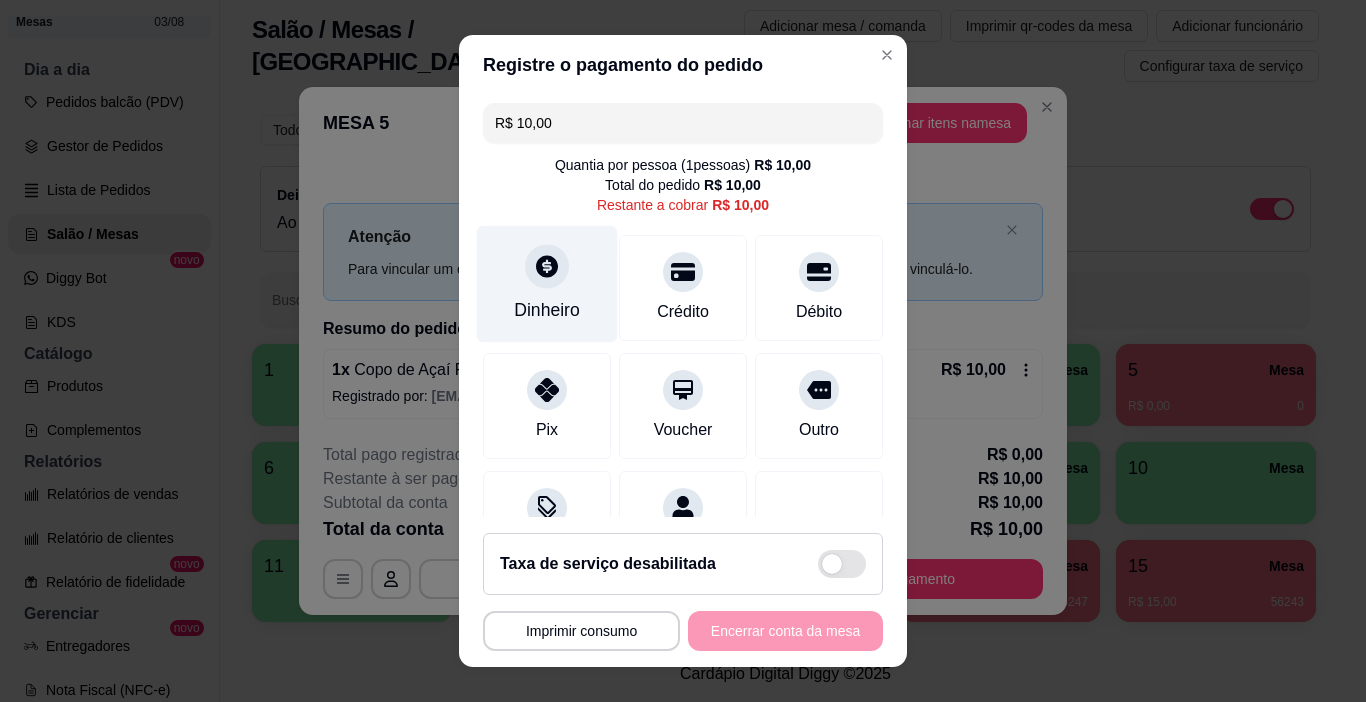 click at bounding box center [547, 267] 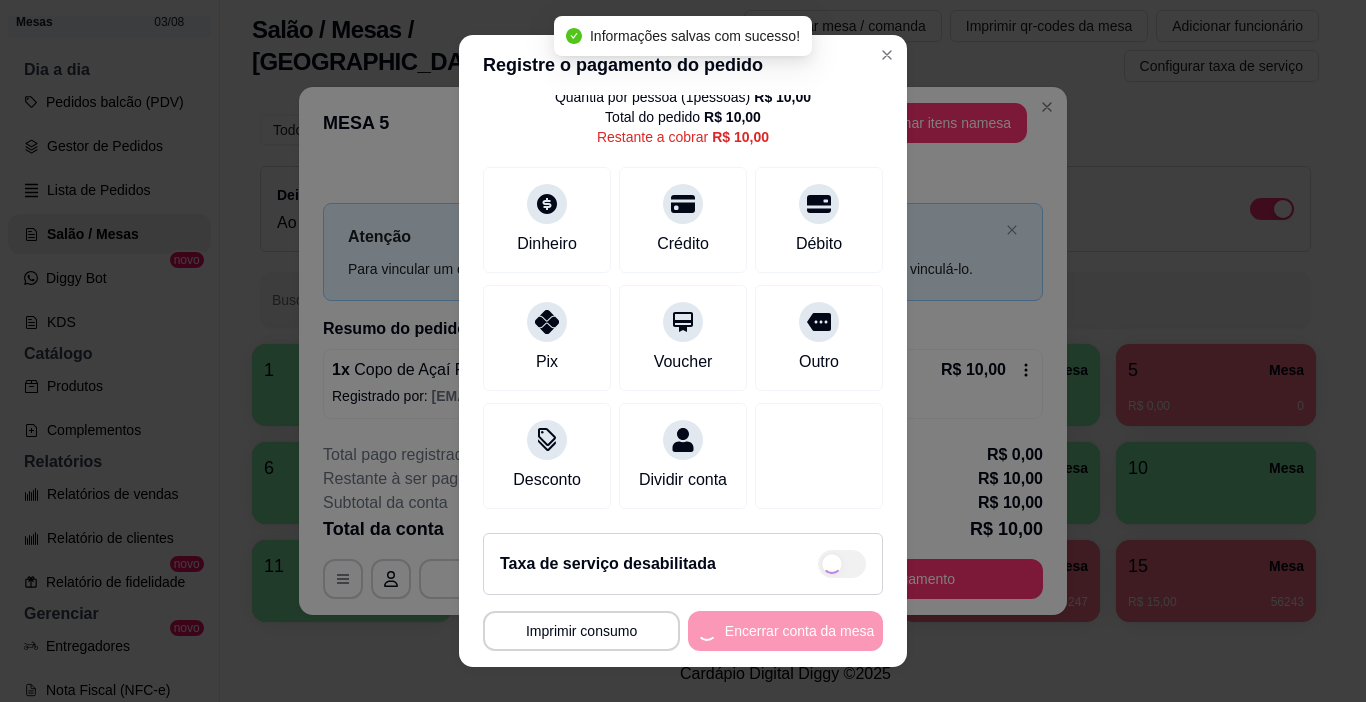 type on "R$ 0,00" 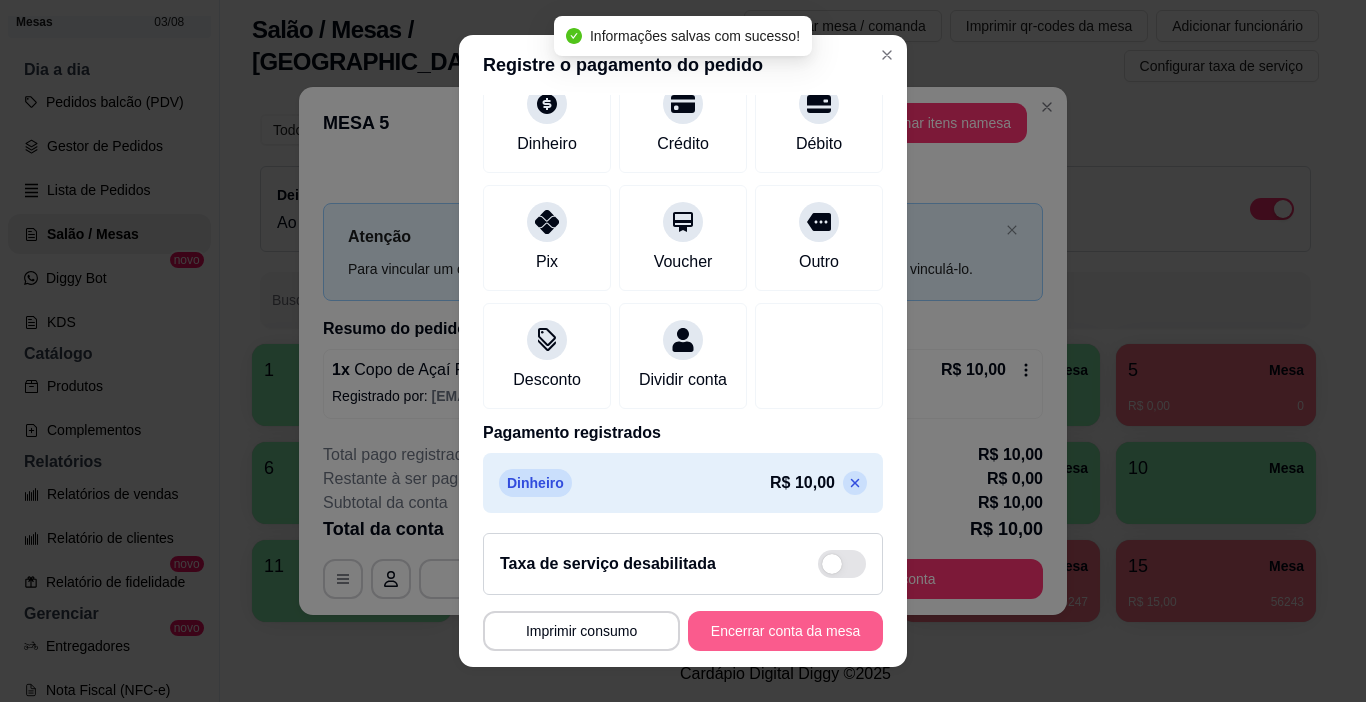 scroll, scrollTop: 176, scrollLeft: 0, axis: vertical 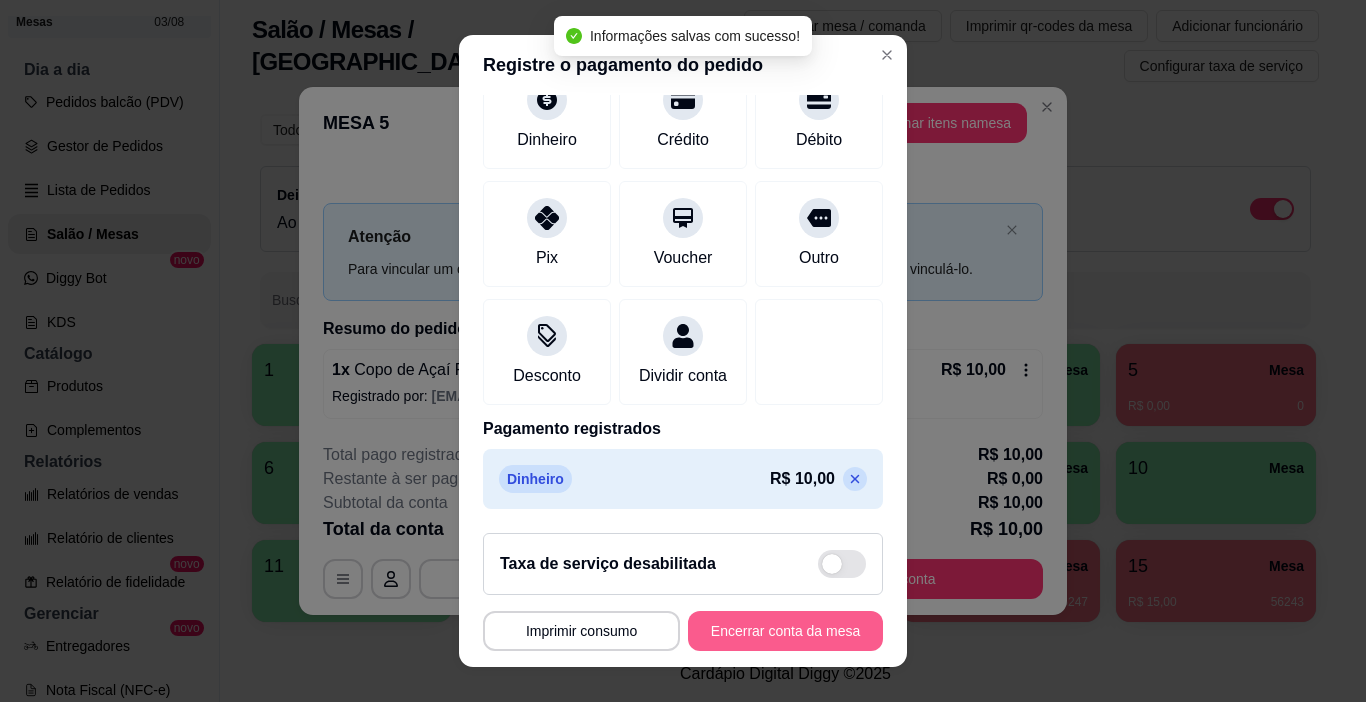 click on "Encerrar conta da mesa" at bounding box center [785, 631] 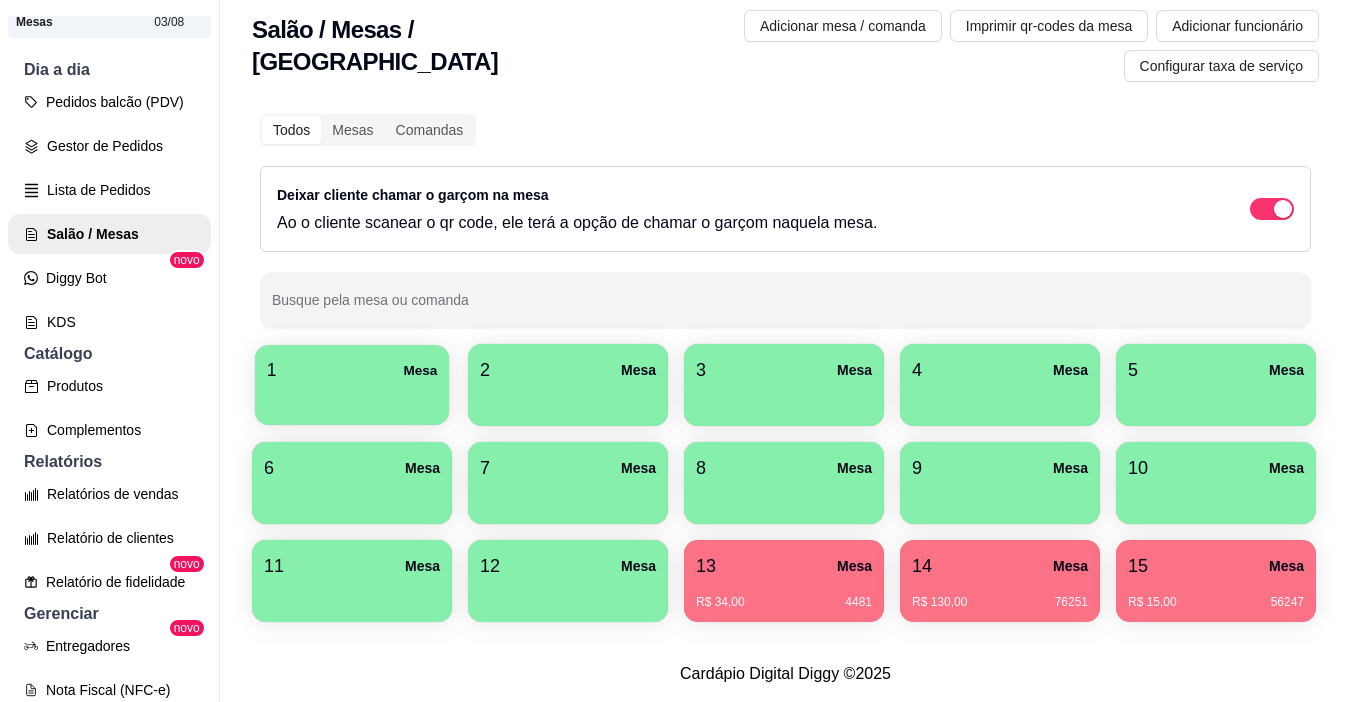 click at bounding box center (352, 398) 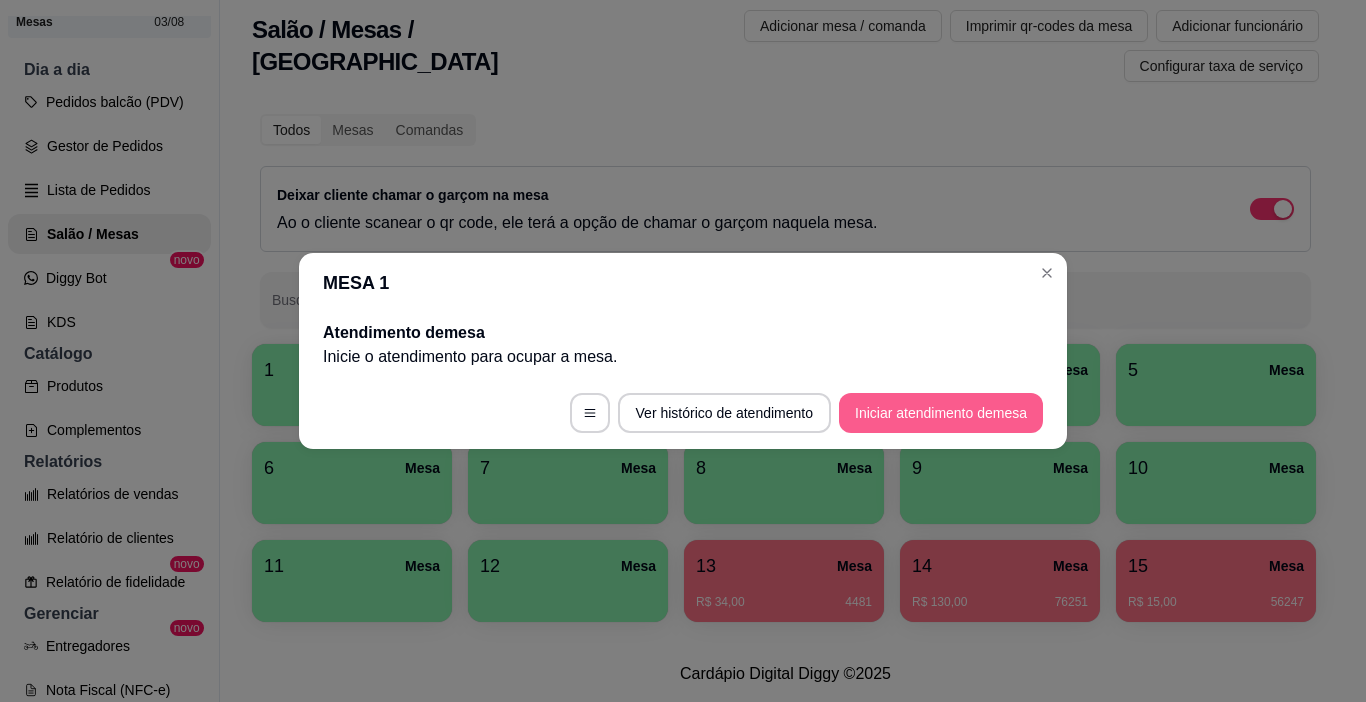 click on "Iniciar atendimento de  mesa" at bounding box center (941, 413) 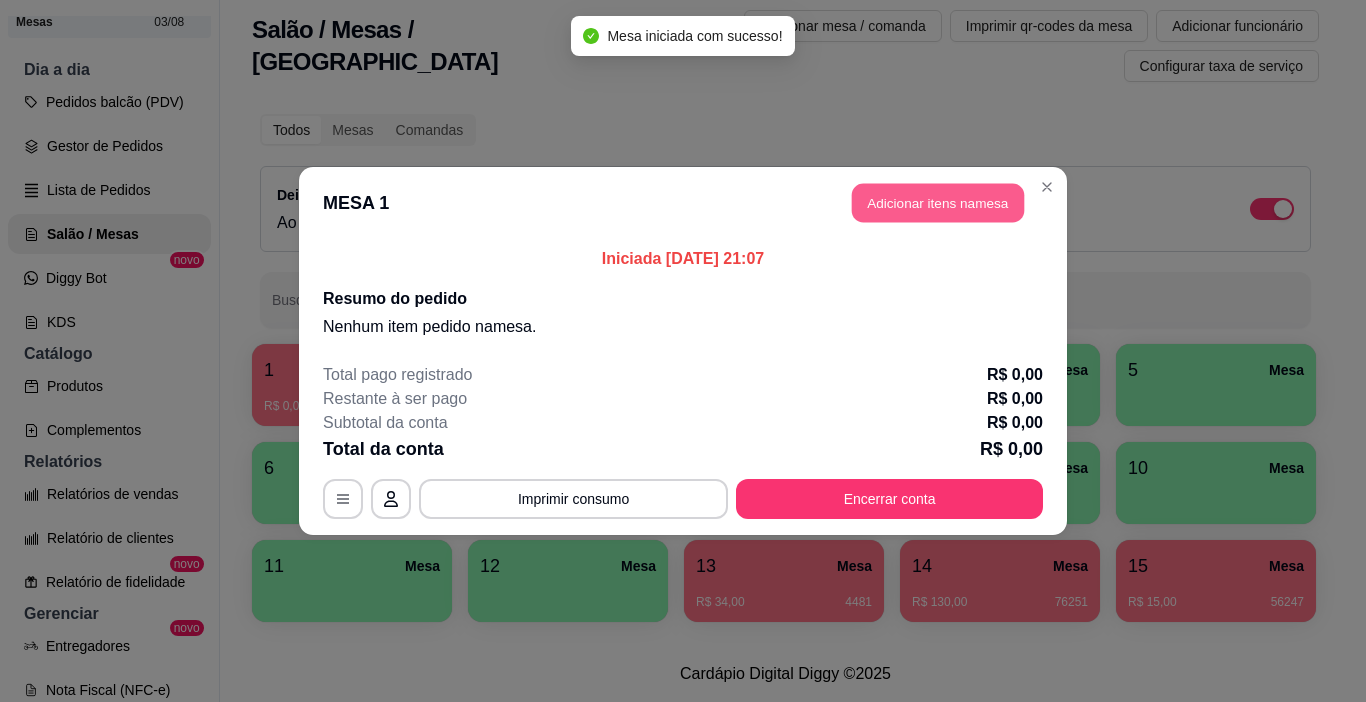 click on "Adicionar itens na  mesa" at bounding box center [938, 203] 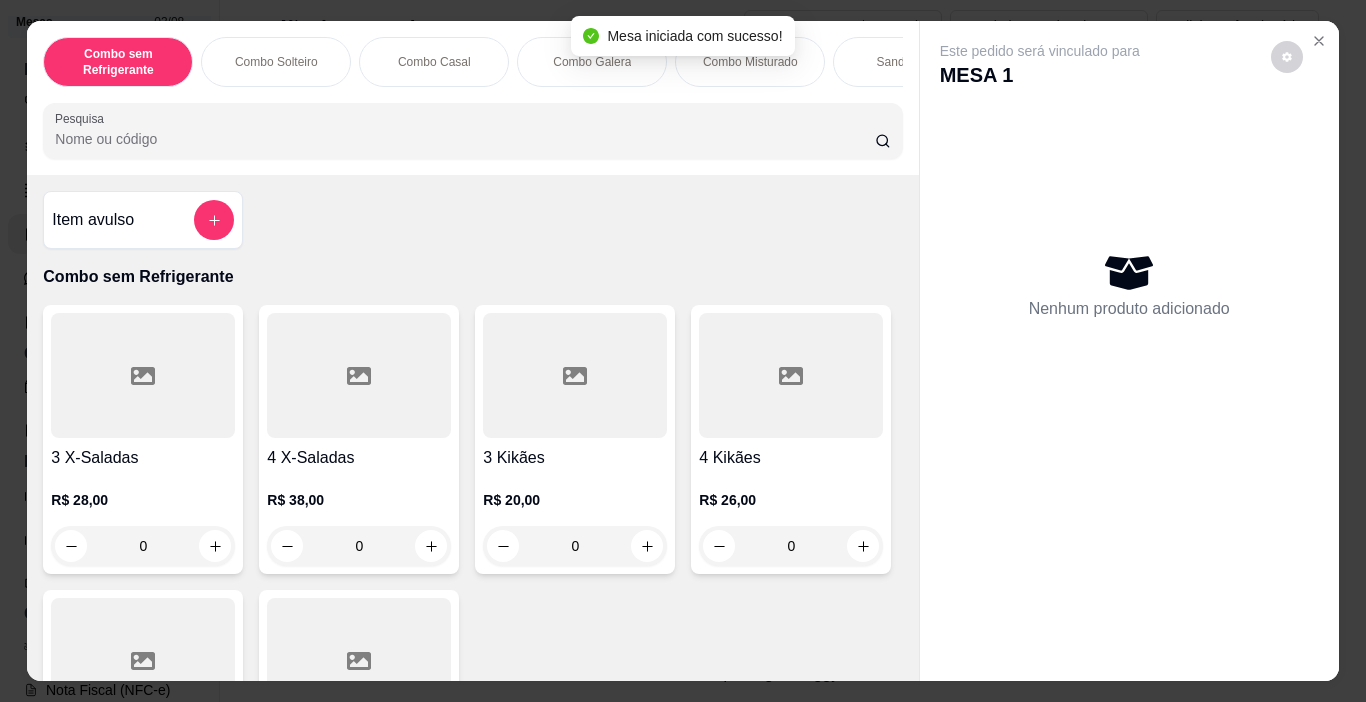 click on "Pesquisa" at bounding box center [465, 139] 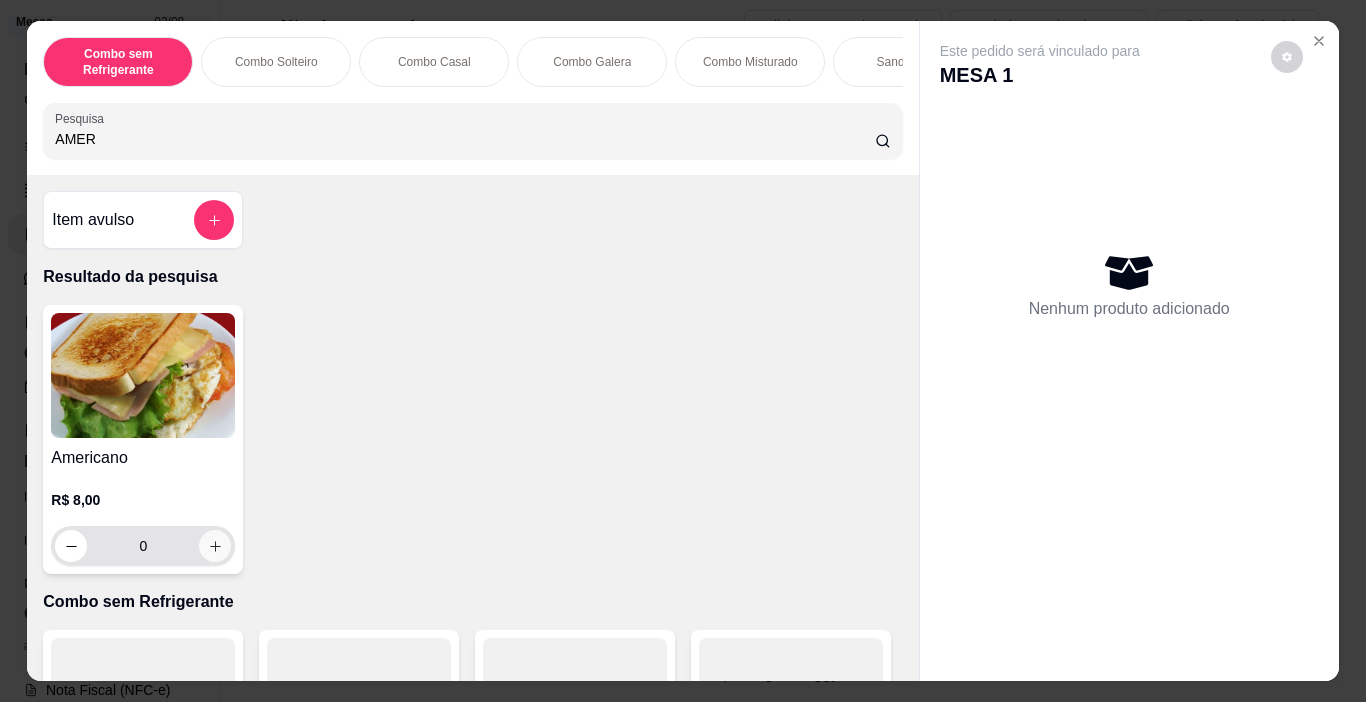 type on "AMER" 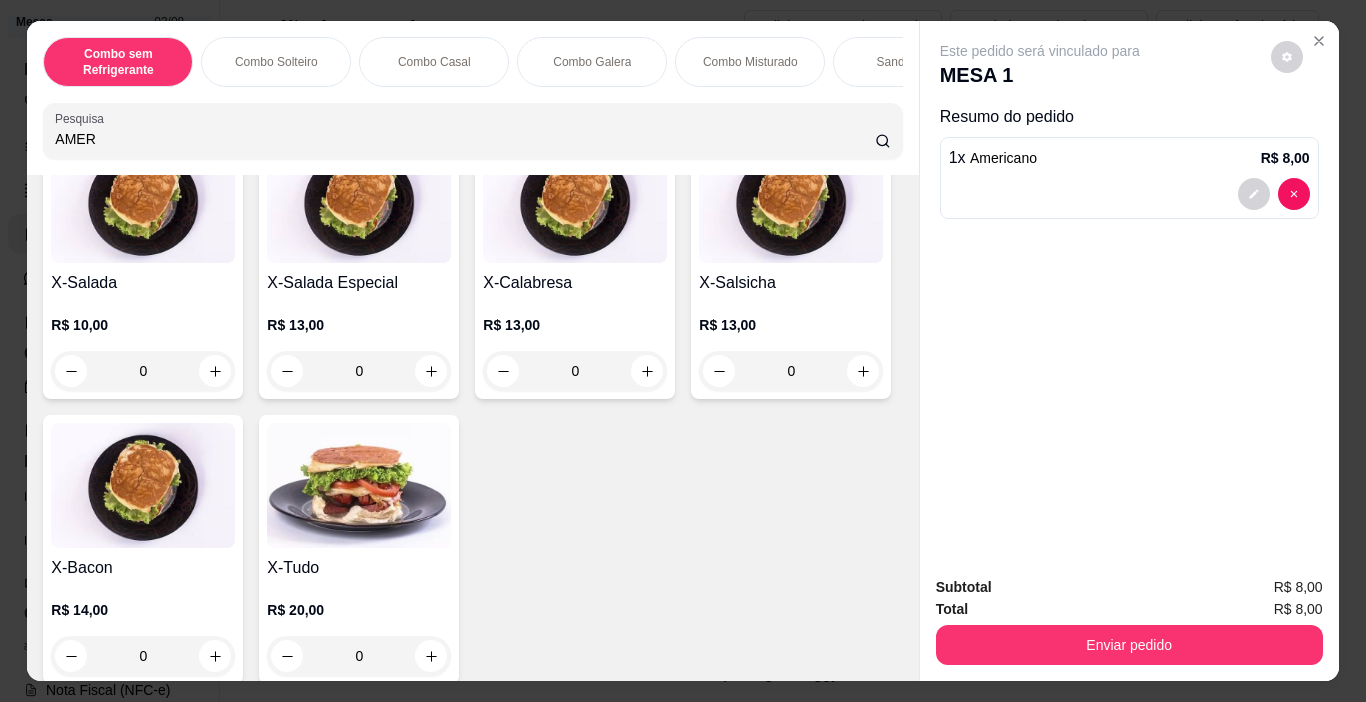 scroll, scrollTop: 3400, scrollLeft: 0, axis: vertical 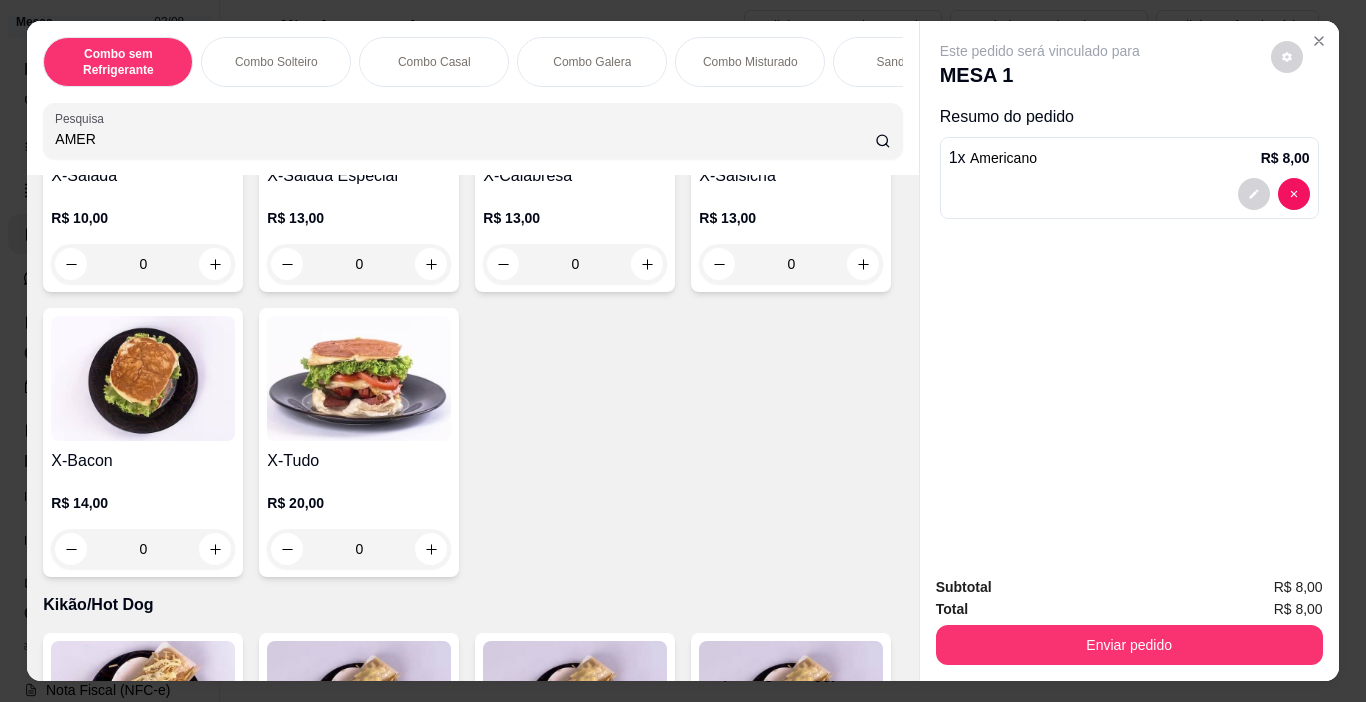 click on "0" at bounding box center (143, 264) 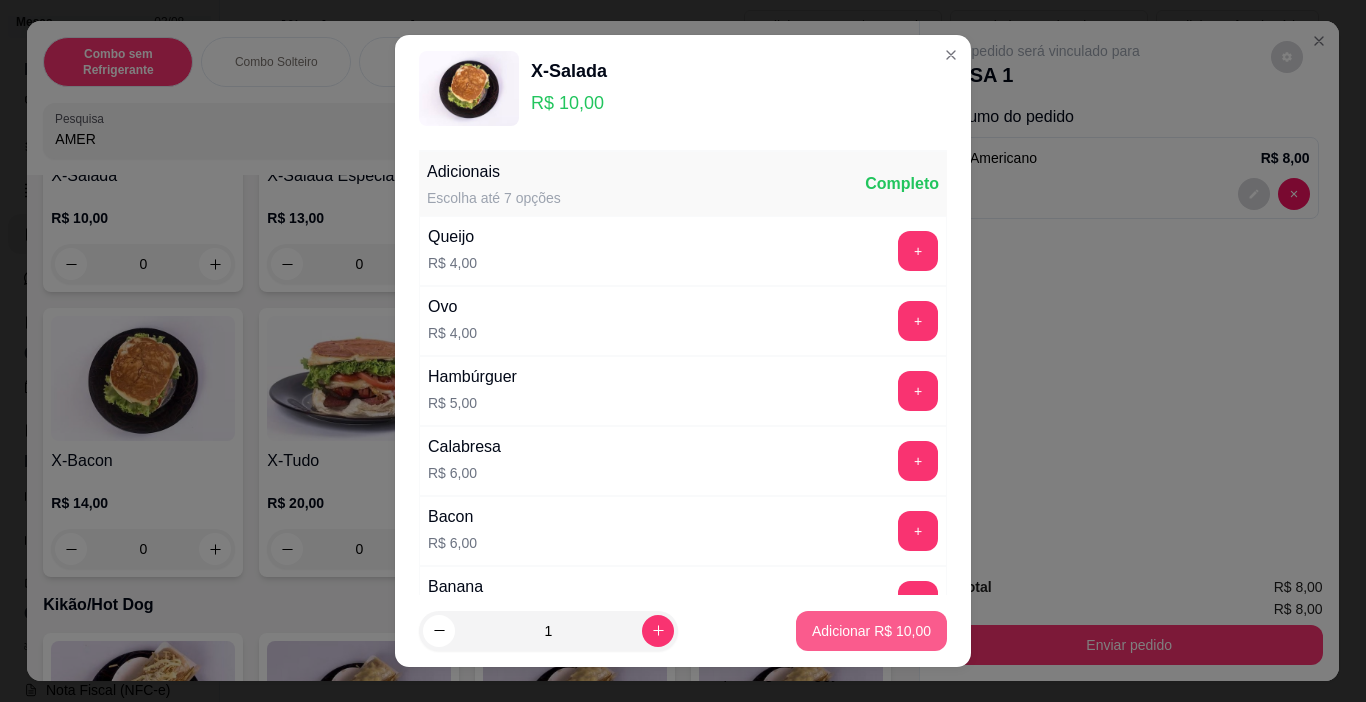 click on "Adicionar   R$ 10,00" at bounding box center (871, 631) 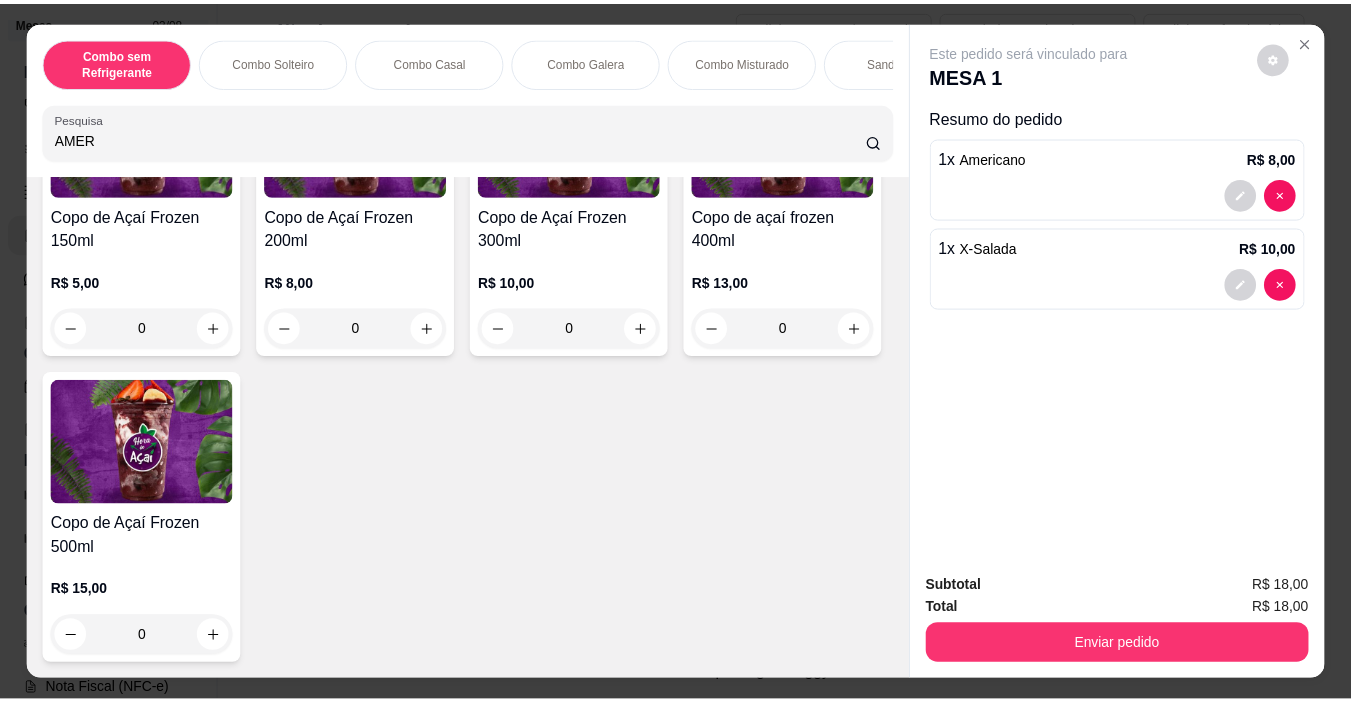 scroll, scrollTop: 5540, scrollLeft: 0, axis: vertical 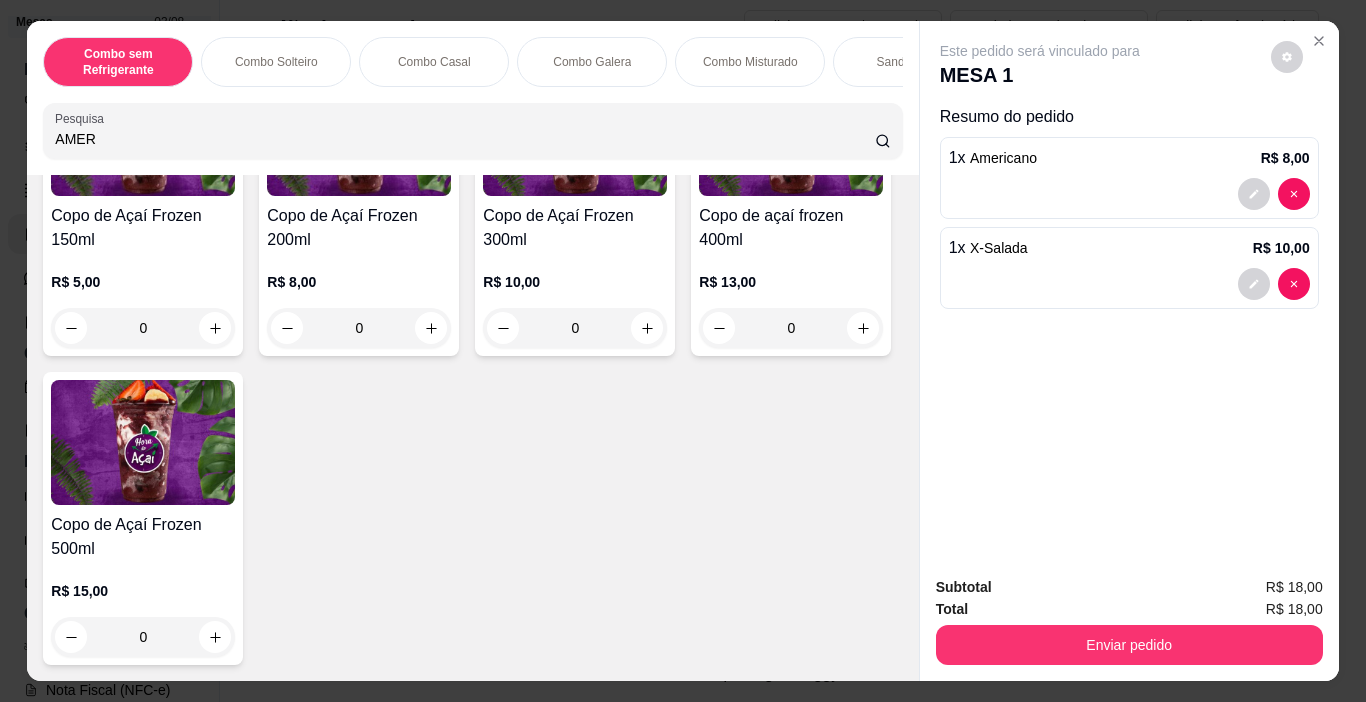 click on "0" at bounding box center (575, 328) 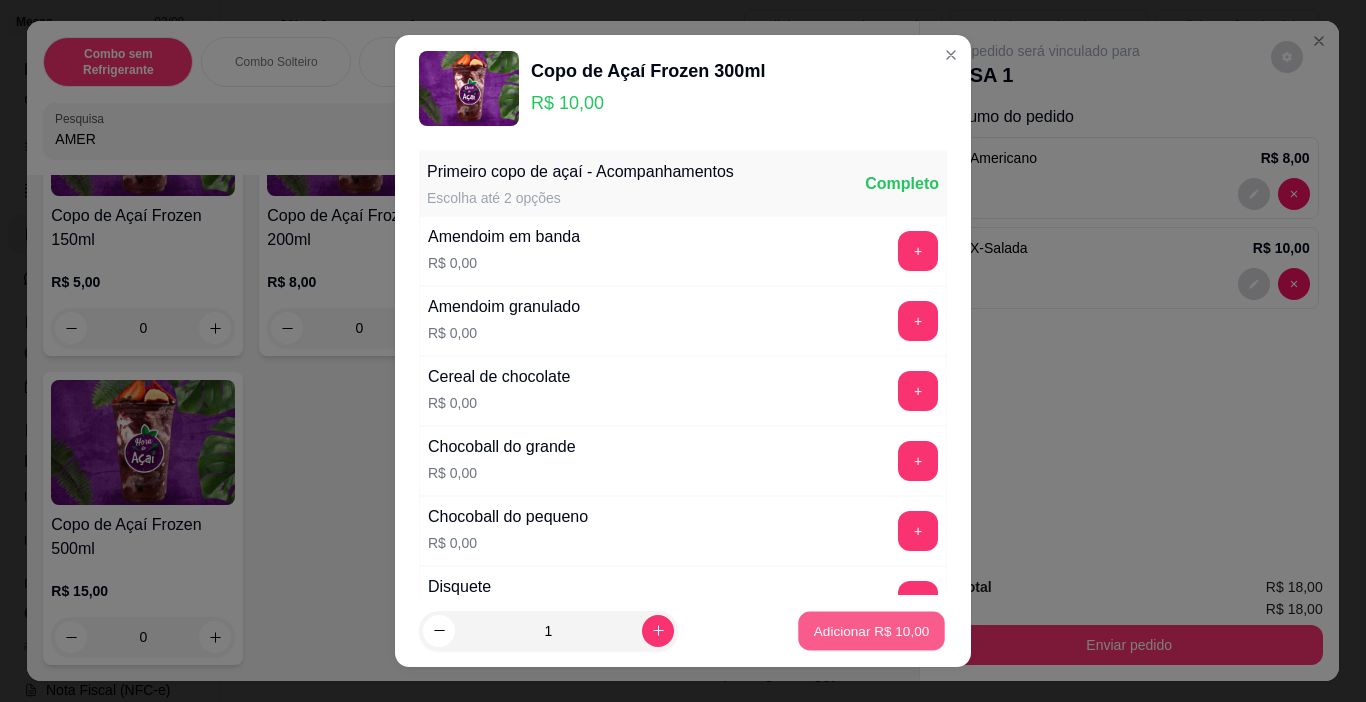 click on "Adicionar   R$ 10,00" at bounding box center [872, 630] 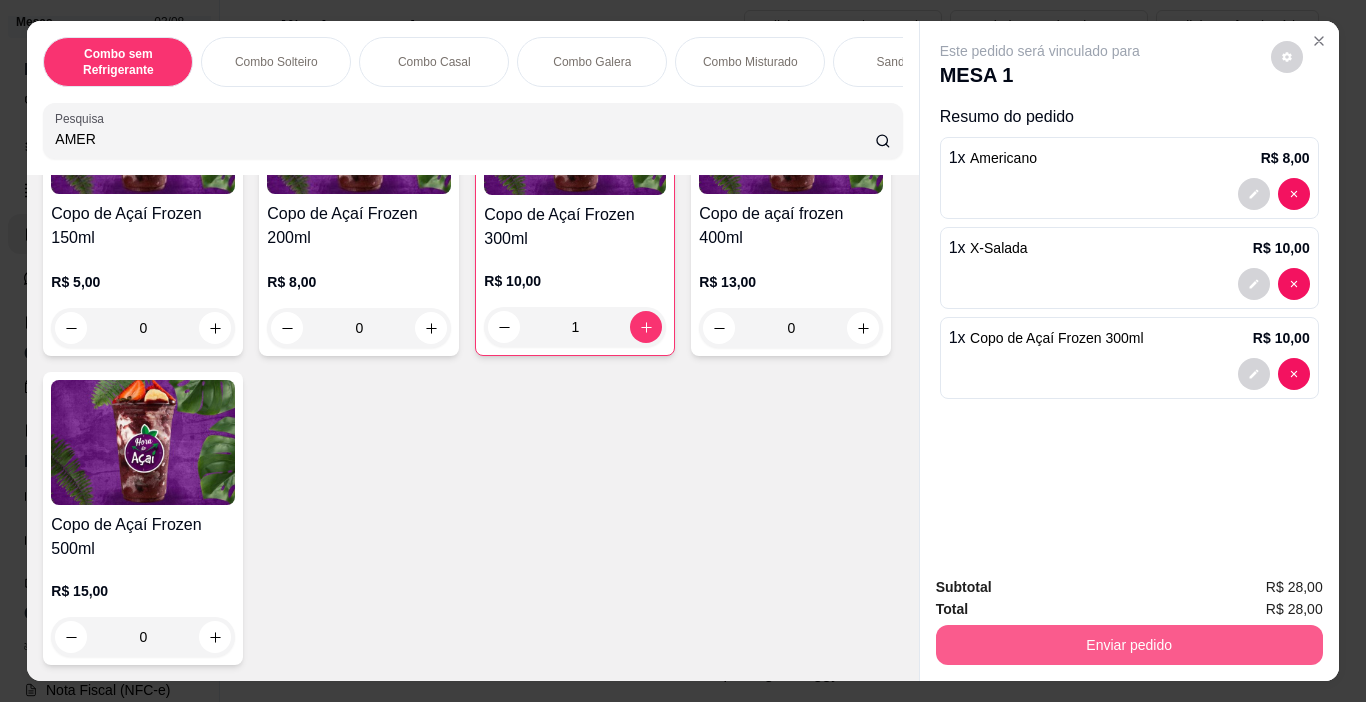 click on "Enviar pedido" at bounding box center [1129, 645] 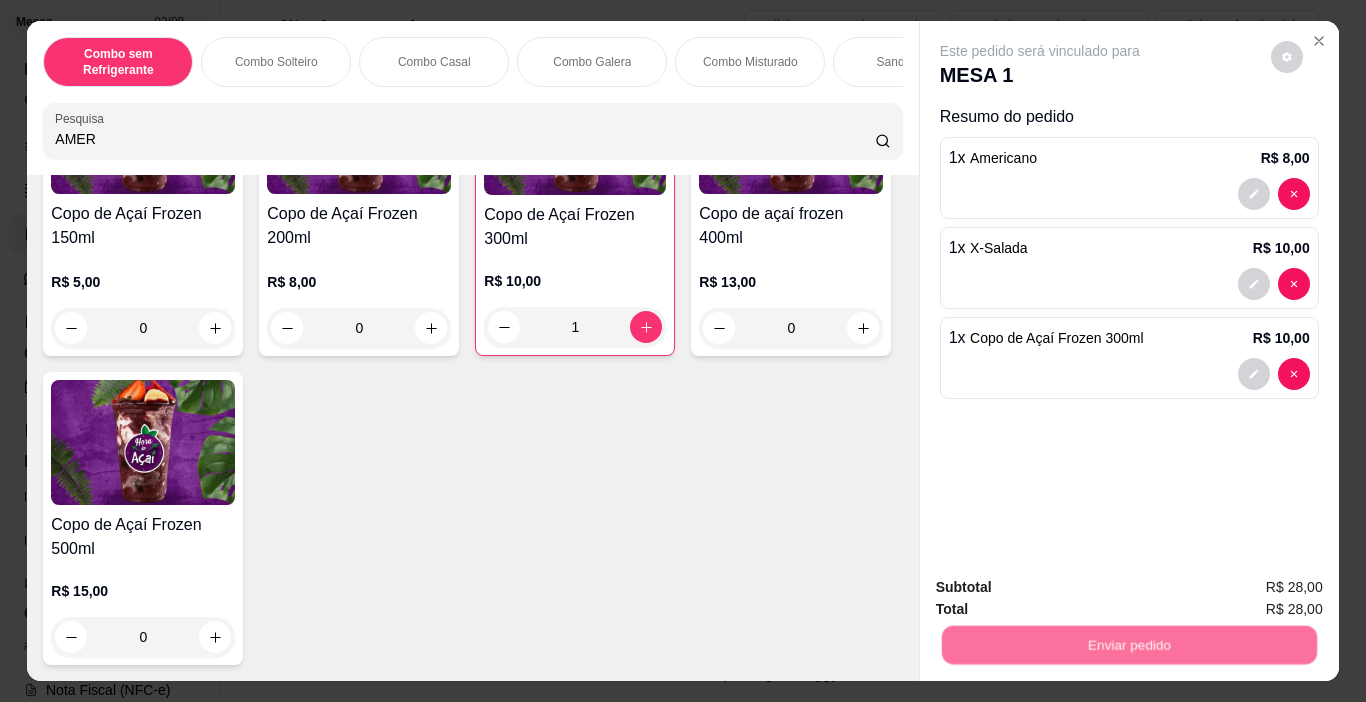 click on "Não registrar e enviar pedido" at bounding box center (1063, 588) 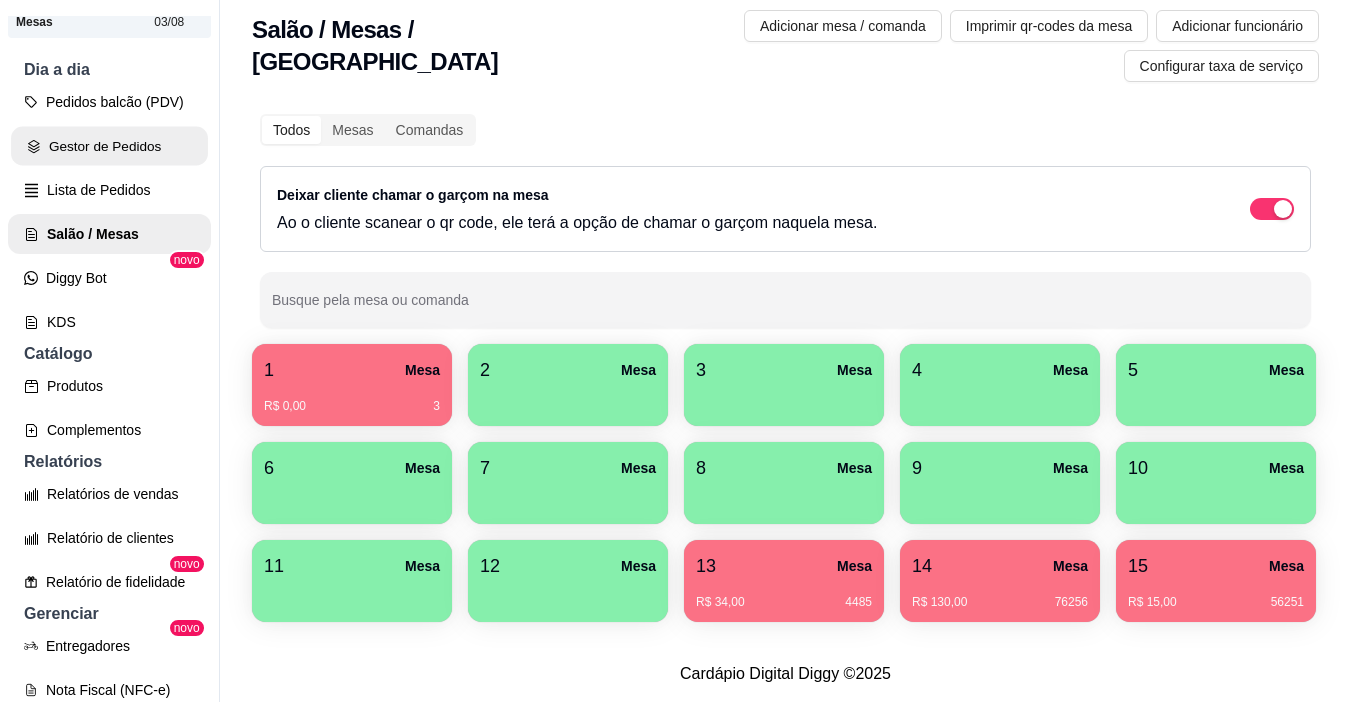 click on "Gestor de Pedidos" at bounding box center [109, 146] 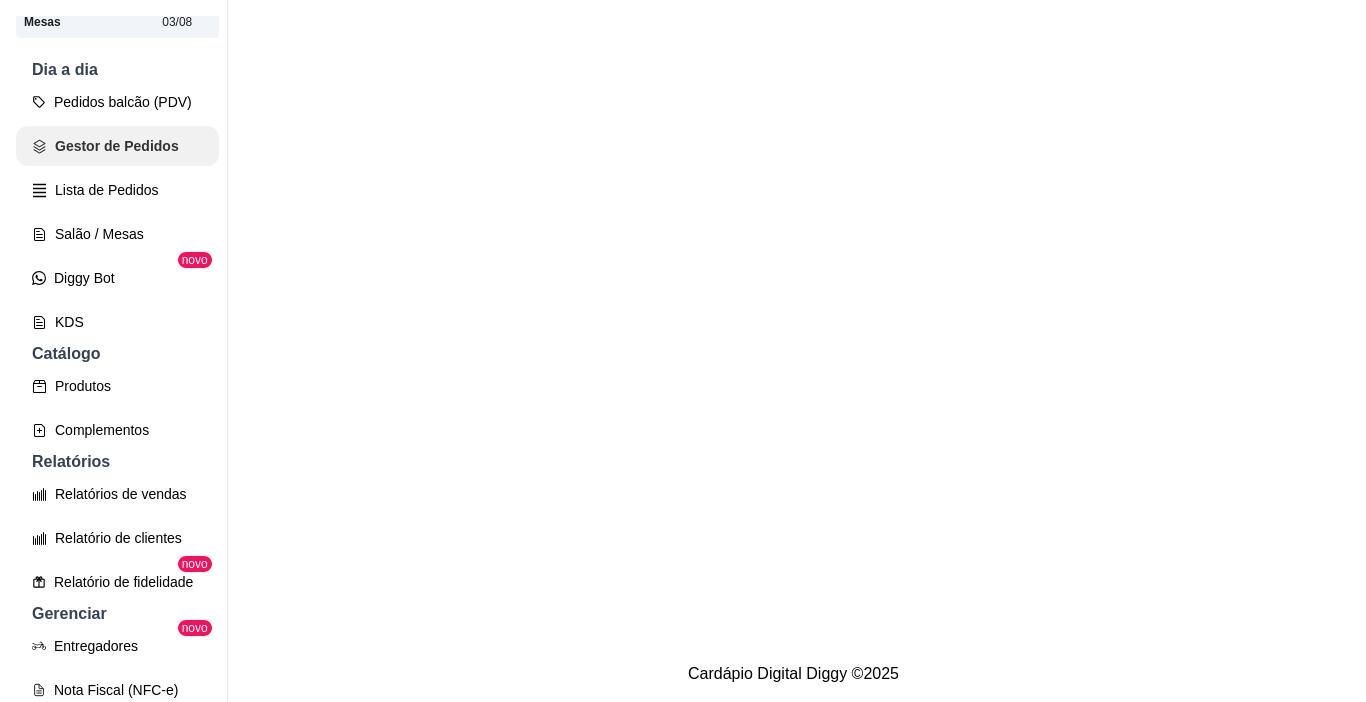 scroll, scrollTop: 0, scrollLeft: 0, axis: both 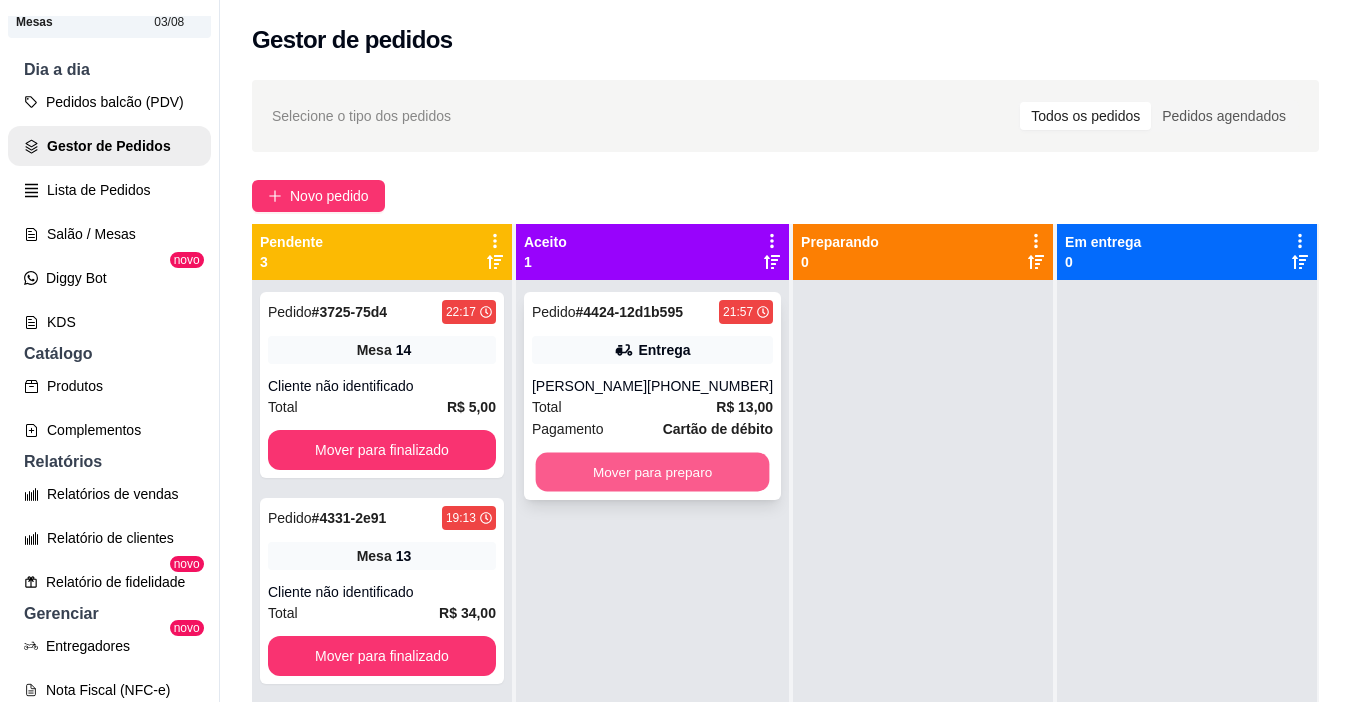 click on "Mover para preparo" at bounding box center [653, 472] 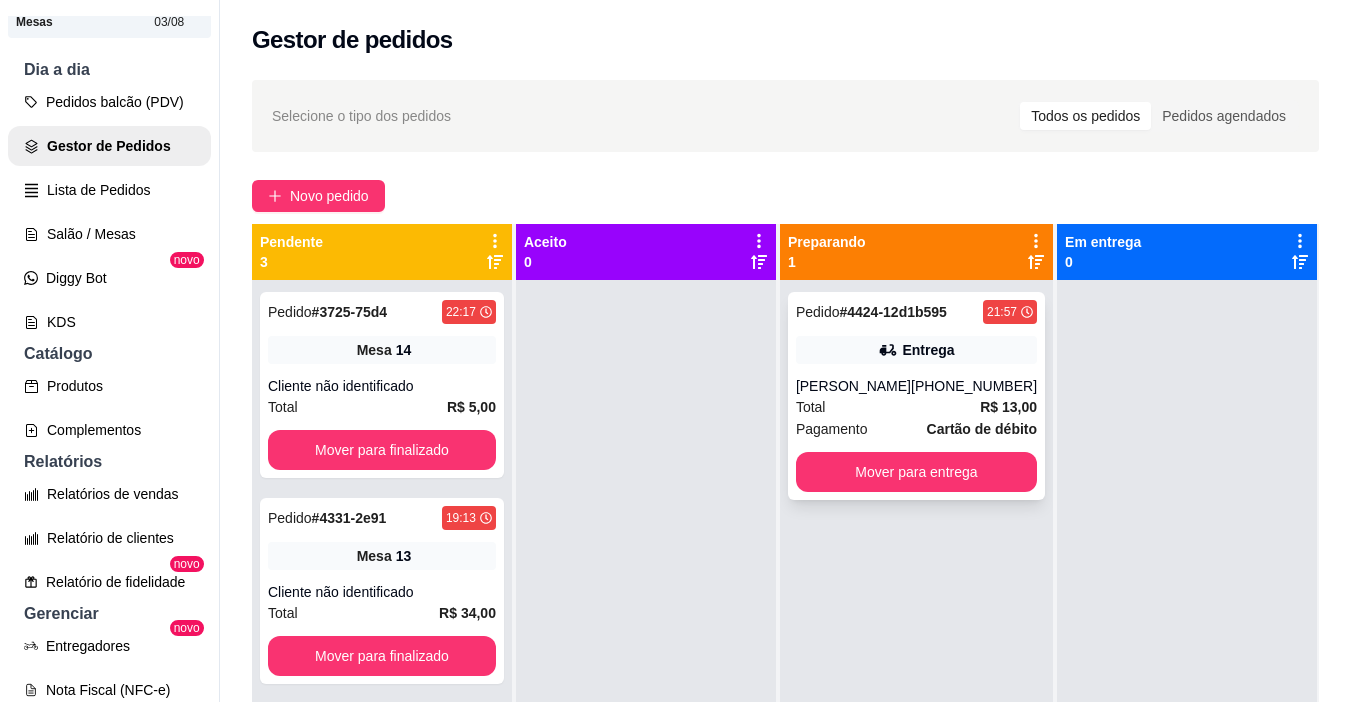 click on "(68) 99917-6393" at bounding box center (974, 386) 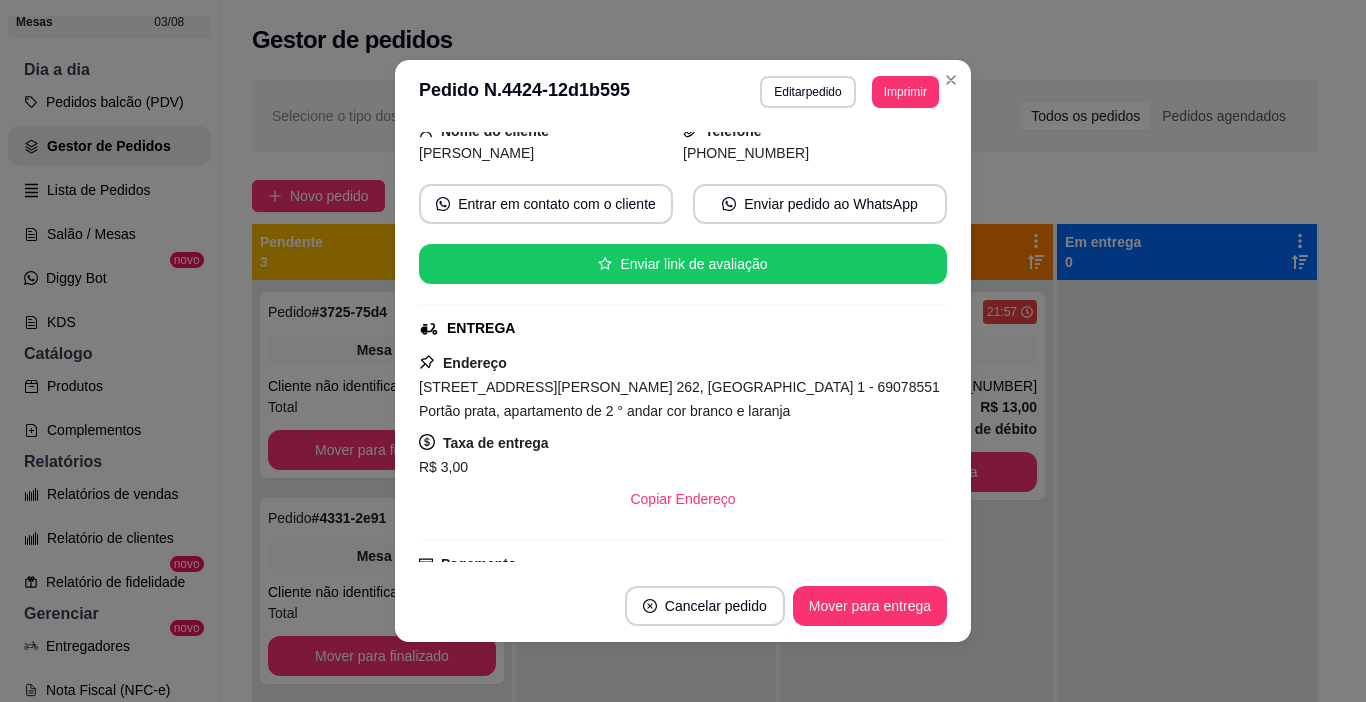 scroll, scrollTop: 300, scrollLeft: 0, axis: vertical 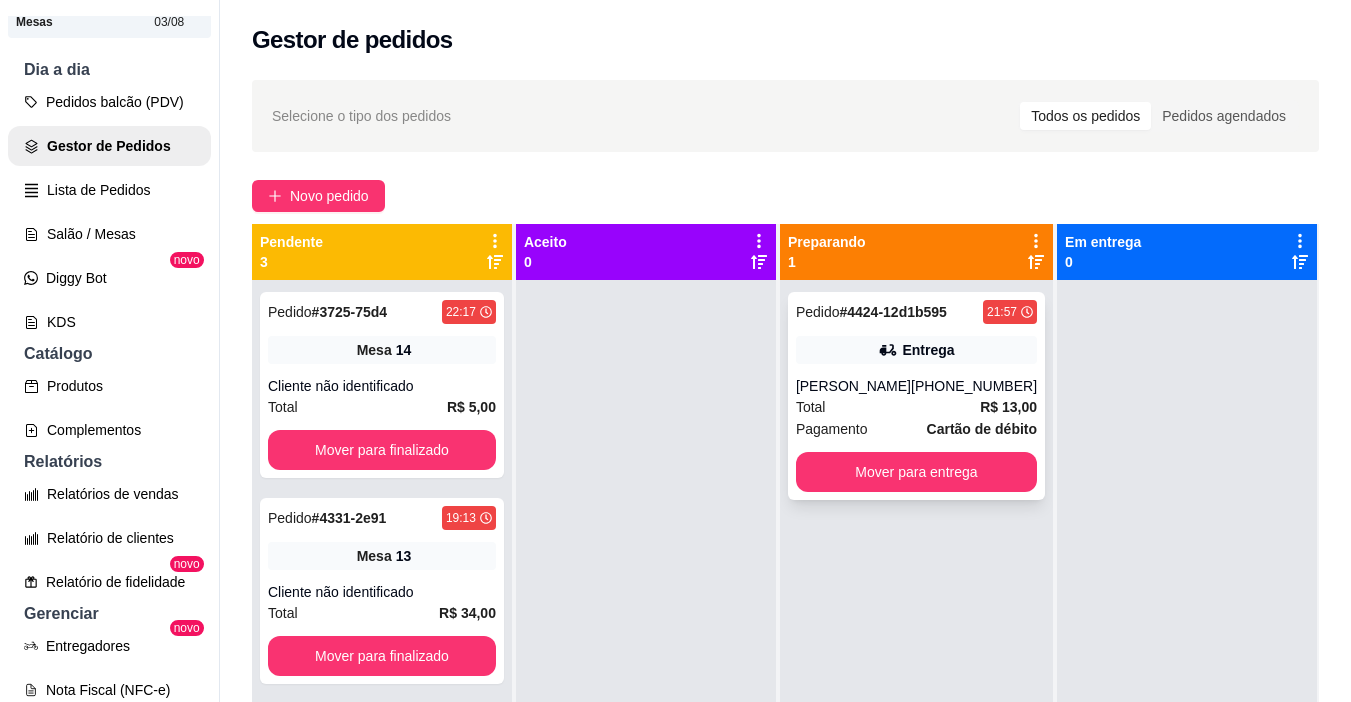 click on "(68) 99917-6393" at bounding box center [974, 386] 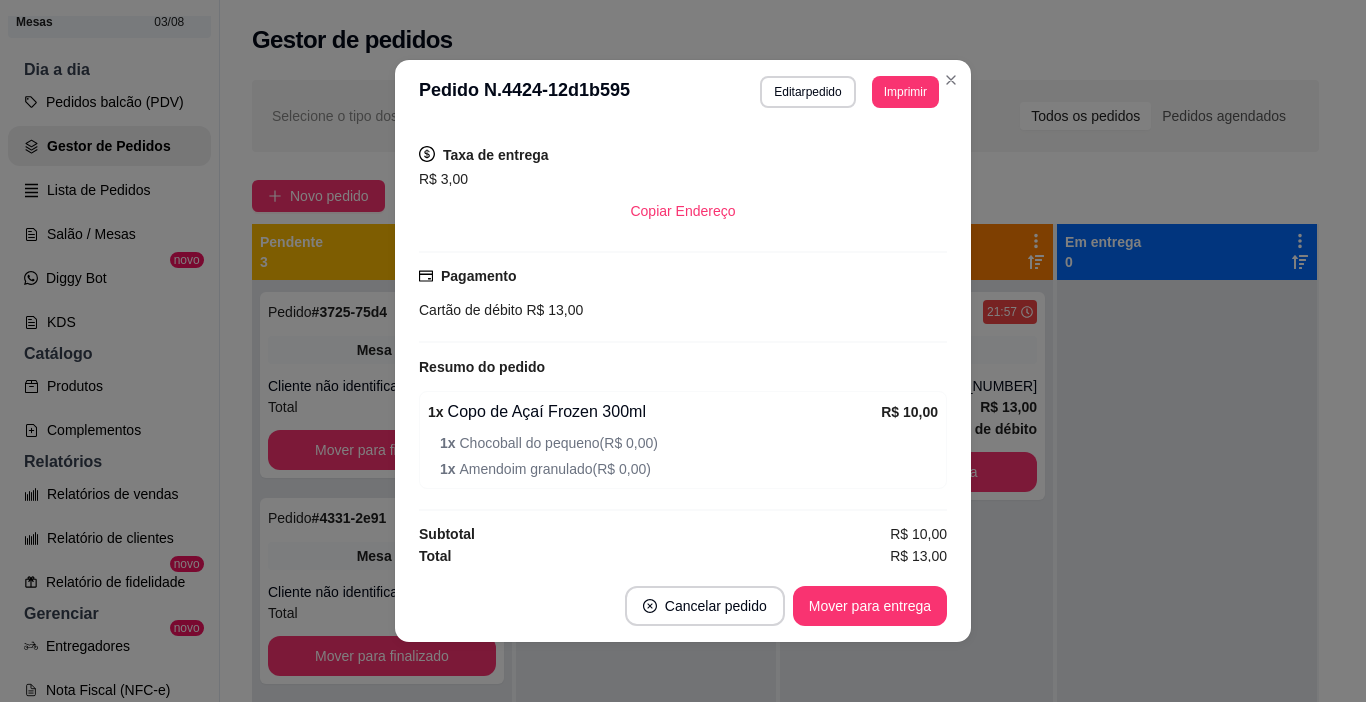 scroll, scrollTop: 427, scrollLeft: 0, axis: vertical 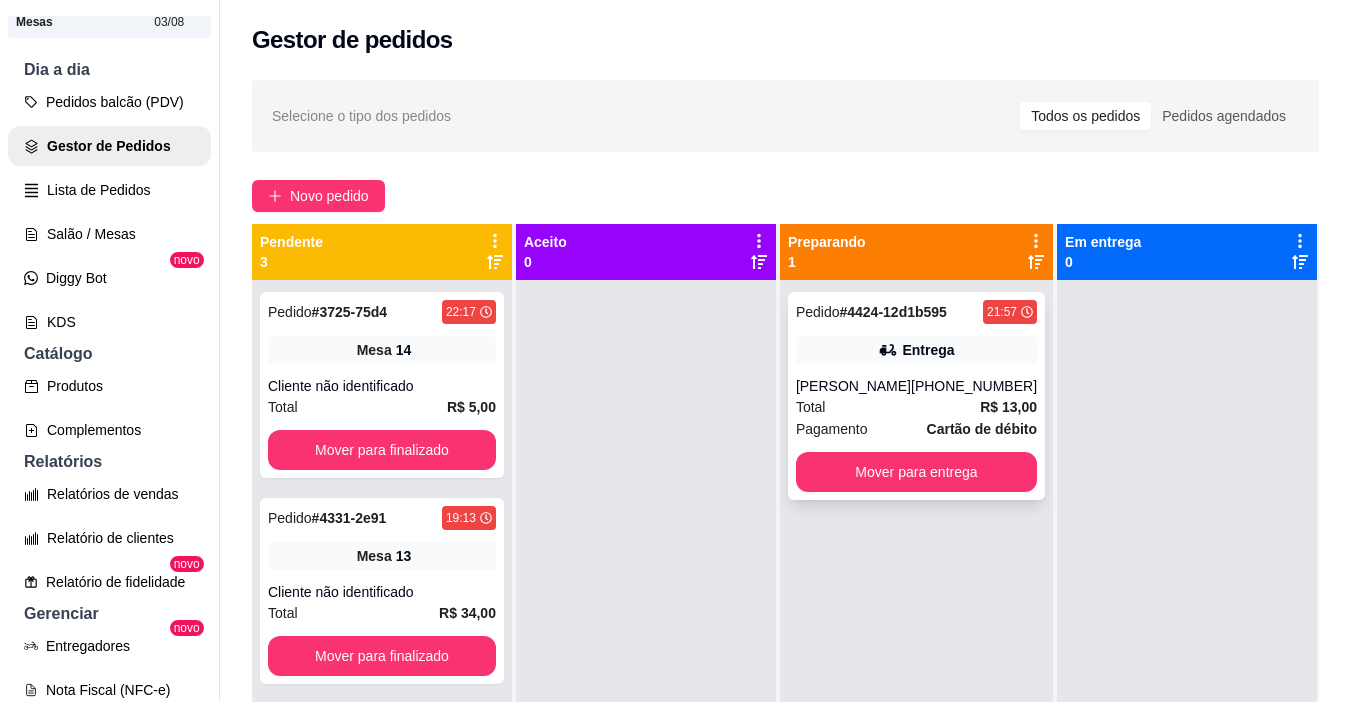 click on "(68) 99917-6393" at bounding box center [974, 386] 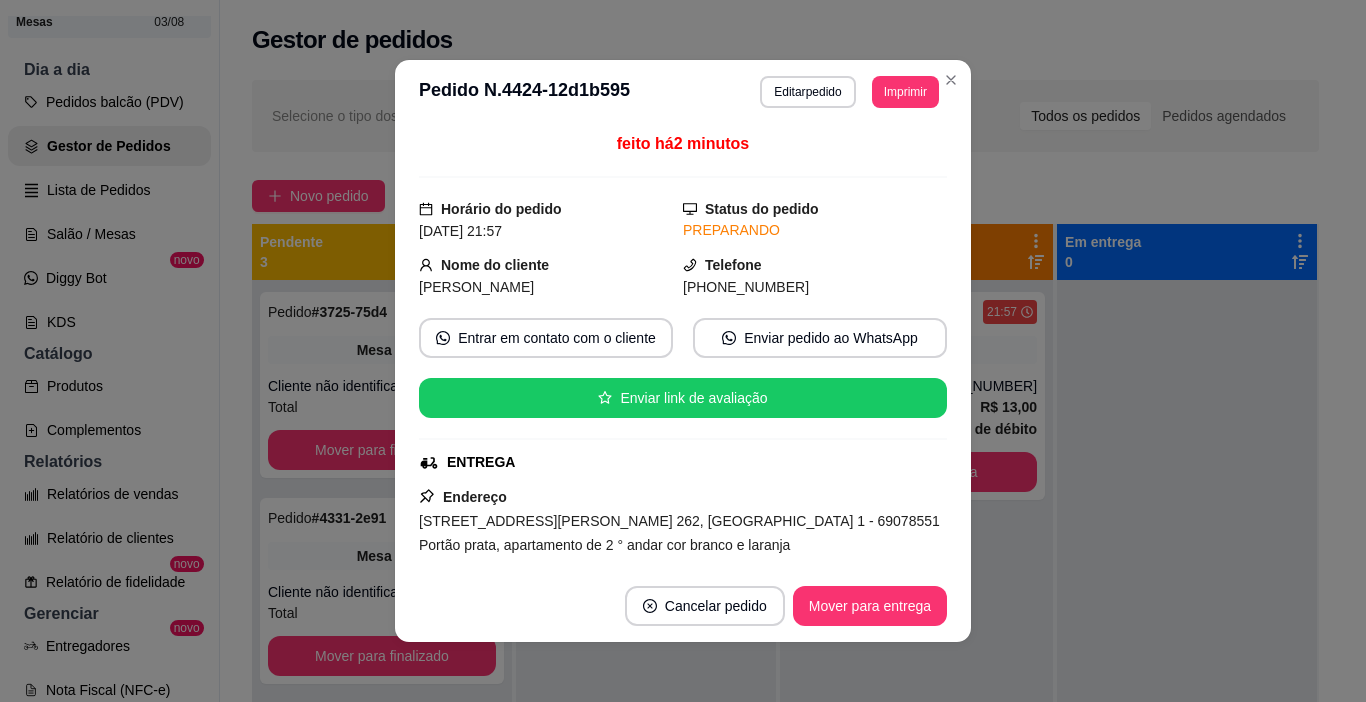 scroll, scrollTop: 4, scrollLeft: 0, axis: vertical 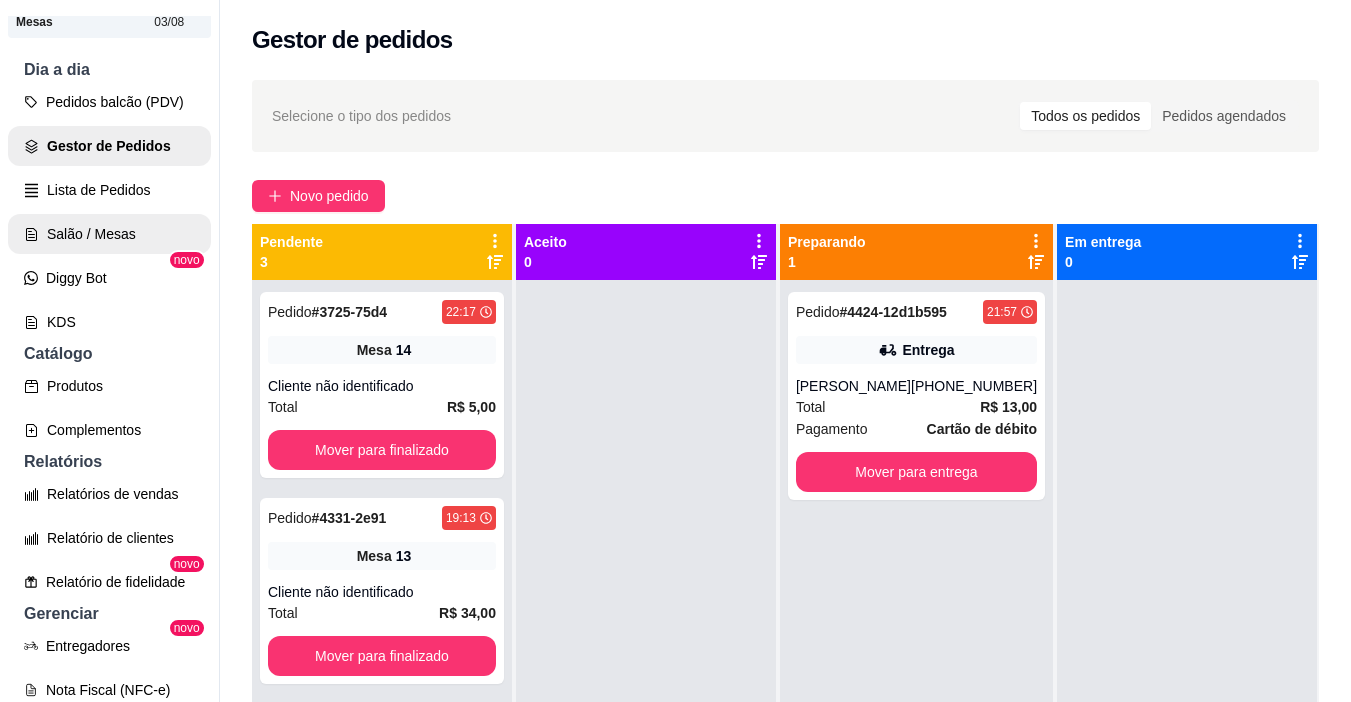 click on "Salão / Mesas" at bounding box center (109, 234) 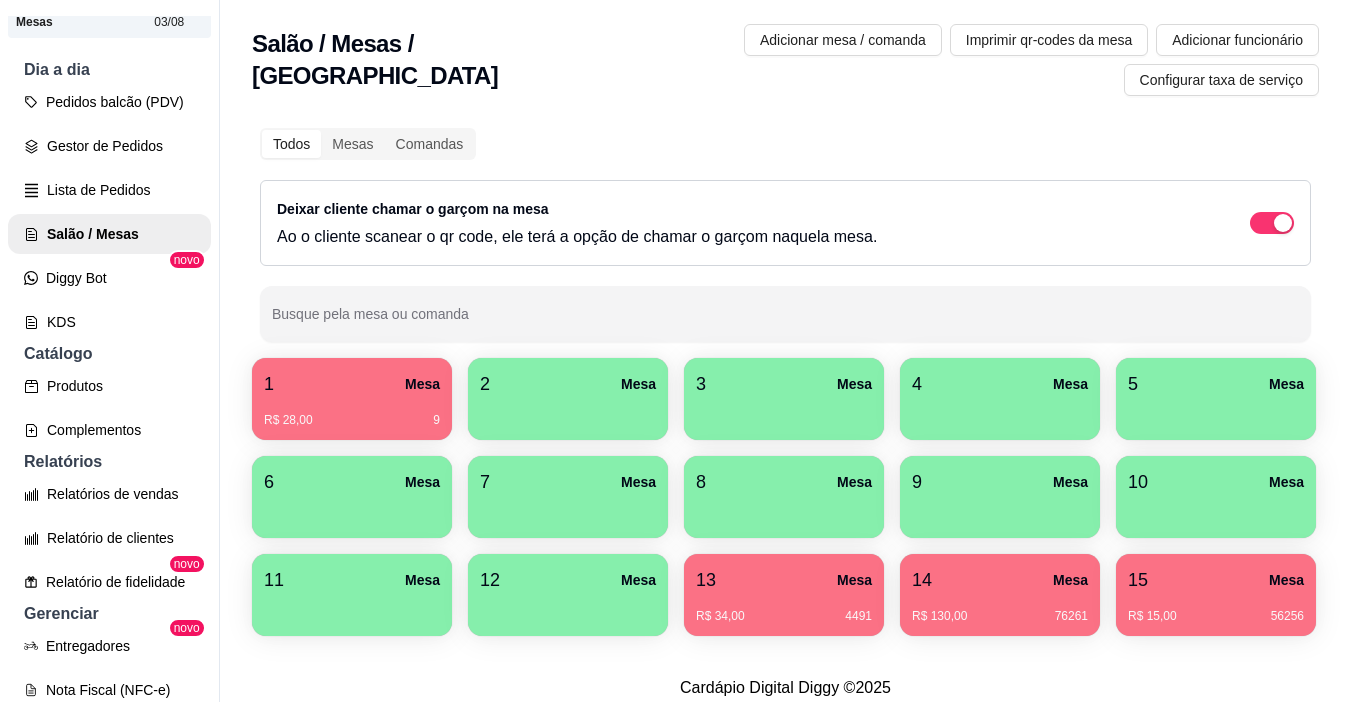 click on "R$ 28,00 9" at bounding box center [352, 413] 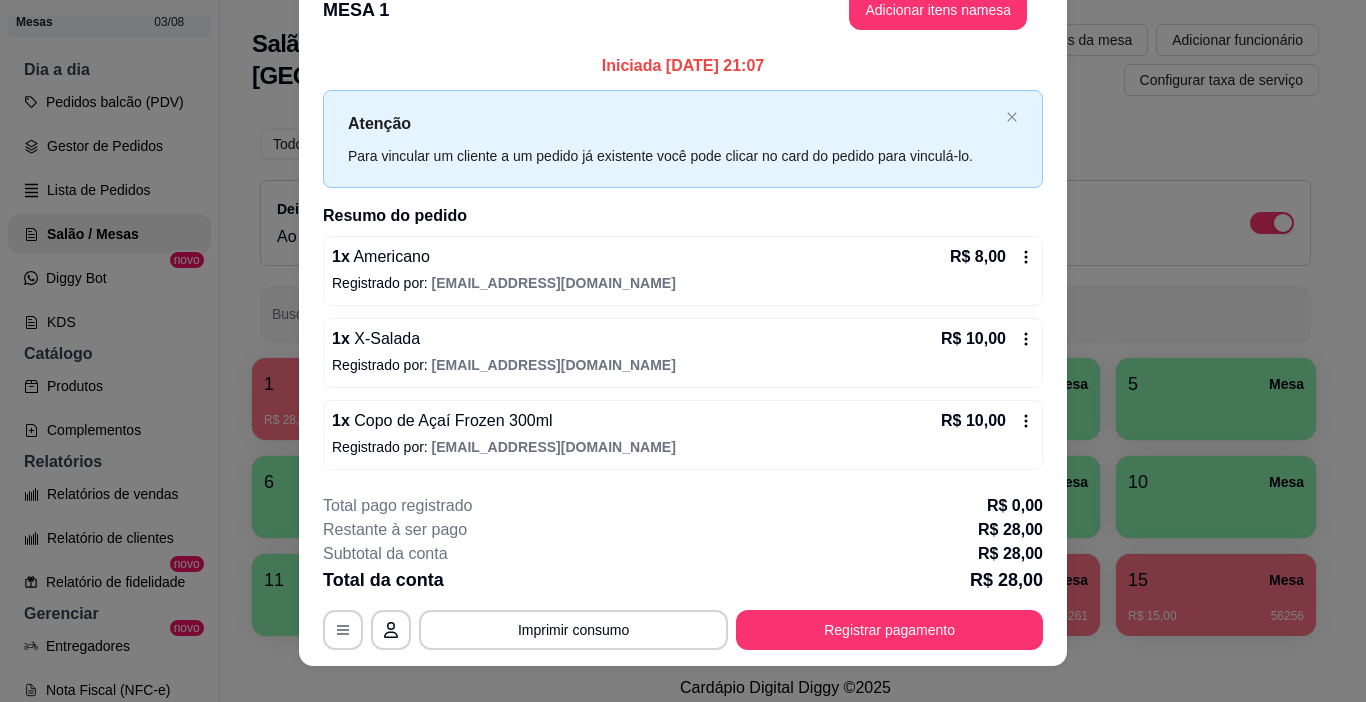 scroll, scrollTop: 59, scrollLeft: 0, axis: vertical 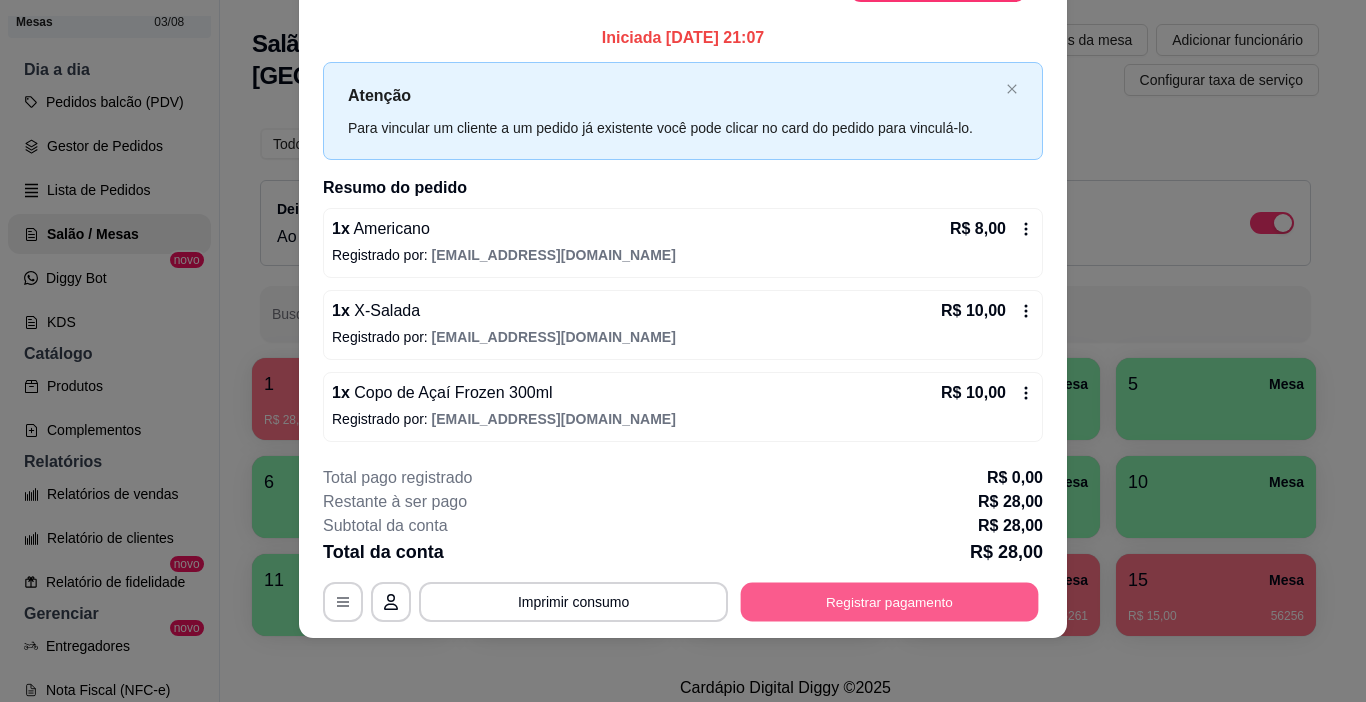 click on "Registrar pagamento" at bounding box center [890, 601] 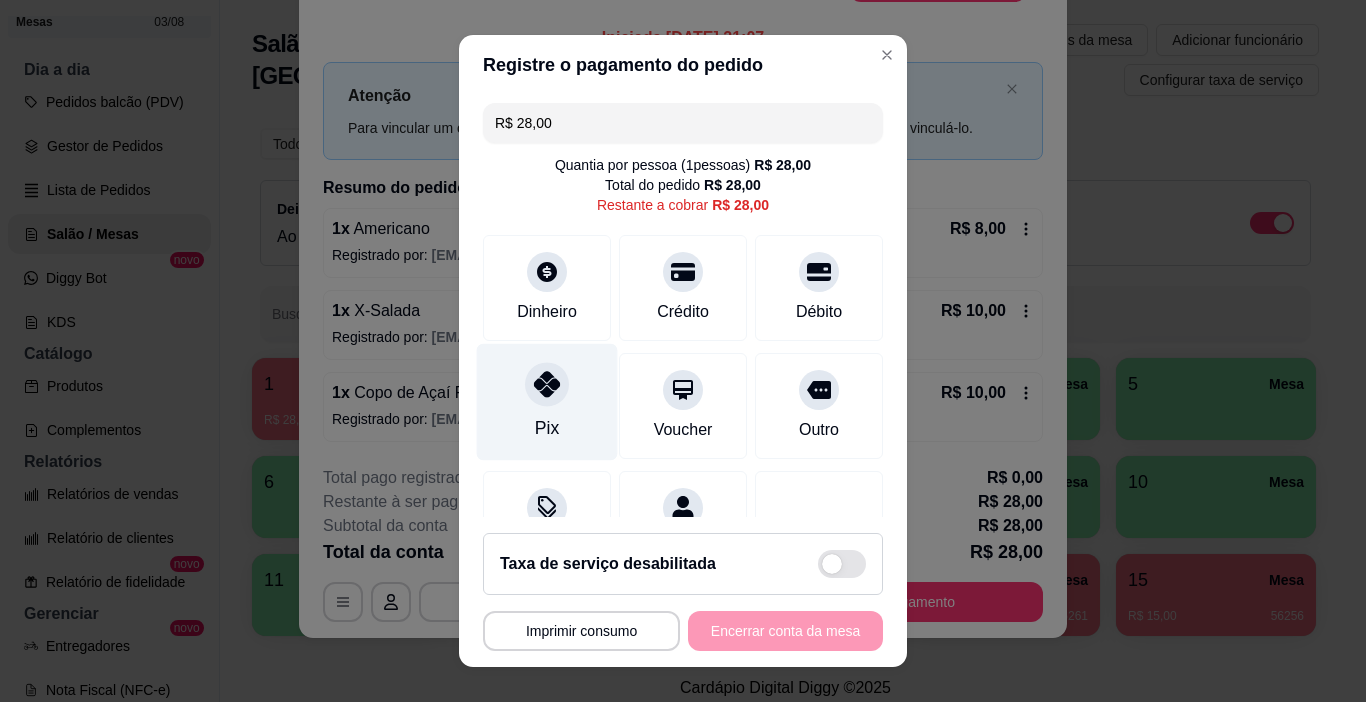 click on "Pix" at bounding box center (547, 402) 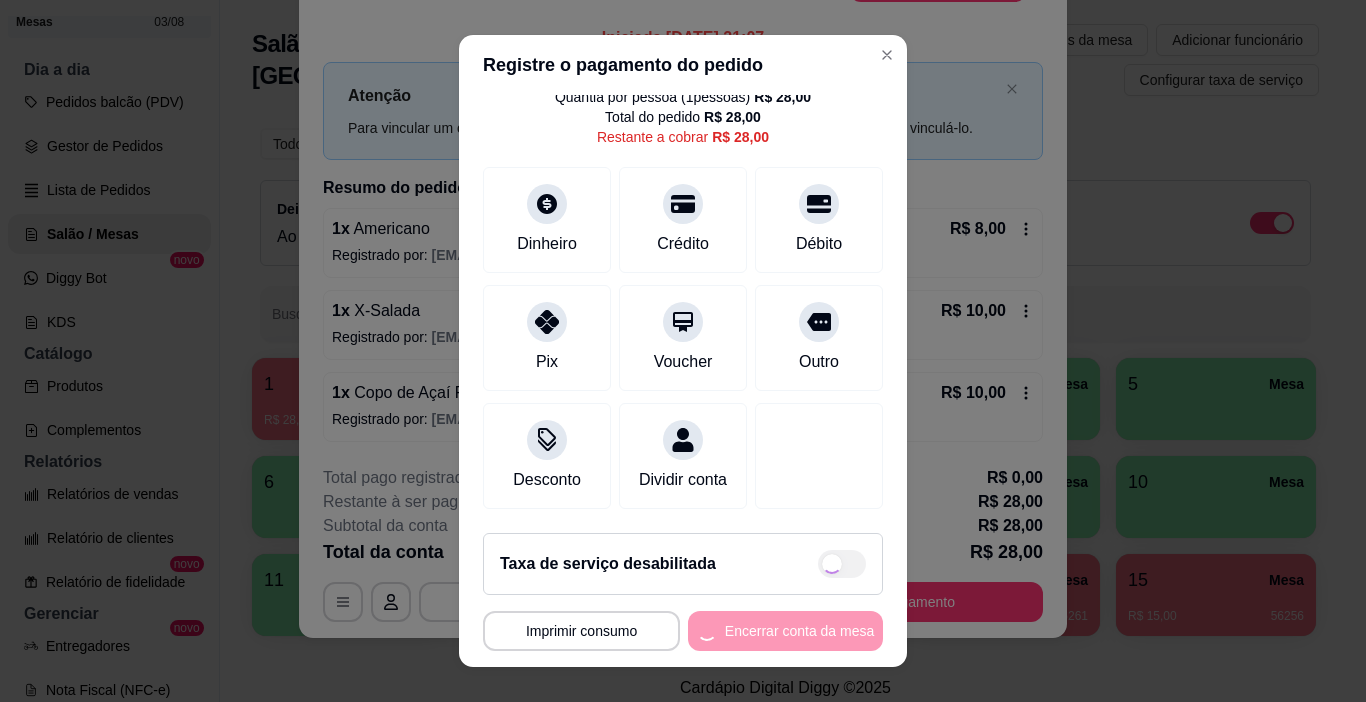 type on "R$ 0,00" 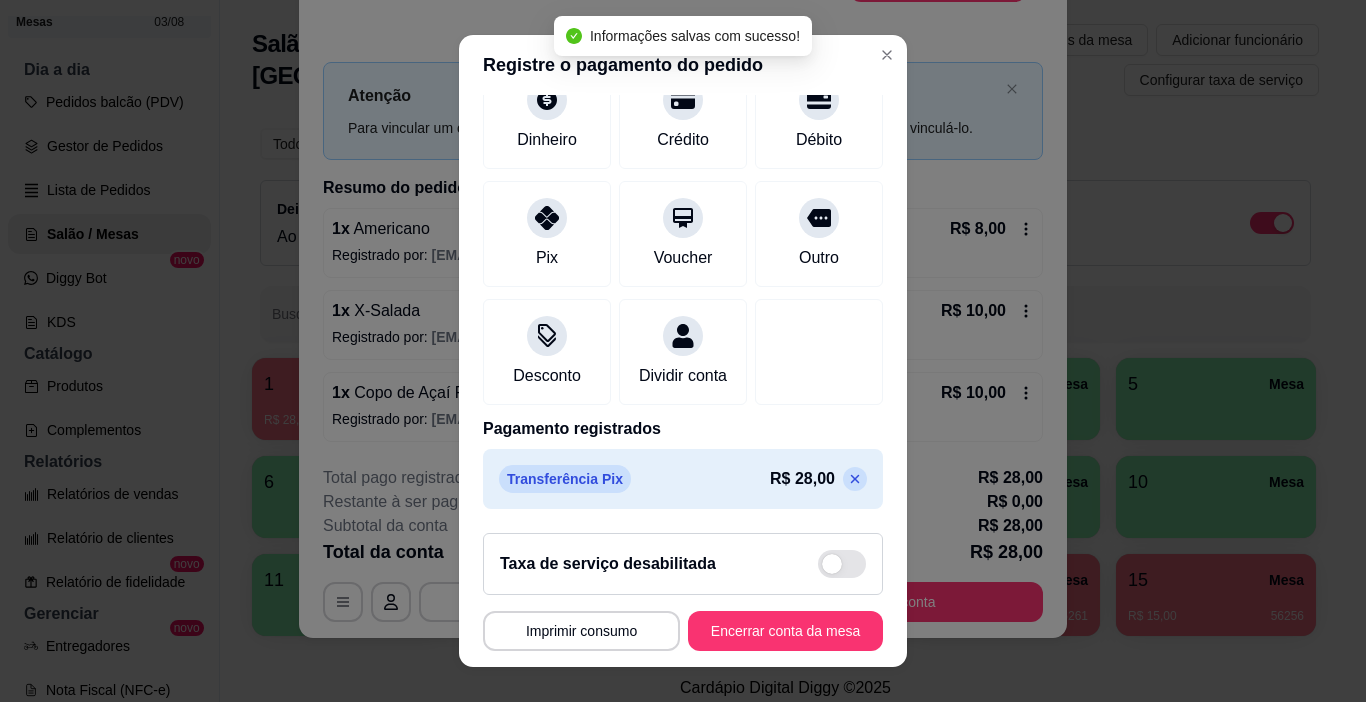 scroll, scrollTop: 176, scrollLeft: 0, axis: vertical 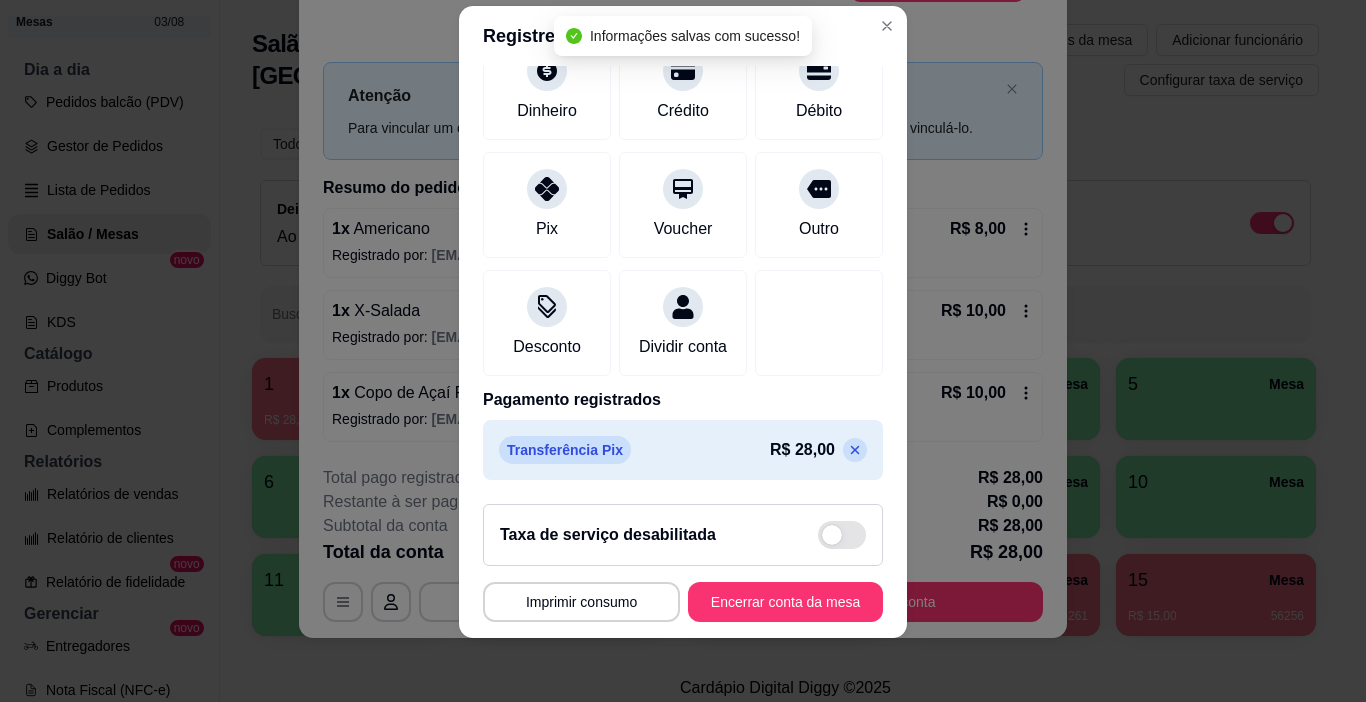 click on "Encerrar conta da mesa" at bounding box center (785, 602) 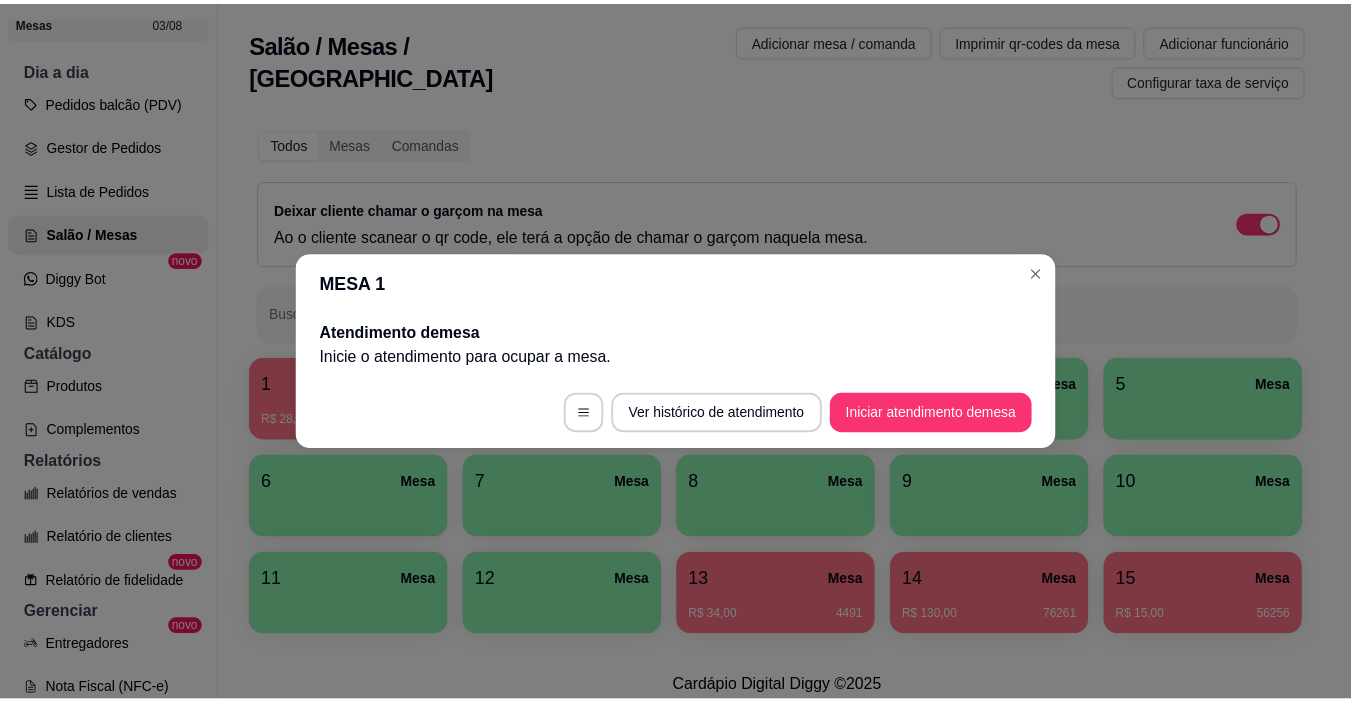 scroll, scrollTop: 0, scrollLeft: 0, axis: both 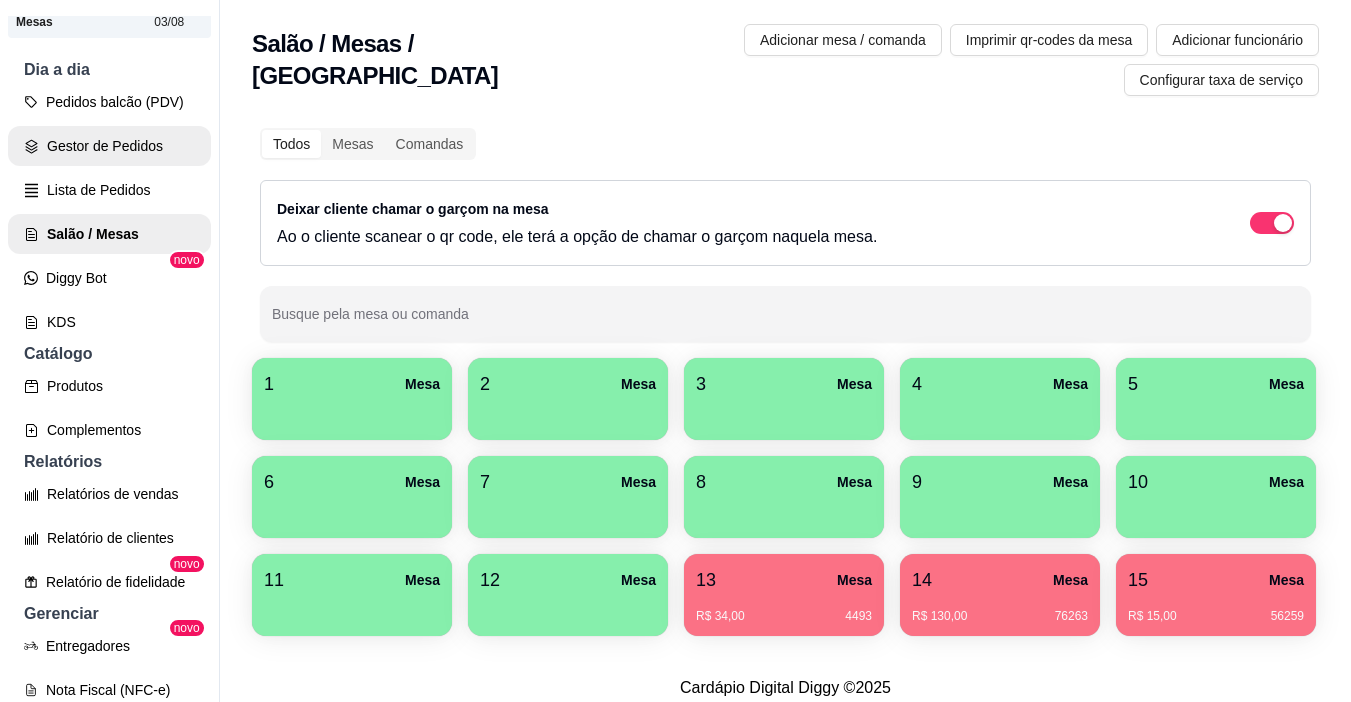 click on "Gestor de Pedidos" at bounding box center (109, 146) 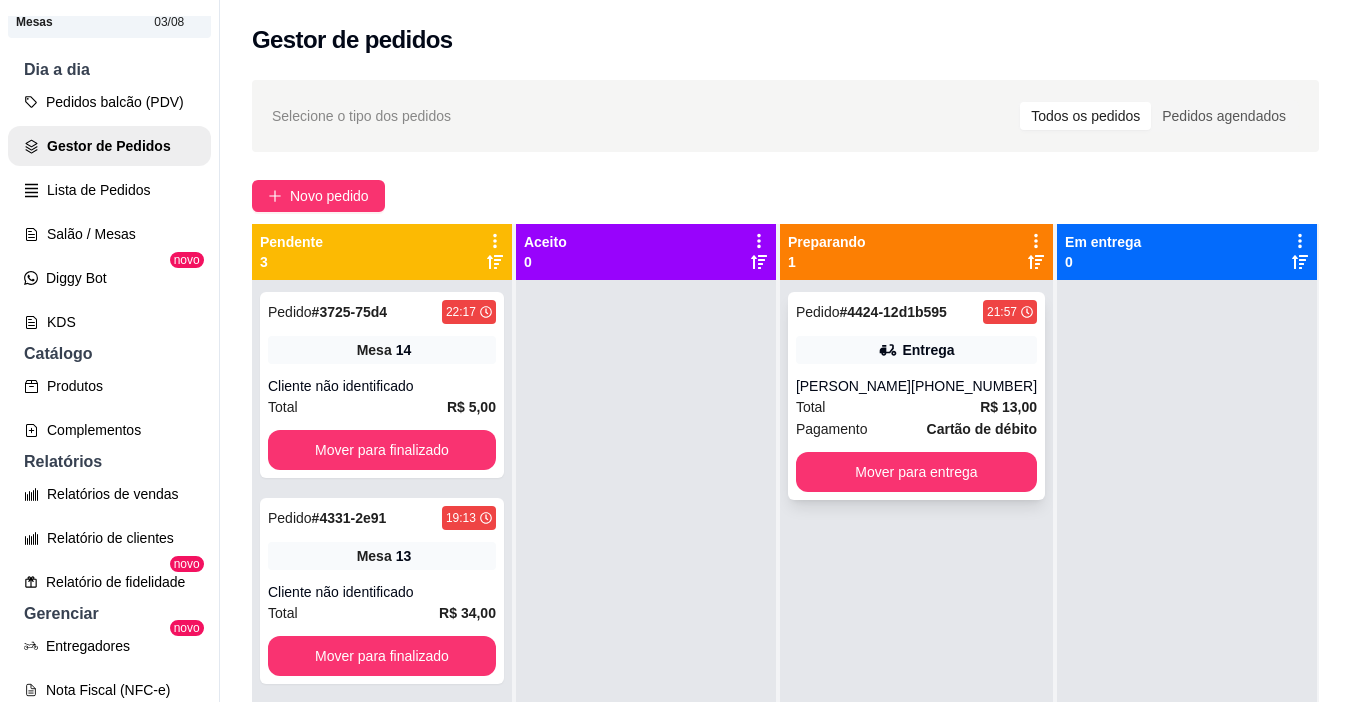 click on "Mover para entrega" at bounding box center (916, 472) 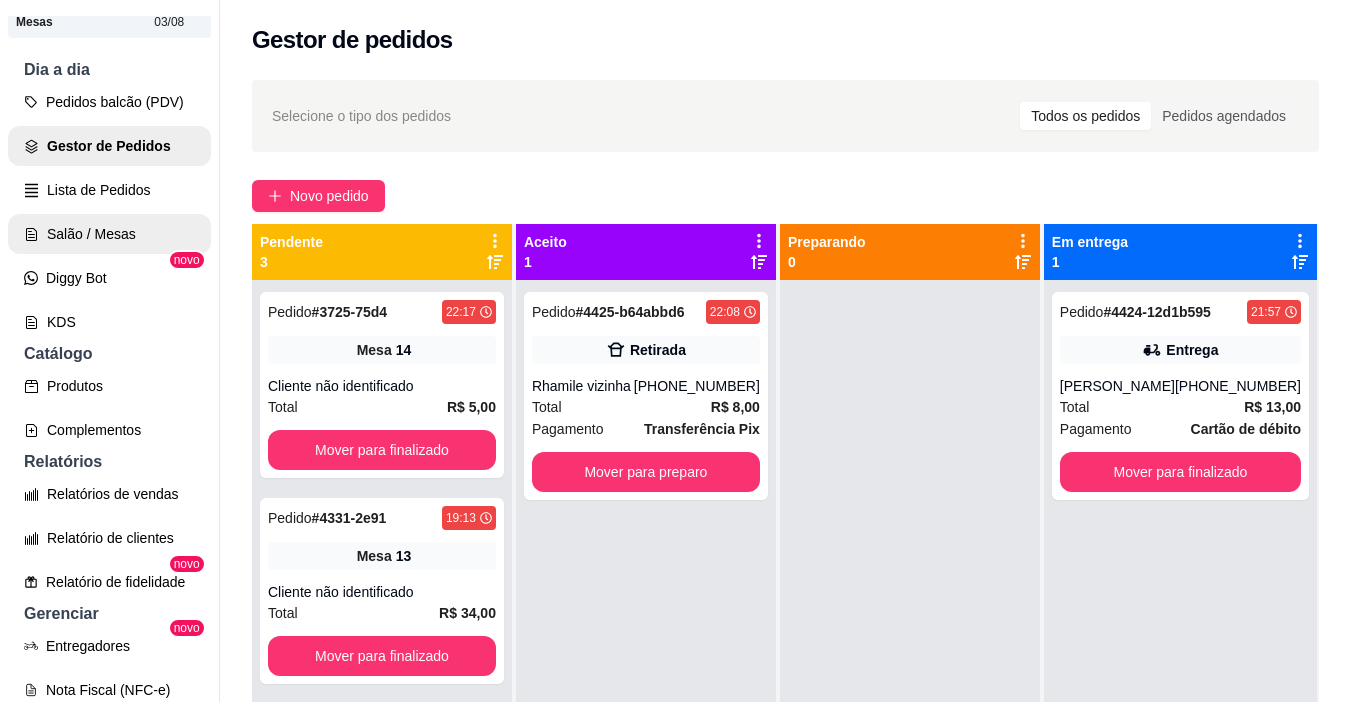 click on "Salão / Mesas" at bounding box center (109, 234) 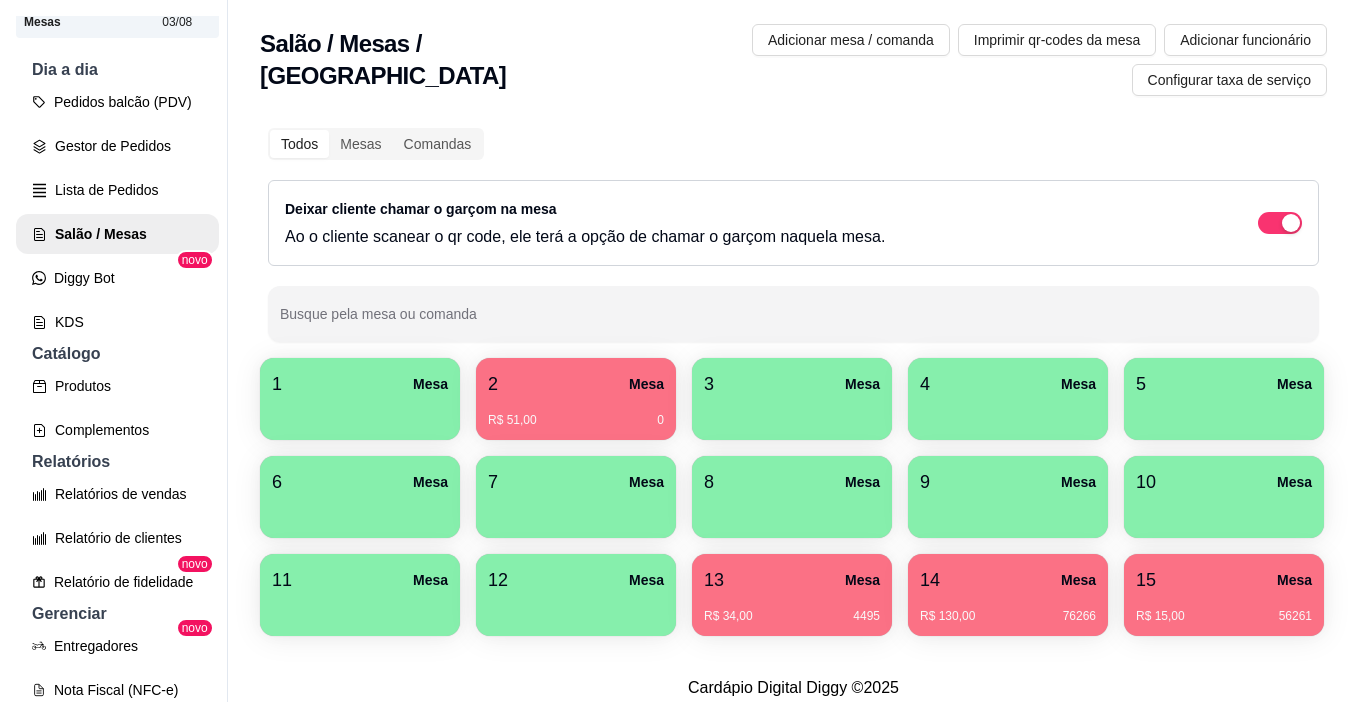 scroll, scrollTop: 127, scrollLeft: 0, axis: vertical 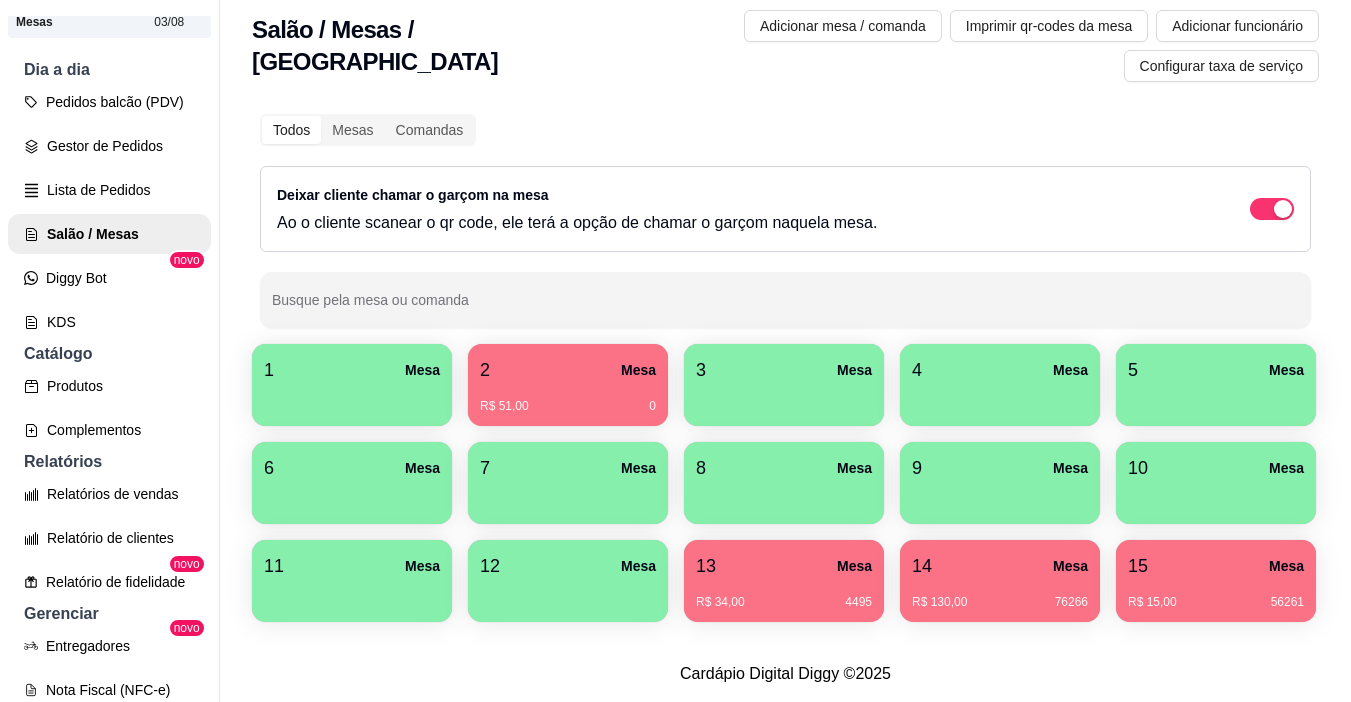 click on "R$ 51,00 0" at bounding box center [568, 406] 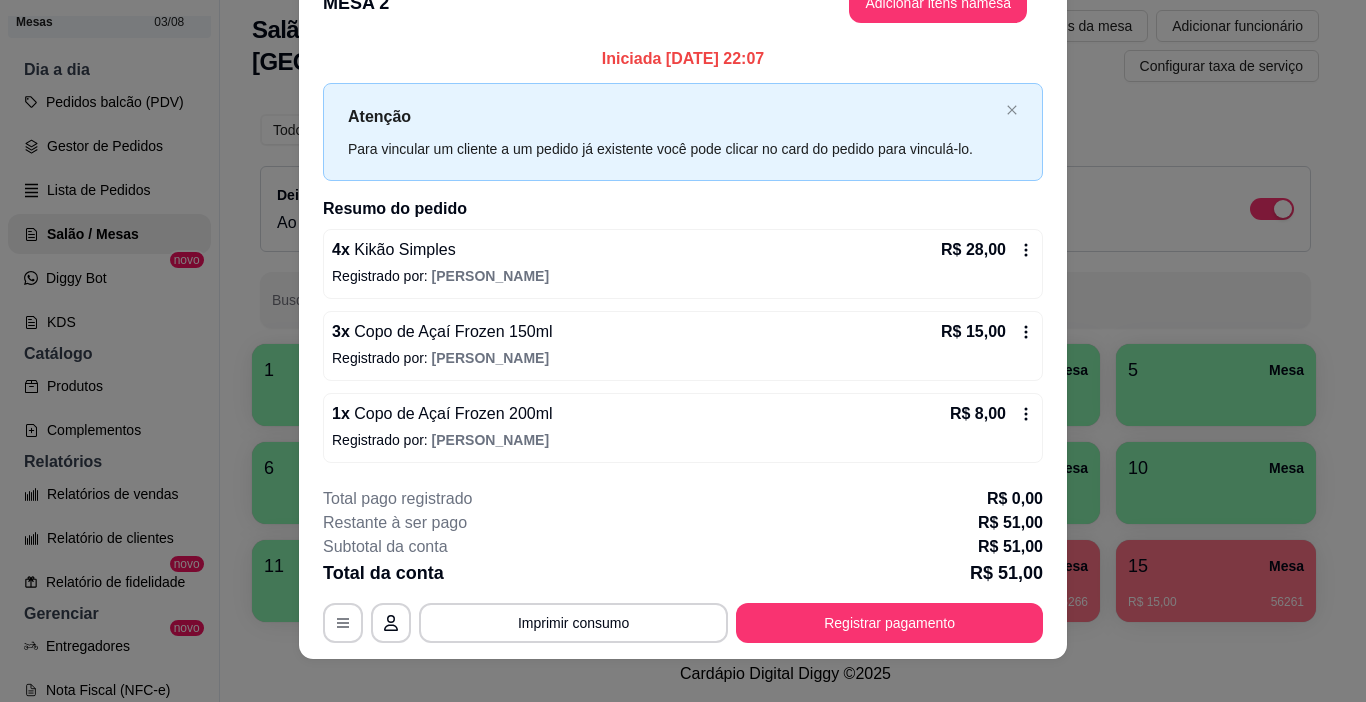 scroll, scrollTop: 59, scrollLeft: 0, axis: vertical 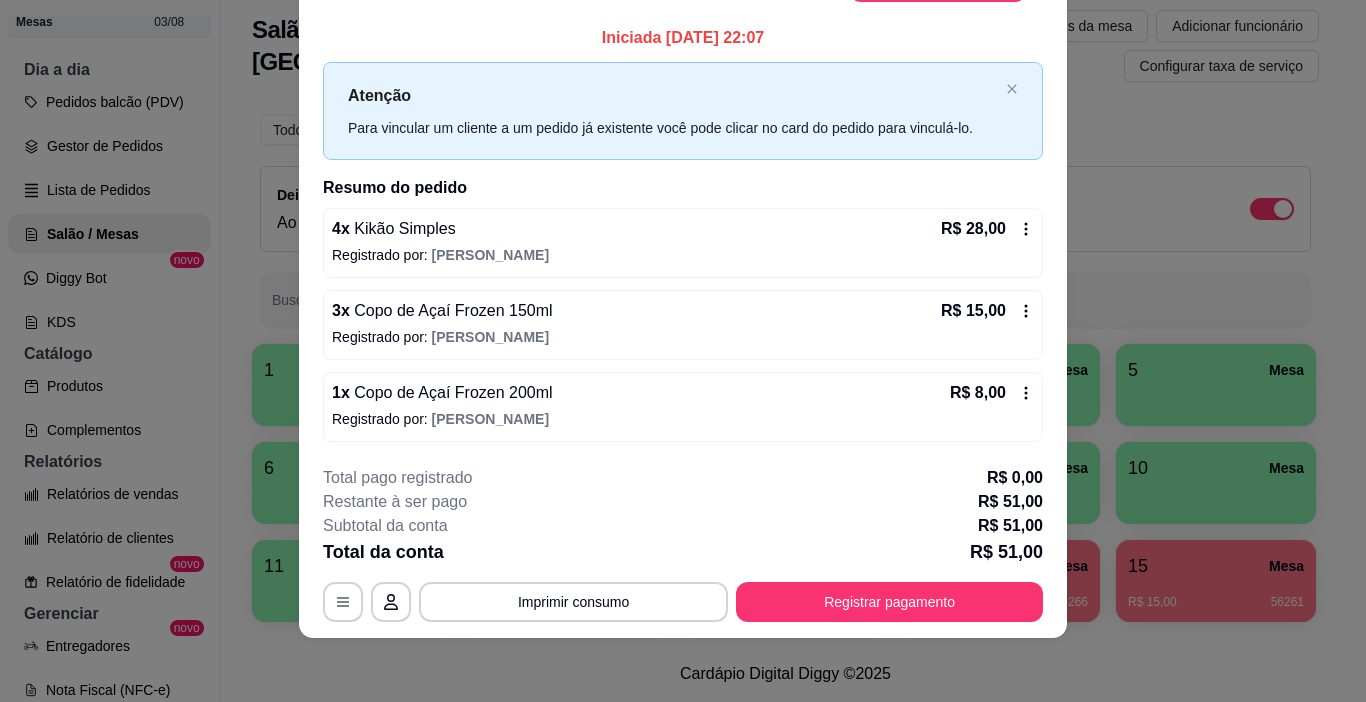 click on "1 x   Copo de Açaí Frozen 200ml R$ 8,00" at bounding box center (683, 393) 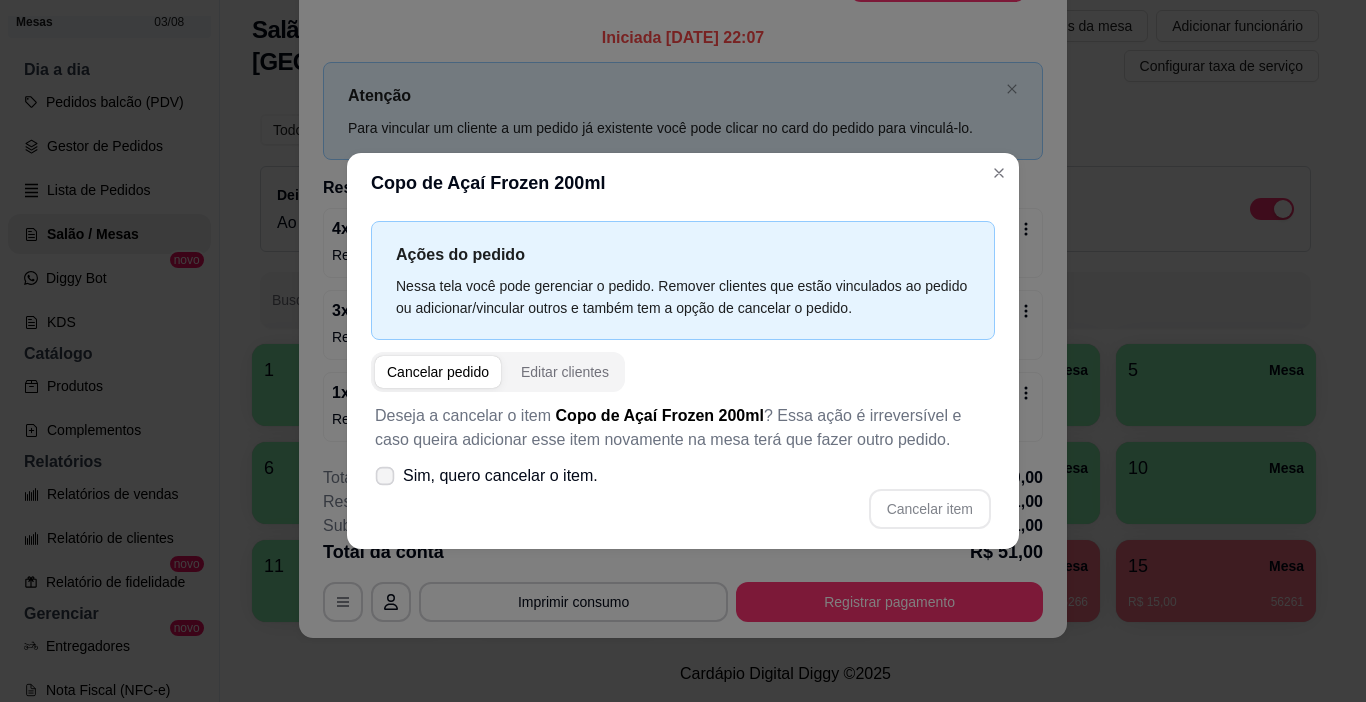 click on "Sim, quero cancelar o item." at bounding box center [486, 476] 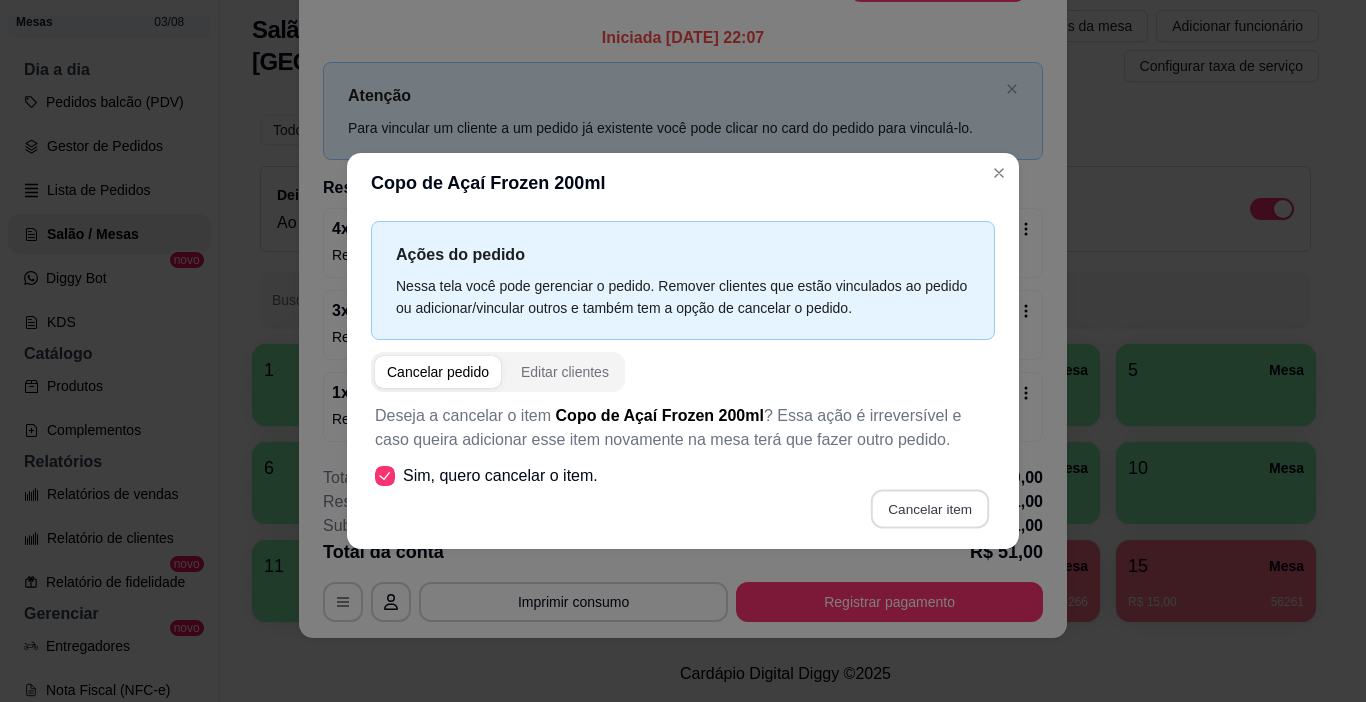 click on "Cancelar item" at bounding box center [929, 509] 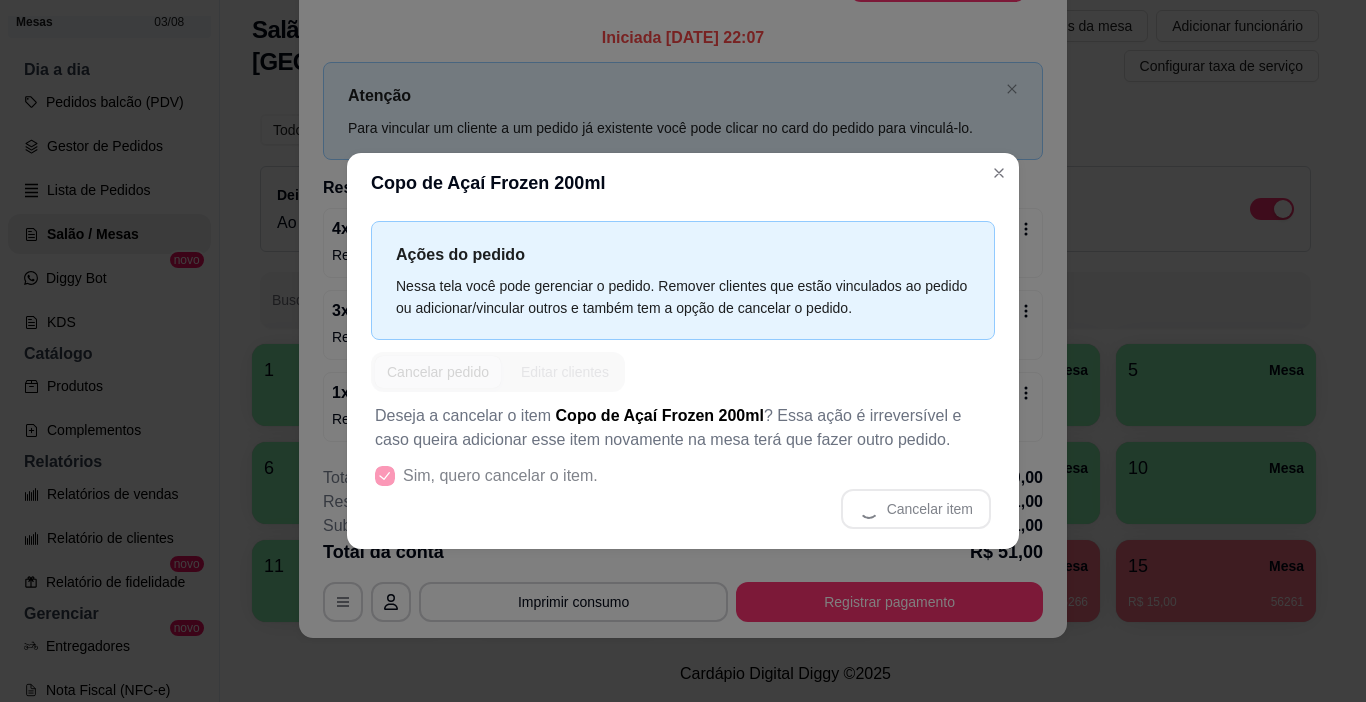 scroll, scrollTop: 58, scrollLeft: 0, axis: vertical 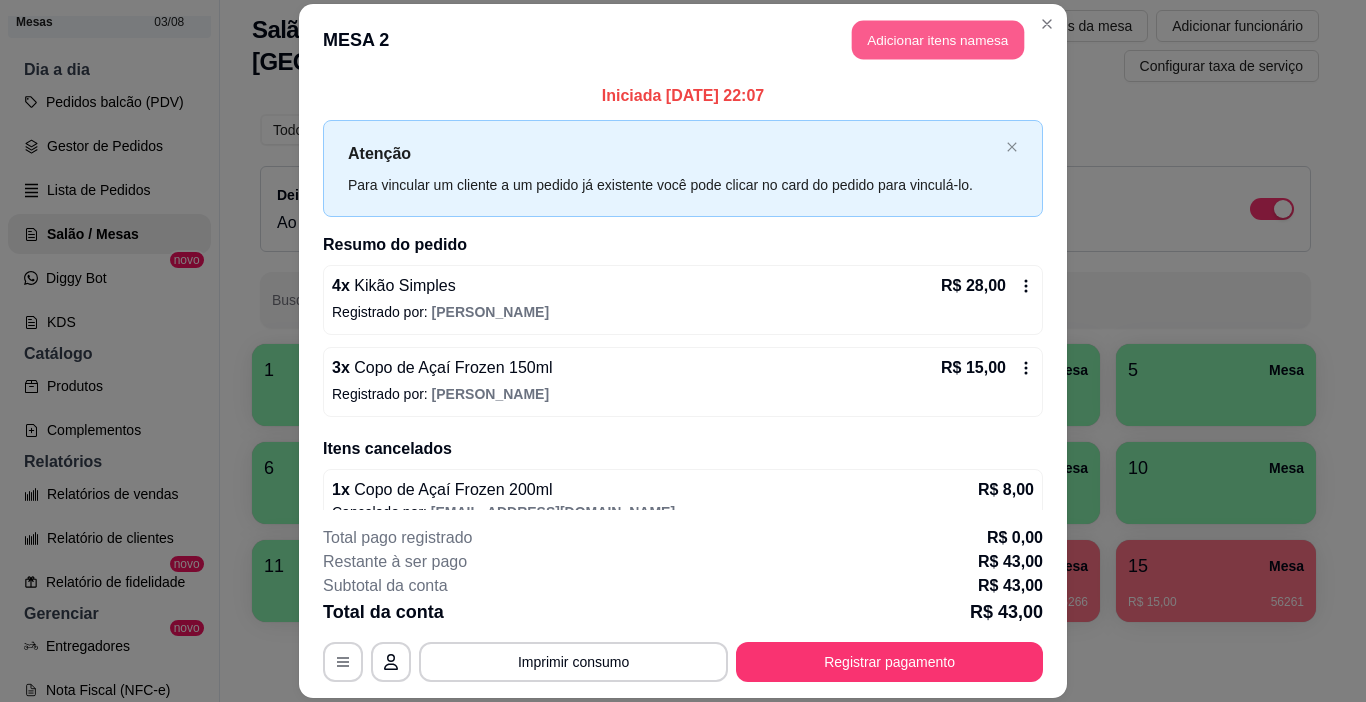 click on "Adicionar itens na  mesa" at bounding box center (938, 39) 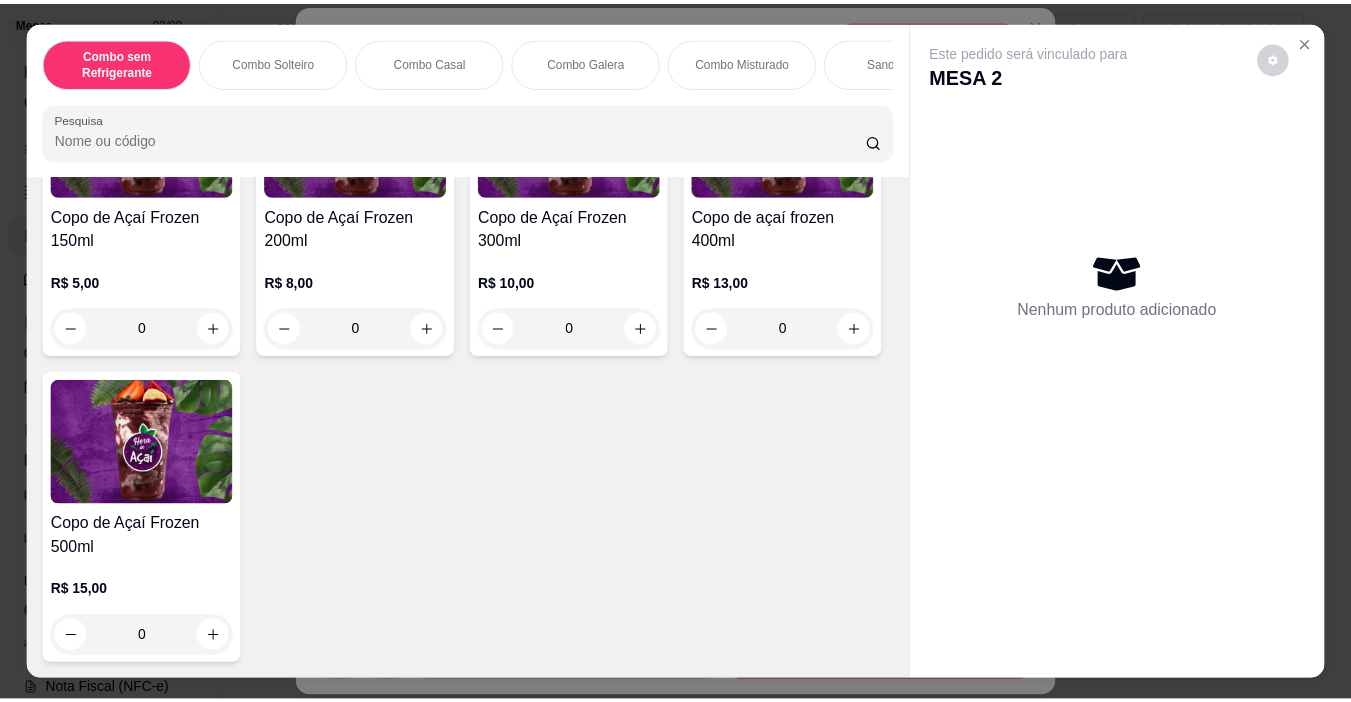 scroll, scrollTop: 5100, scrollLeft: 0, axis: vertical 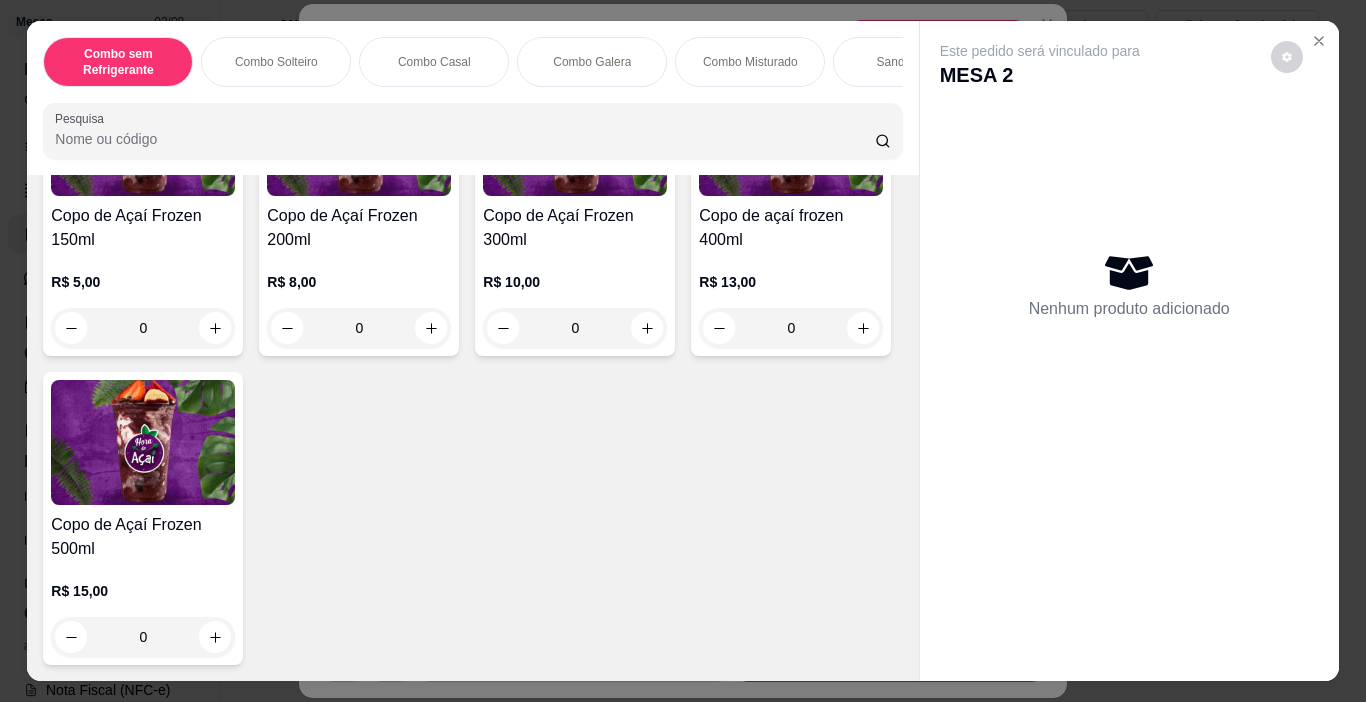 click at bounding box center (575, 133) 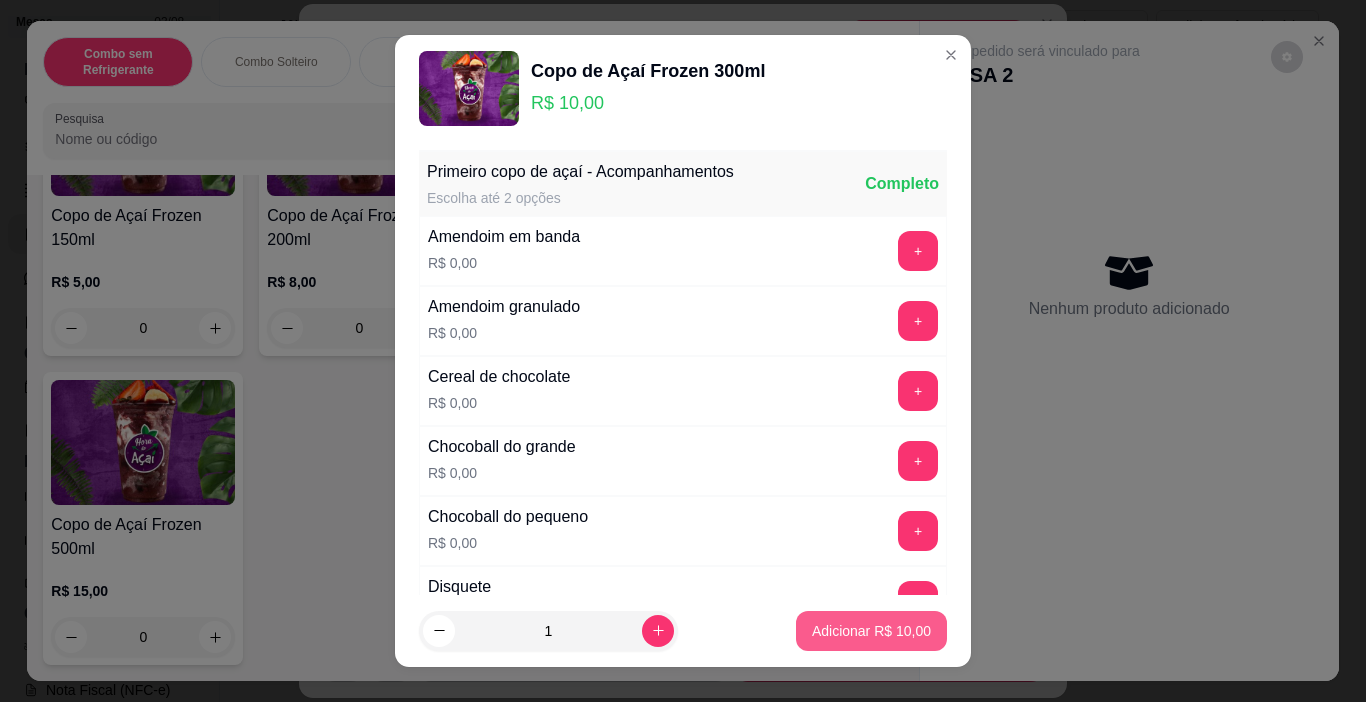 click on "Adicionar   R$ 10,00" at bounding box center [871, 631] 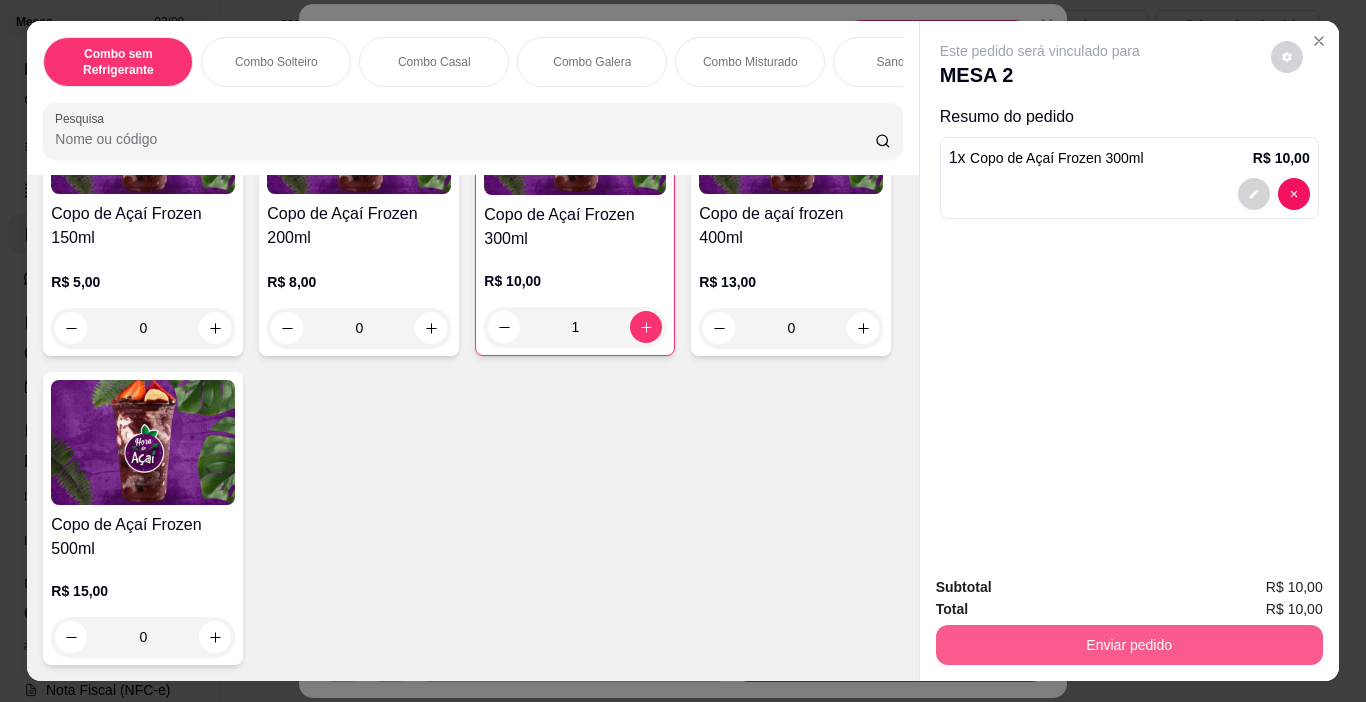 click on "Enviar pedido" at bounding box center (1129, 645) 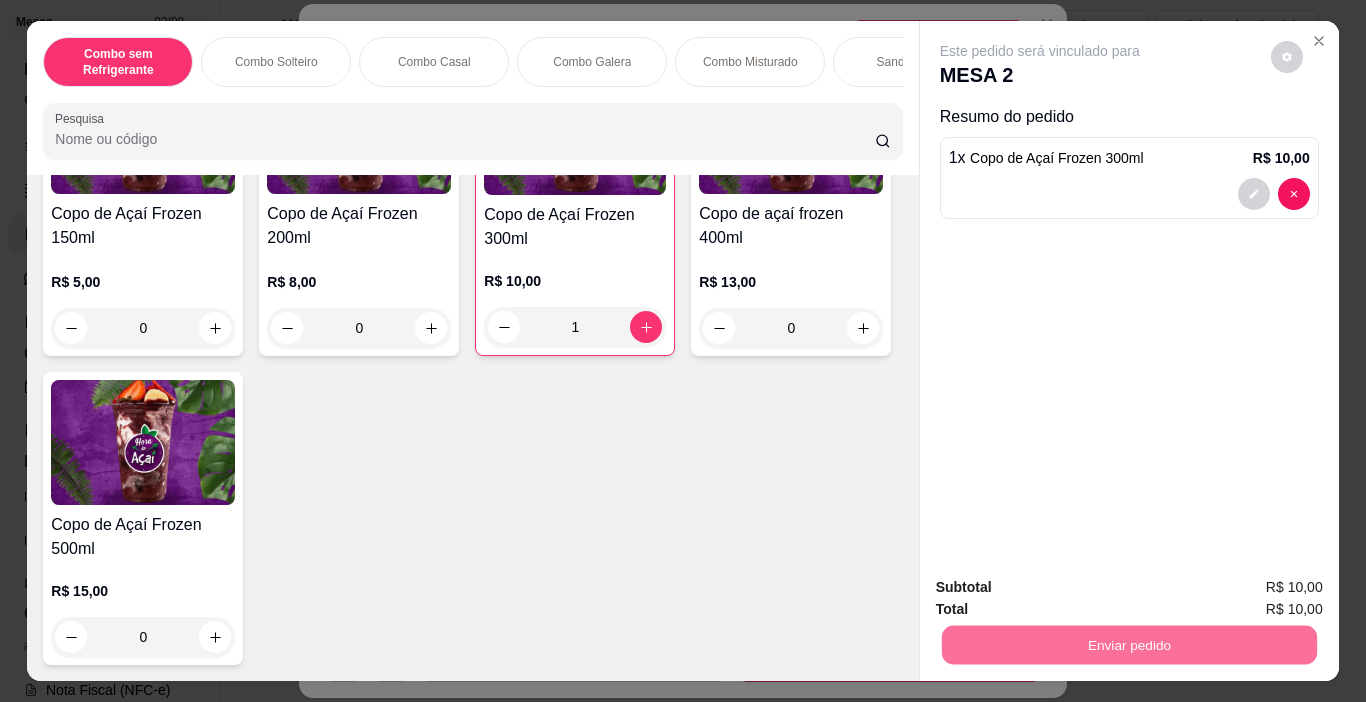 click on "Não registrar e enviar pedido" at bounding box center [1063, 588] 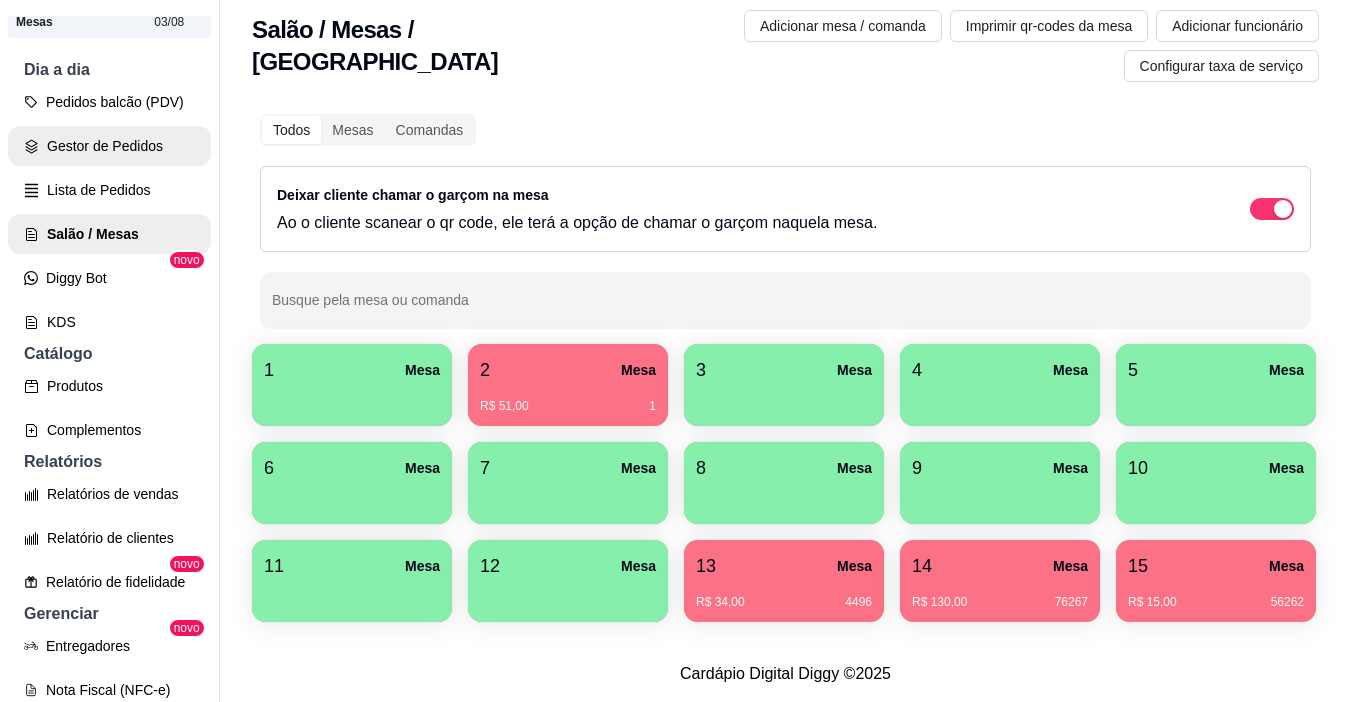 click on "Gestor de Pedidos" at bounding box center (109, 146) 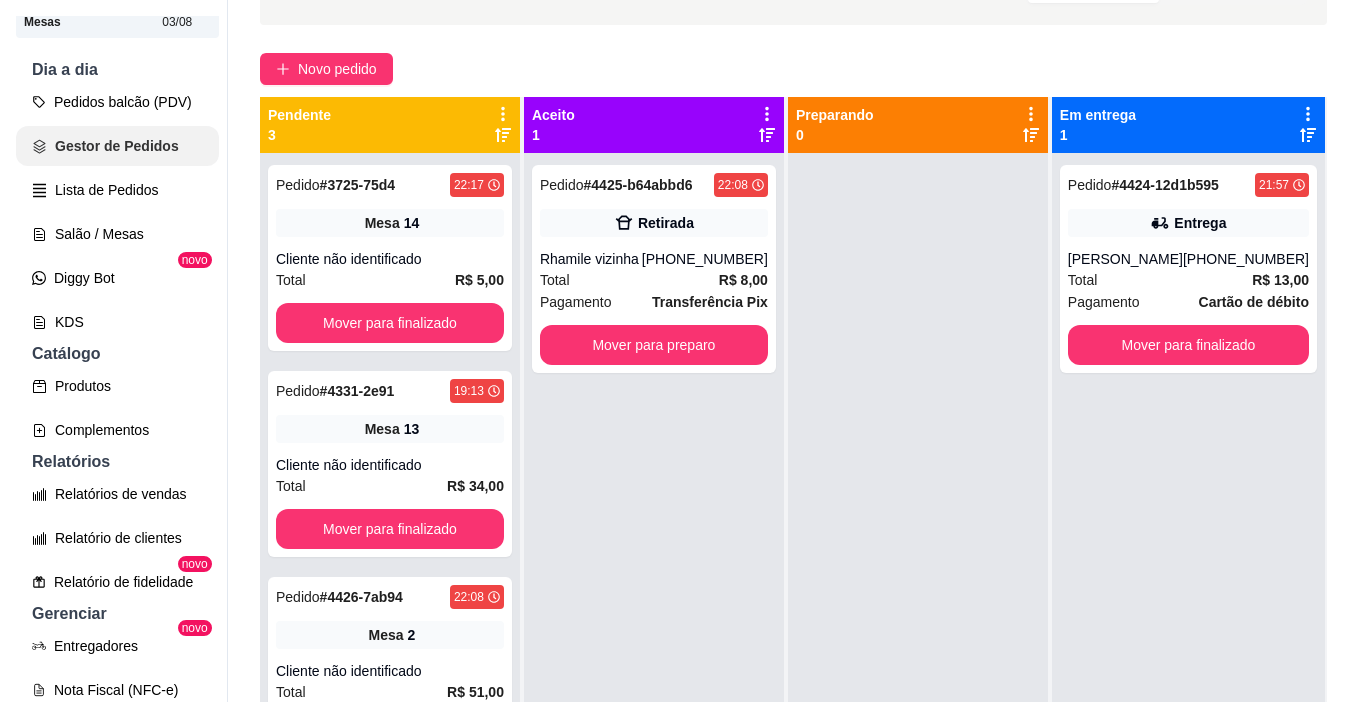 scroll, scrollTop: 0, scrollLeft: 0, axis: both 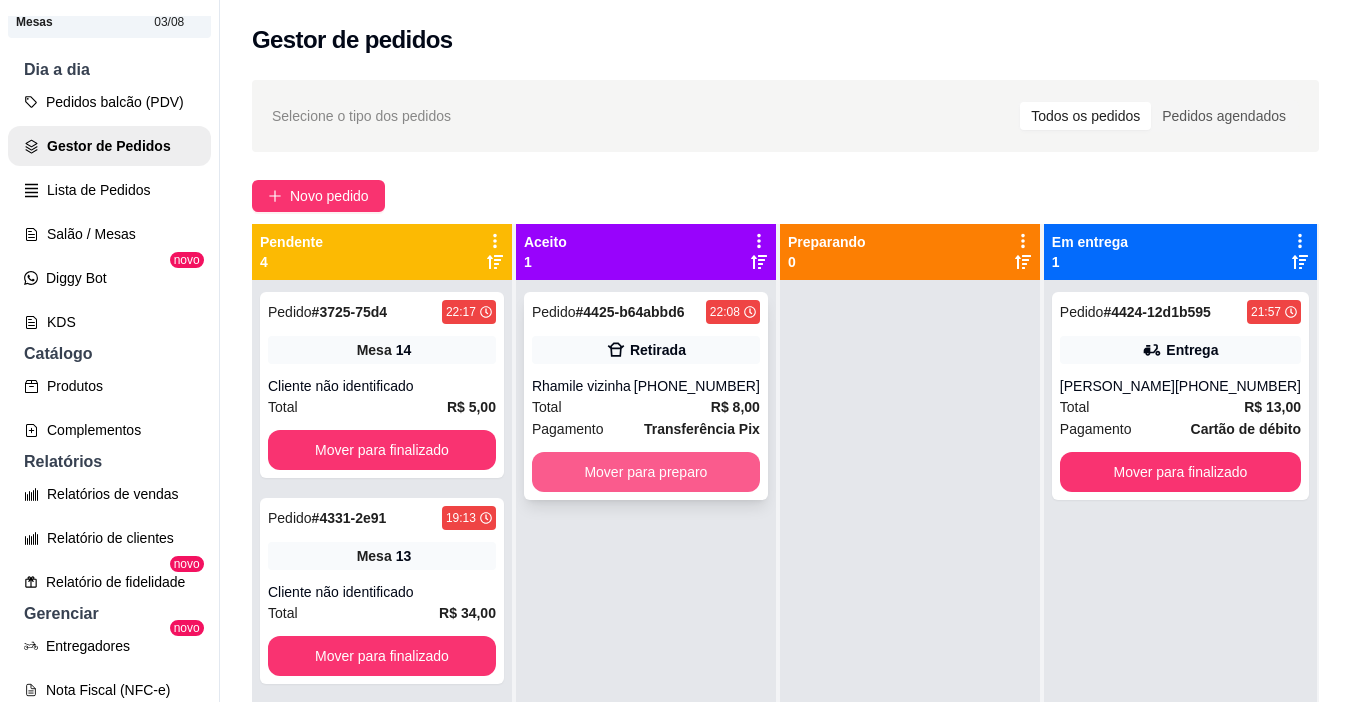 click on "Mover para preparo" at bounding box center (646, 472) 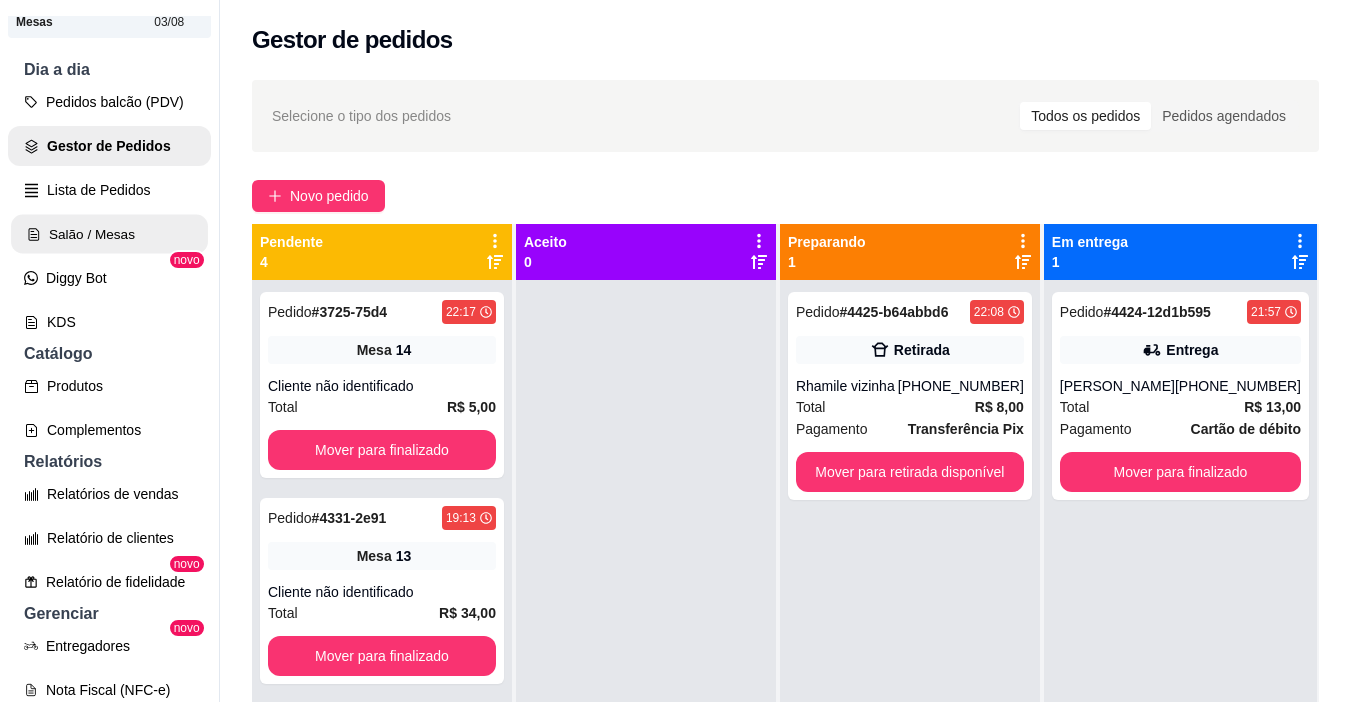 click on "Salão / Mesas" at bounding box center [109, 234] 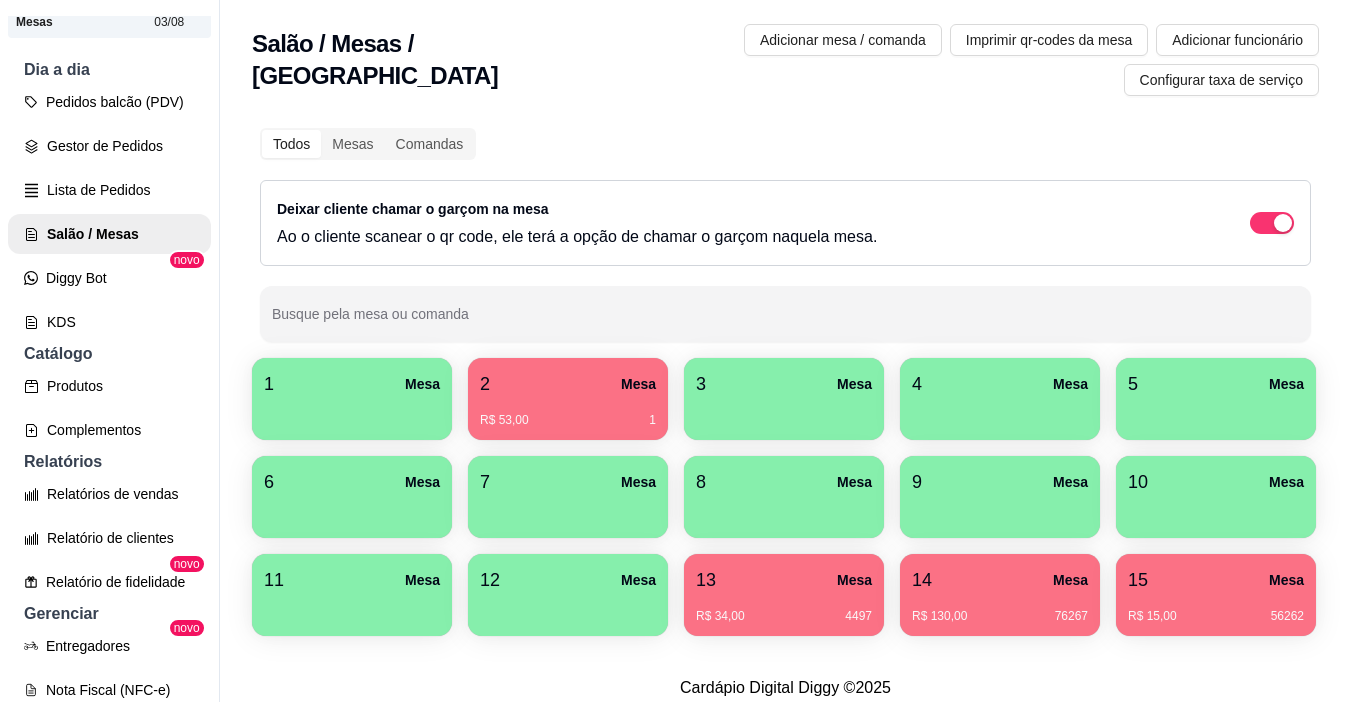 click on "2 Mesa" at bounding box center [568, 384] 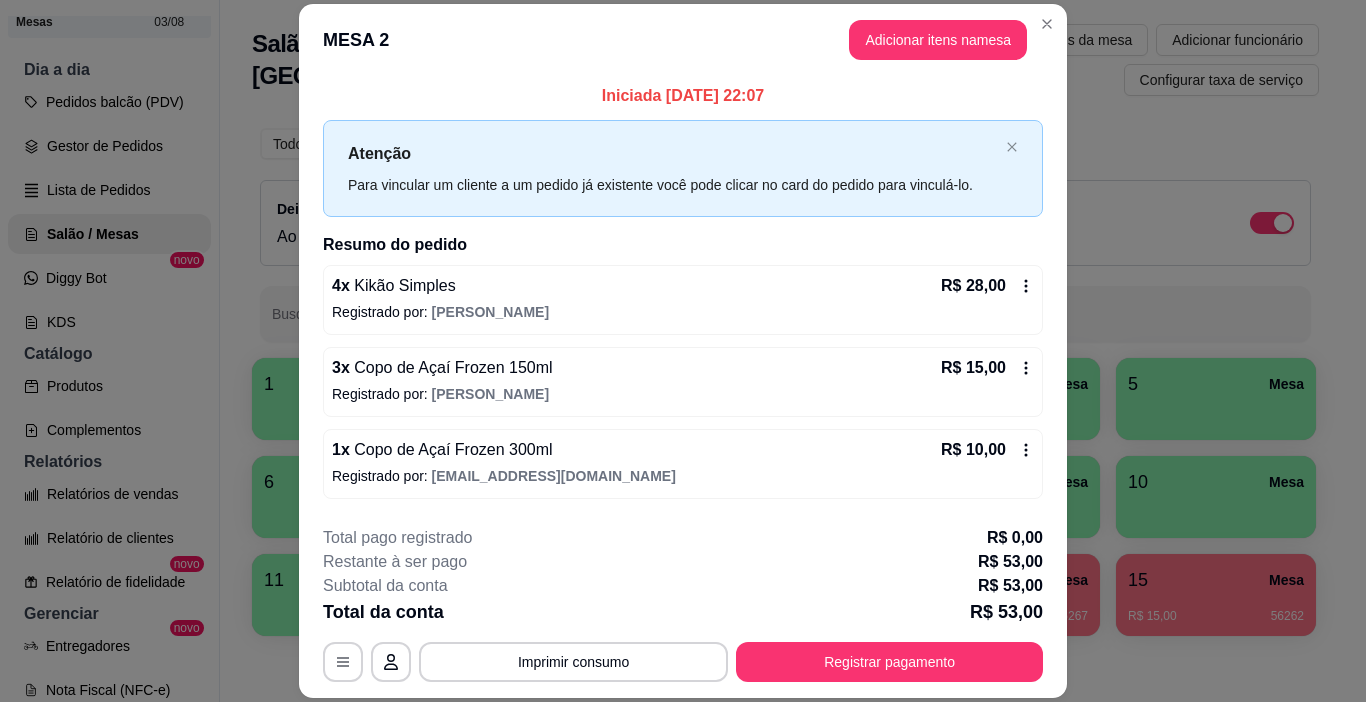 scroll, scrollTop: 110, scrollLeft: 0, axis: vertical 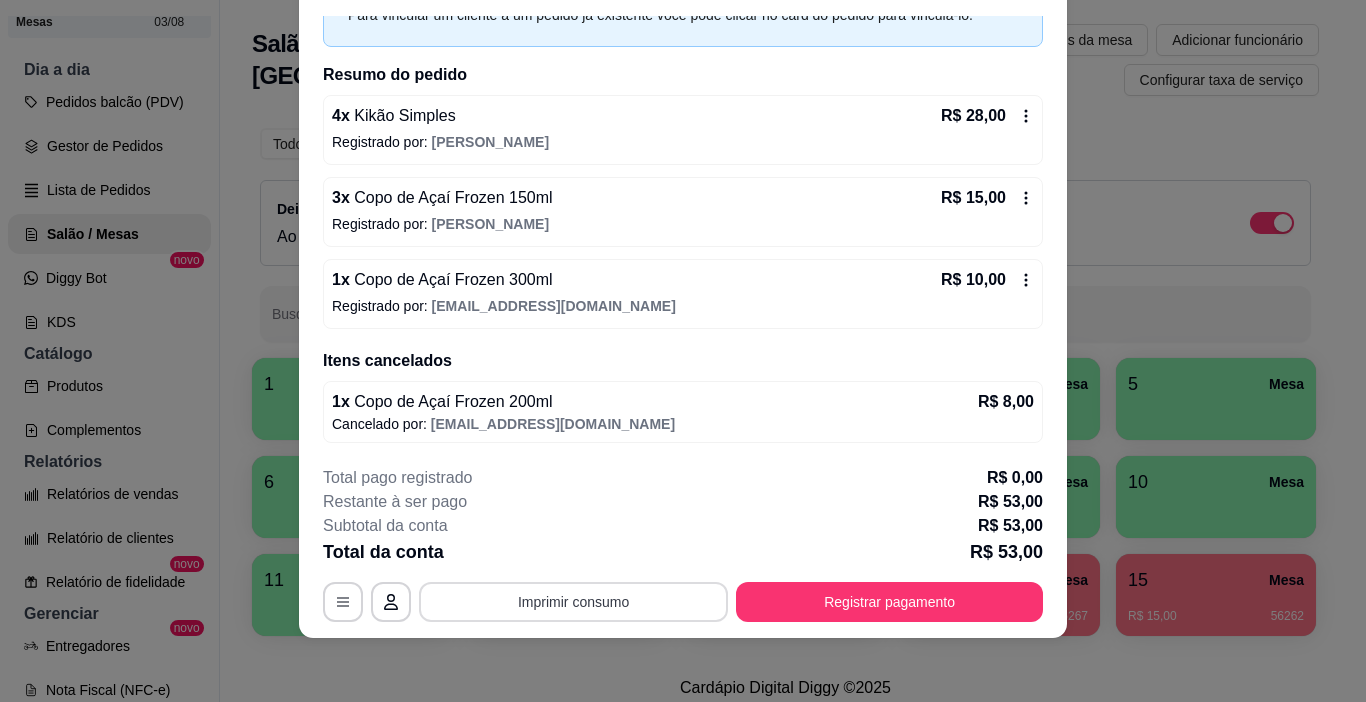 click on "Imprimir consumo" at bounding box center (573, 602) 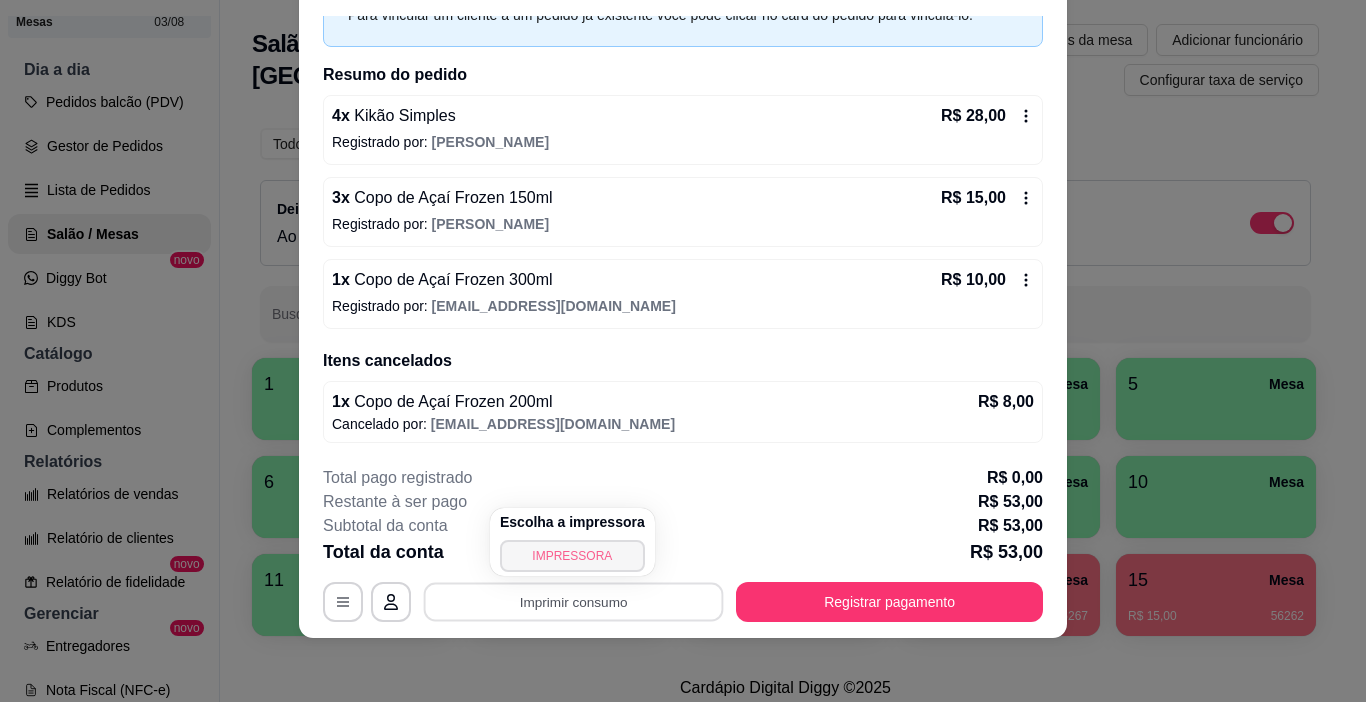 click on "IMPRESSORA" at bounding box center (572, 556) 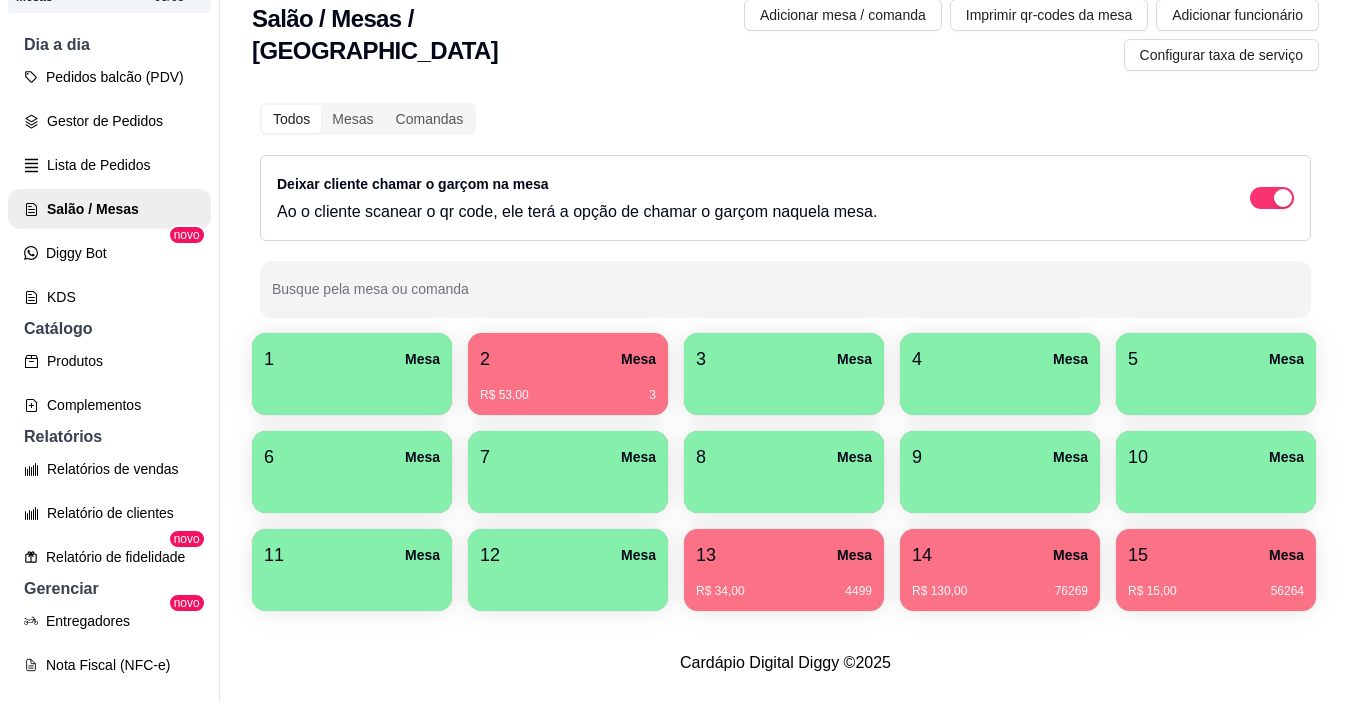 scroll, scrollTop: 32, scrollLeft: 0, axis: vertical 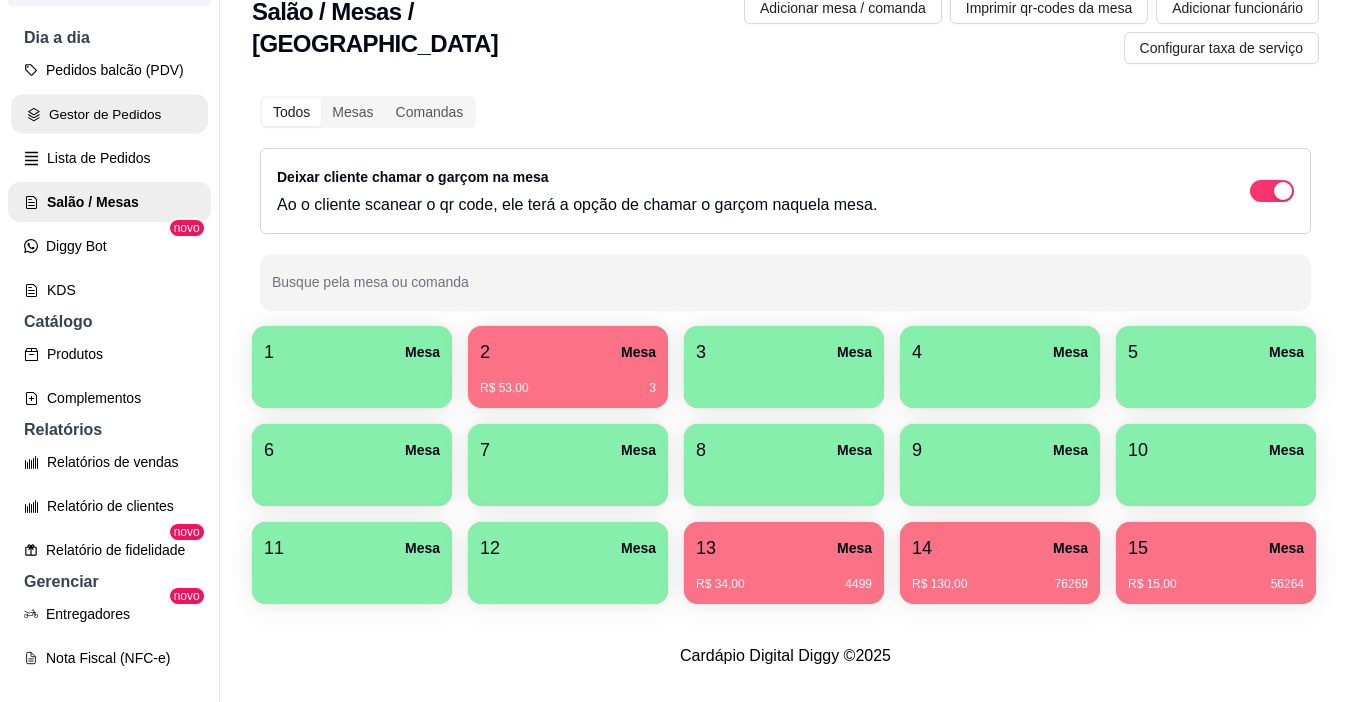 click on "Gestor de Pedidos" at bounding box center (109, 114) 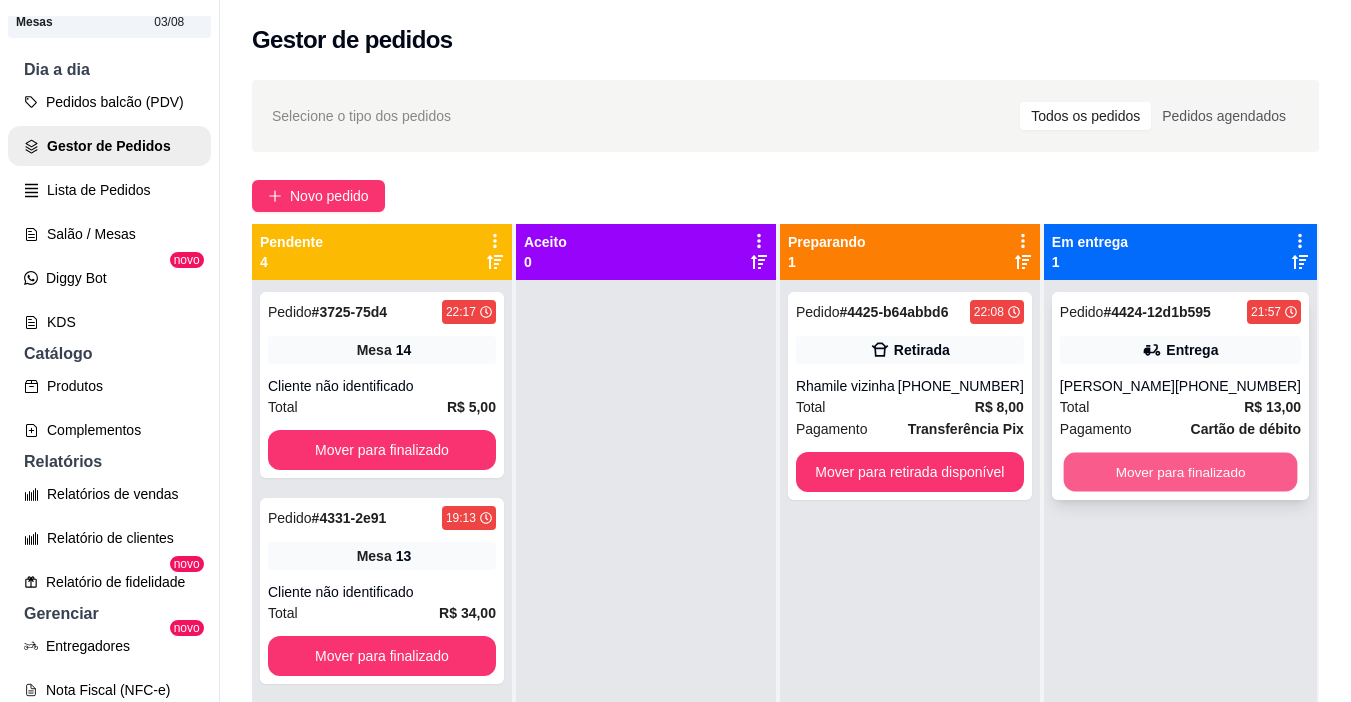 click on "Mover para finalizado" at bounding box center [1180, 472] 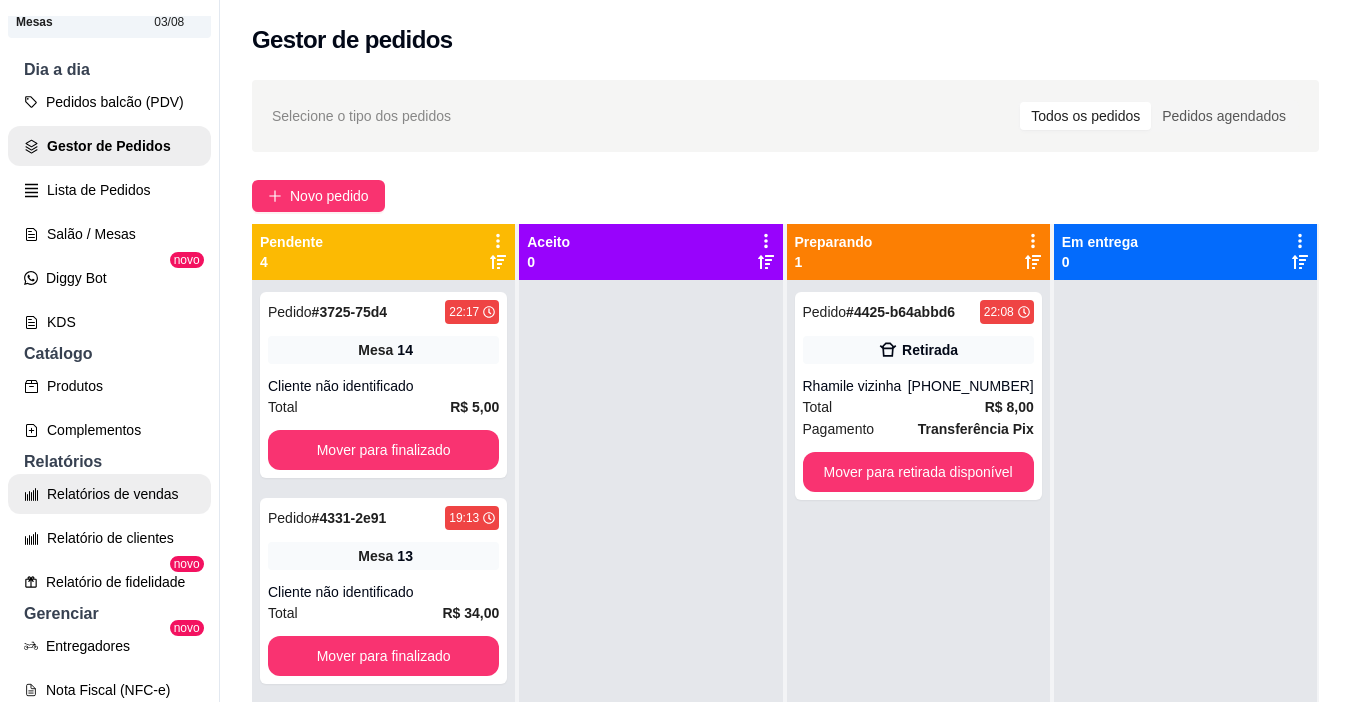 click on "Relatórios de vendas" at bounding box center [109, 494] 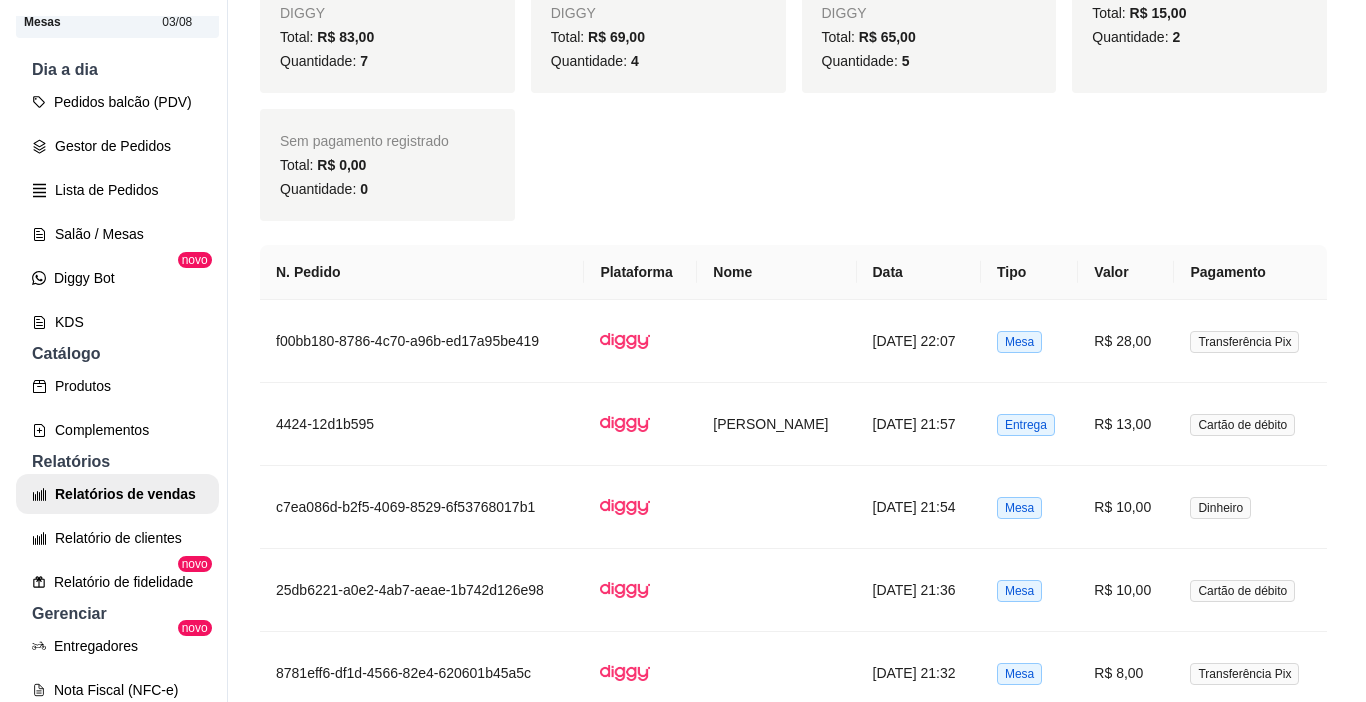 scroll, scrollTop: 1200, scrollLeft: 0, axis: vertical 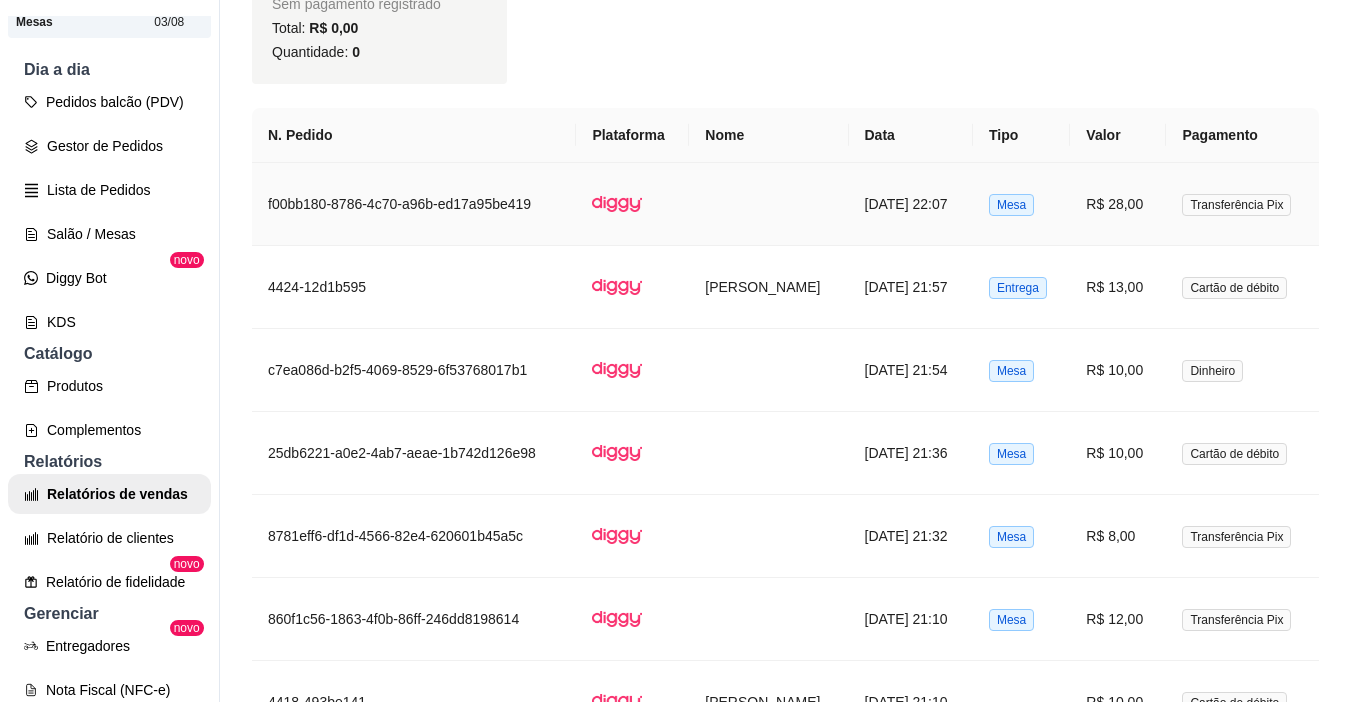 click on "R$ 28,00" at bounding box center (1118, 204) 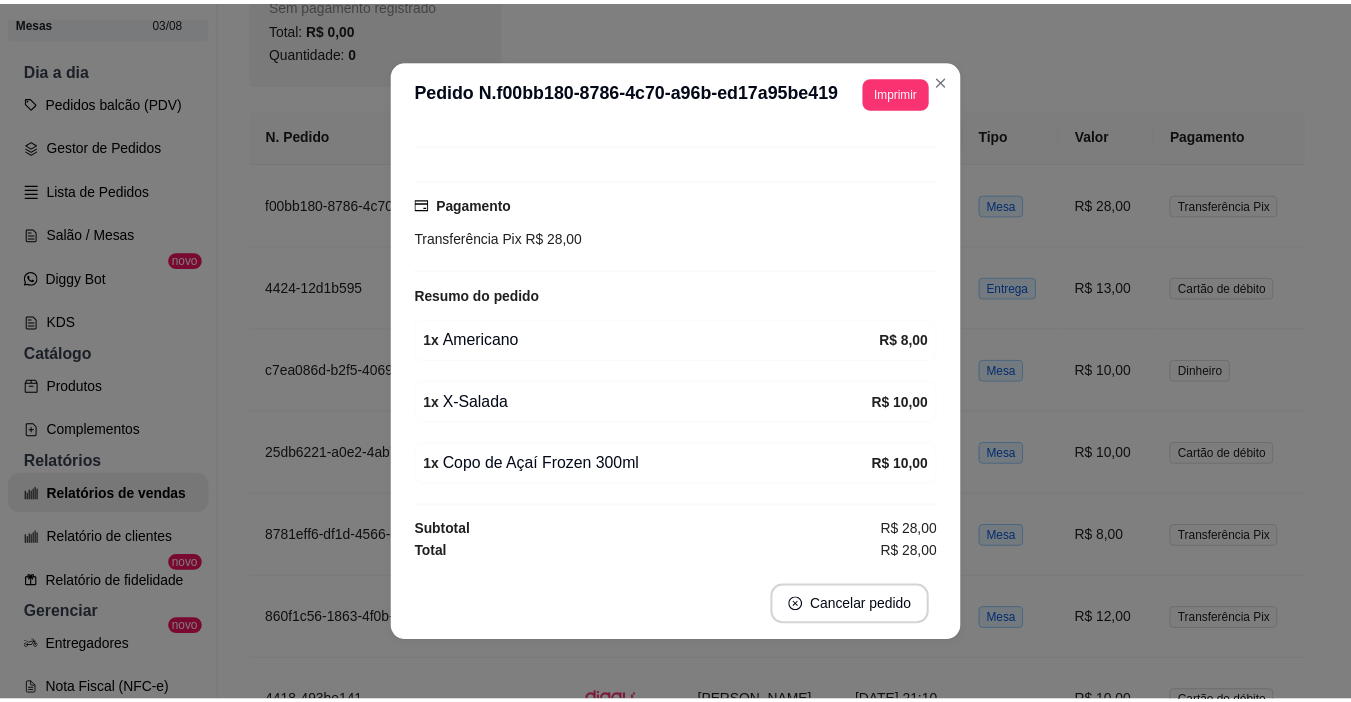 scroll, scrollTop: 149, scrollLeft: 0, axis: vertical 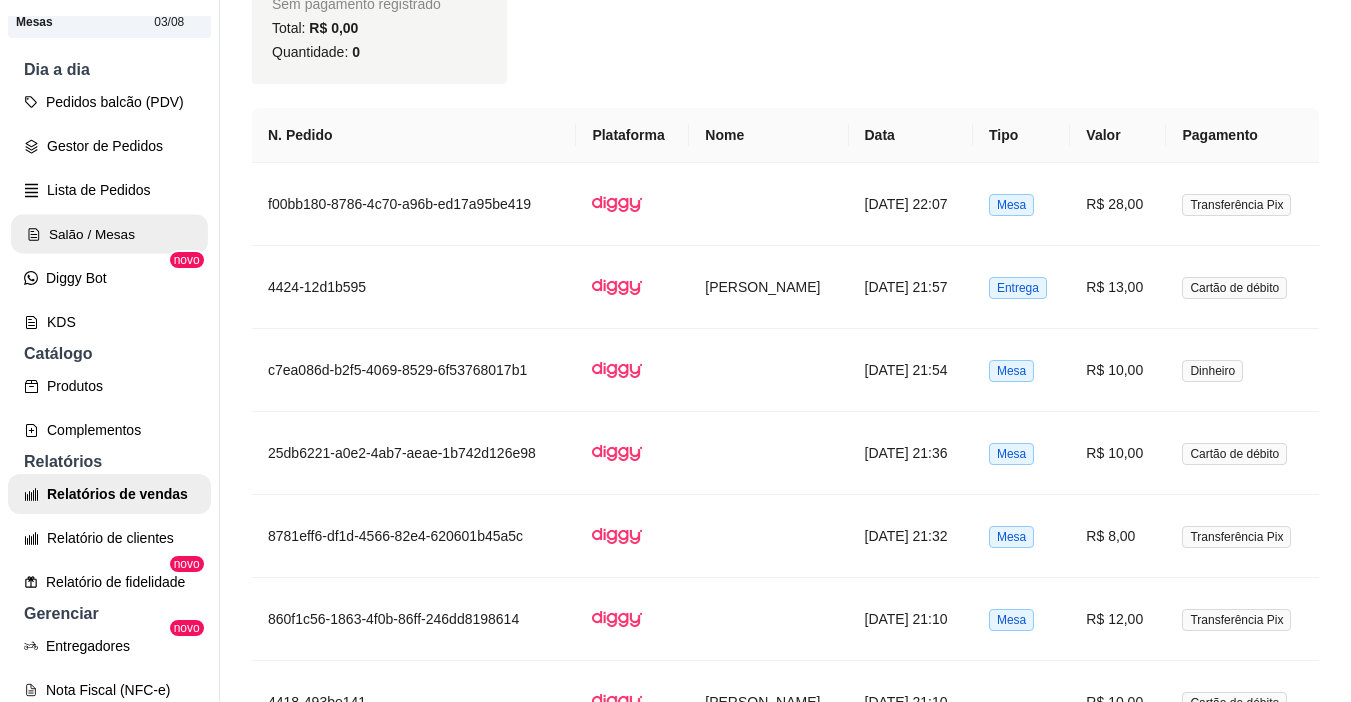 click on "Salão / Mesas" at bounding box center (109, 234) 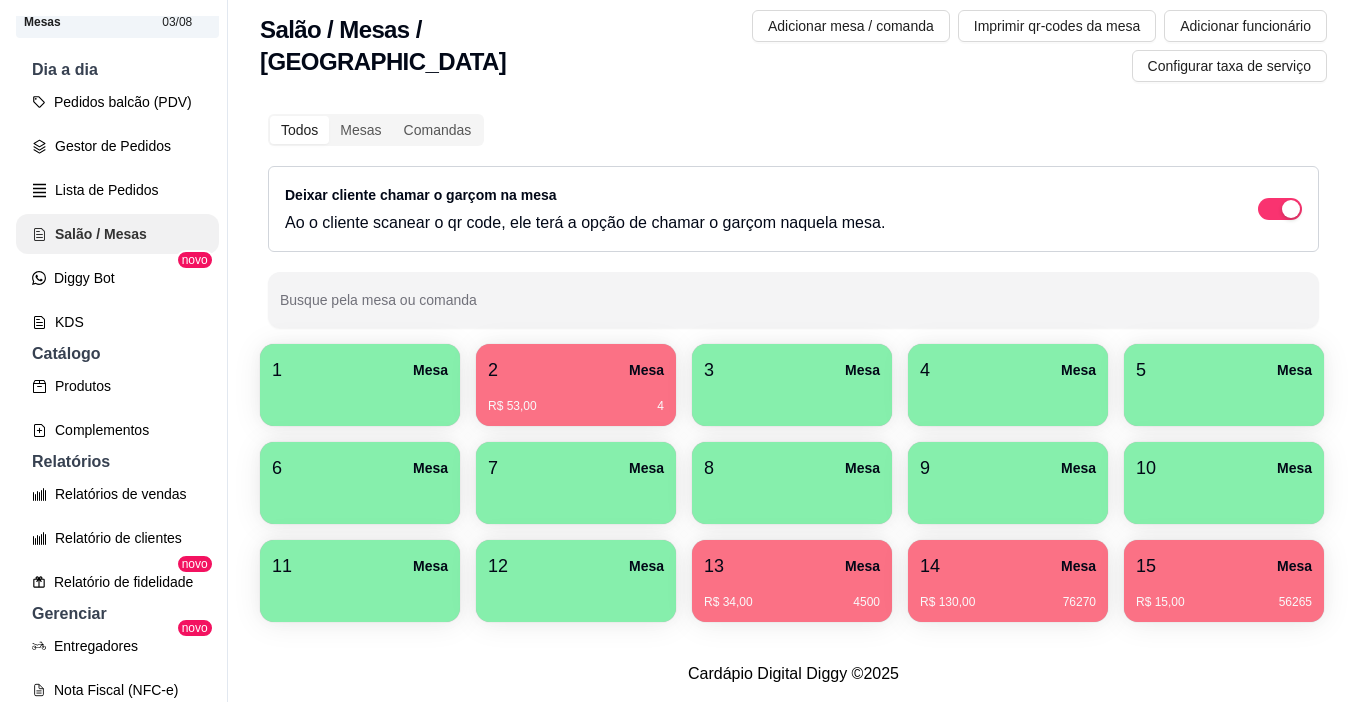 scroll, scrollTop: 0, scrollLeft: 0, axis: both 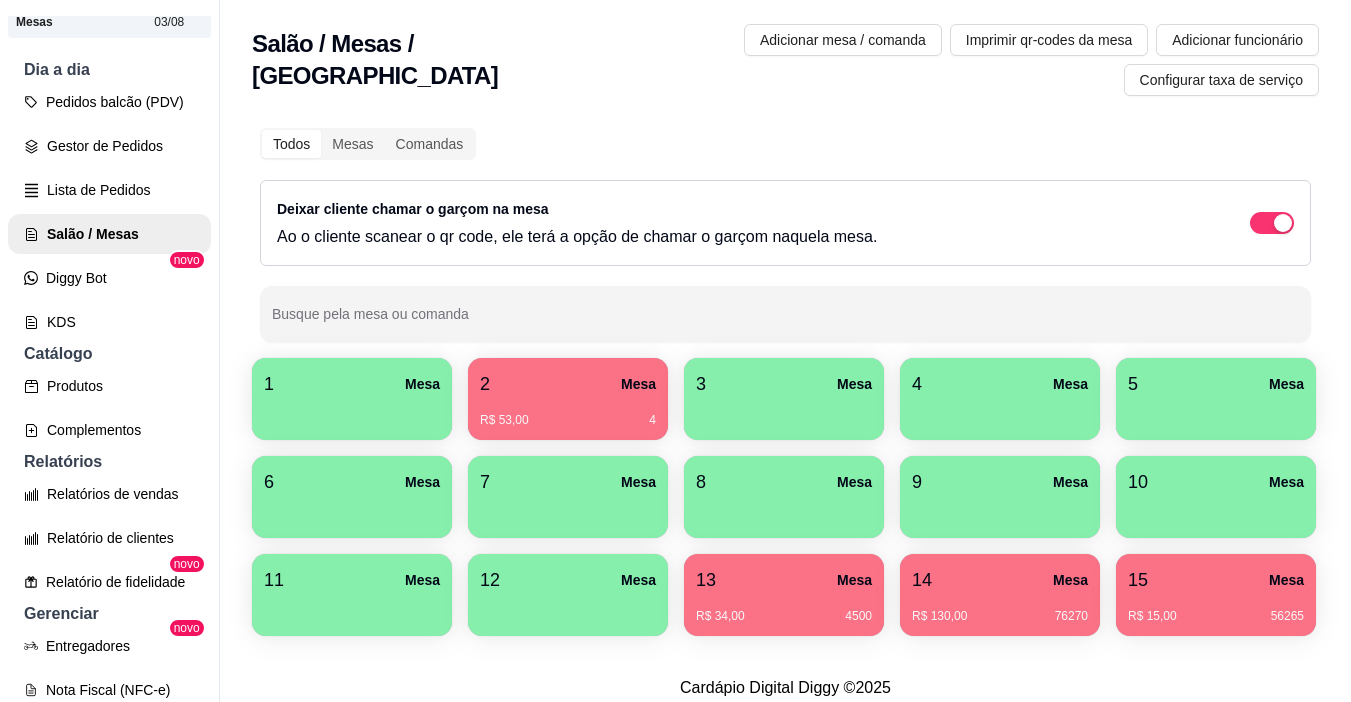 click on "Mesa" at bounding box center [638, 384] 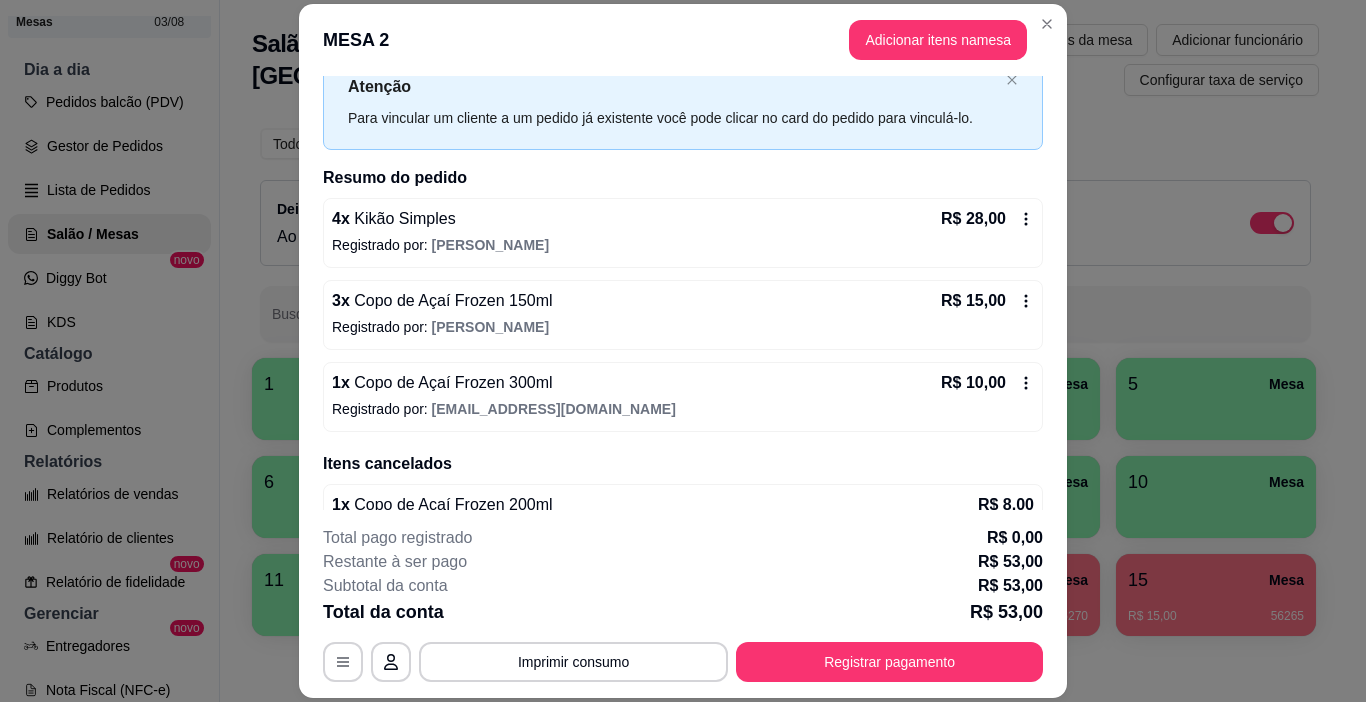 scroll, scrollTop: 110, scrollLeft: 0, axis: vertical 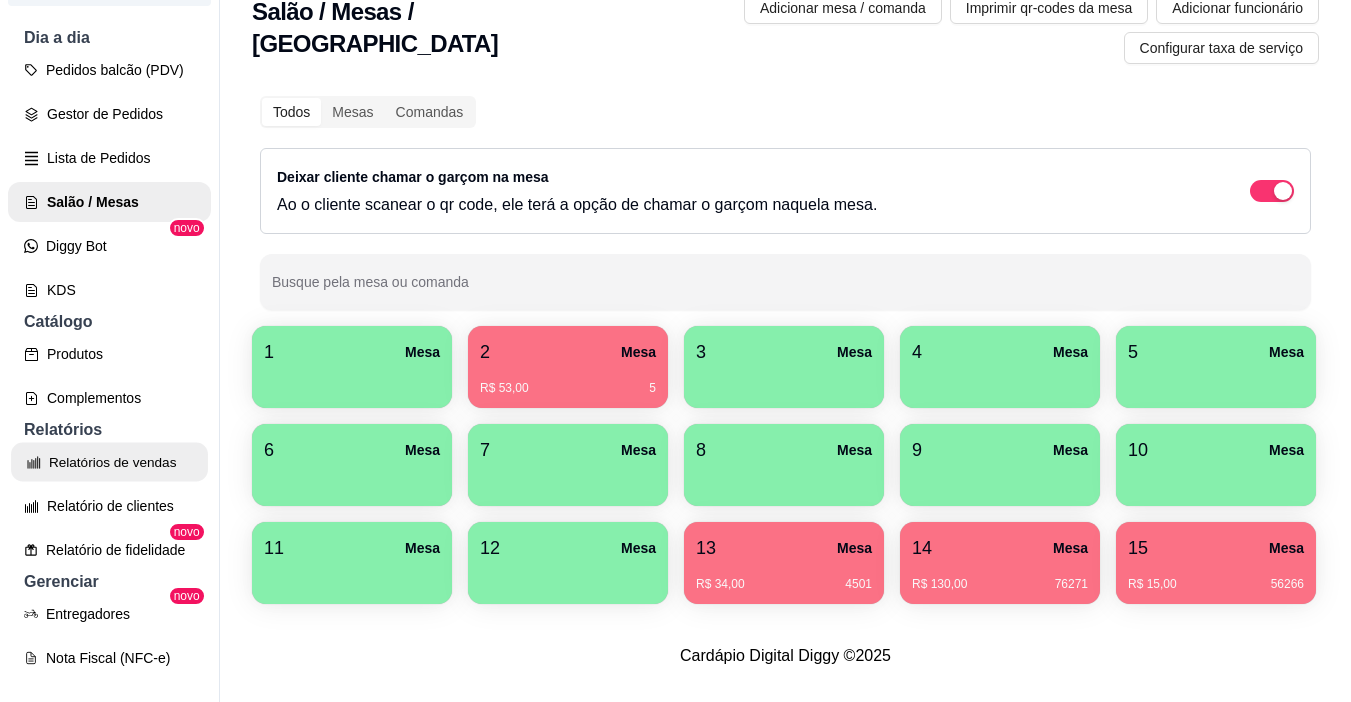 click on "Relatórios de vendas" at bounding box center (109, 462) 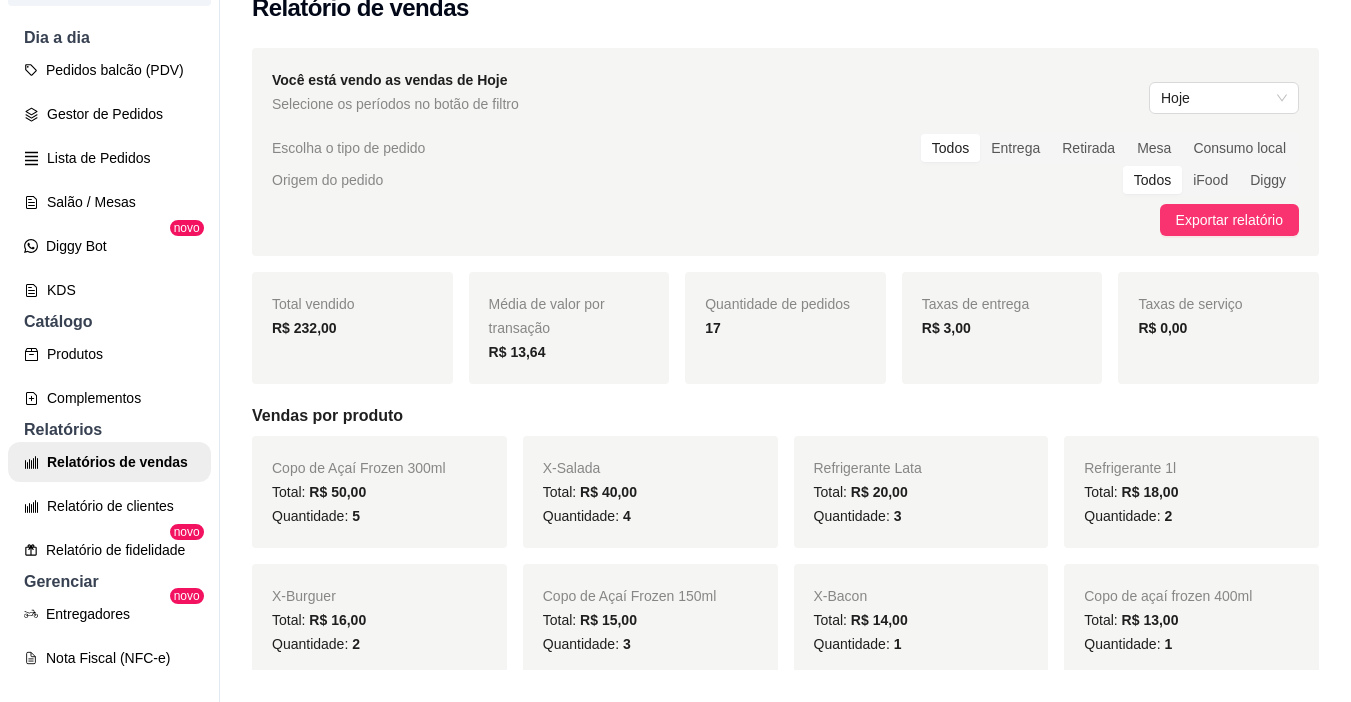 scroll, scrollTop: 0, scrollLeft: 0, axis: both 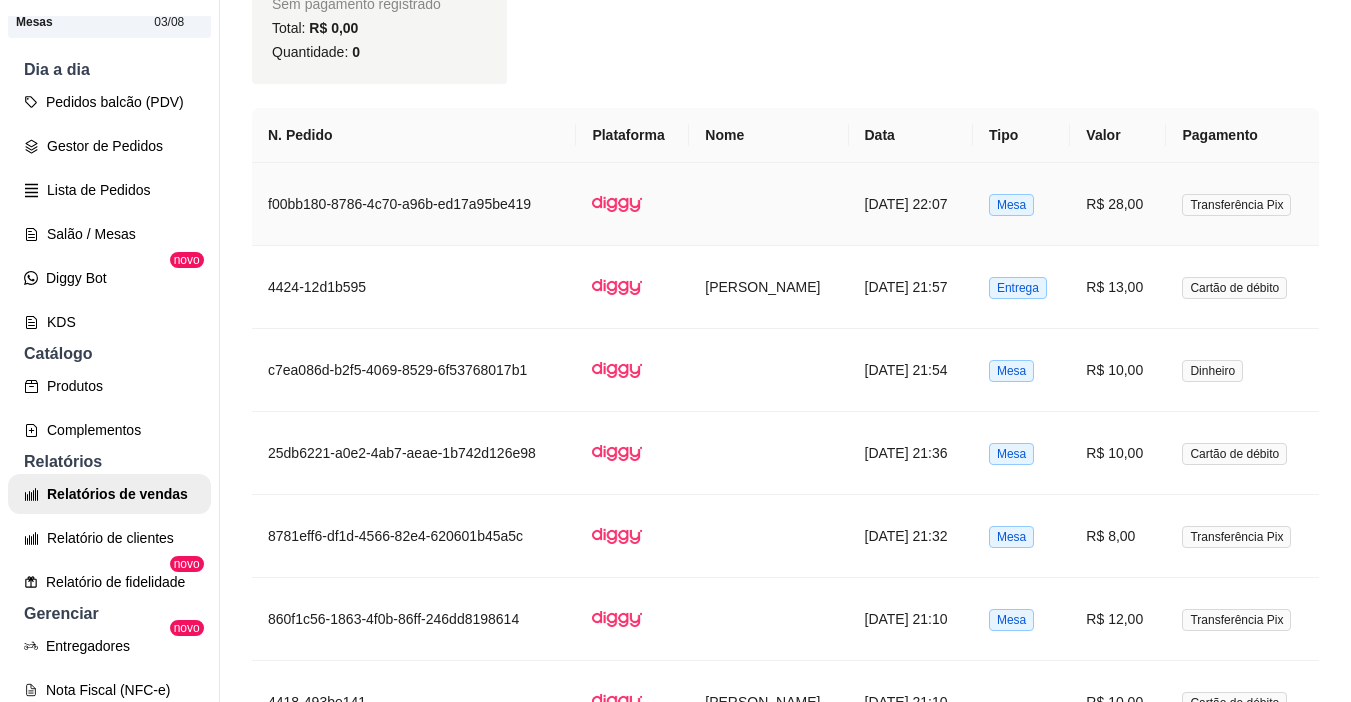 click on "R$ 28,00" at bounding box center (1118, 204) 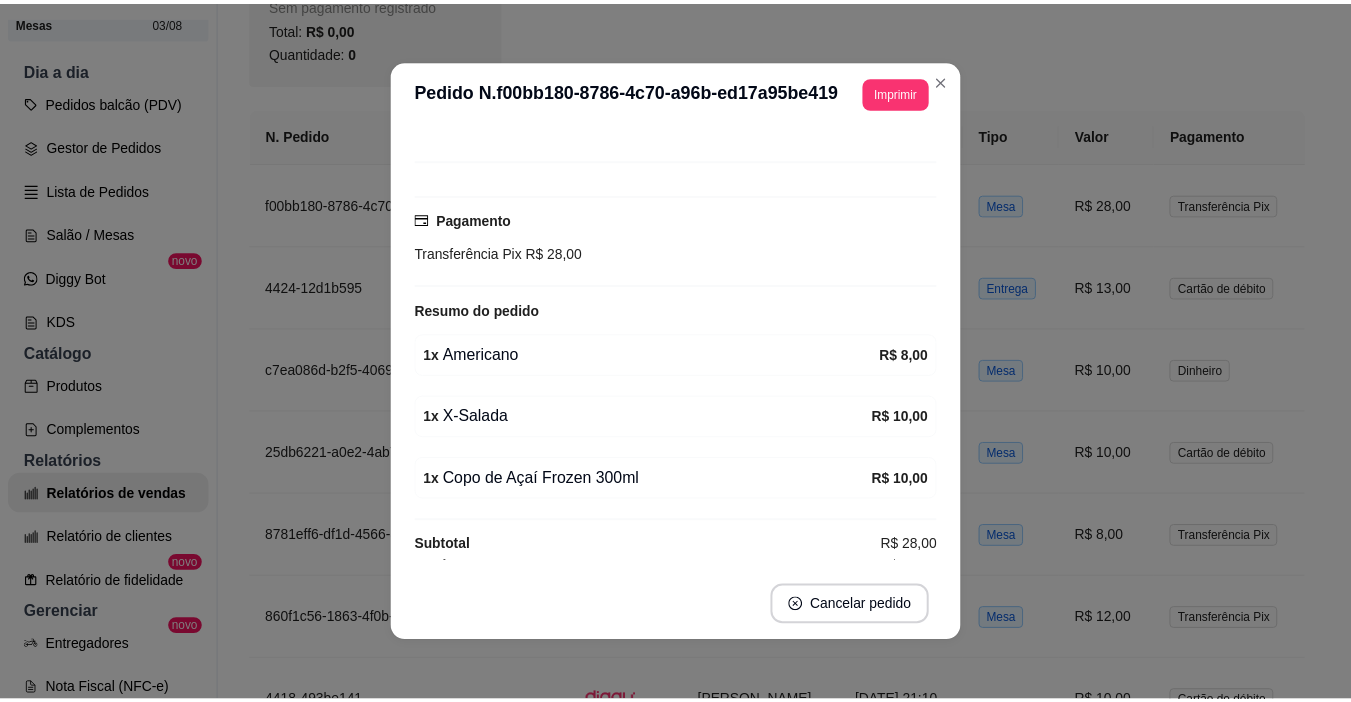 scroll, scrollTop: 149, scrollLeft: 0, axis: vertical 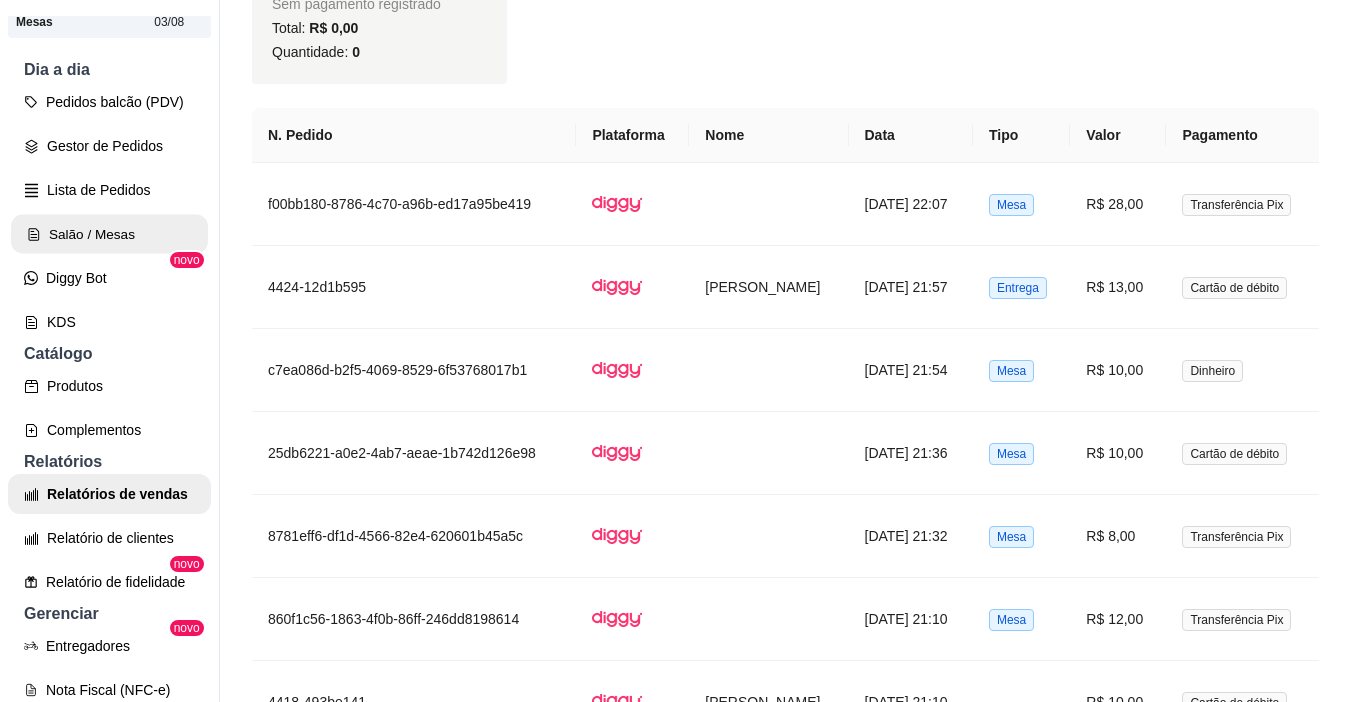 click on "Salão / Mesas" at bounding box center (109, 234) 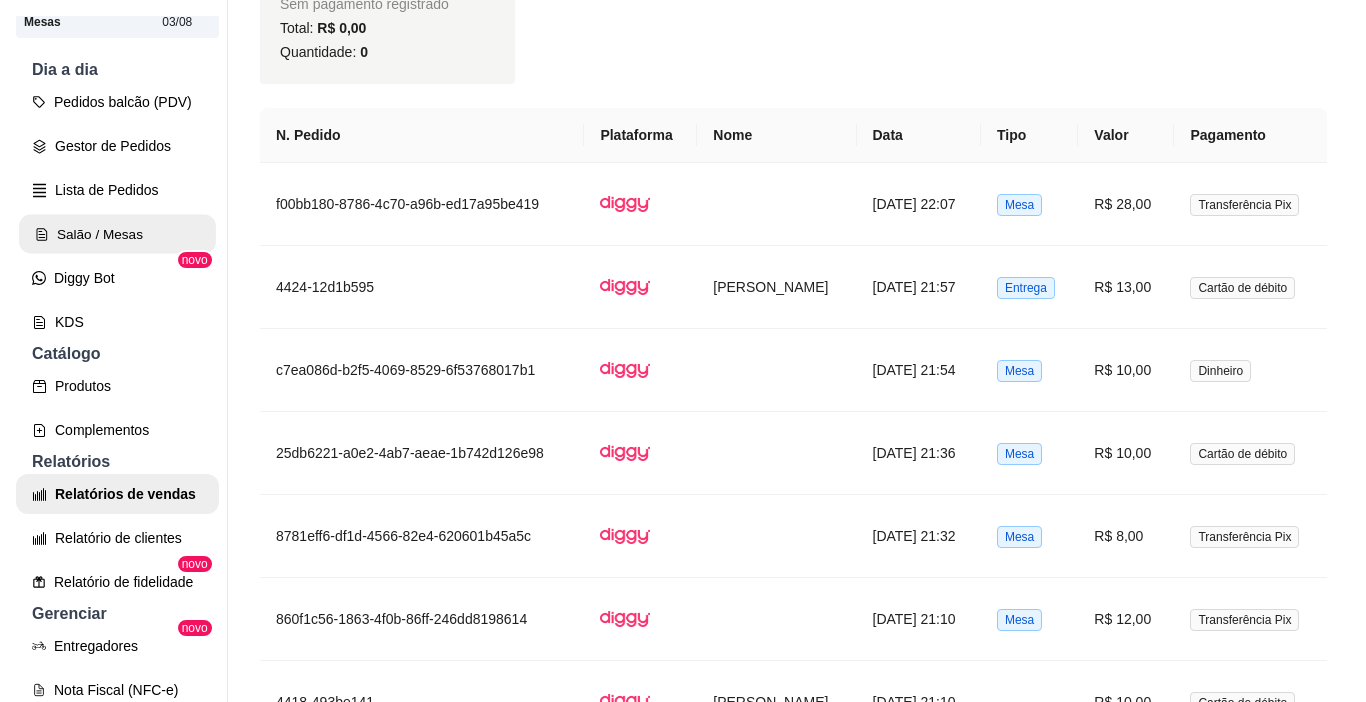 scroll, scrollTop: 0, scrollLeft: 0, axis: both 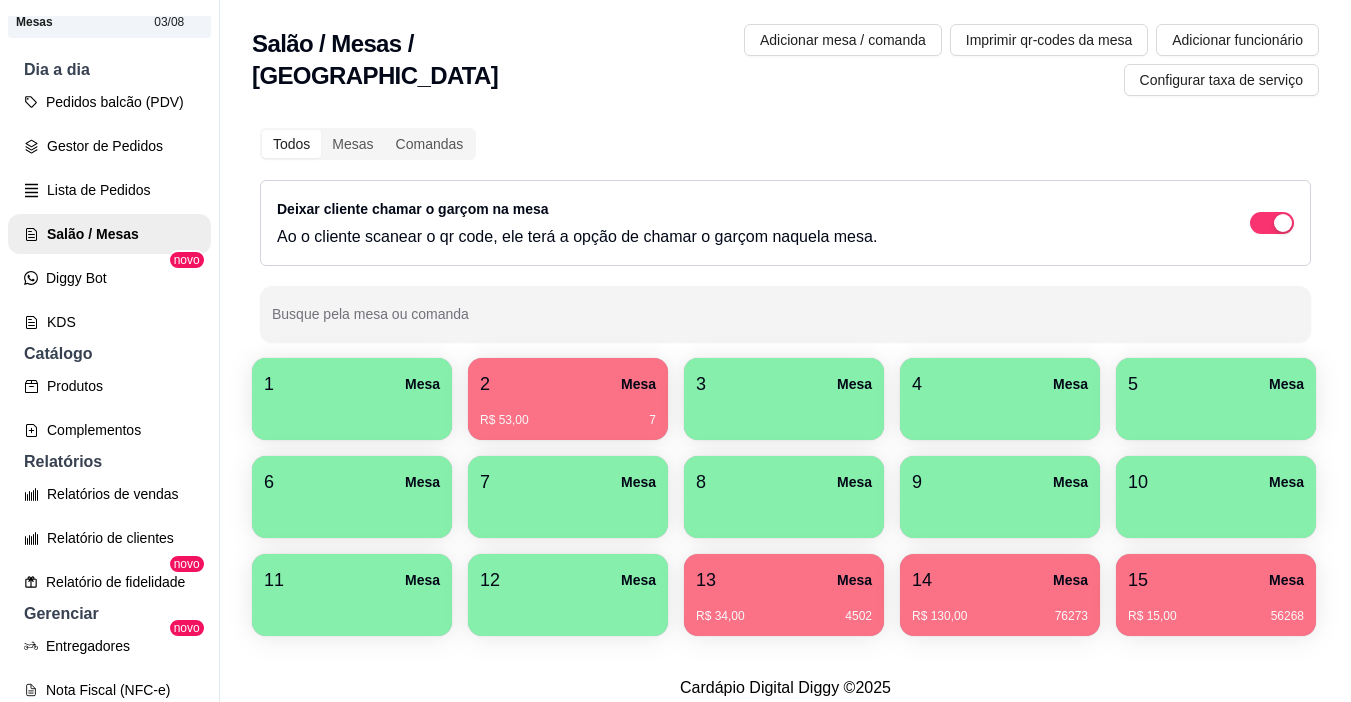 click on "R$ 53,00 7" at bounding box center (568, 413) 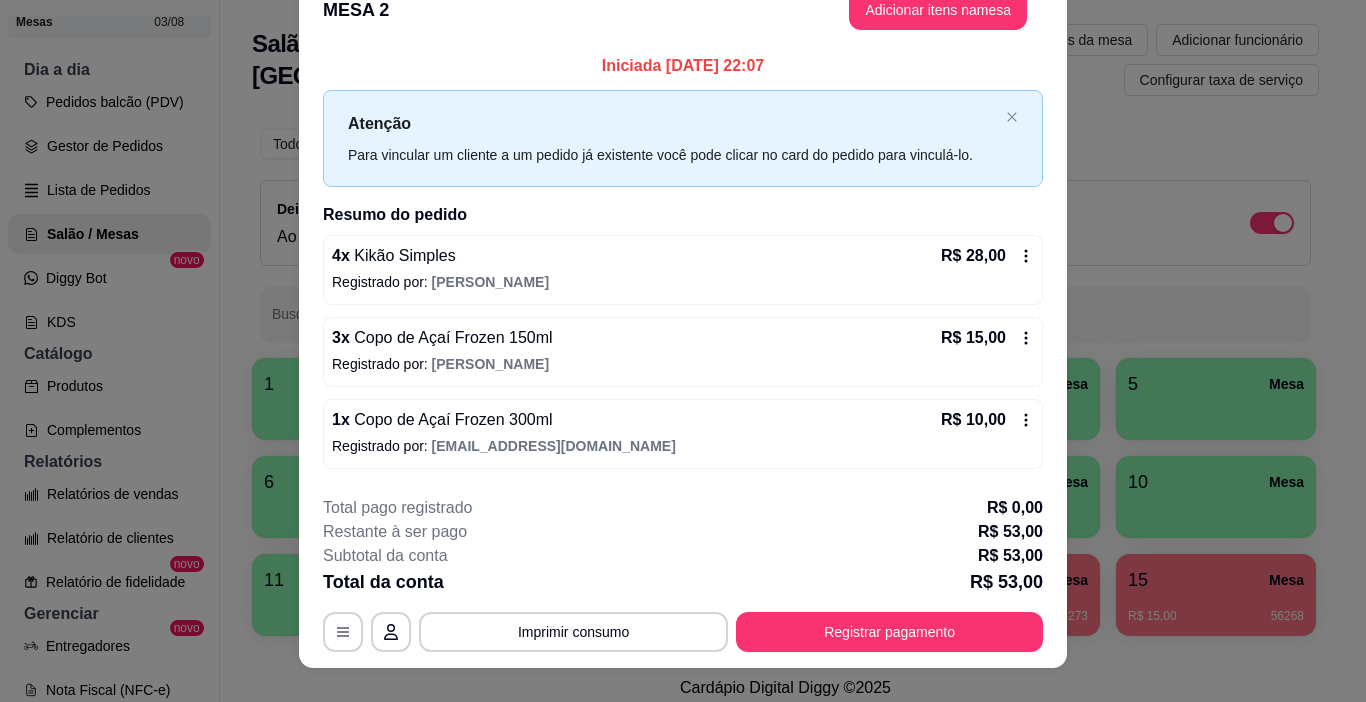 scroll, scrollTop: 0, scrollLeft: 0, axis: both 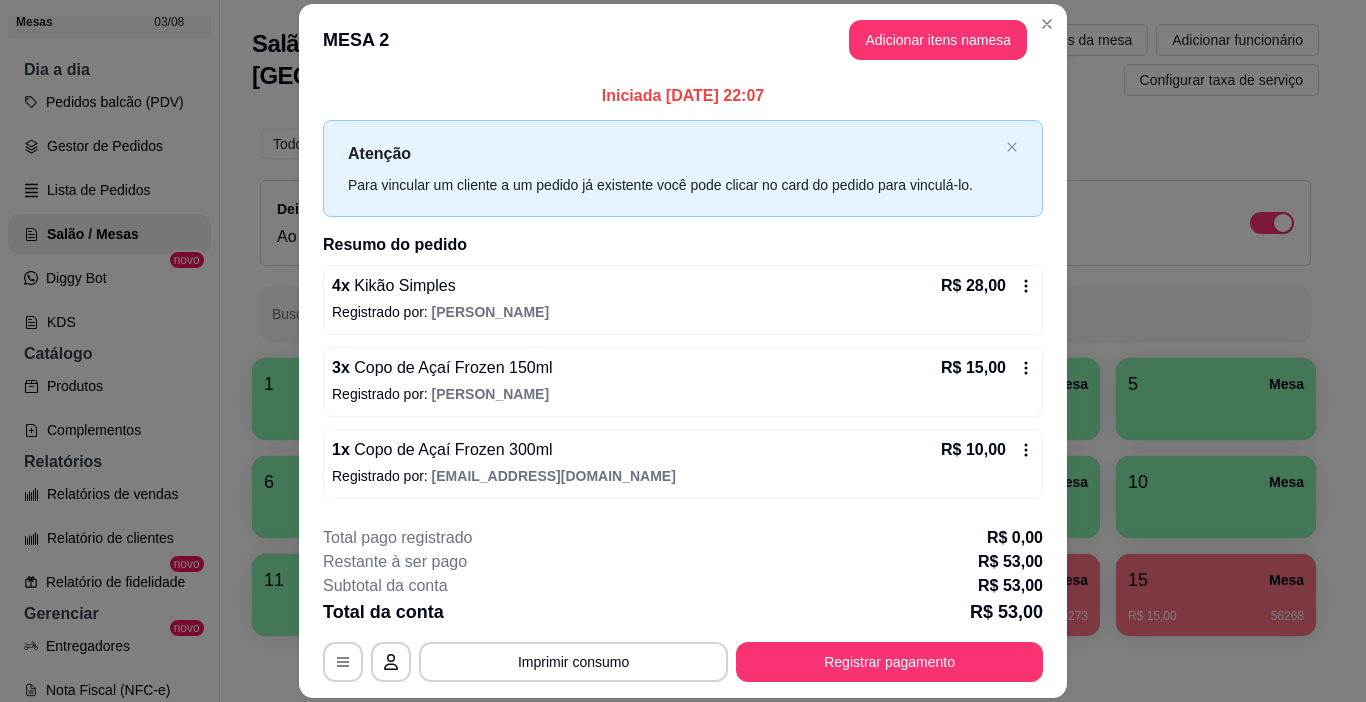 click on "Adicionar itens na  mesa" at bounding box center [938, 40] 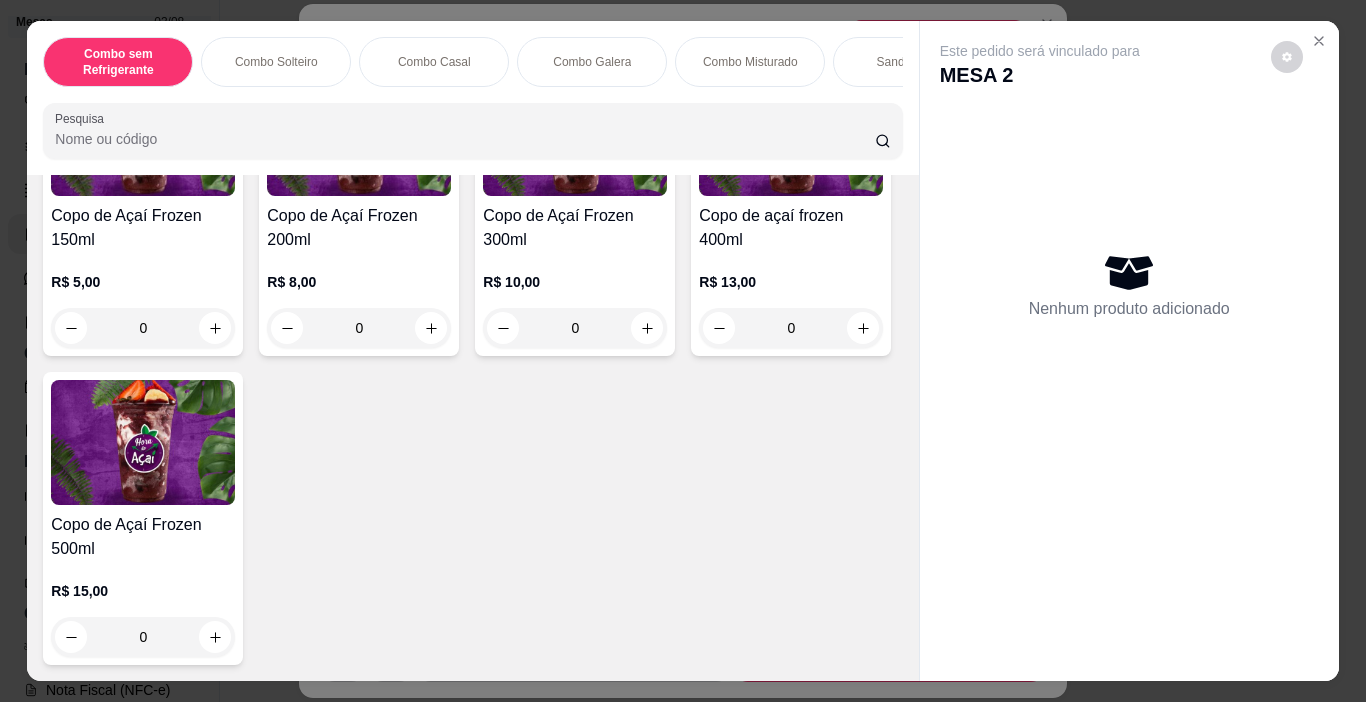 scroll, scrollTop: 5000, scrollLeft: 0, axis: vertical 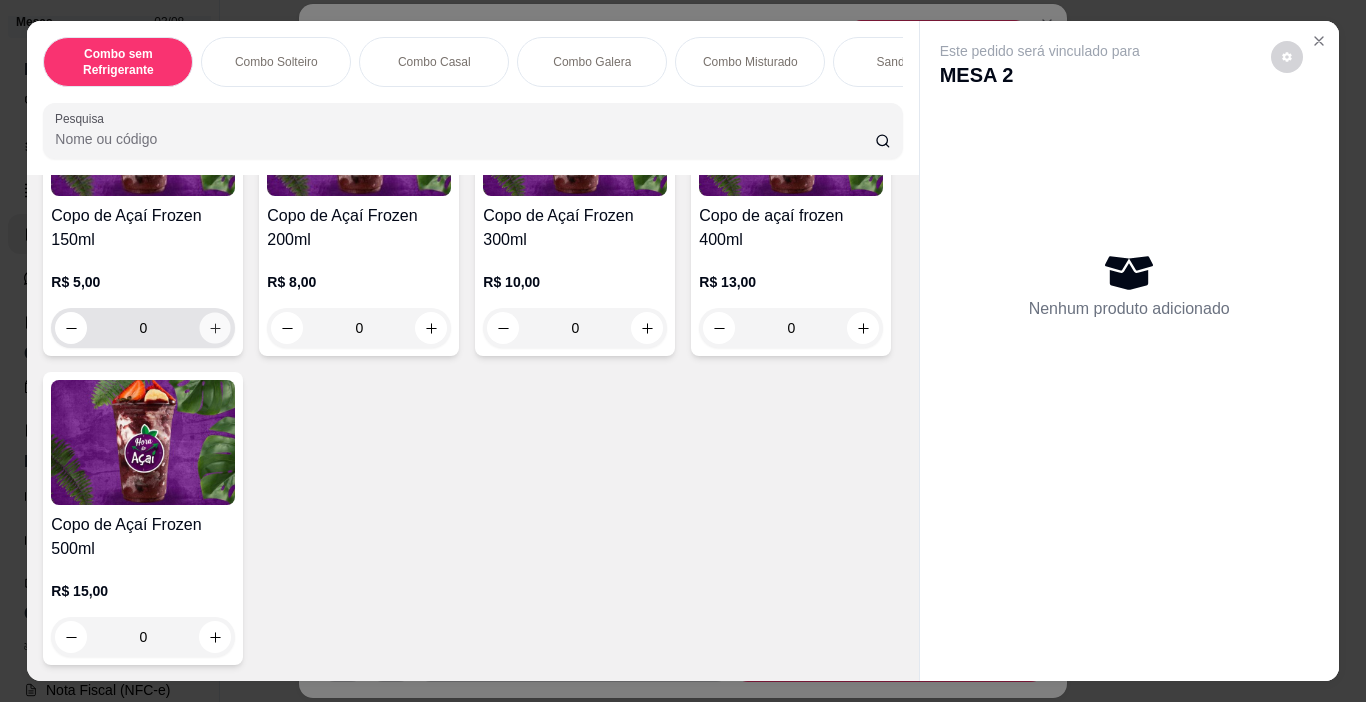 click at bounding box center [215, 328] 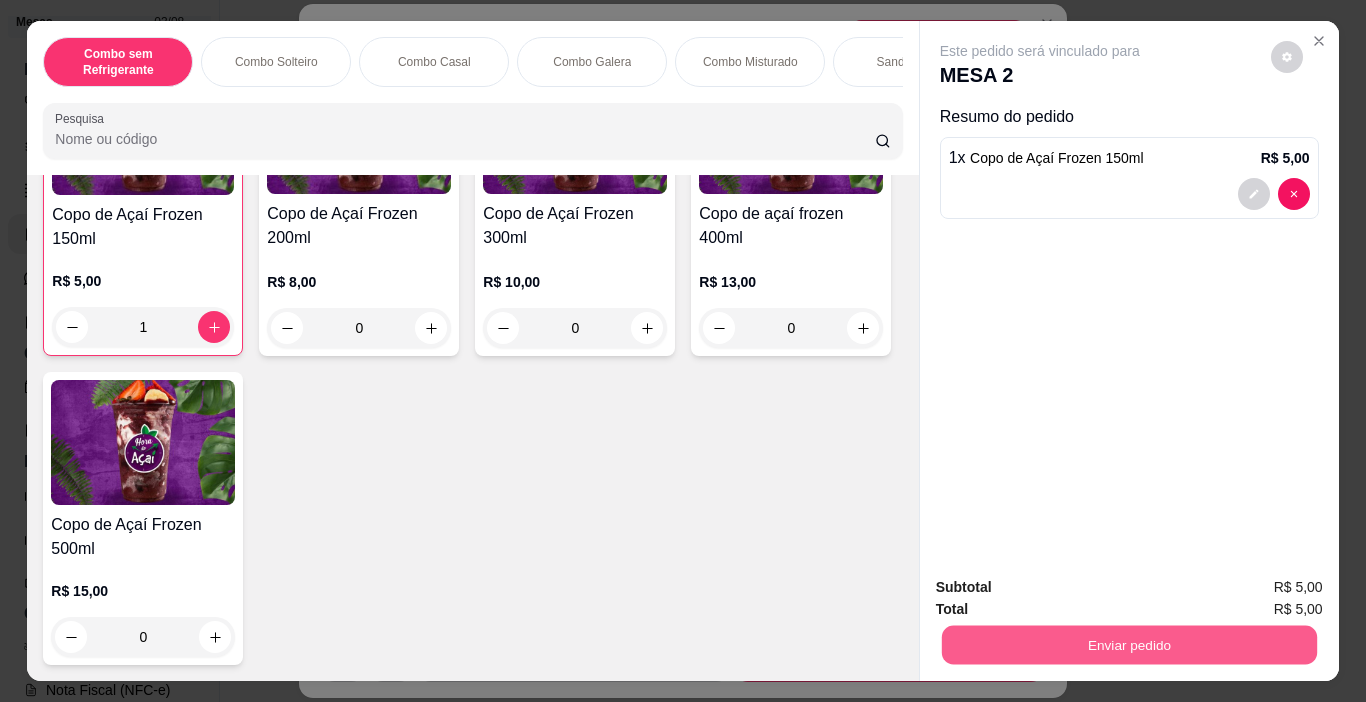 click on "Enviar pedido" at bounding box center [1128, 645] 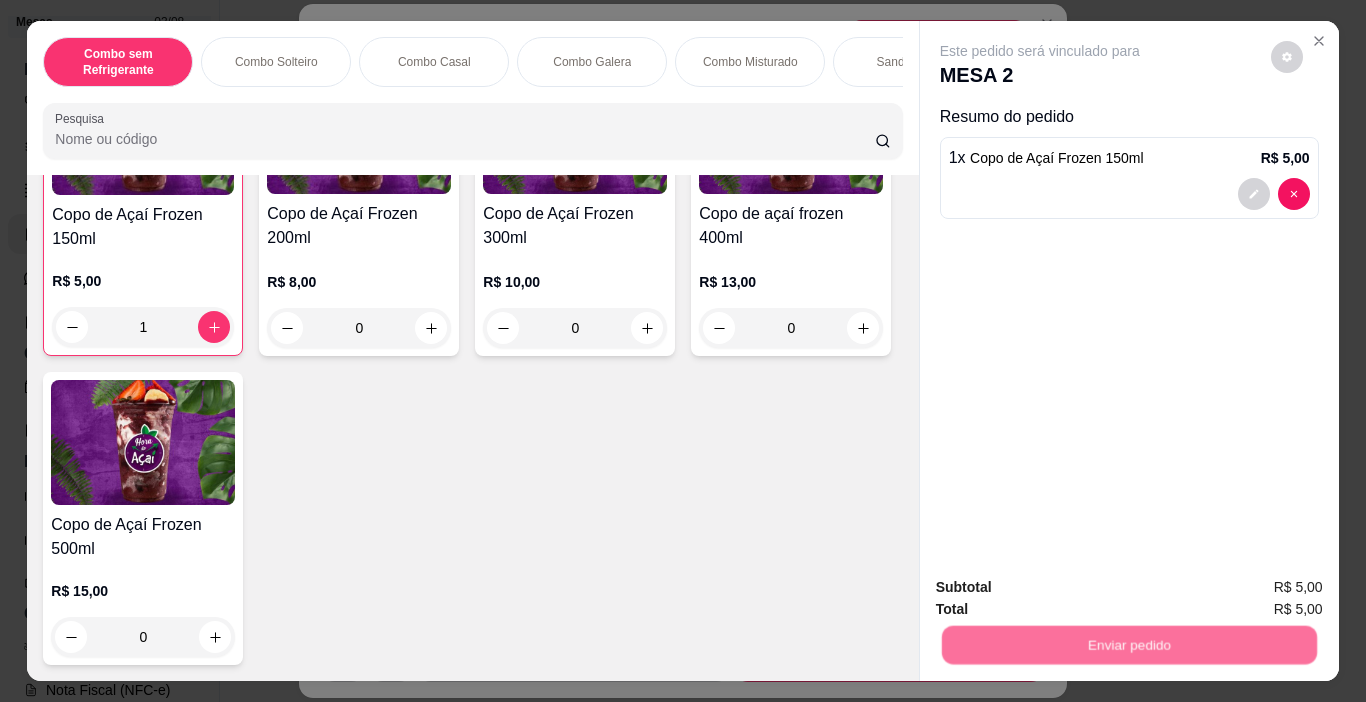 click on "Não registrar e enviar pedido" at bounding box center [1063, 588] 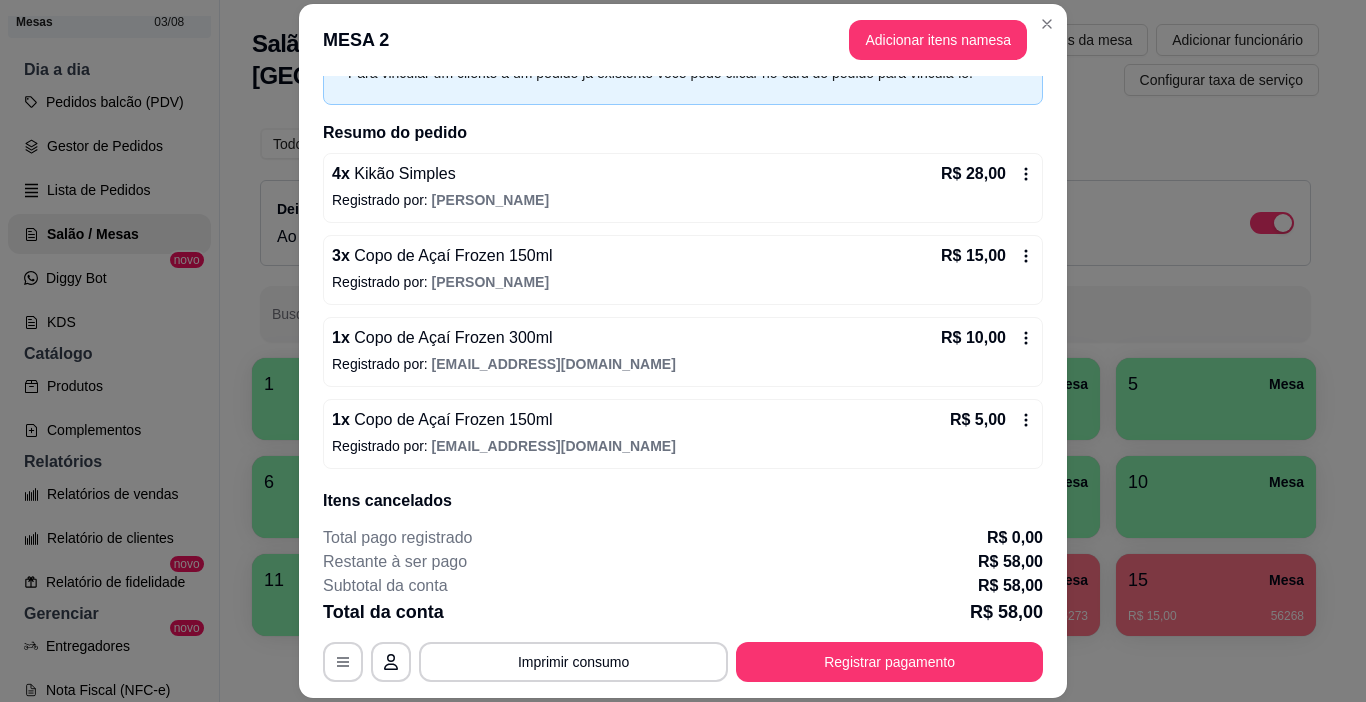 scroll, scrollTop: 192, scrollLeft: 0, axis: vertical 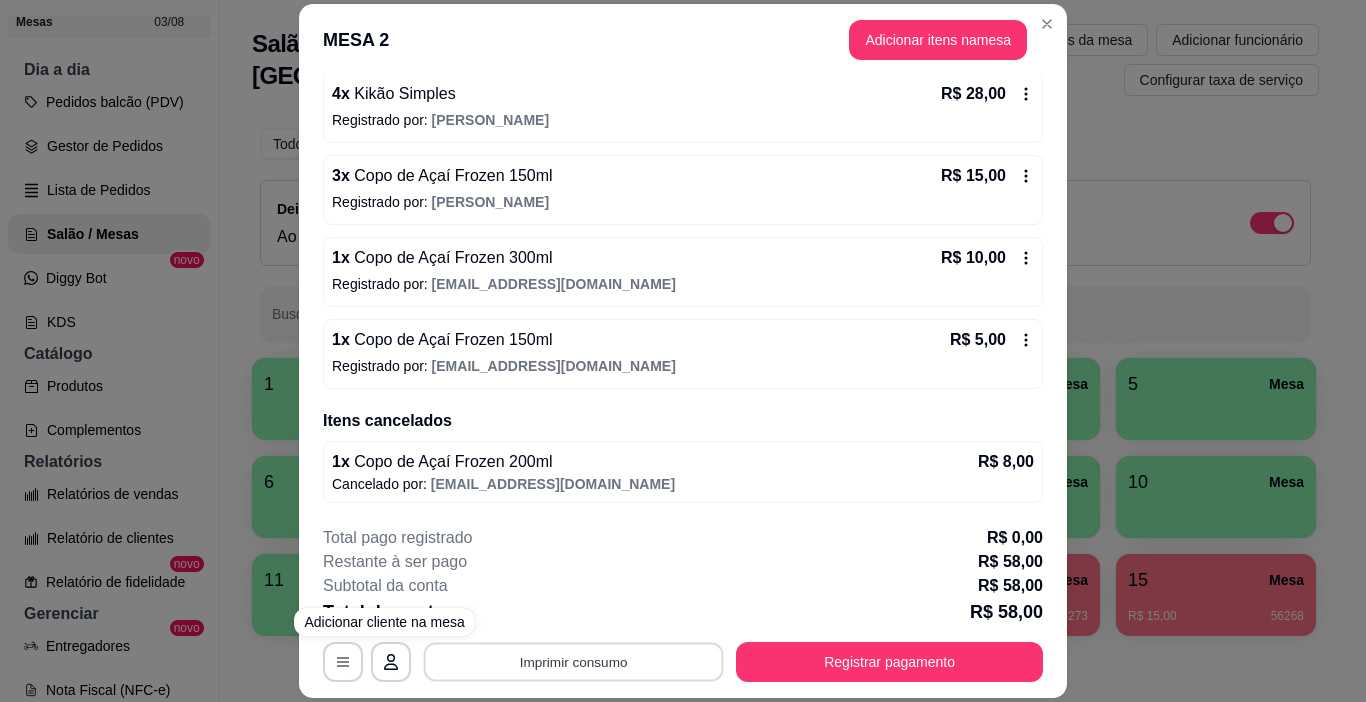 click on "Imprimir consumo" at bounding box center [574, 662] 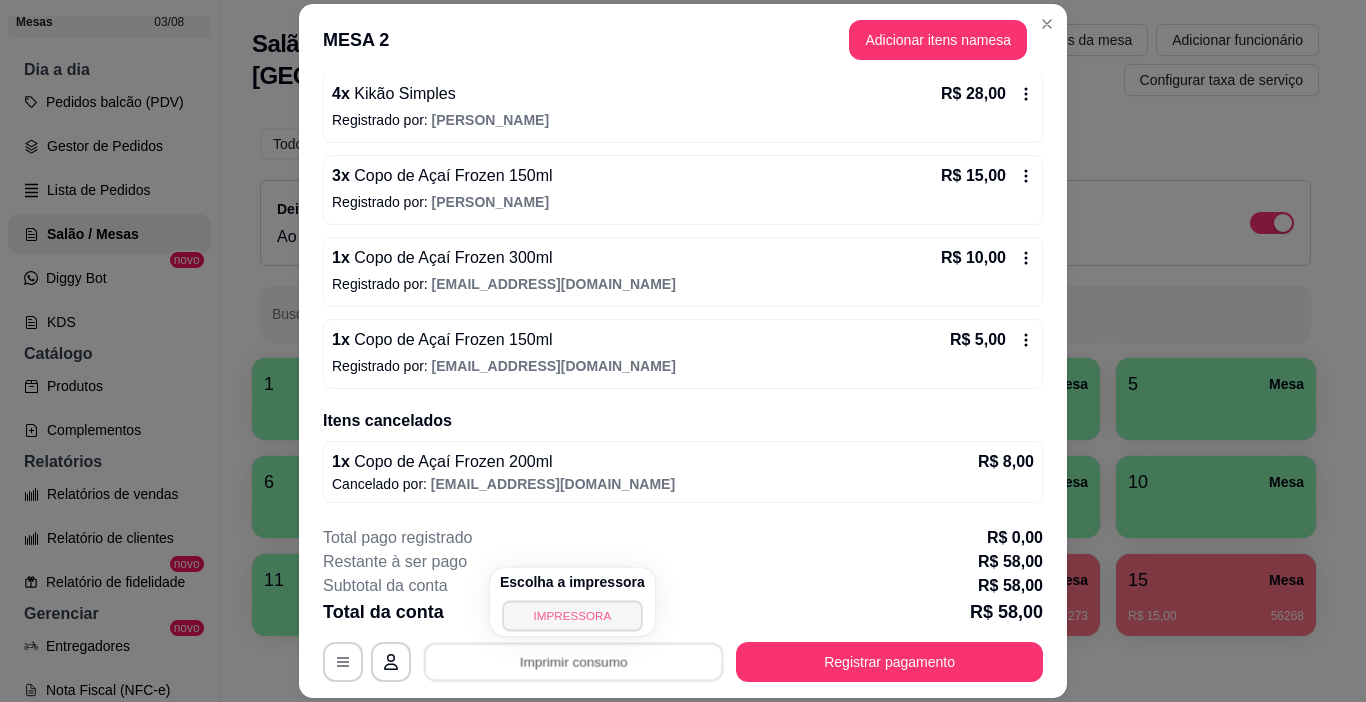 click on "IMPRESSORA" at bounding box center [572, 615] 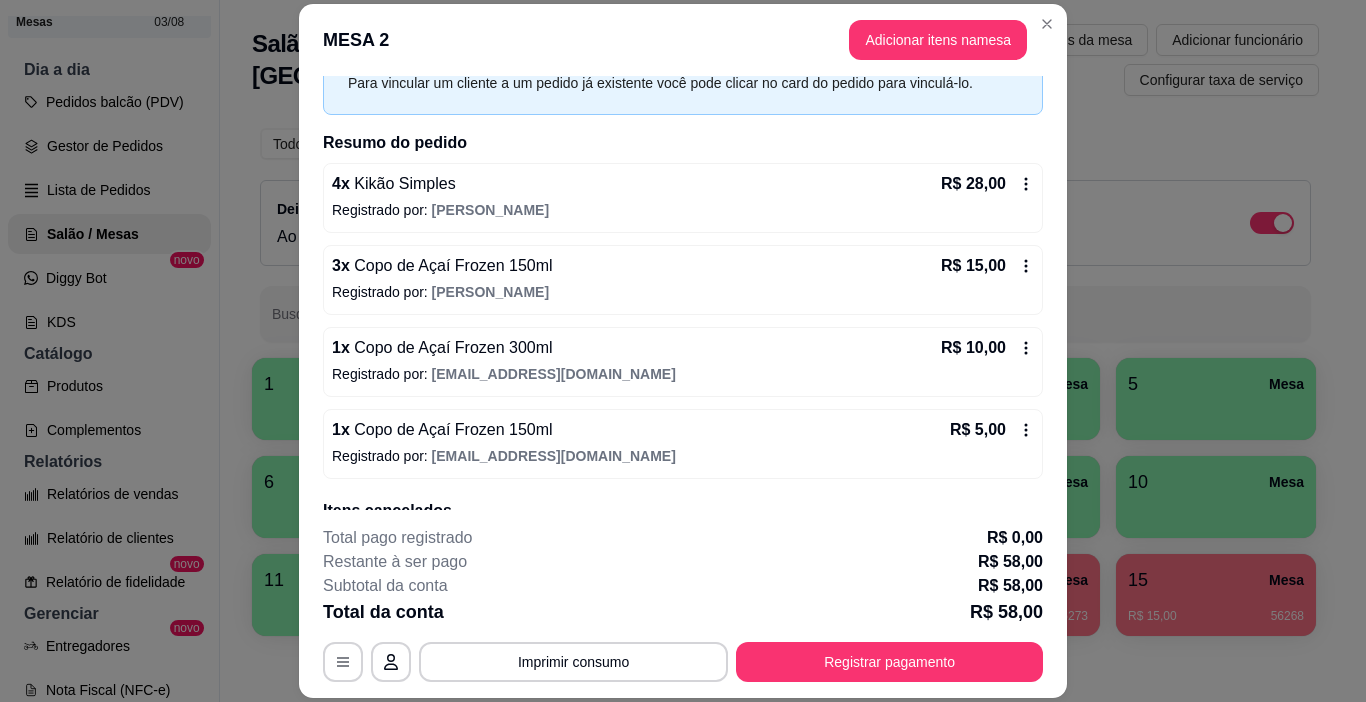 scroll, scrollTop: 0, scrollLeft: 0, axis: both 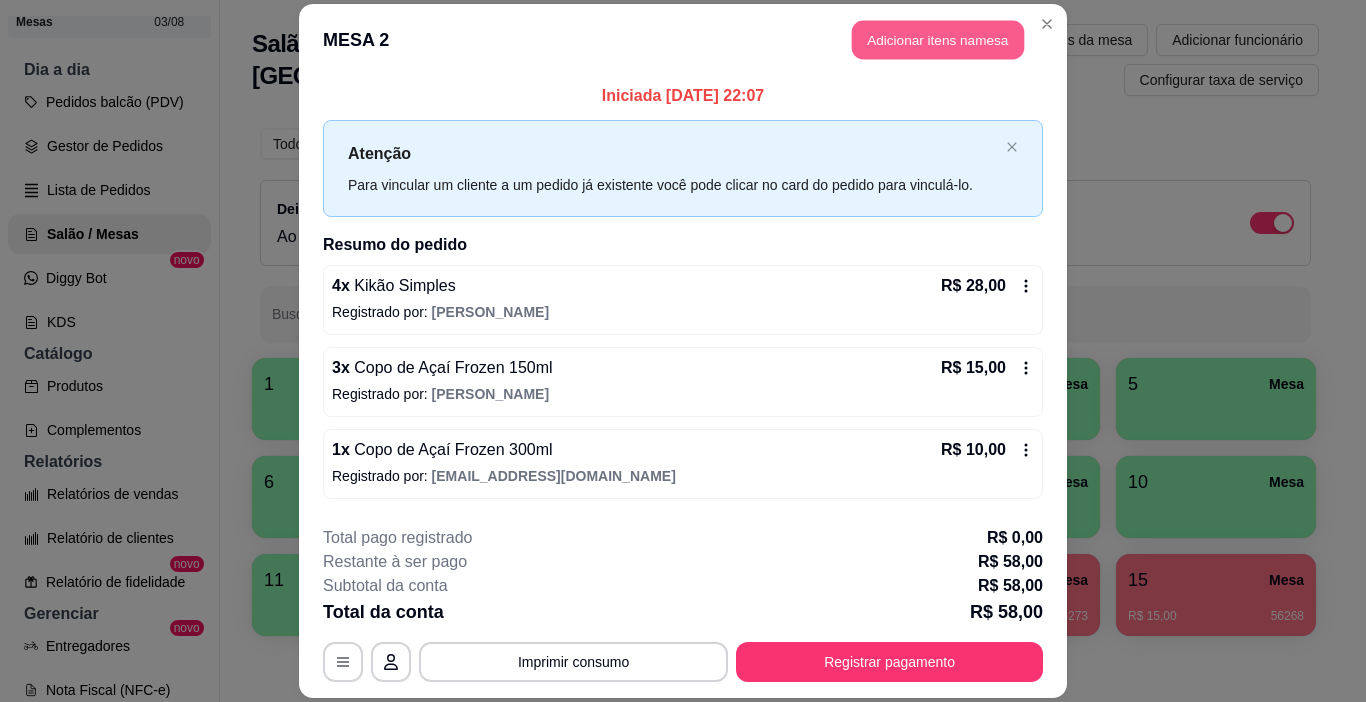 click on "Adicionar itens na  mesa" at bounding box center (938, 39) 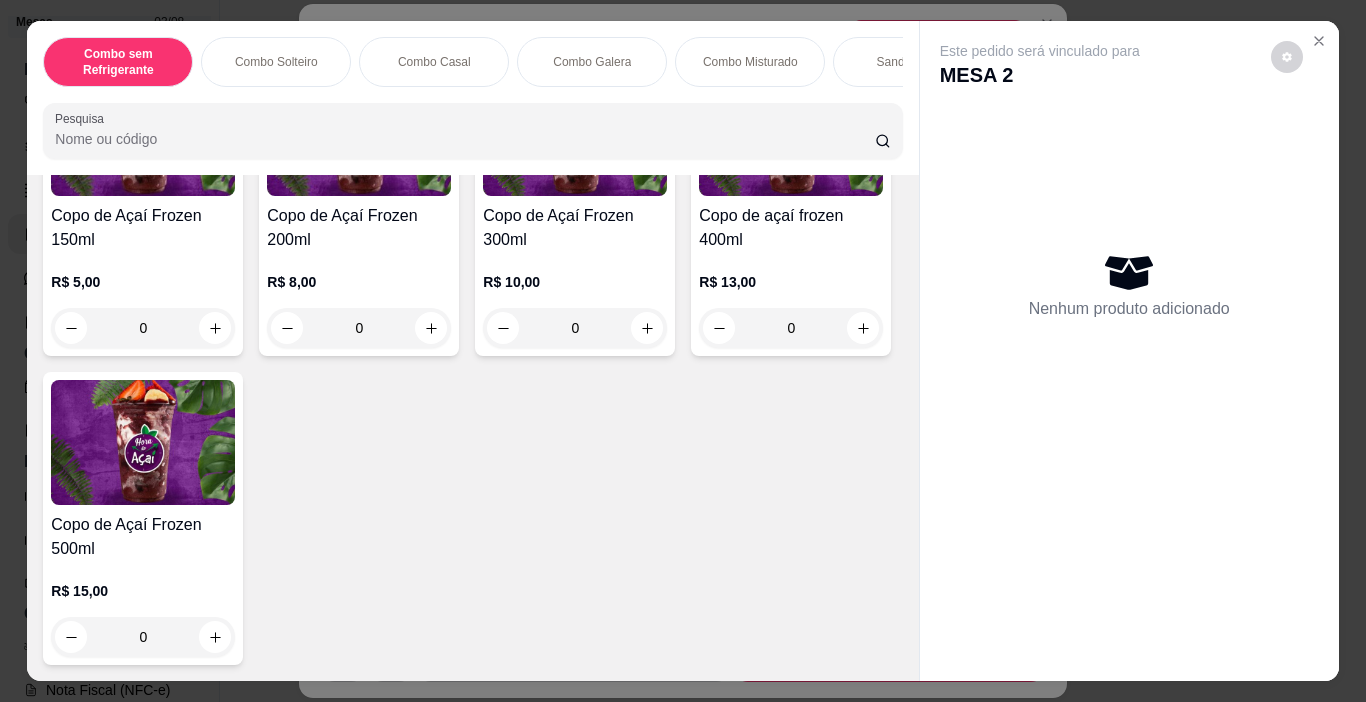 scroll, scrollTop: 5009, scrollLeft: 0, axis: vertical 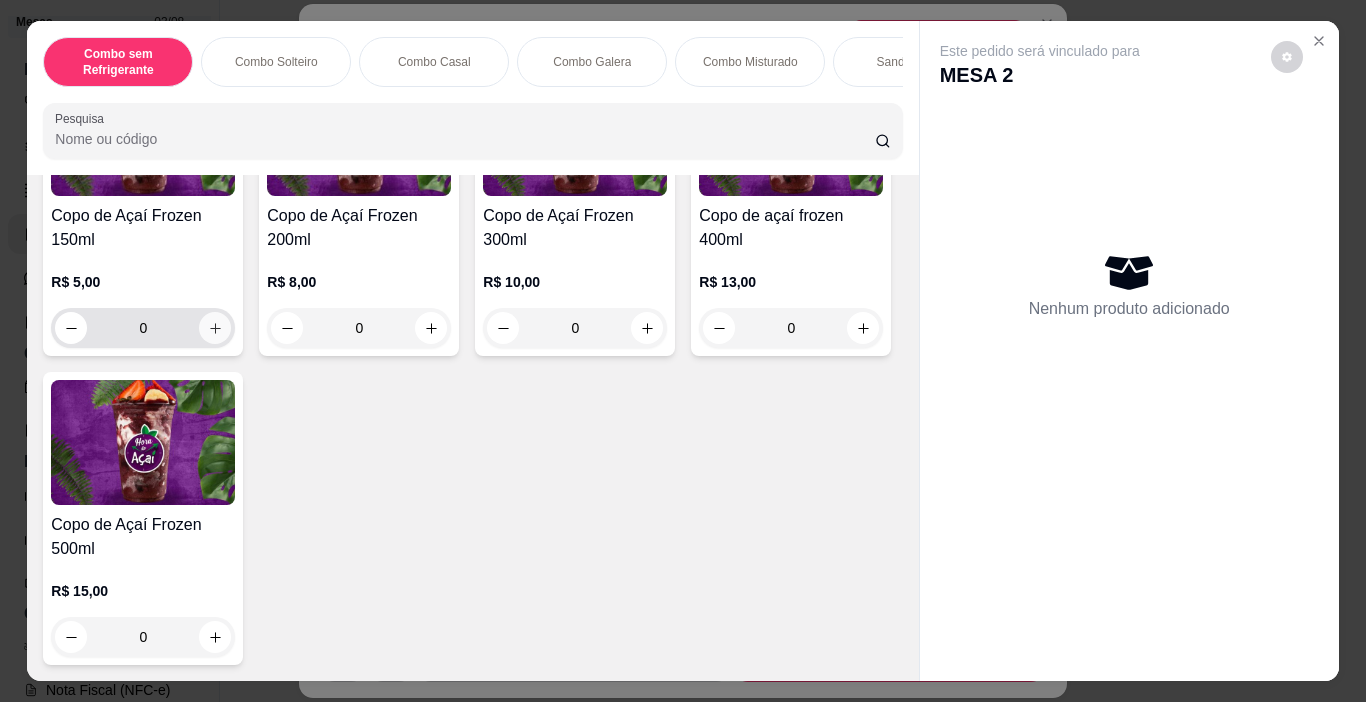 click 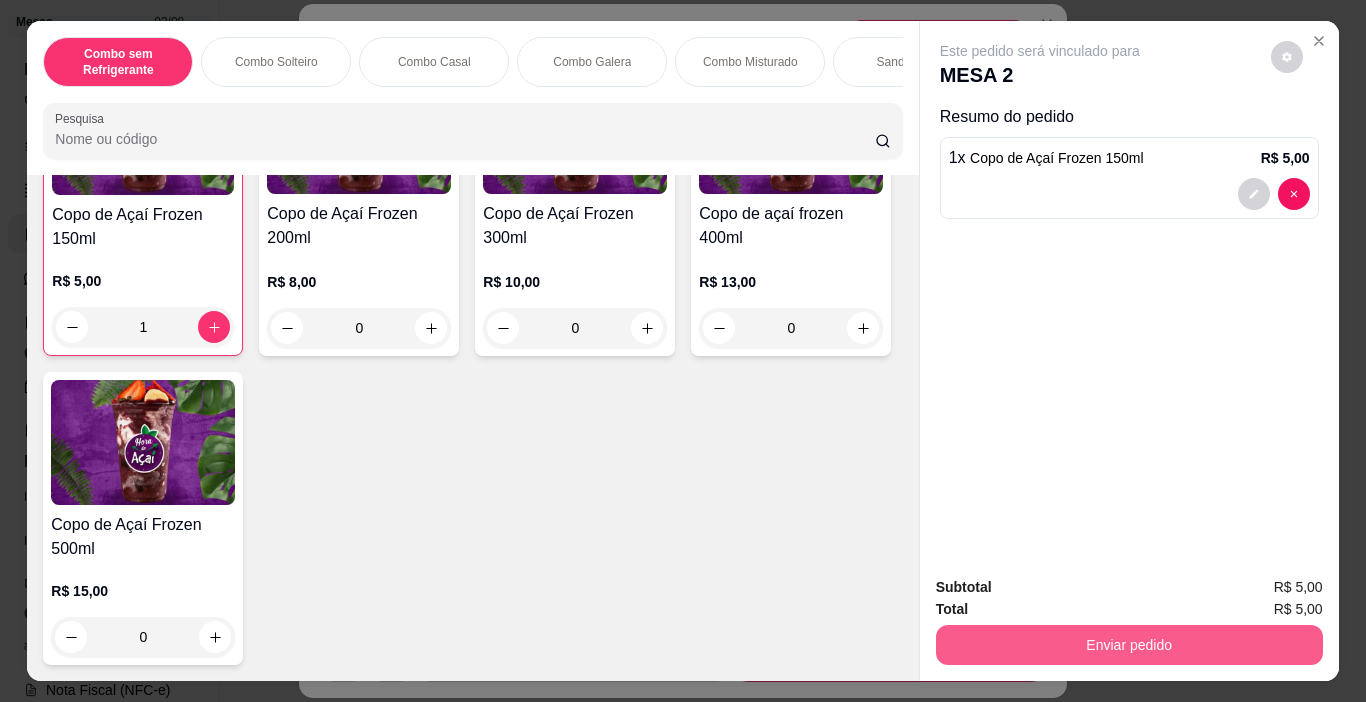 click on "Enviar pedido" at bounding box center [1129, 645] 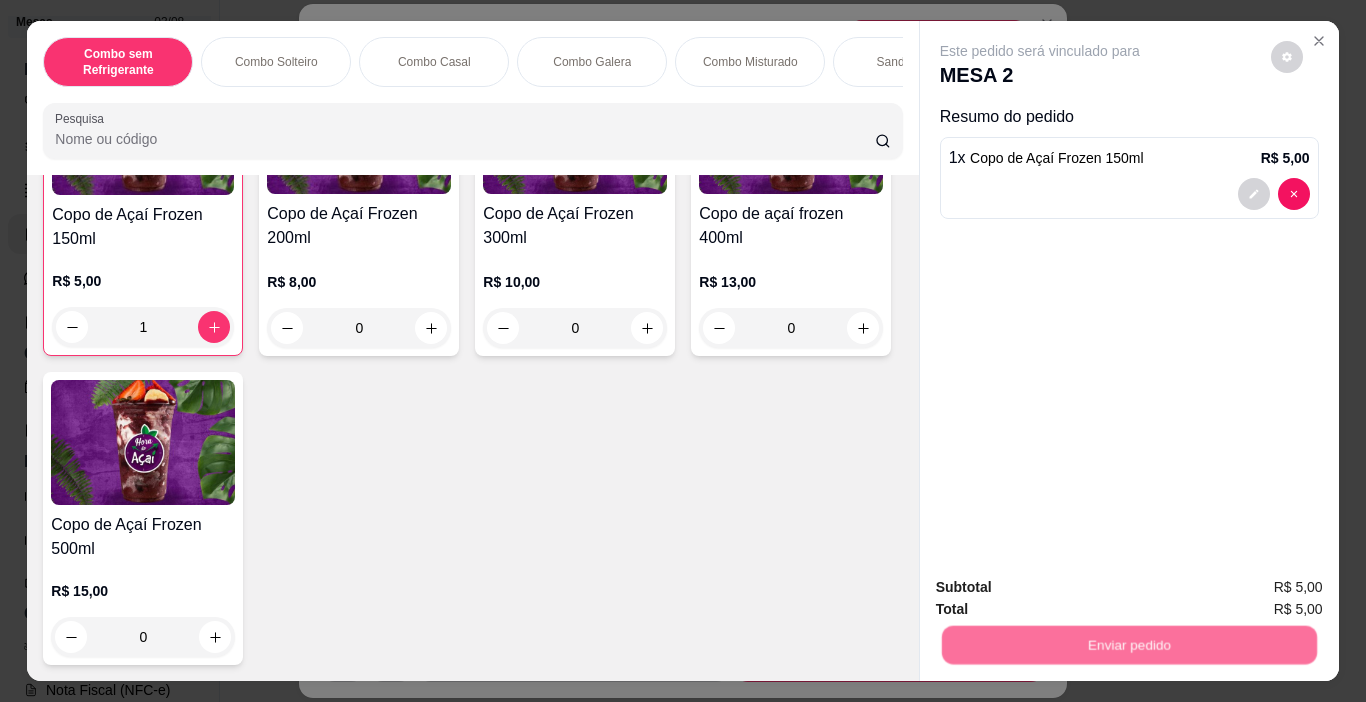 click on "Não registrar e enviar pedido" at bounding box center [1063, 588] 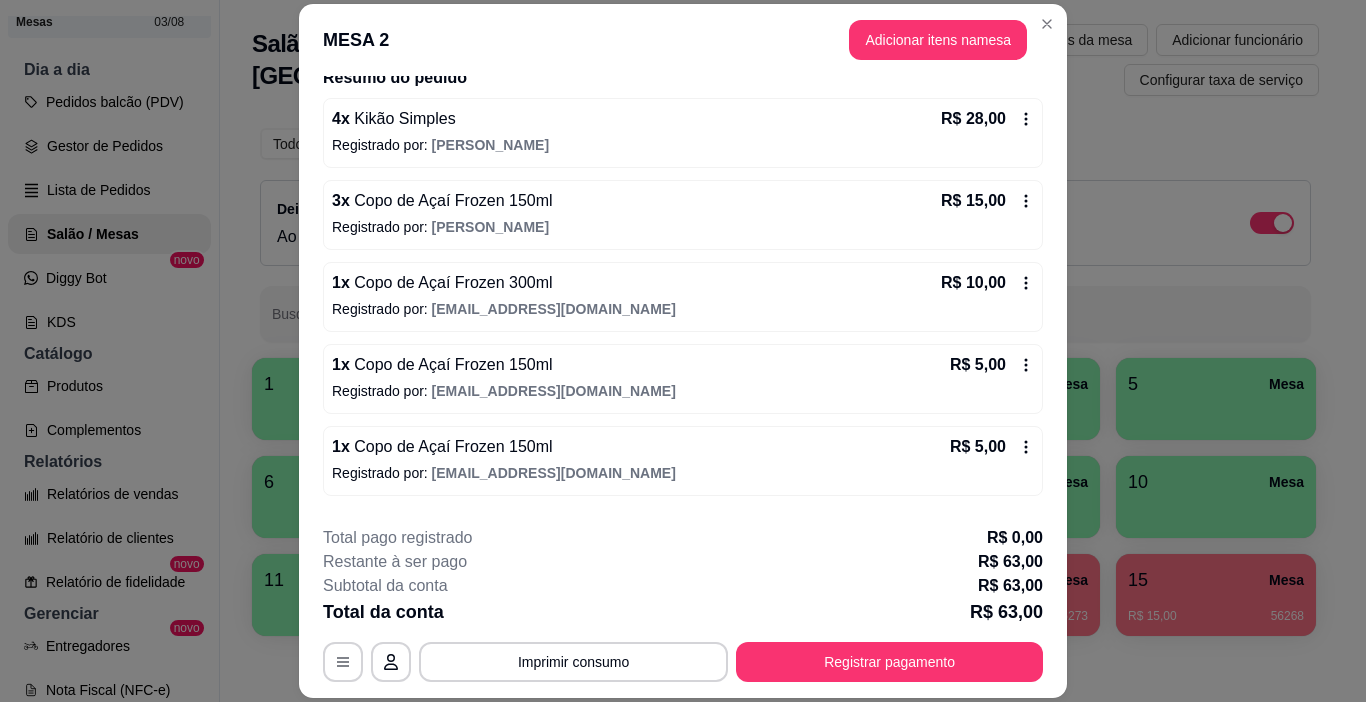 scroll, scrollTop: 274, scrollLeft: 0, axis: vertical 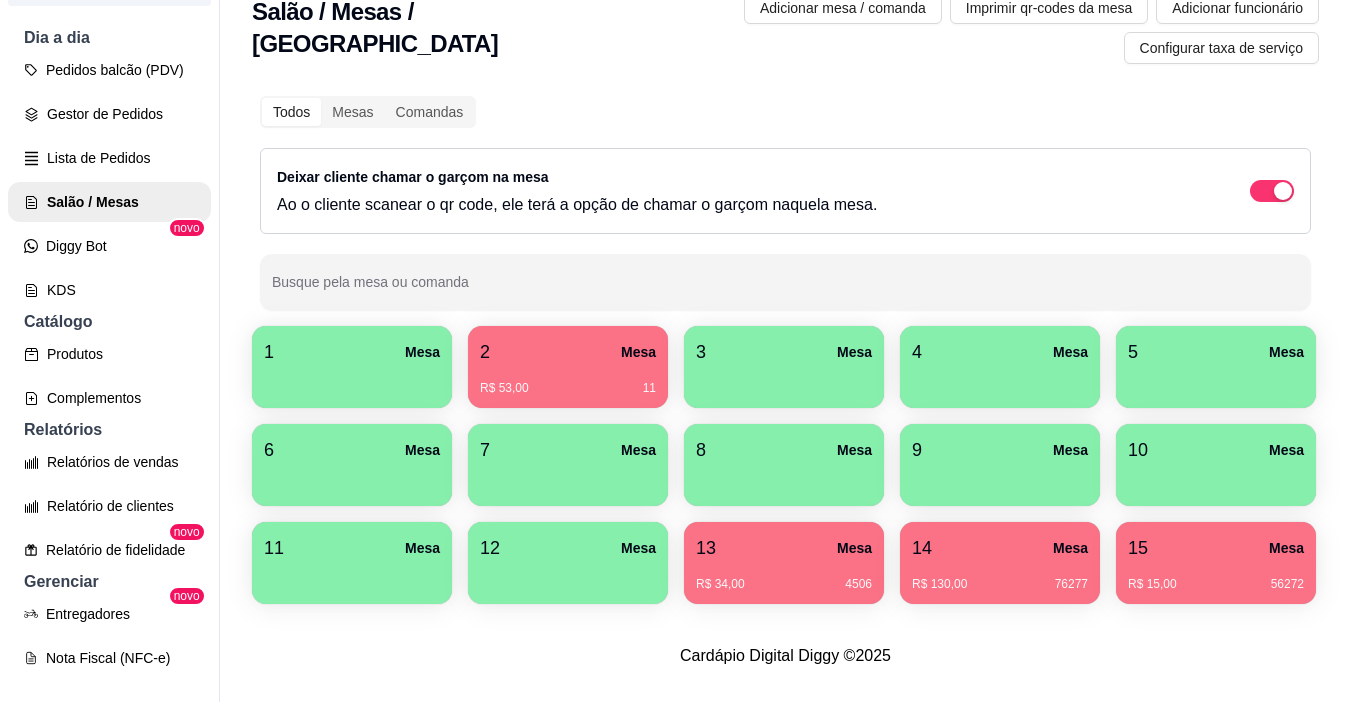 click on "R$ 53,00 11" at bounding box center (568, 381) 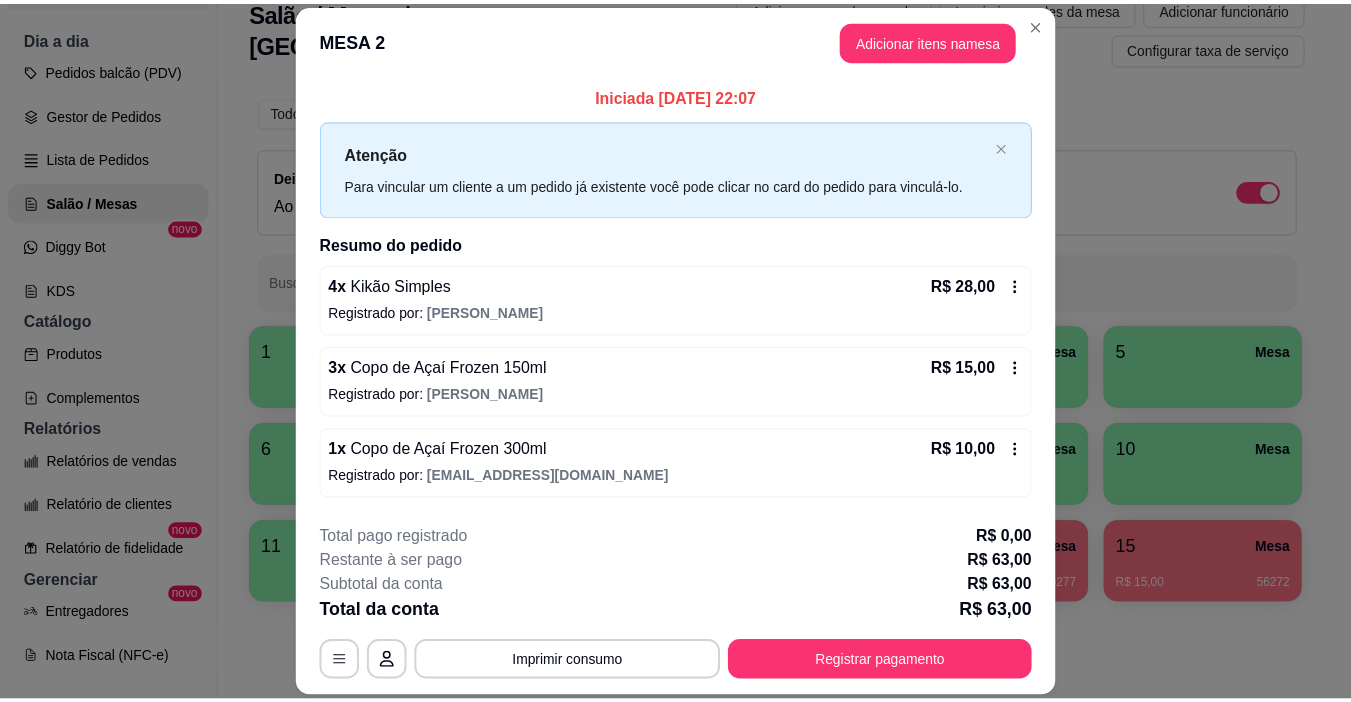 scroll, scrollTop: 274, scrollLeft: 0, axis: vertical 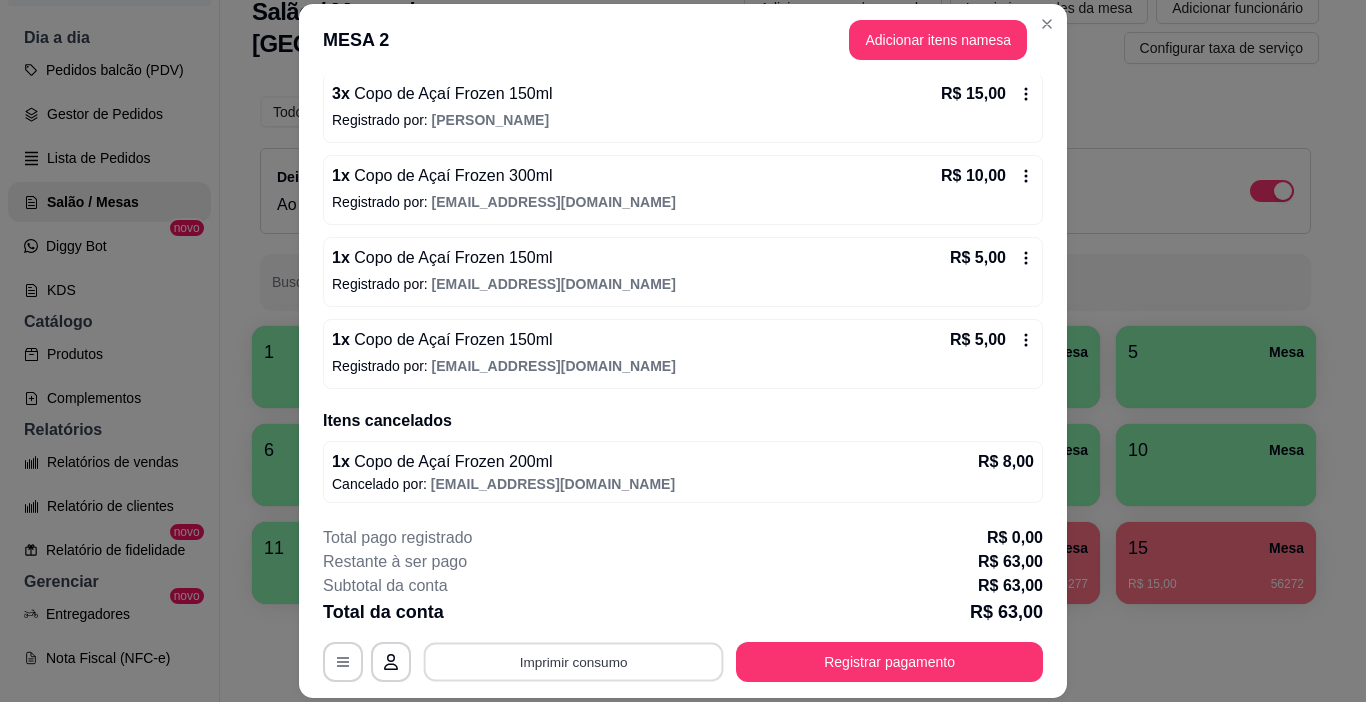 click on "Imprimir consumo" at bounding box center (574, 662) 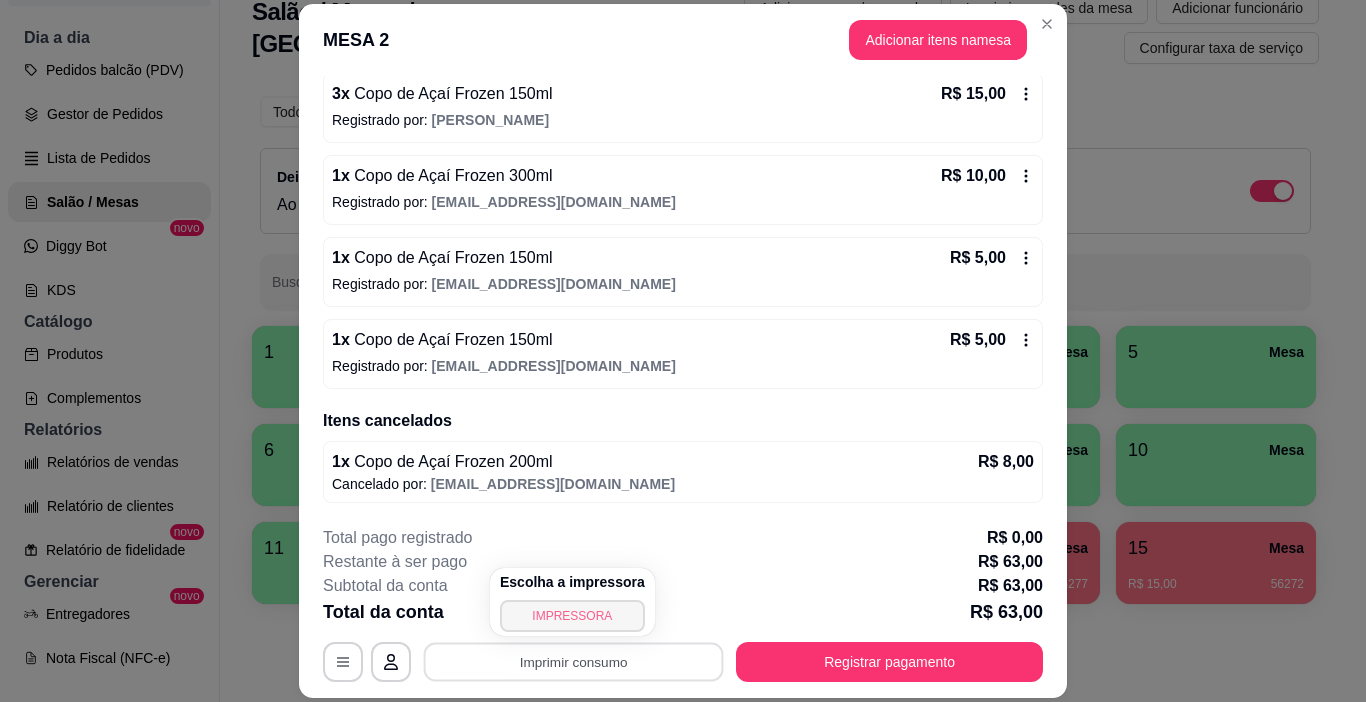 click on "IMPRESSORA" at bounding box center (572, 616) 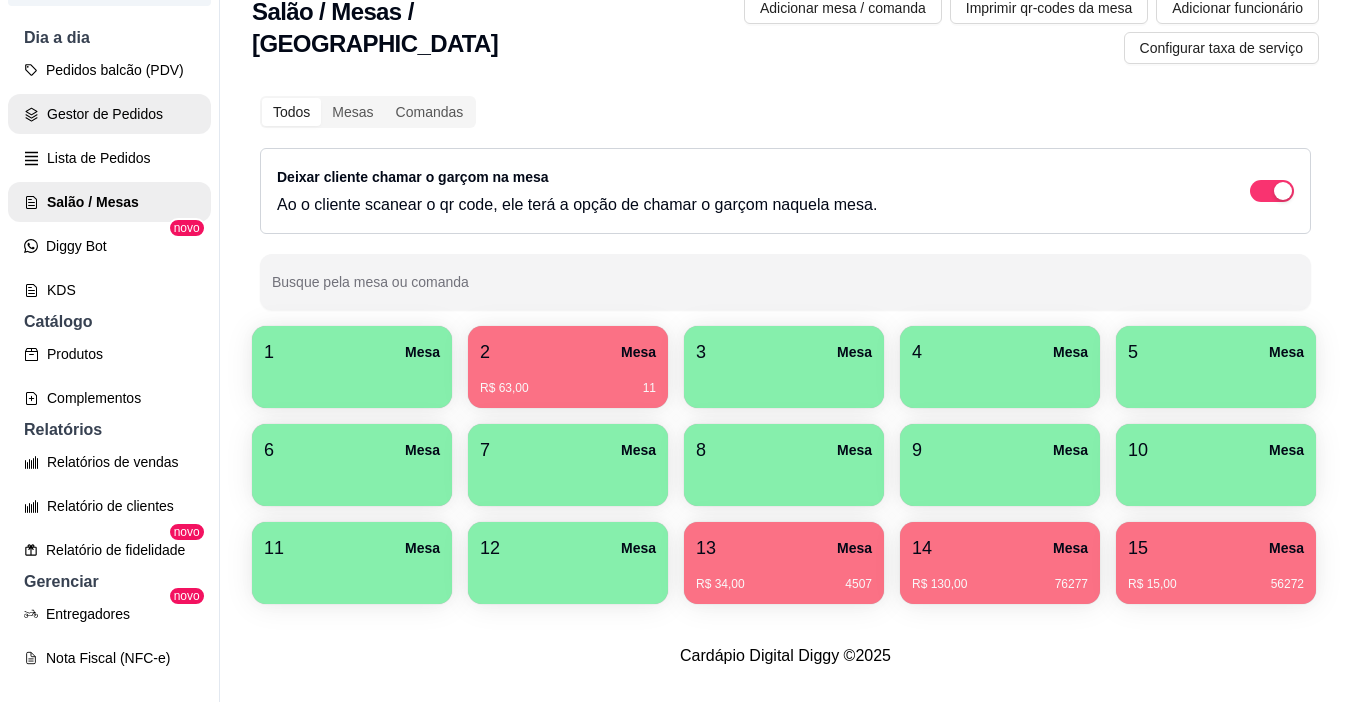 click on "Lista de Pedidos" at bounding box center (109, 158) 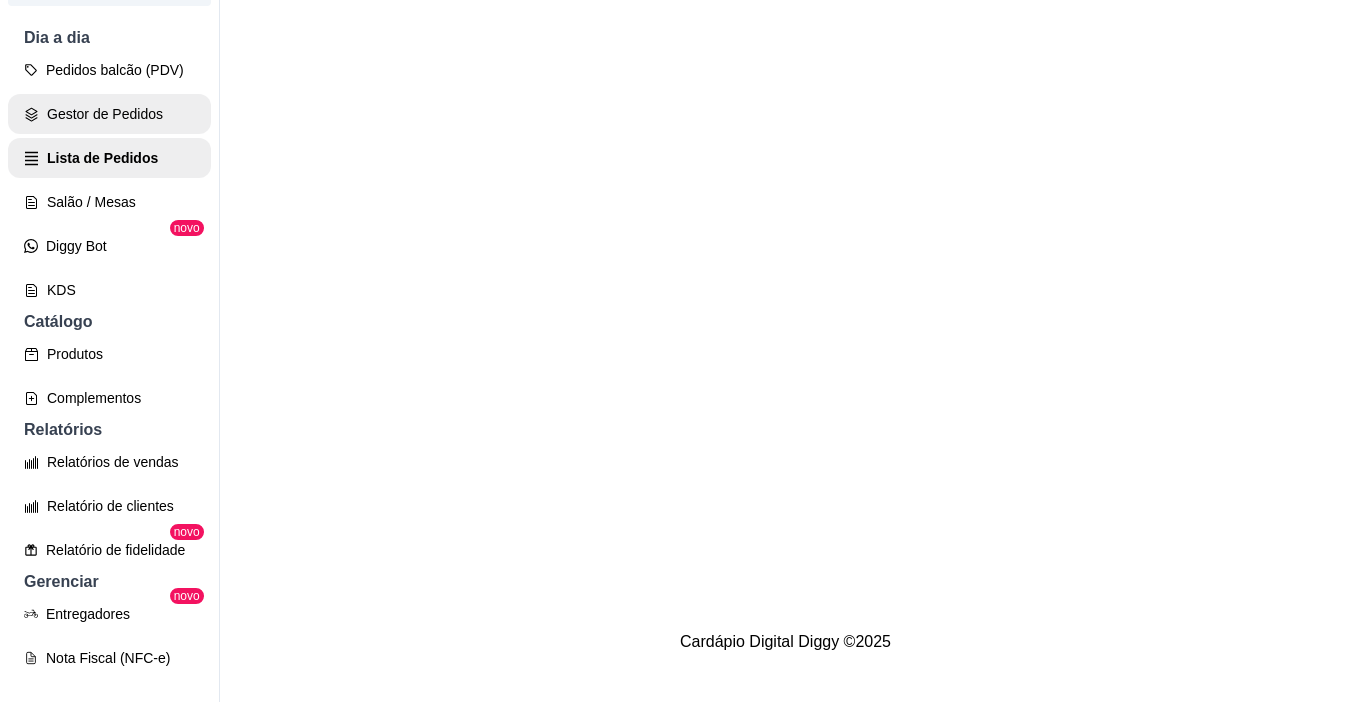 scroll, scrollTop: 0, scrollLeft: 0, axis: both 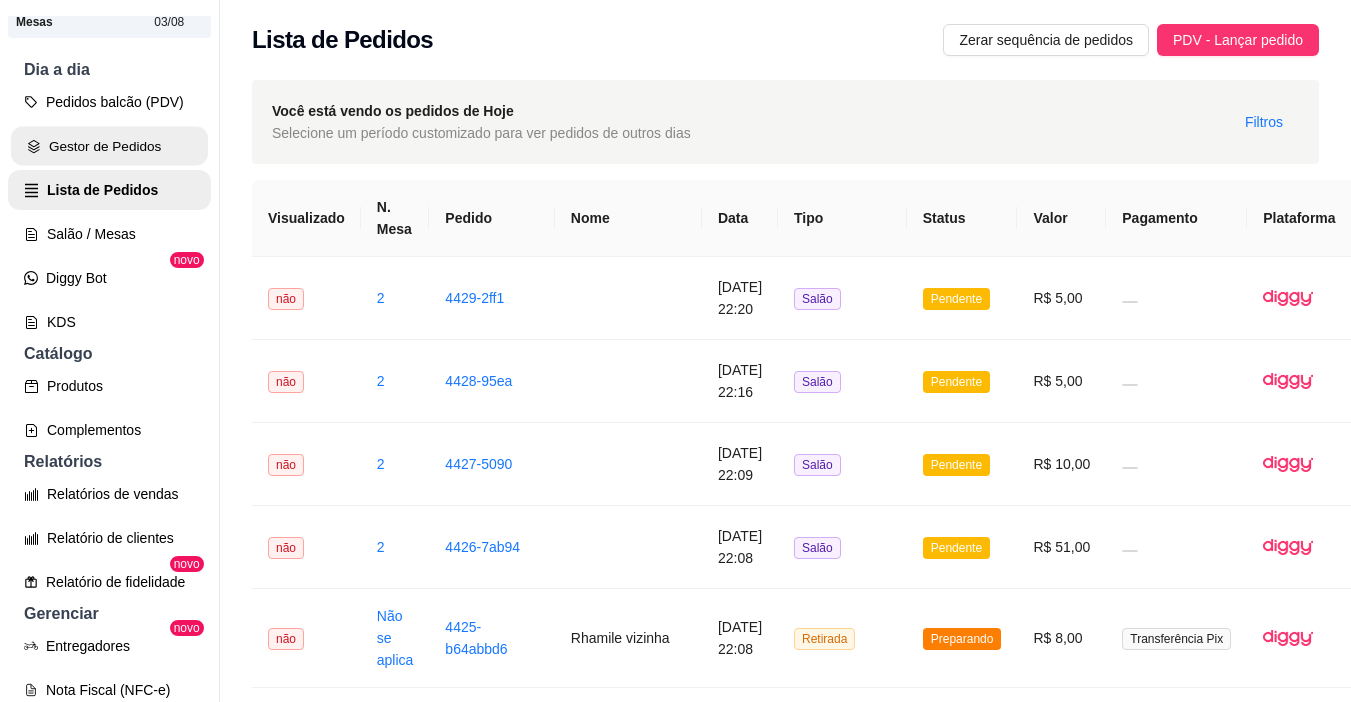 click on "Gestor de Pedidos" at bounding box center (109, 146) 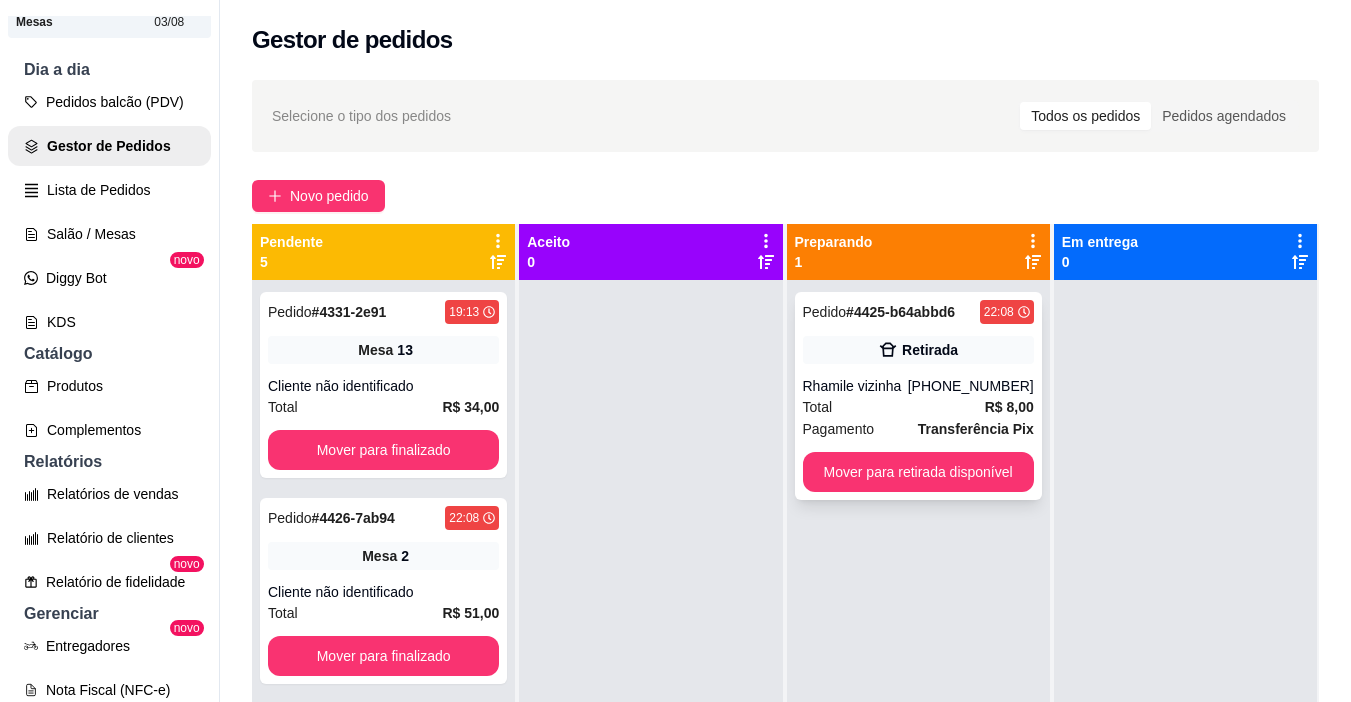 click on "Mover para retirada disponível" at bounding box center (918, 472) 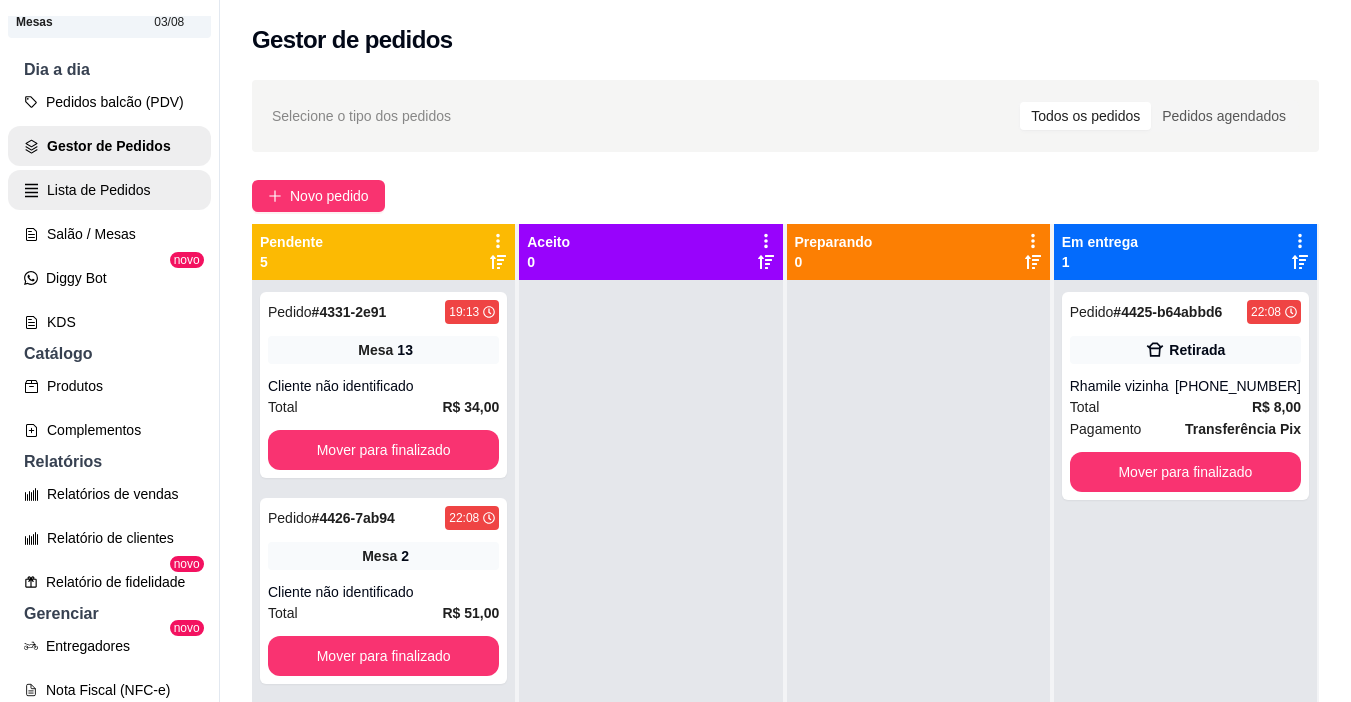 click on "Lista de Pedidos" at bounding box center (109, 190) 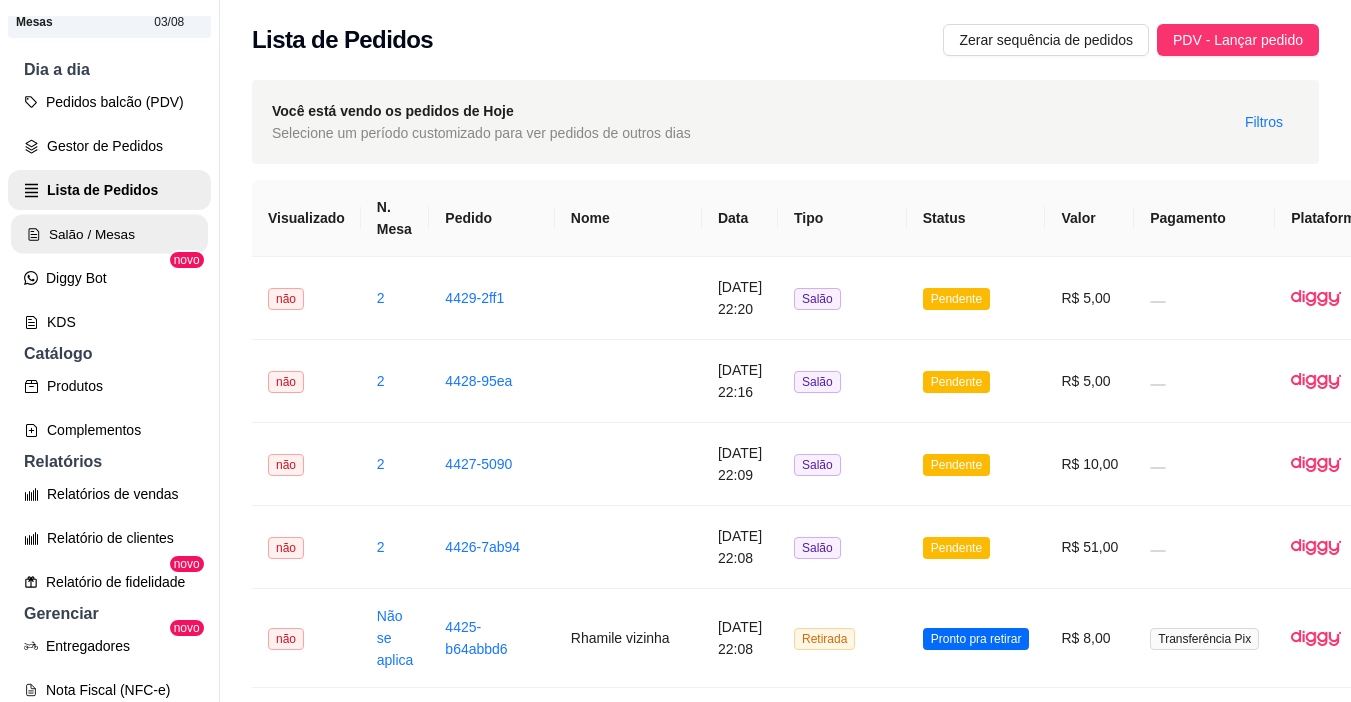 click on "Salão / Mesas" at bounding box center (109, 234) 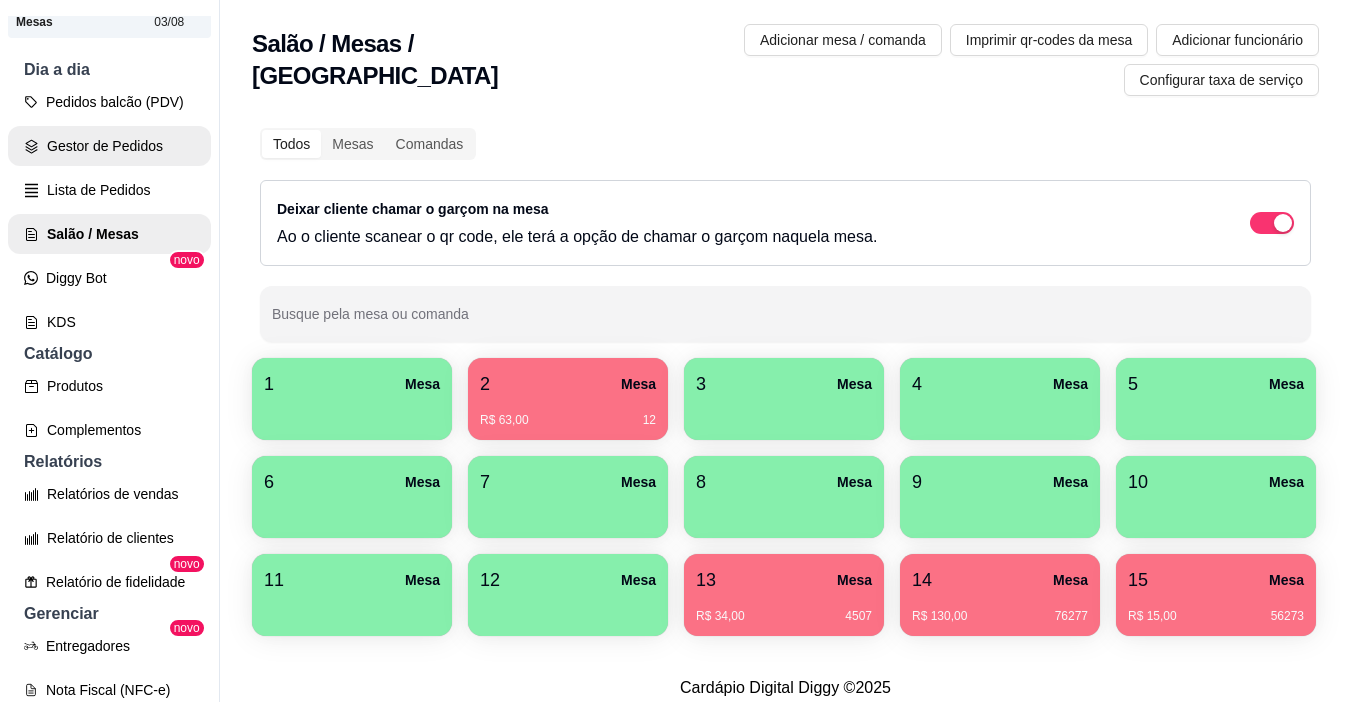 click on "Gestor de Pedidos" at bounding box center (109, 146) 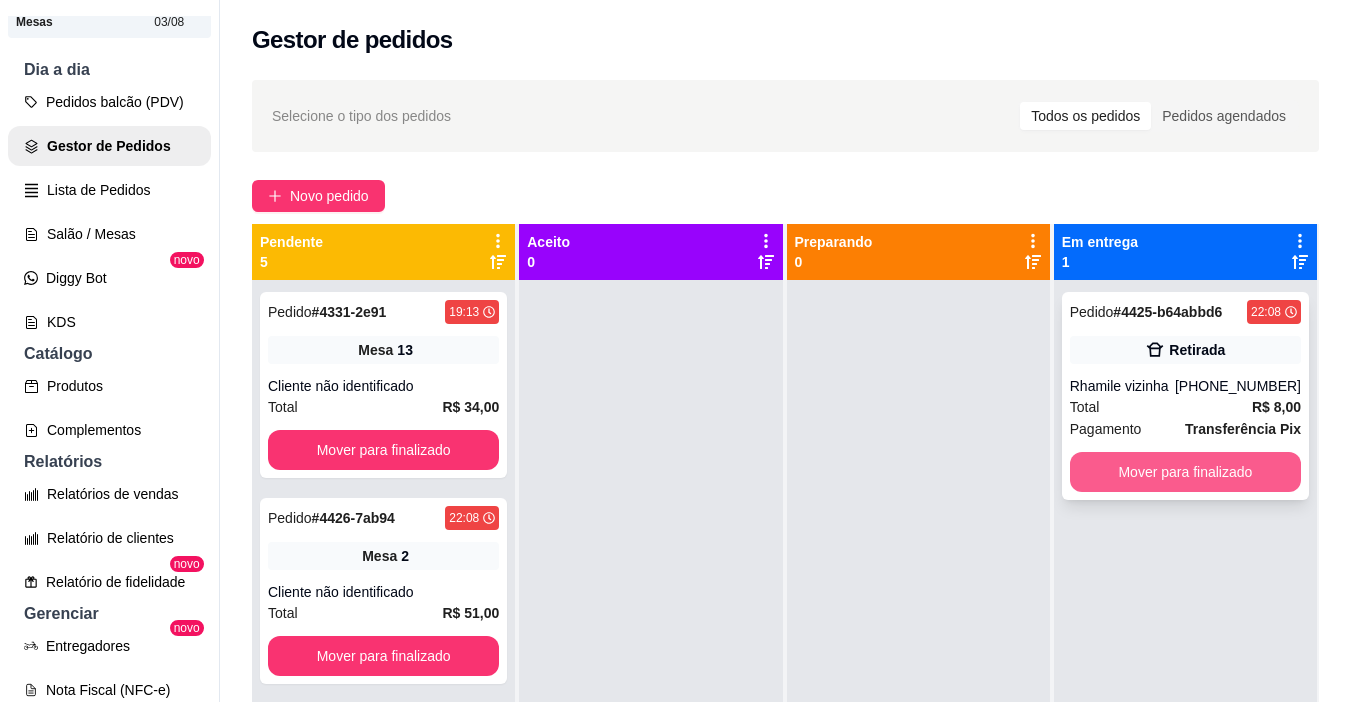 click on "Mover para finalizado" at bounding box center [1185, 472] 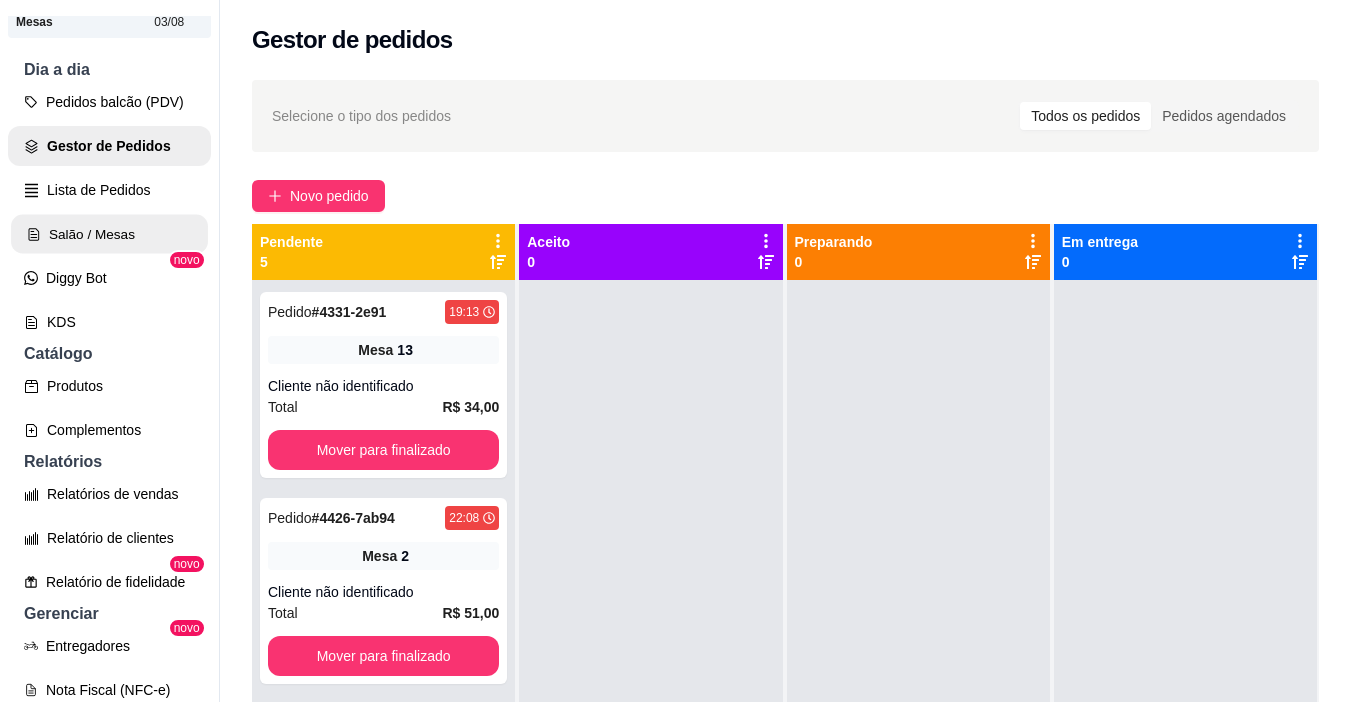 click on "Salão / Mesas" at bounding box center (109, 234) 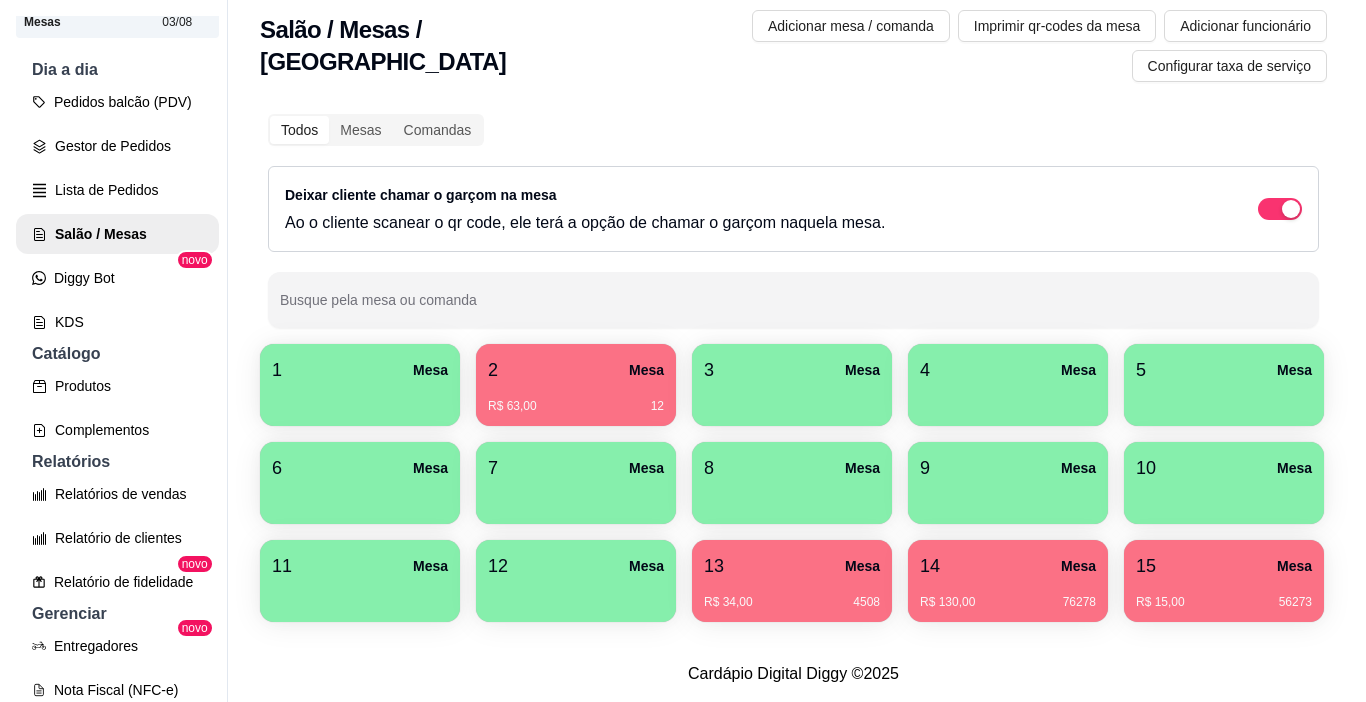 scroll, scrollTop: 127, scrollLeft: 0, axis: vertical 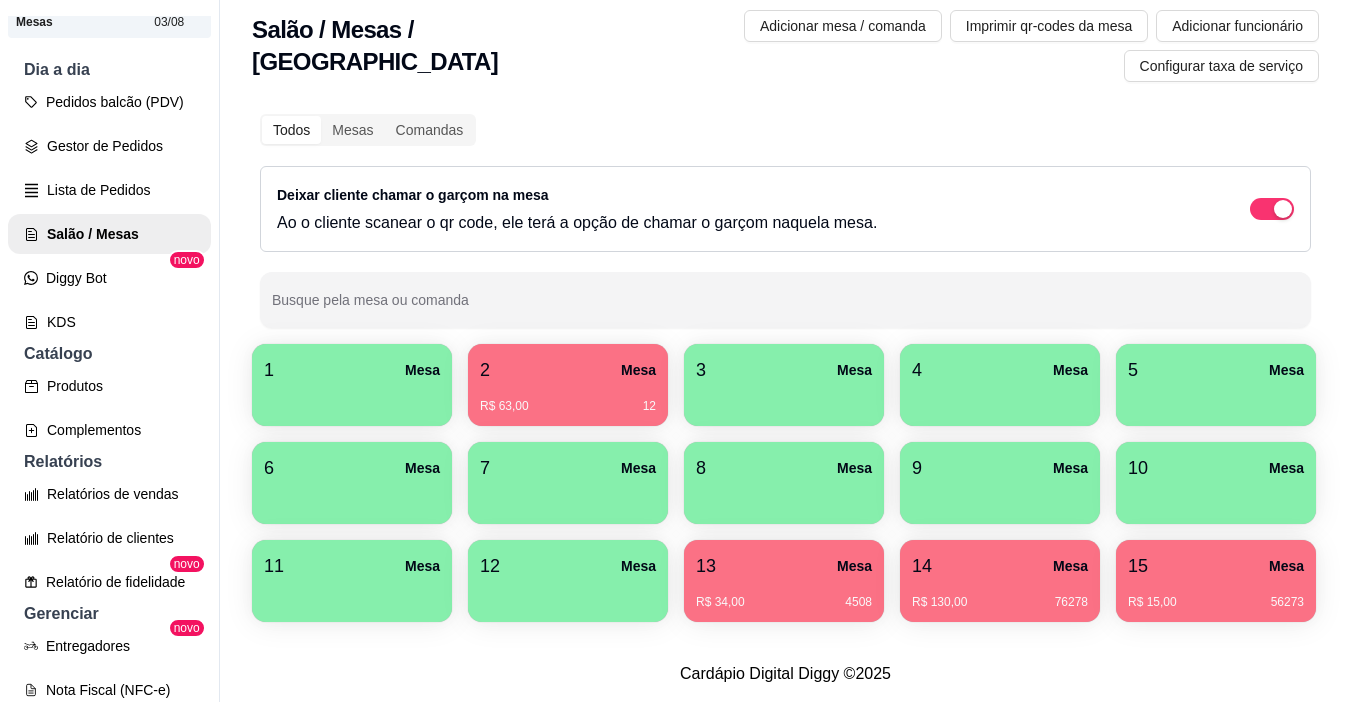 click on "R$ 63,00 12" at bounding box center [568, 406] 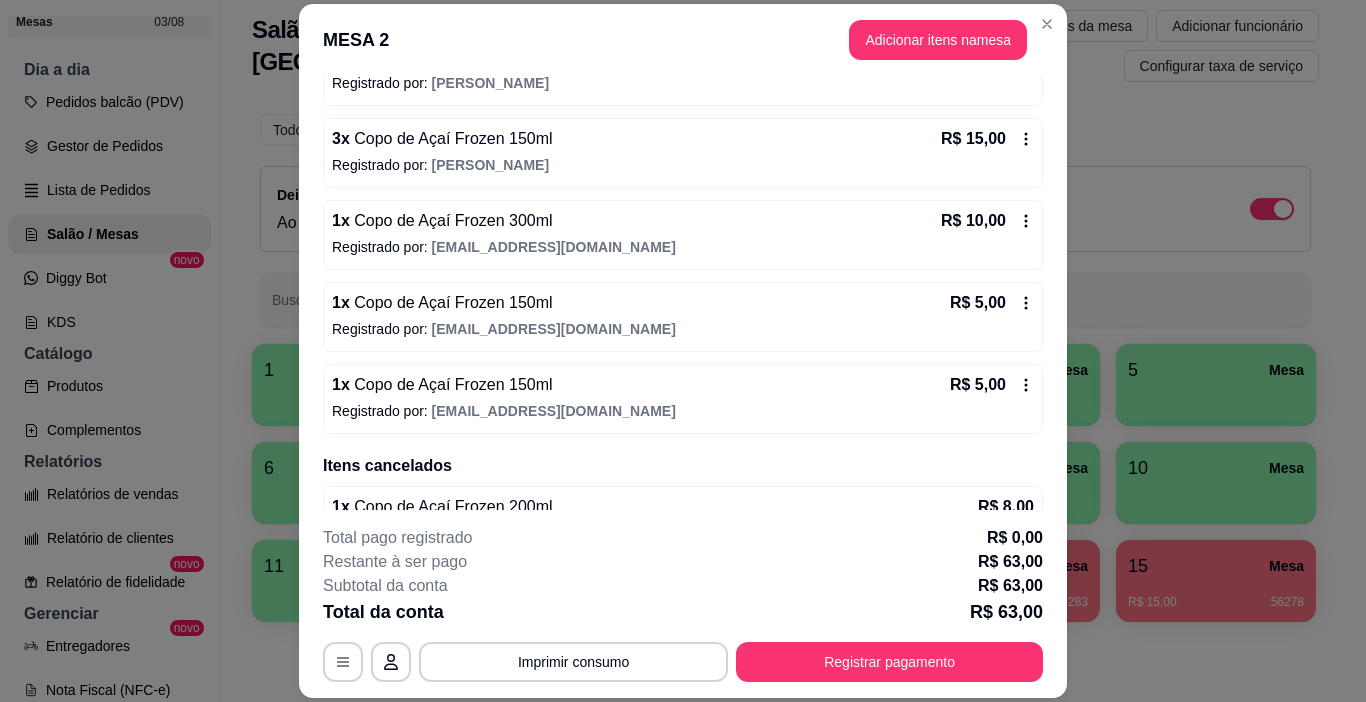 scroll, scrollTop: 274, scrollLeft: 0, axis: vertical 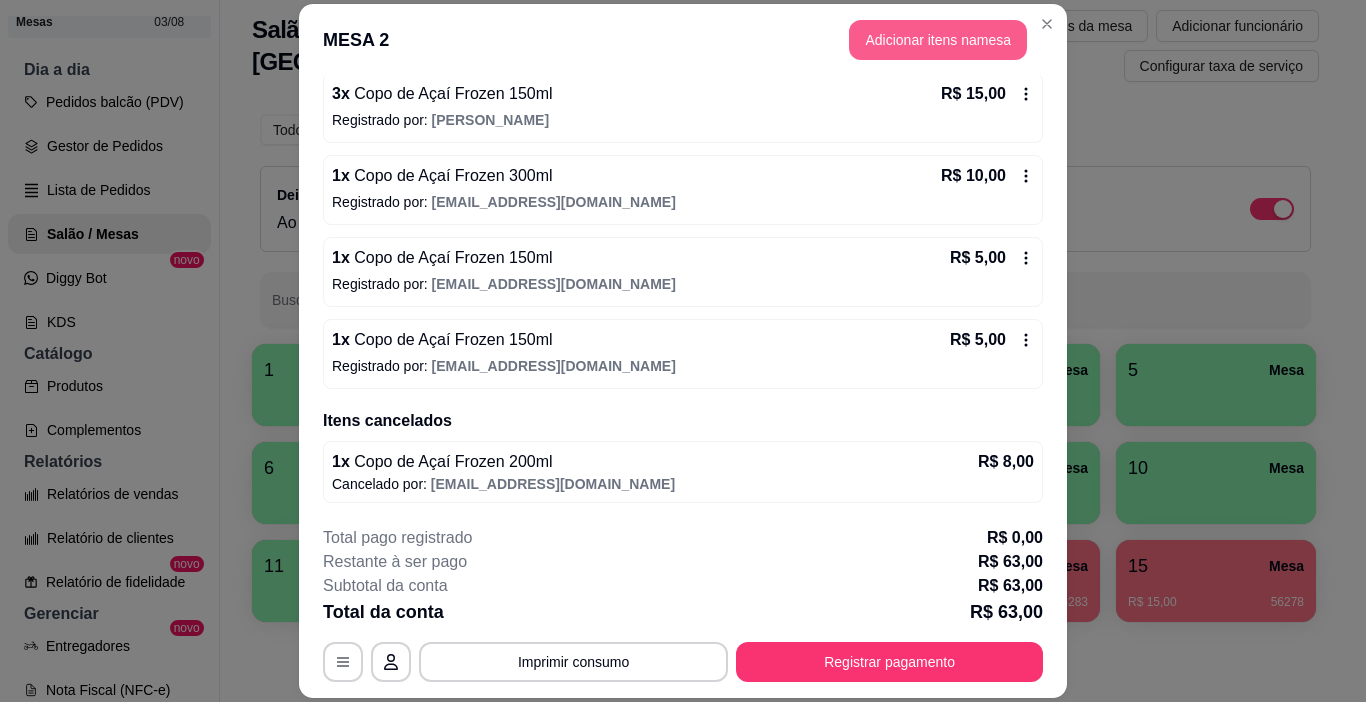 click on "Adicionar itens na  mesa" at bounding box center (938, 40) 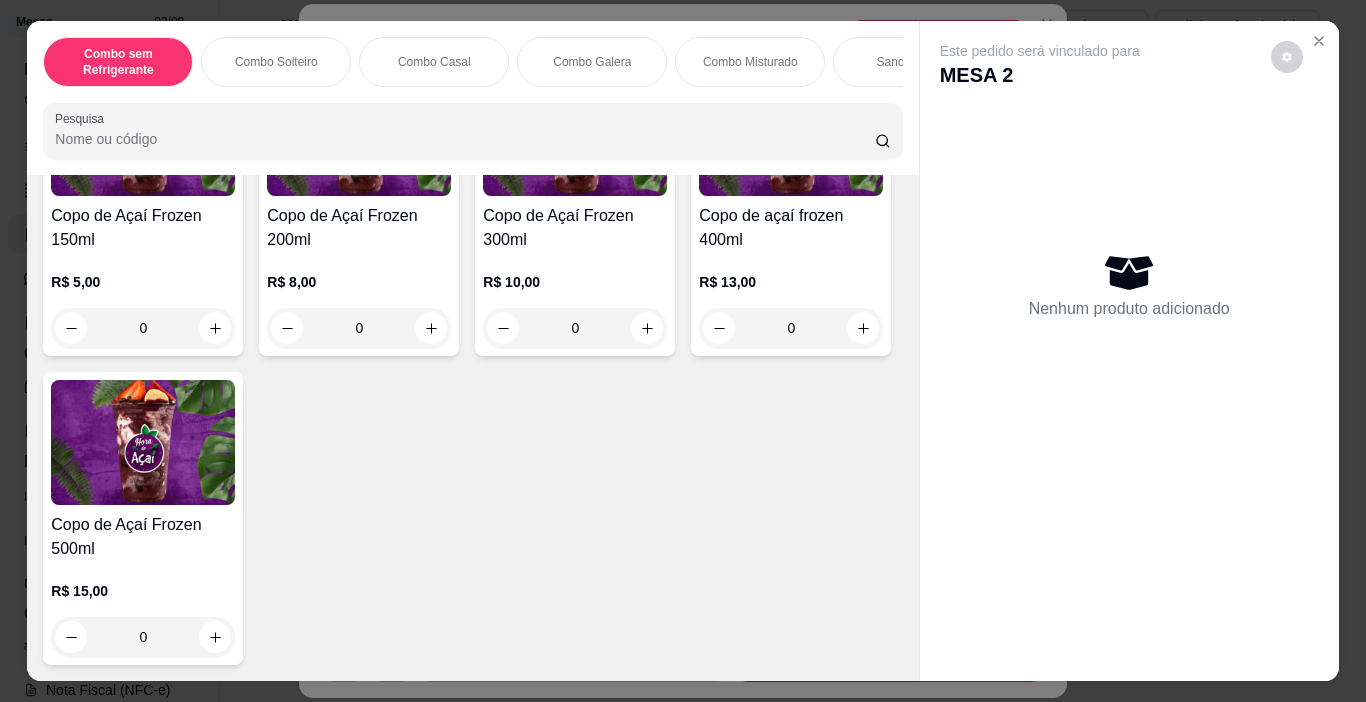 scroll, scrollTop: 4800, scrollLeft: 0, axis: vertical 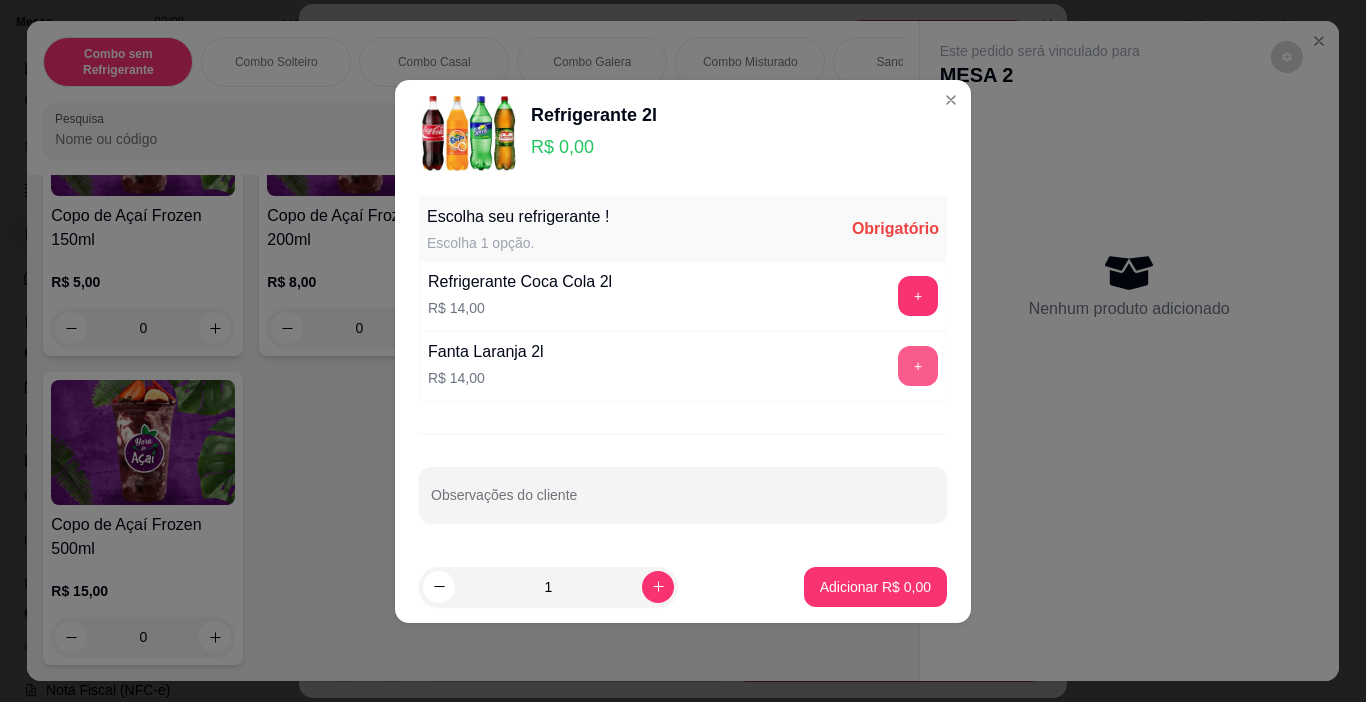 click on "+" at bounding box center (918, 366) 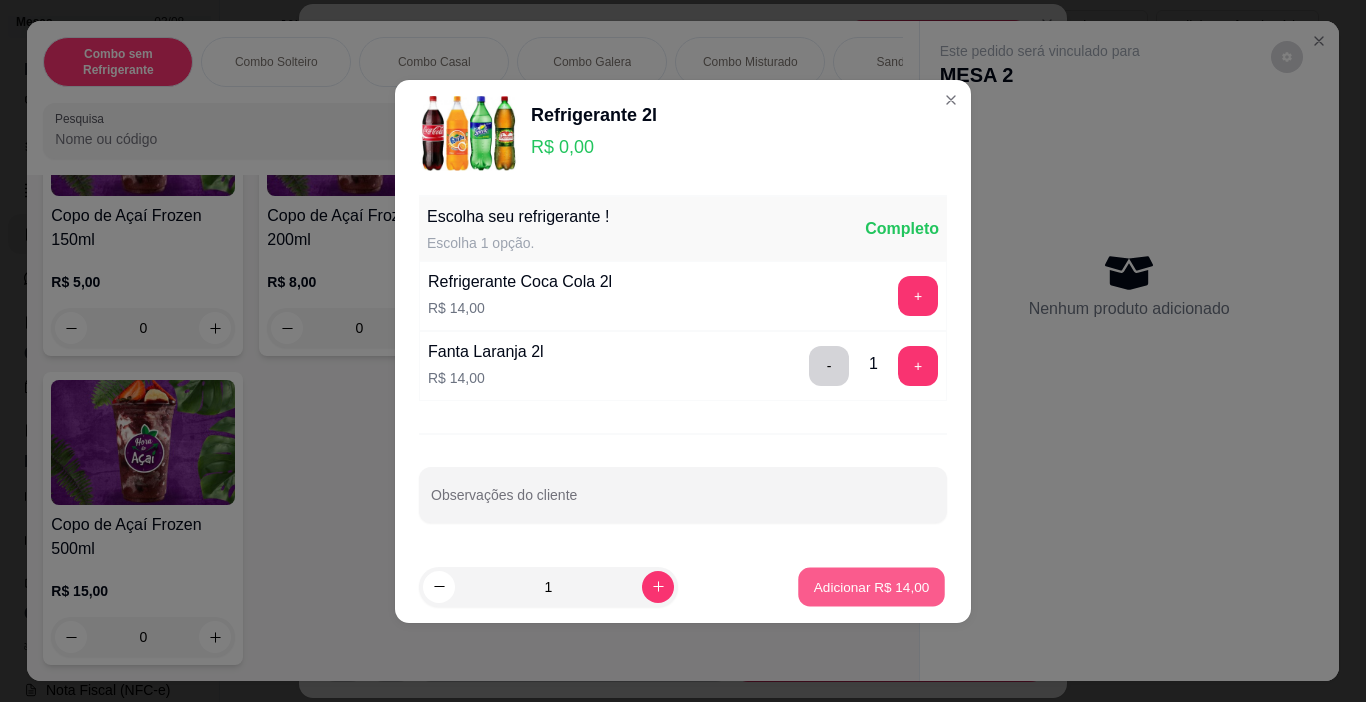 click on "Adicionar   R$ 14,00" at bounding box center (872, 586) 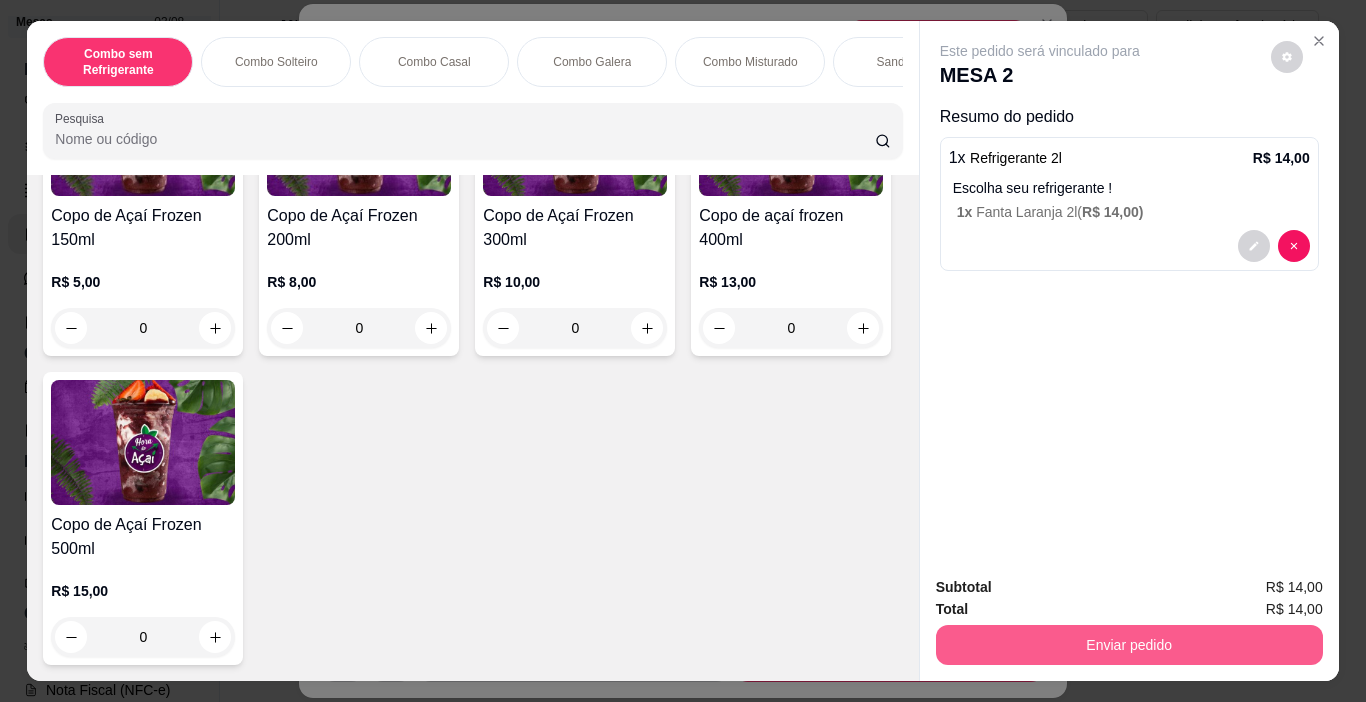 click on "Enviar pedido" at bounding box center [1129, 645] 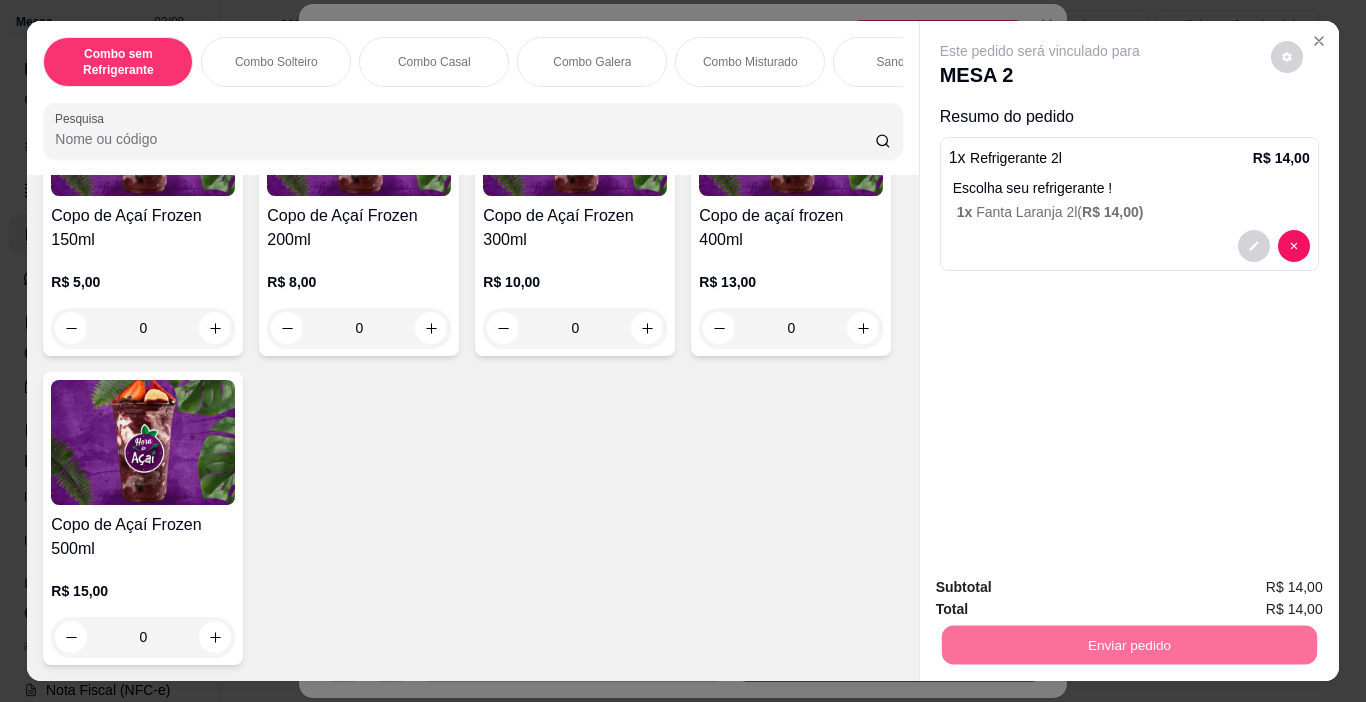 click on "Não registrar e enviar pedido" at bounding box center (1063, 587) 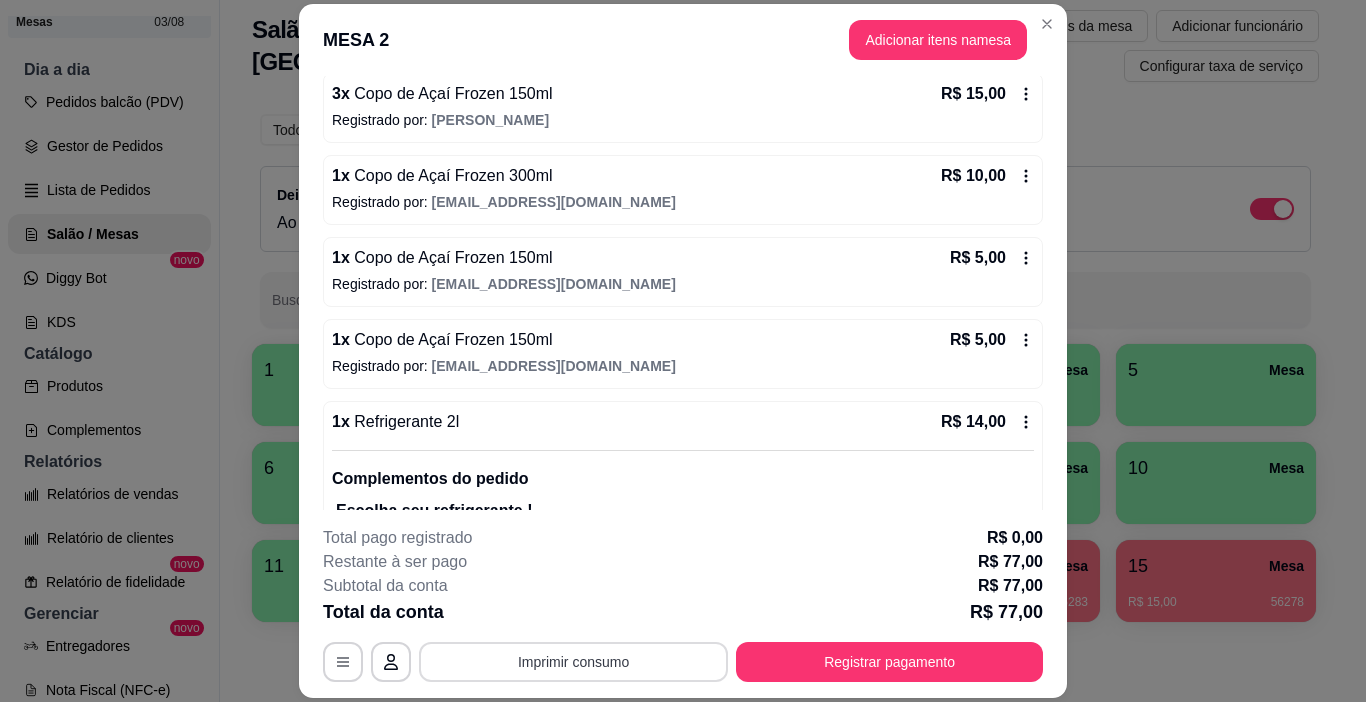 click on "Imprimir consumo" at bounding box center [573, 662] 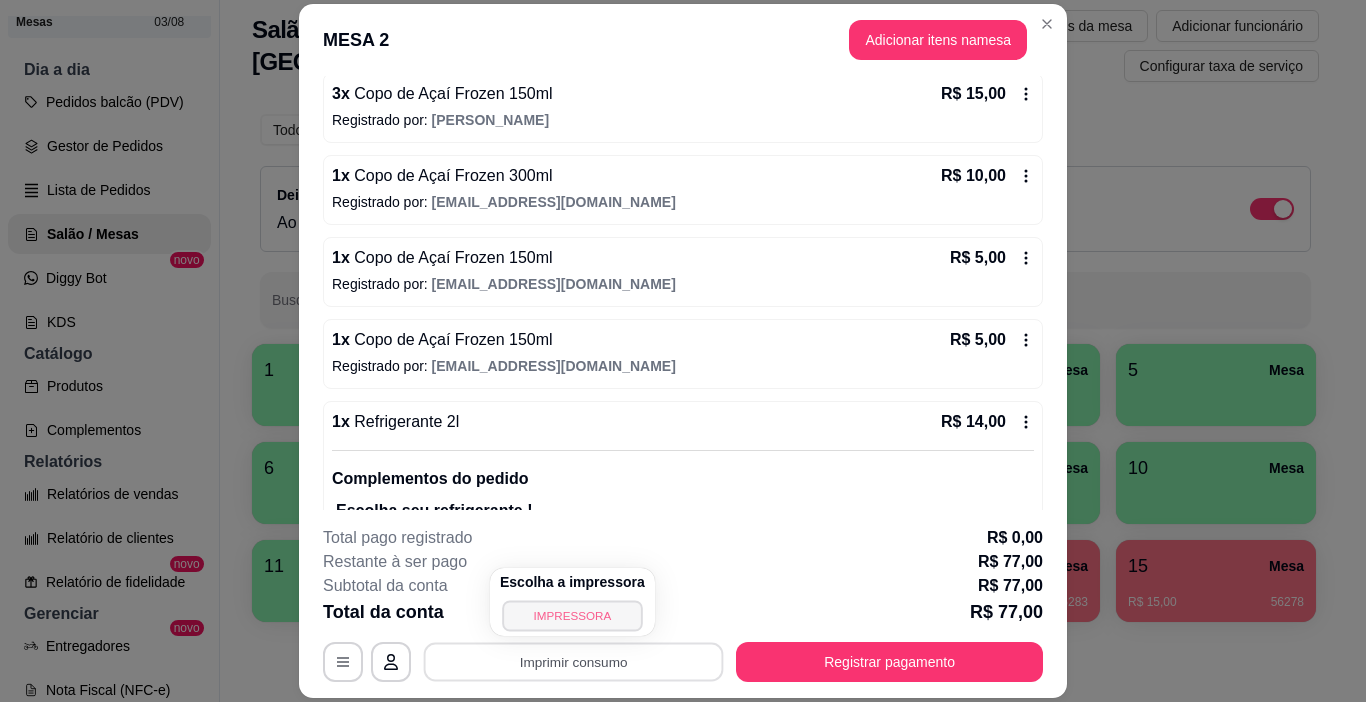 click on "IMPRESSORA" at bounding box center (572, 615) 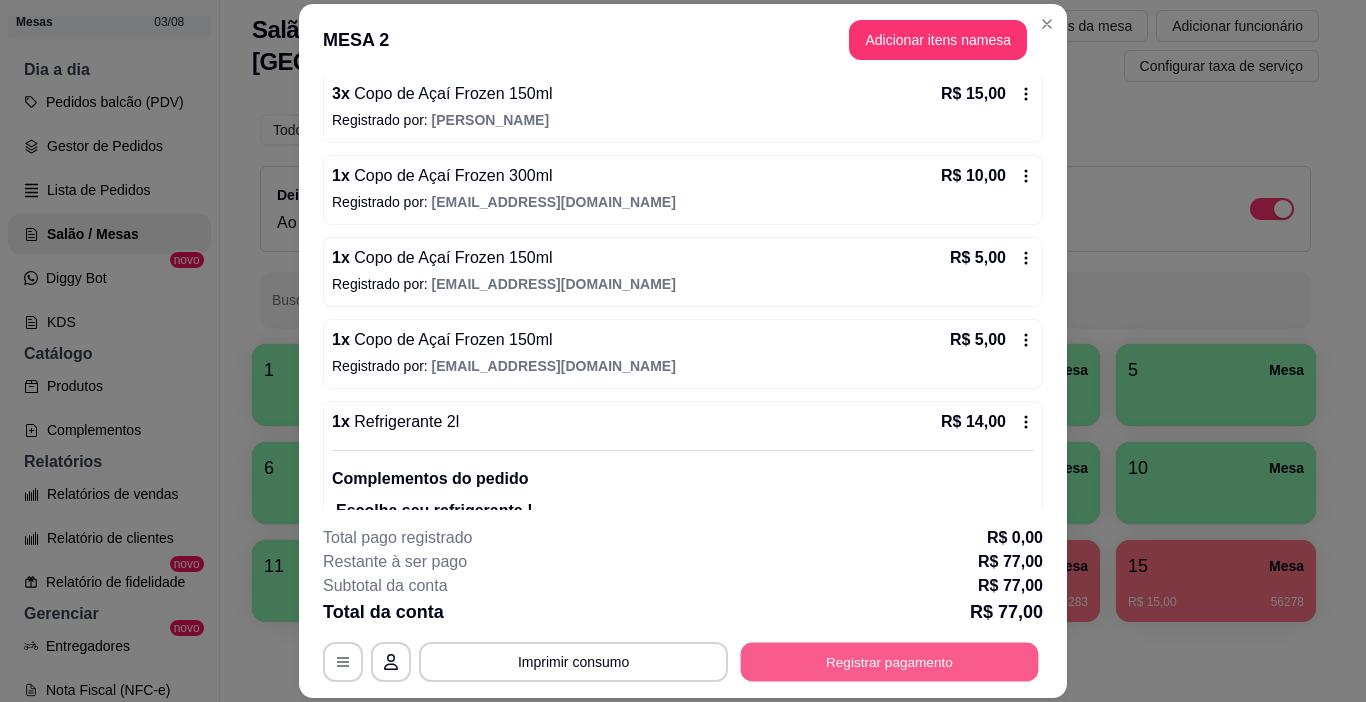 click on "Registrar pagamento" at bounding box center (890, 662) 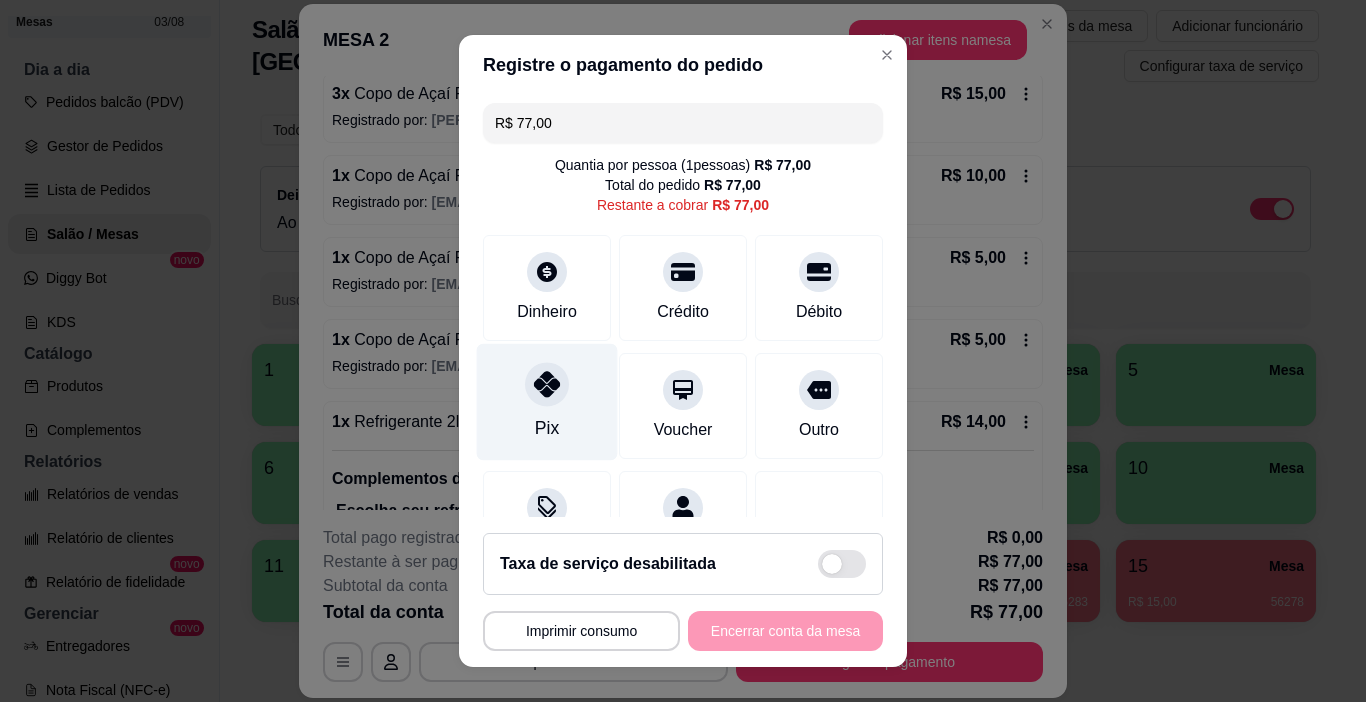 click on "Pix" at bounding box center (547, 402) 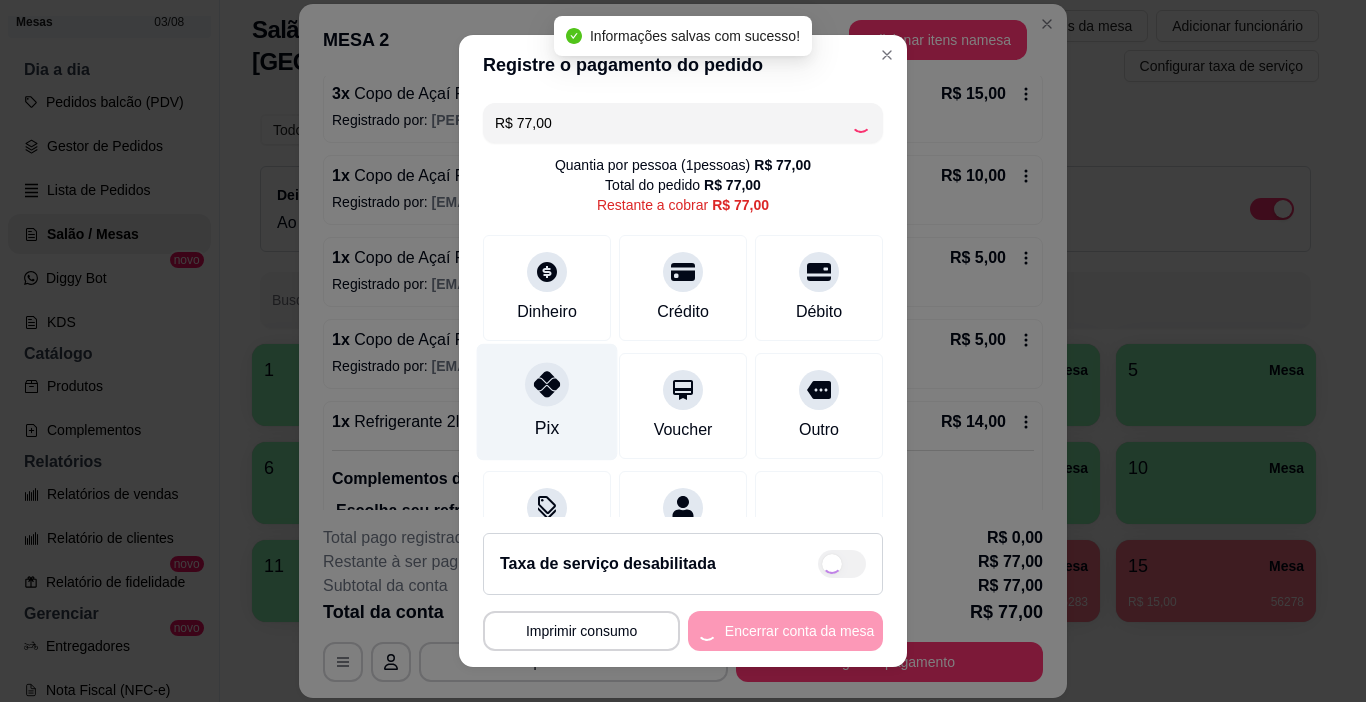 type on "R$ 0,00" 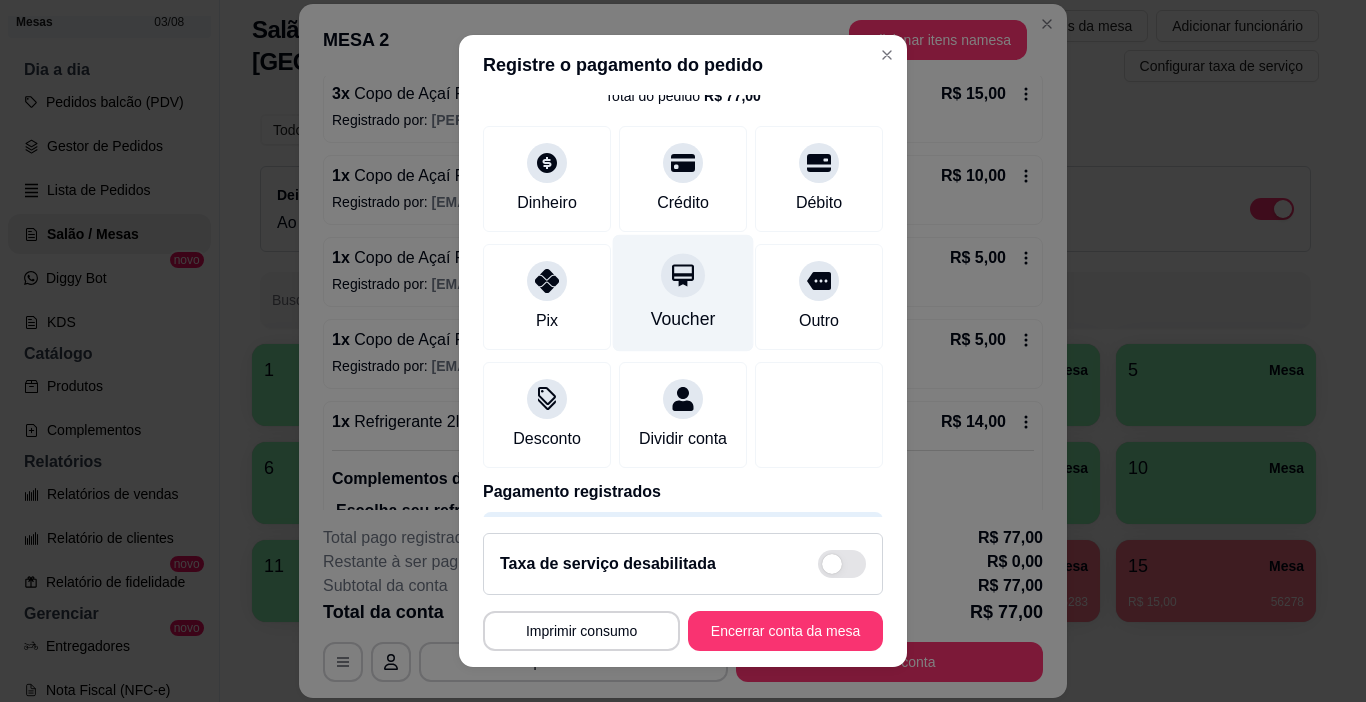 scroll, scrollTop: 176, scrollLeft: 0, axis: vertical 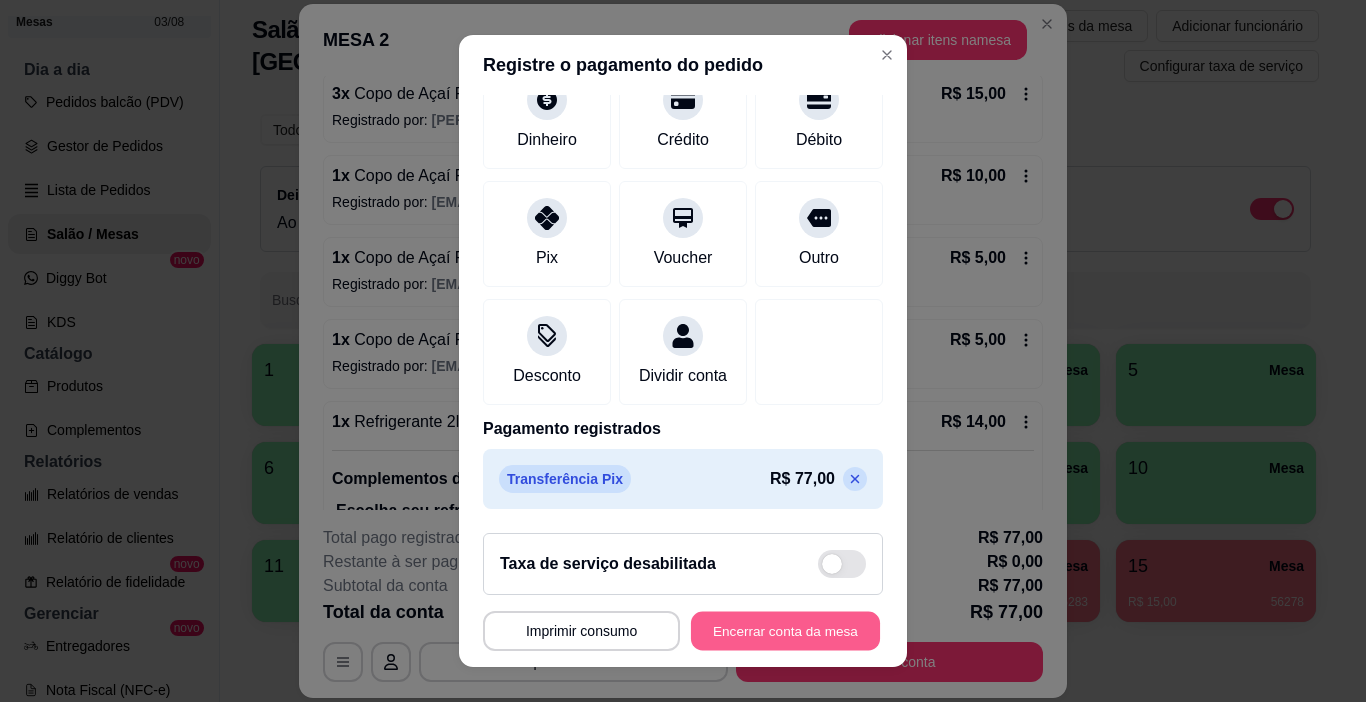 click on "Encerrar conta da mesa" at bounding box center [785, 631] 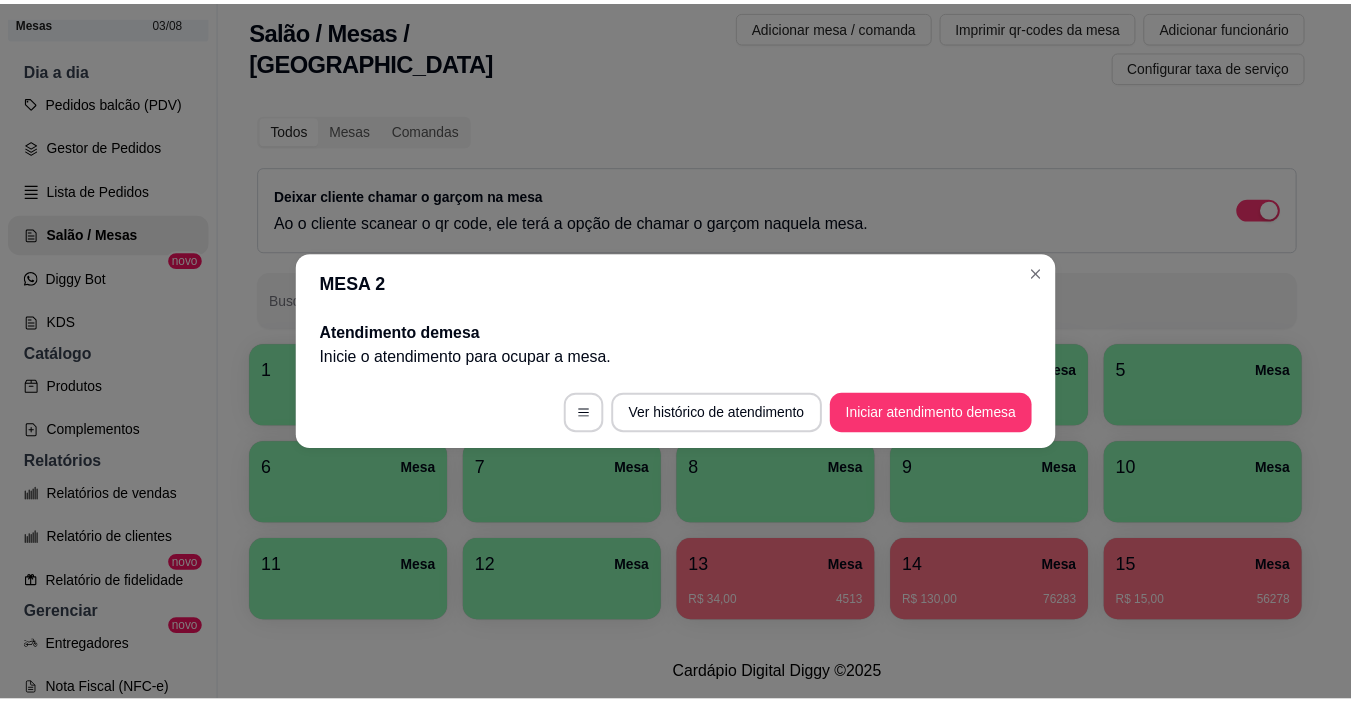 scroll, scrollTop: 0, scrollLeft: 0, axis: both 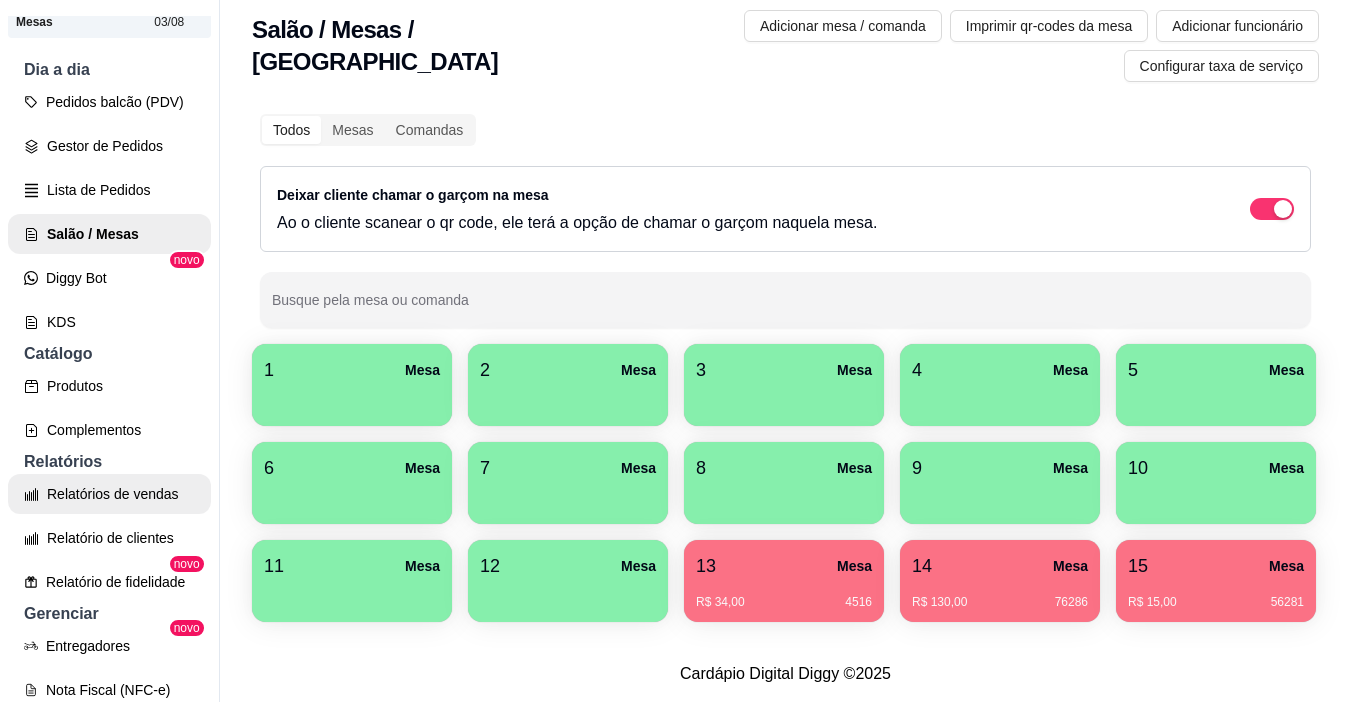 click on "Relatórios de vendas" at bounding box center (109, 494) 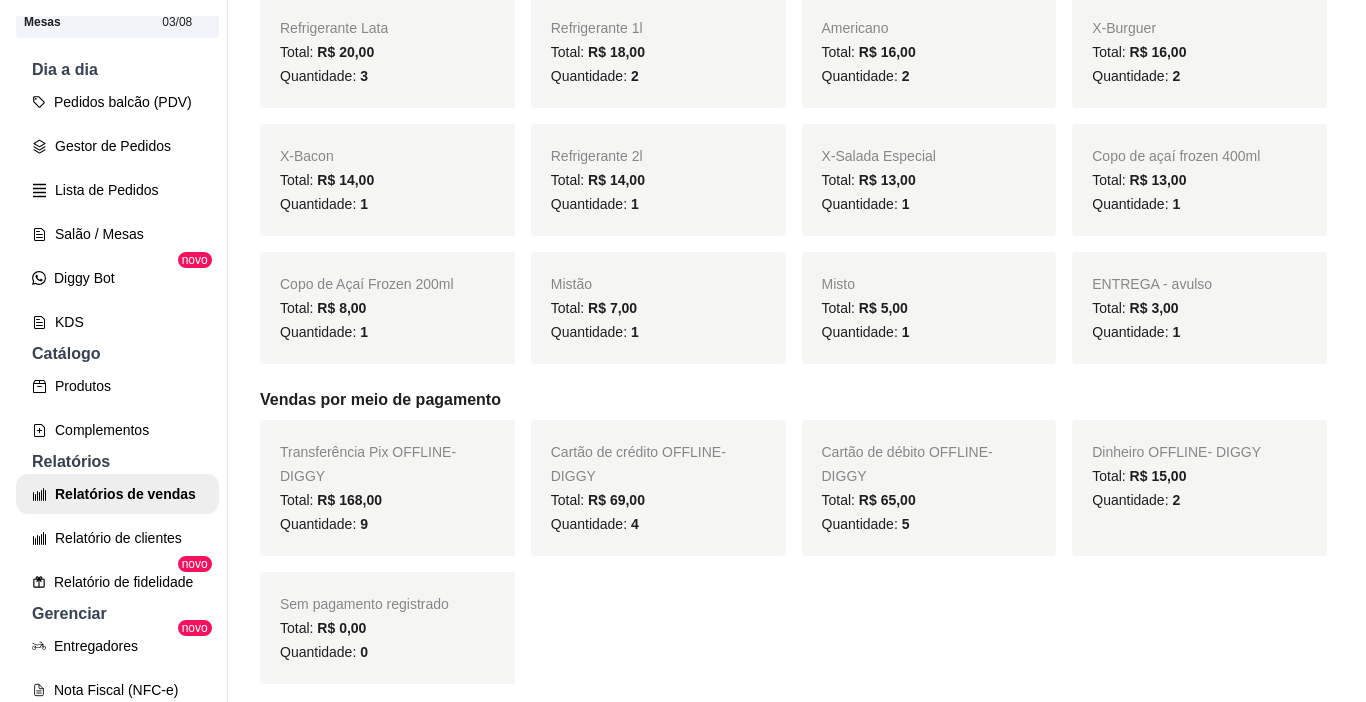 scroll, scrollTop: 1200, scrollLeft: 0, axis: vertical 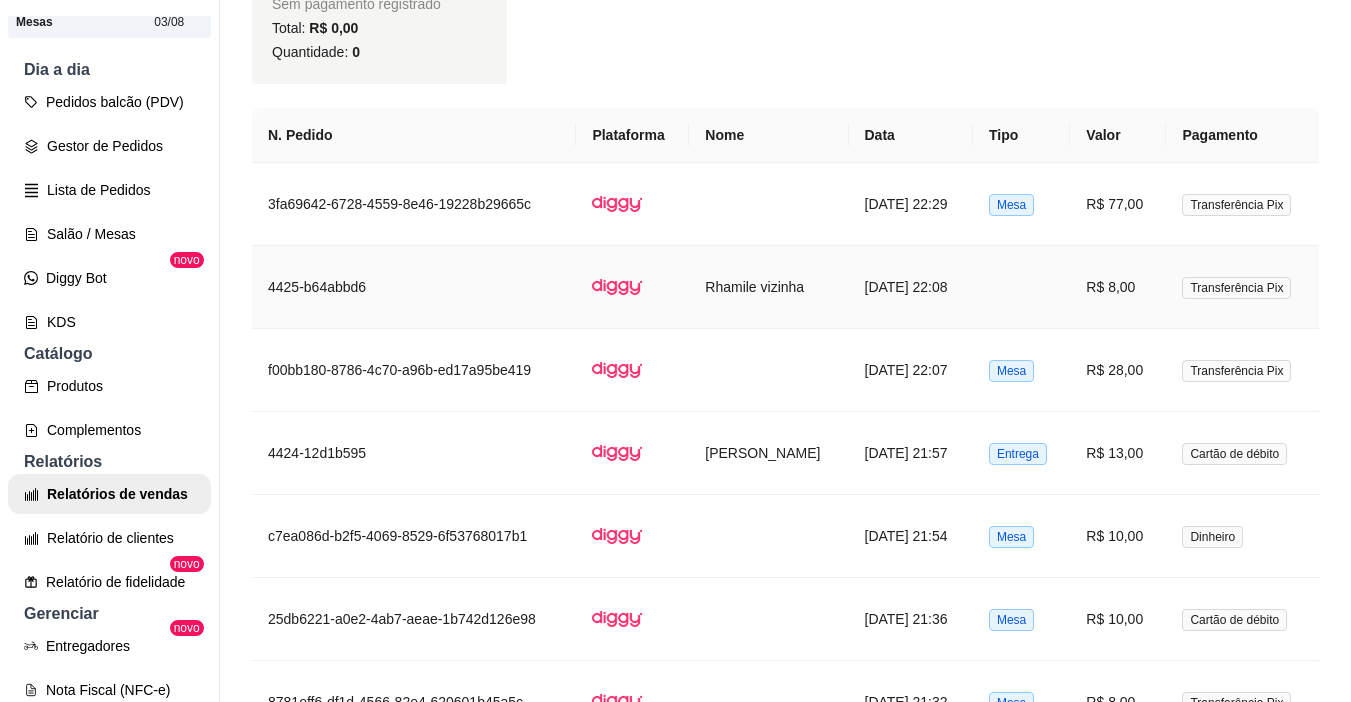 click on "R$ 8,00" at bounding box center (1118, 287) 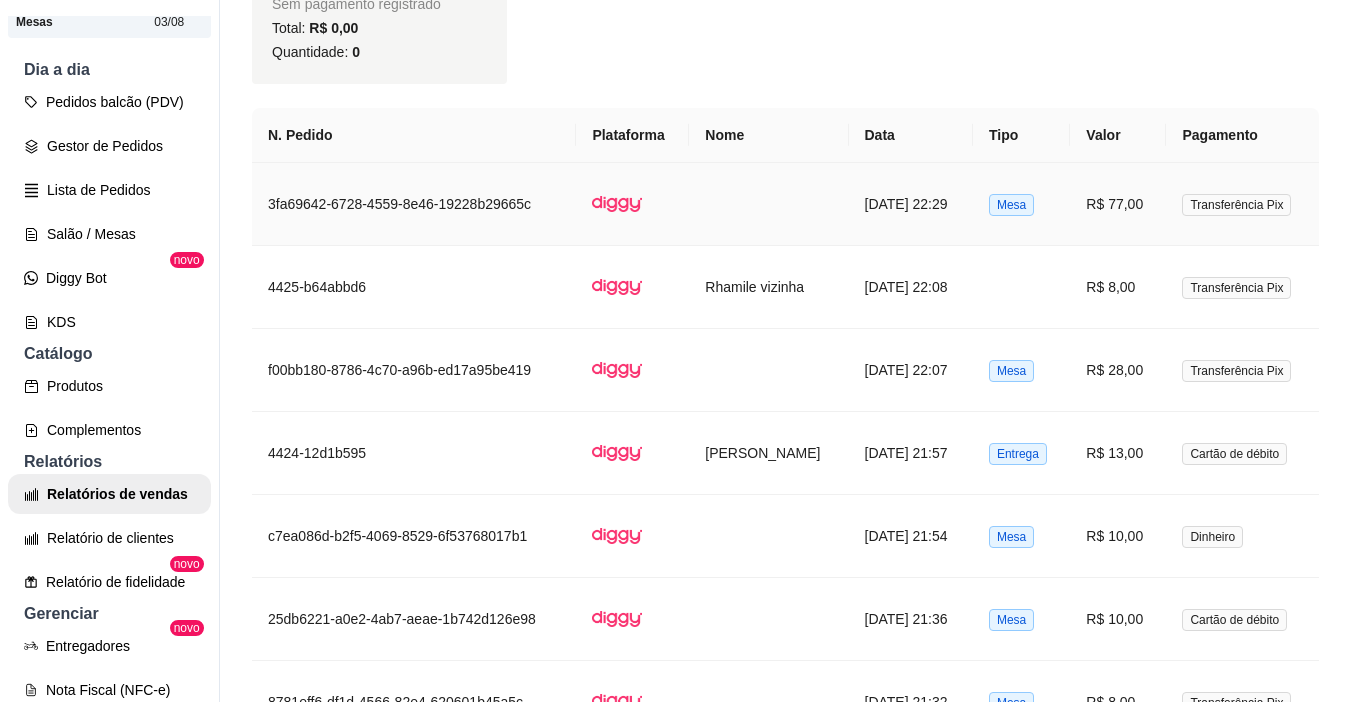 click on "R$ 77,00" at bounding box center (1118, 204) 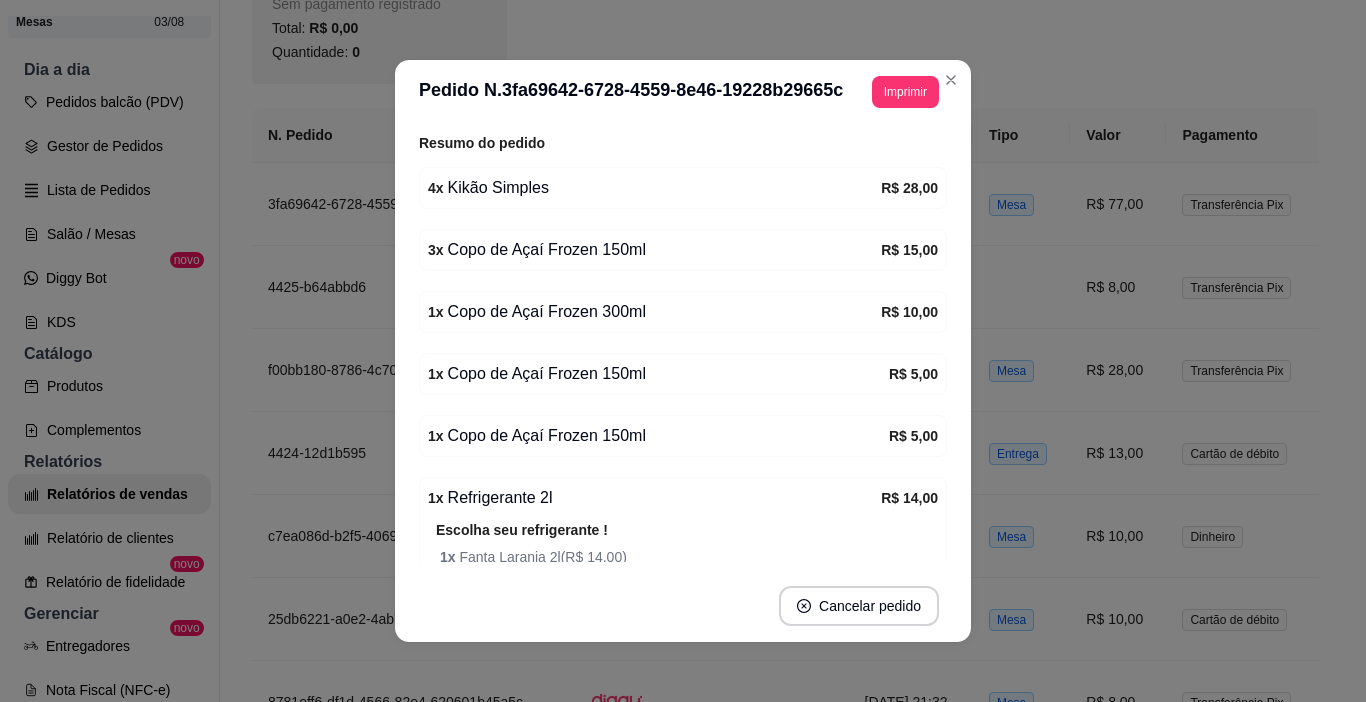 scroll, scrollTop: 537, scrollLeft: 0, axis: vertical 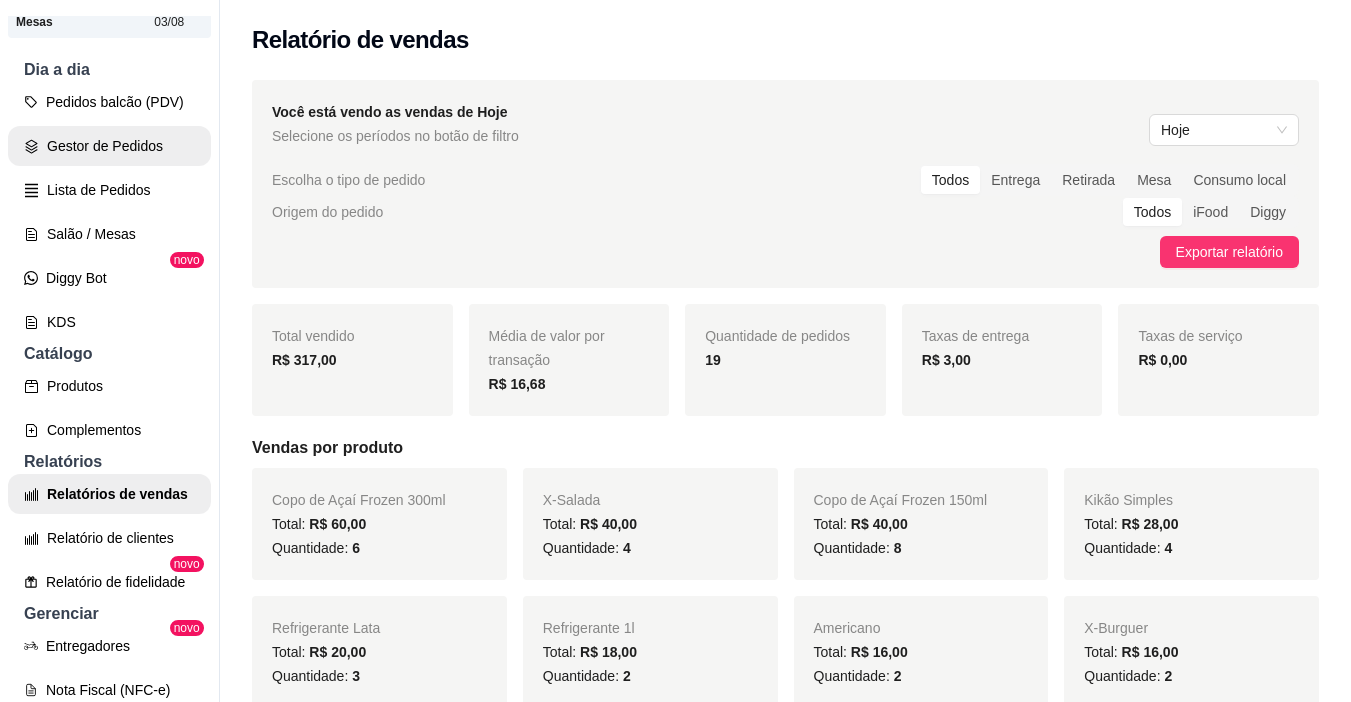 click on "Gestor de Pedidos" at bounding box center (109, 146) 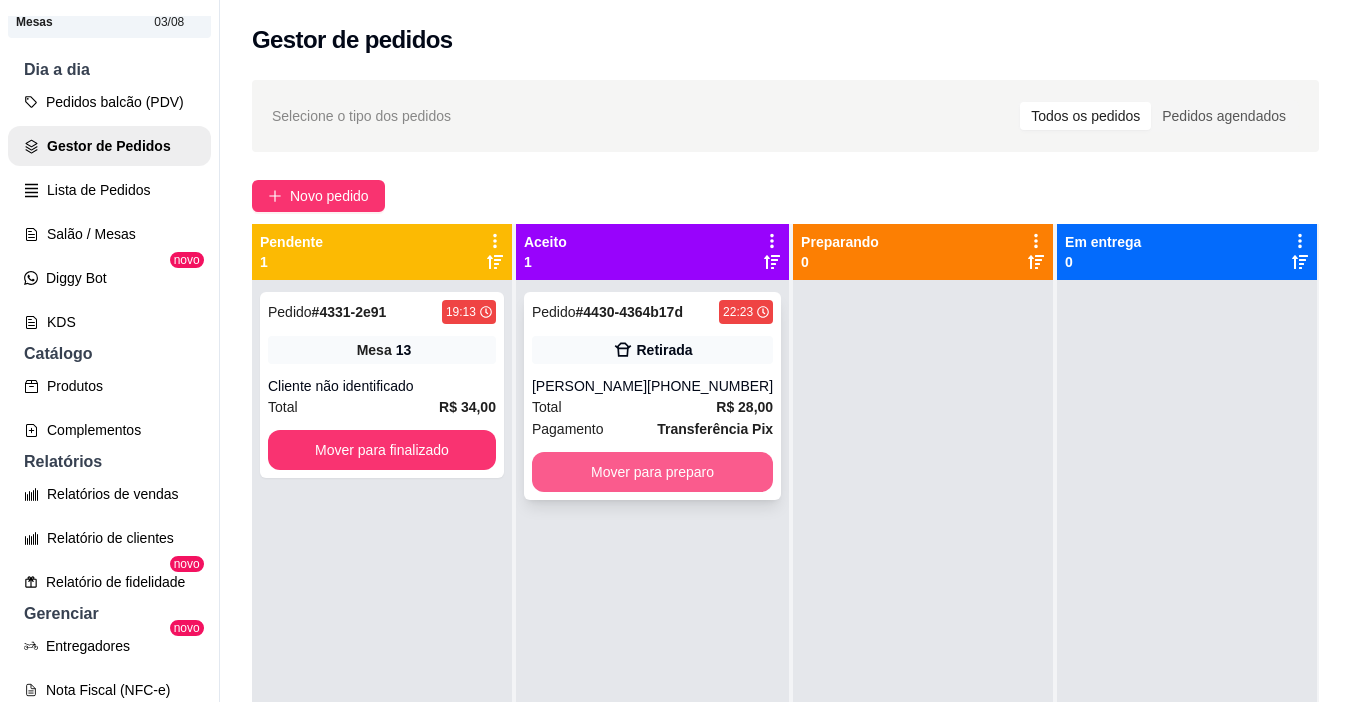 click on "Mover para preparo" at bounding box center (652, 472) 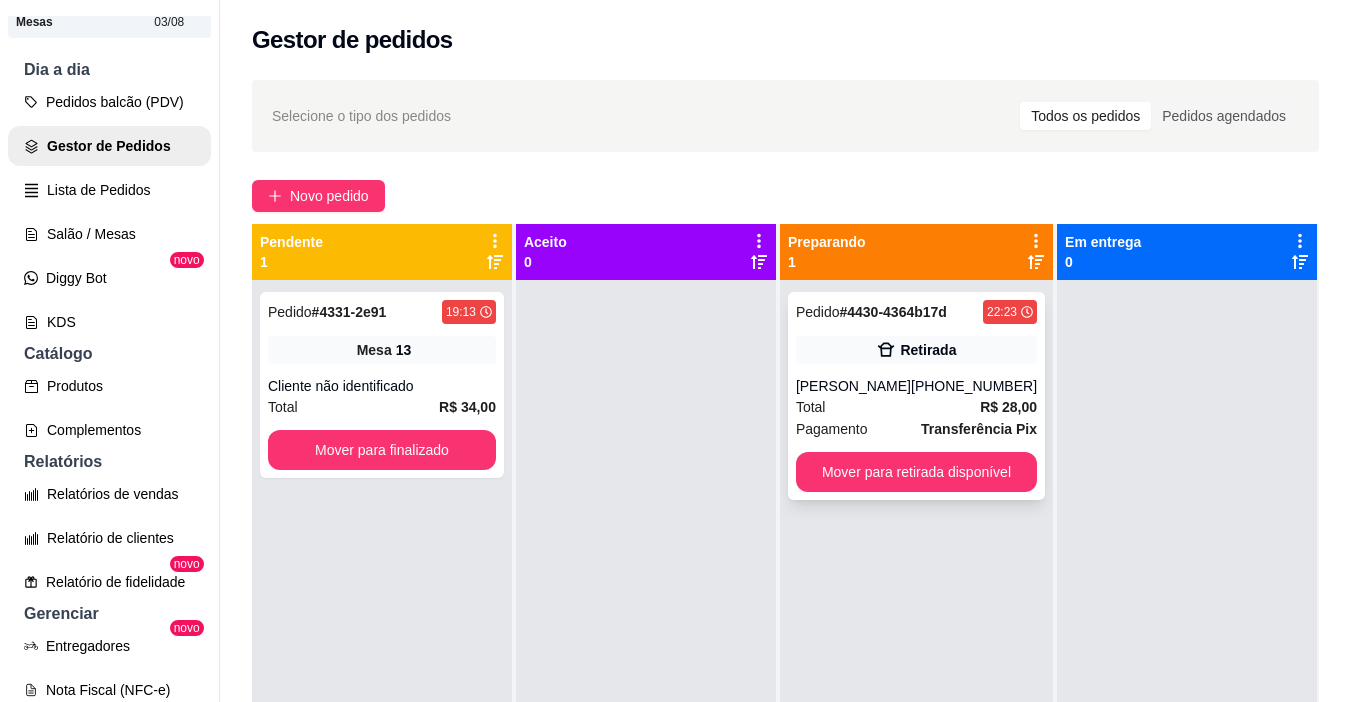 click on "Pedido  # 4430-4364b17d 22:23 Retirada Andre  (92) 98839-5236 Total R$ 28,00 Pagamento Transferência Pix Mover para retirada disponível" at bounding box center [916, 396] 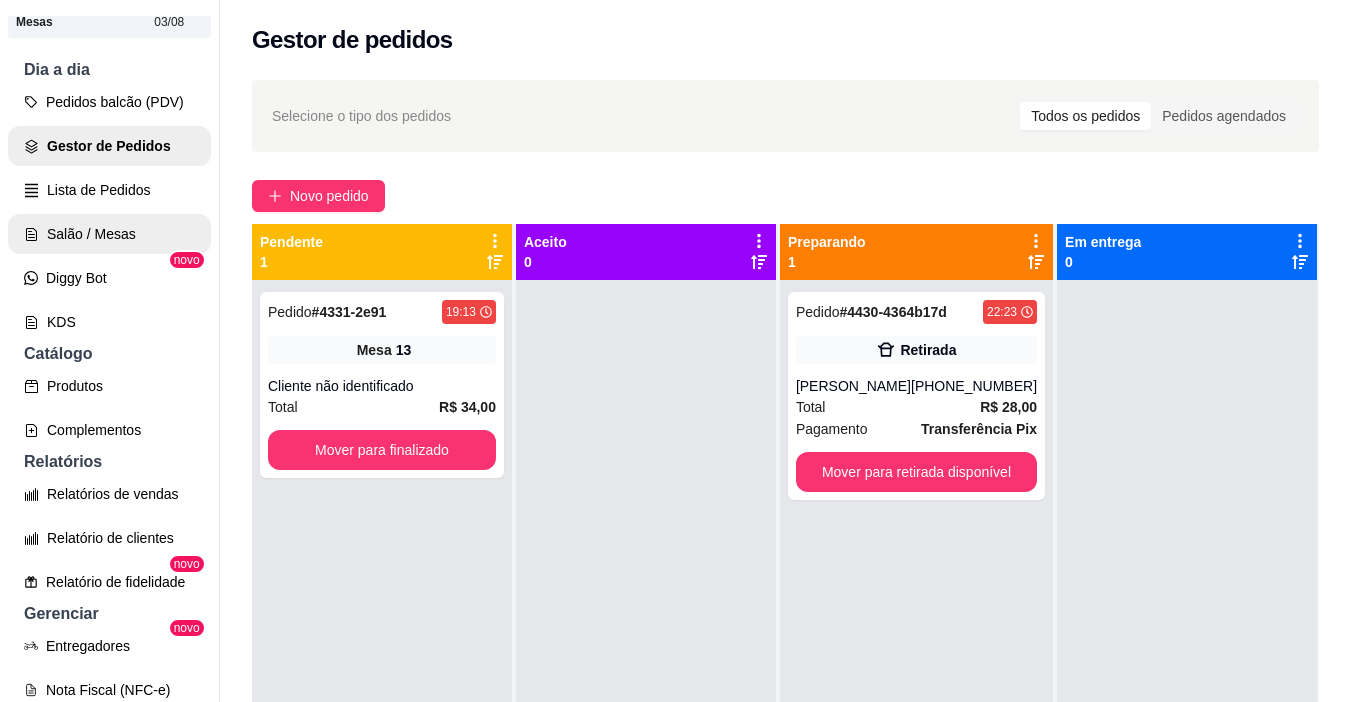 click on "Salão / Mesas" at bounding box center [109, 234] 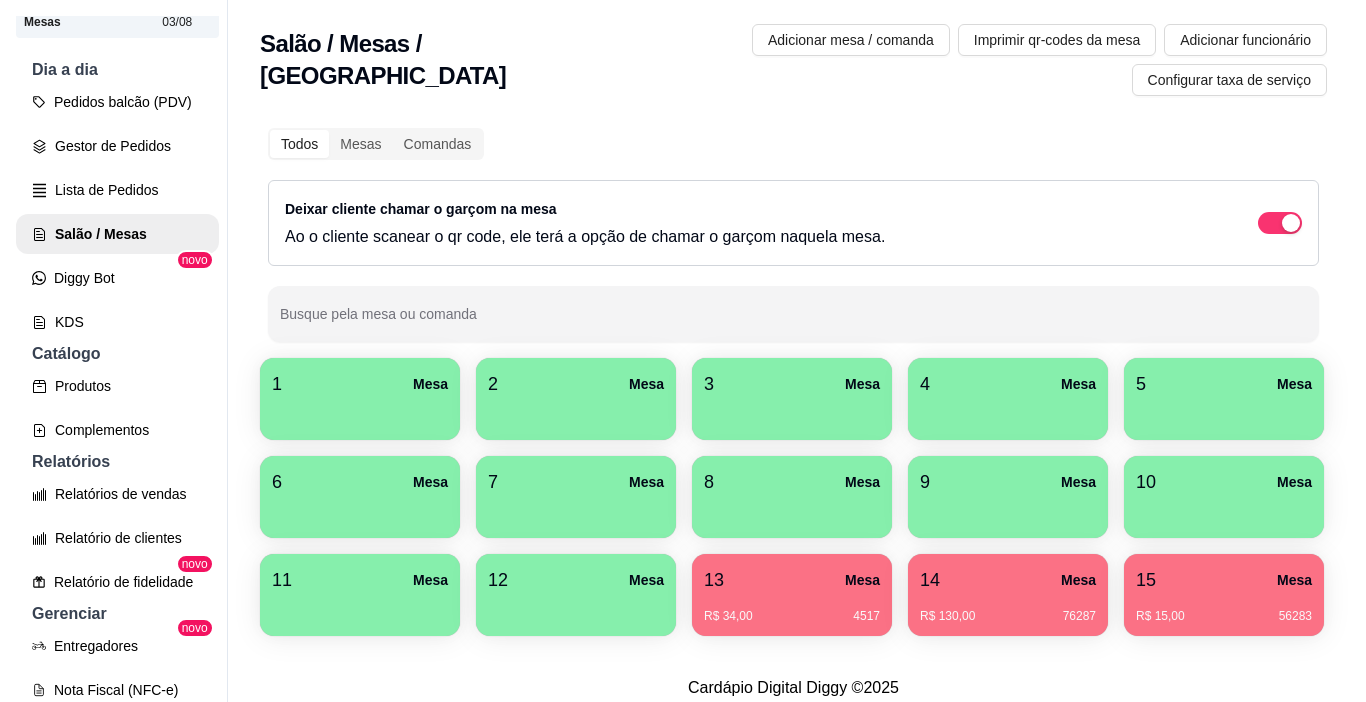 scroll, scrollTop: 127, scrollLeft: 0, axis: vertical 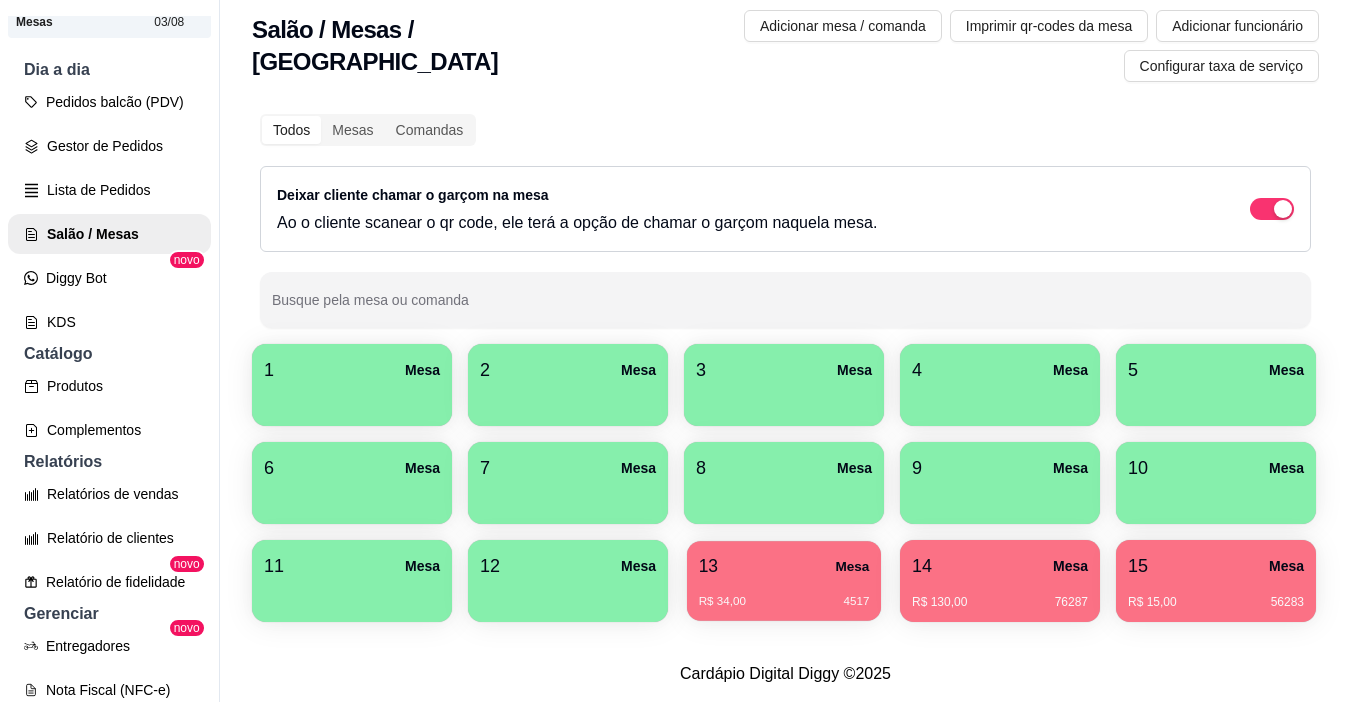 click on "R$ 34,00 4517" at bounding box center (784, 594) 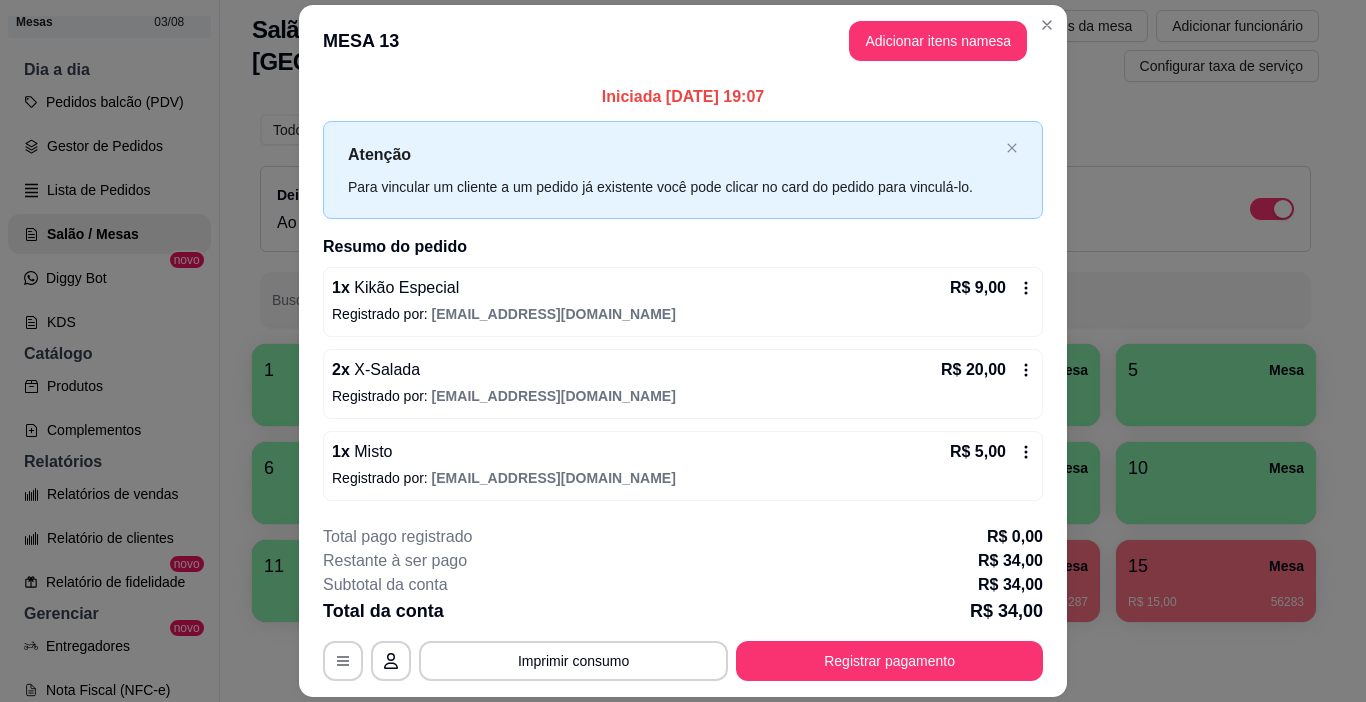 scroll, scrollTop: 59, scrollLeft: 0, axis: vertical 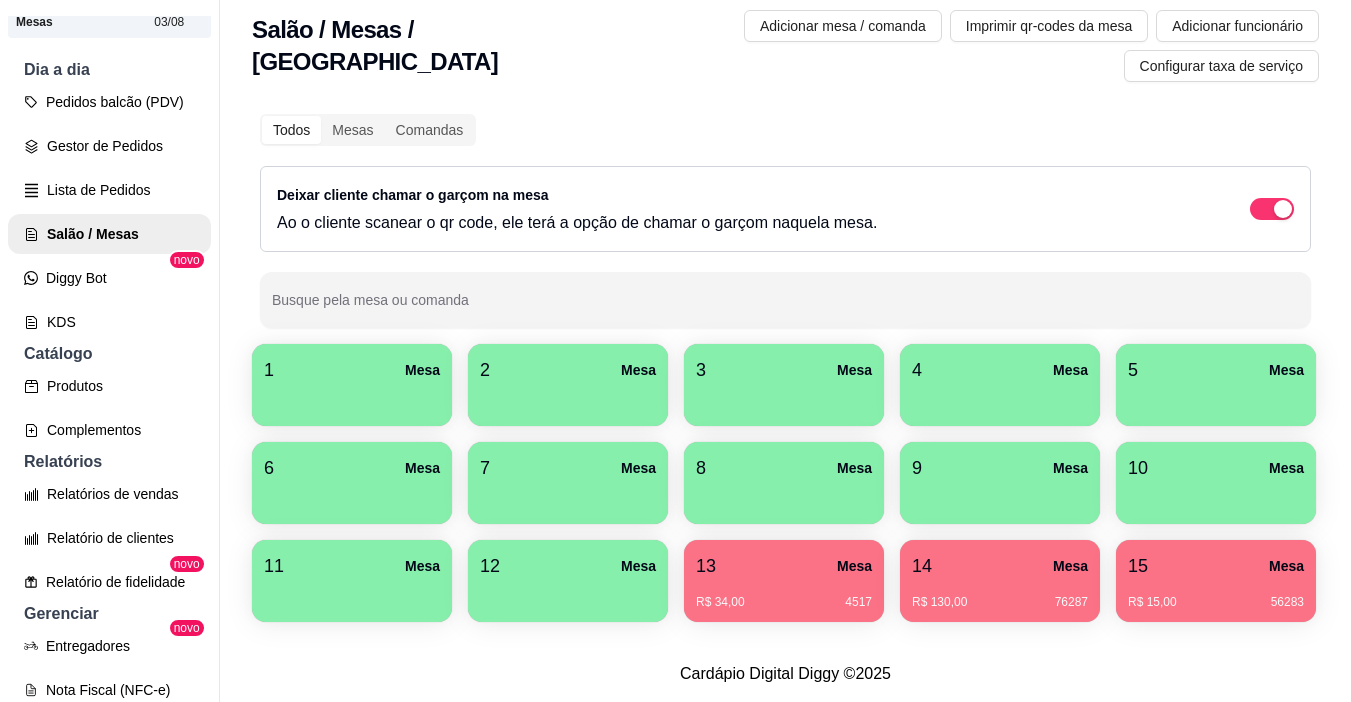 click on "13 Mesa" at bounding box center [784, 566] 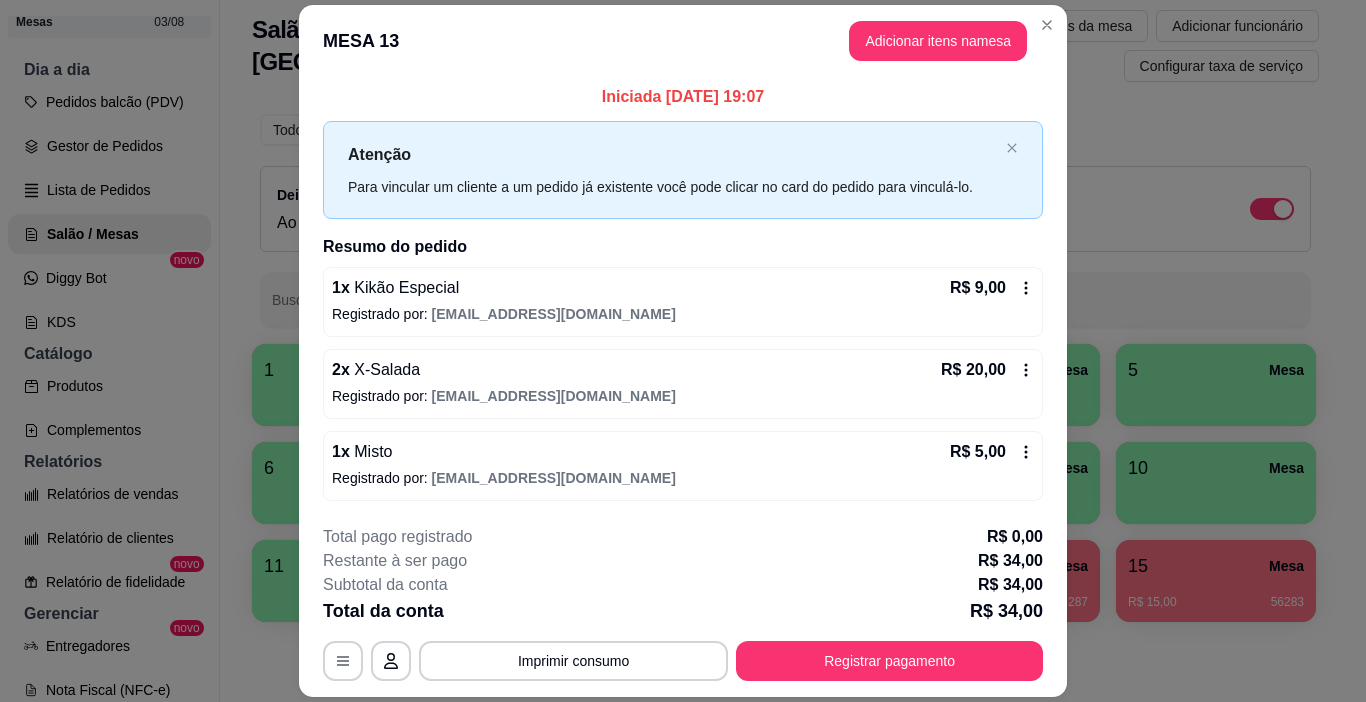 click on "Iniciada   19/07/2025 às 19:07 Atenção Para vincular um cliente a um pedido já existente você pode clicar no card do pedido para vinculá-lo. Resumo do pedido 1 x   Kikão Especial R$ 9,00 Registrado por:   lanchedosqueiroz@gmail.com 2 x   X-Salada R$ 20,00 Registrado por:   lanchedosqueiroz@gmail.com 1 x   Misto R$ 5,00 Registrado por:   lanchedosqueiroz@gmail.com" at bounding box center [683, 292] 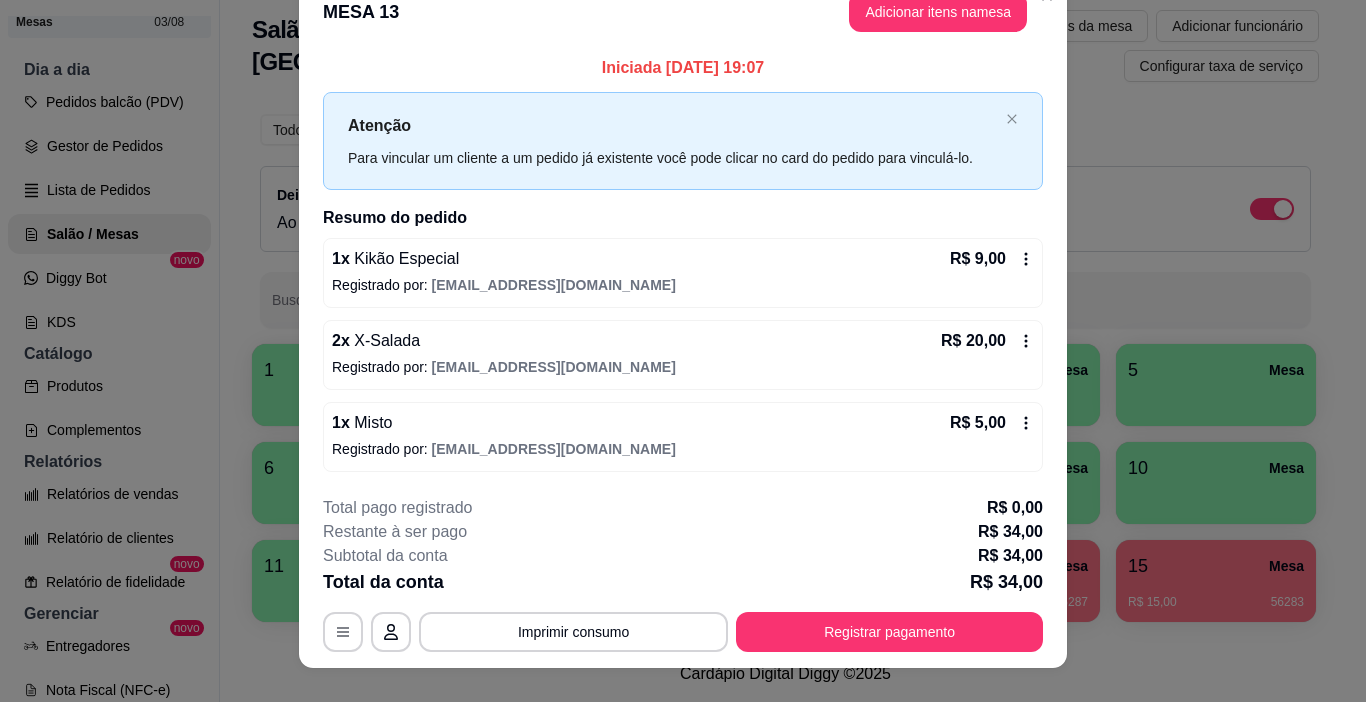 scroll, scrollTop: 0, scrollLeft: 0, axis: both 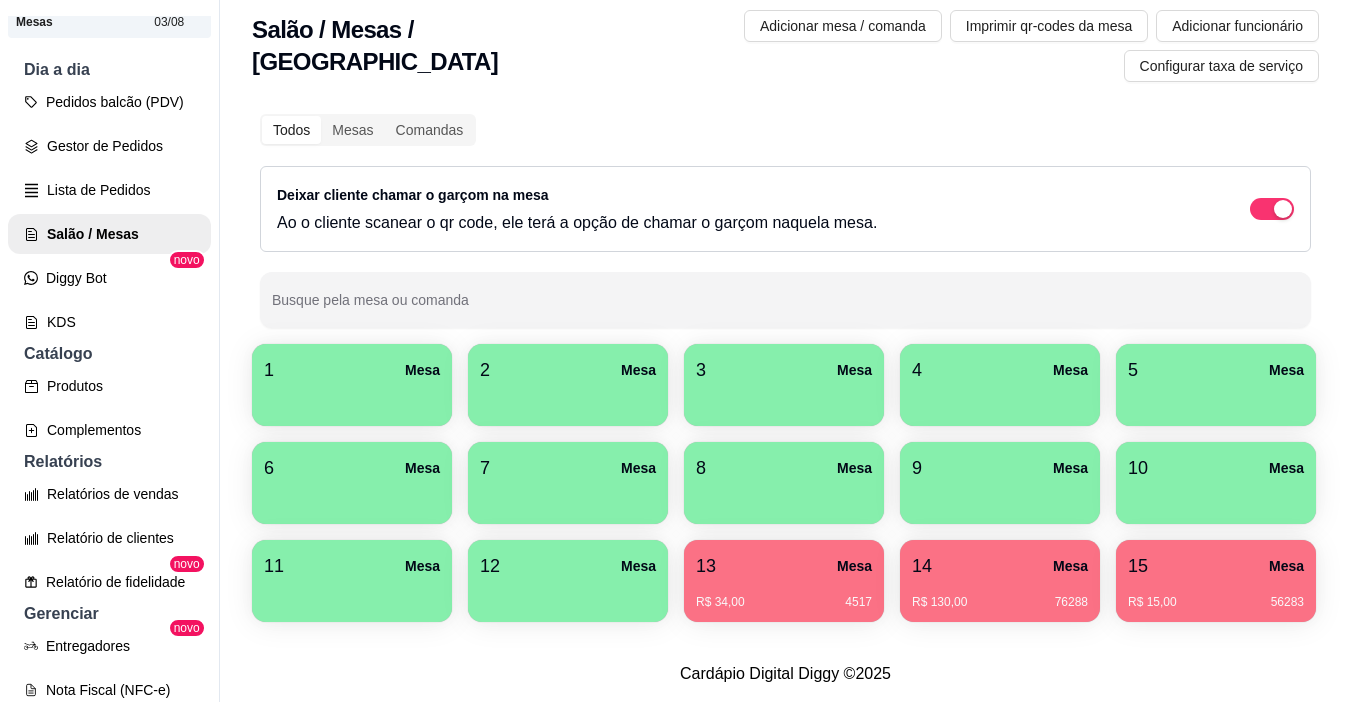 click on "14 Mesa" at bounding box center [1000, 566] 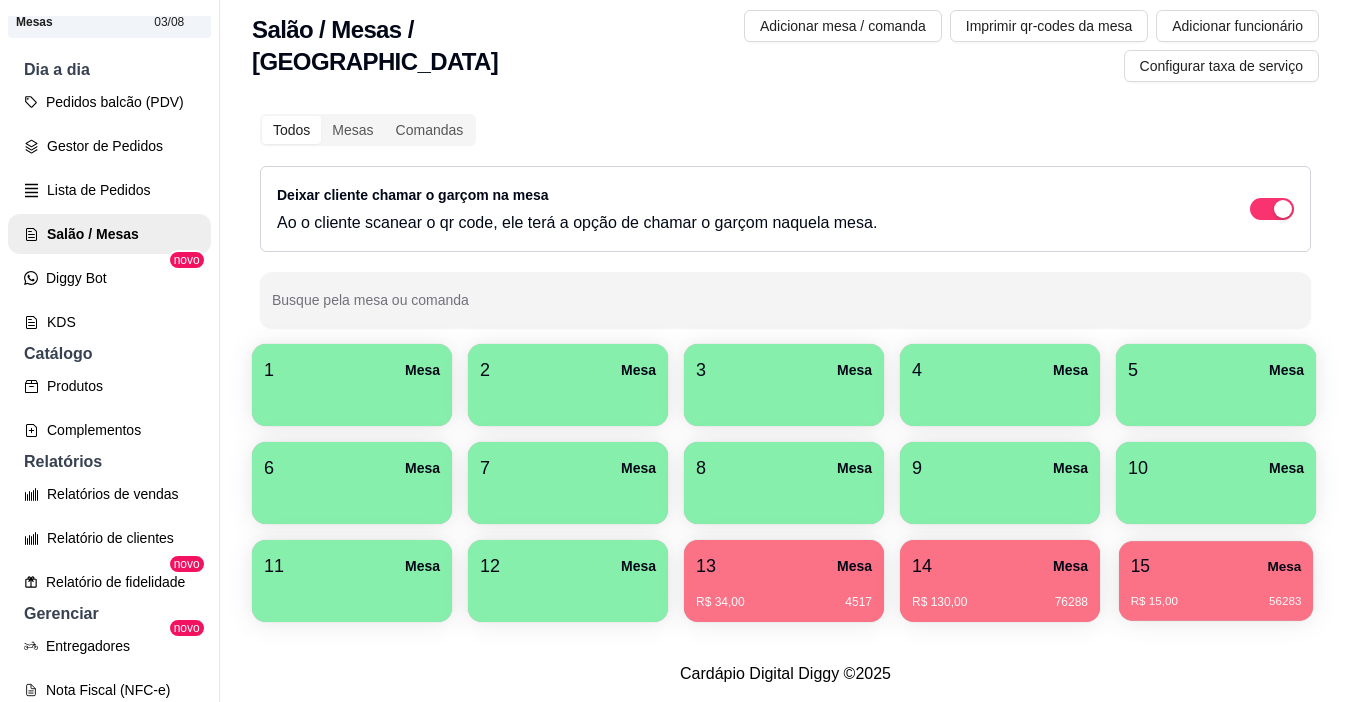 click on "R$ 15,00 56283" at bounding box center (1216, 594) 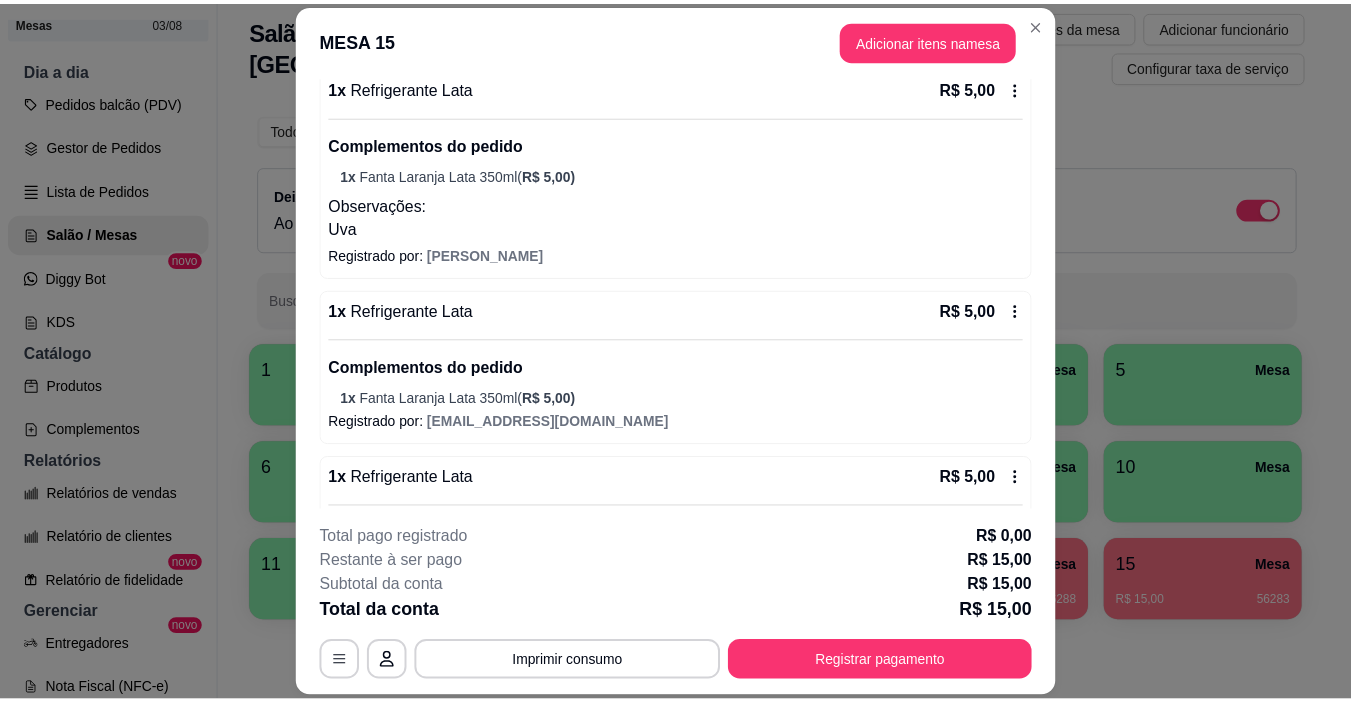 scroll, scrollTop: 389, scrollLeft: 0, axis: vertical 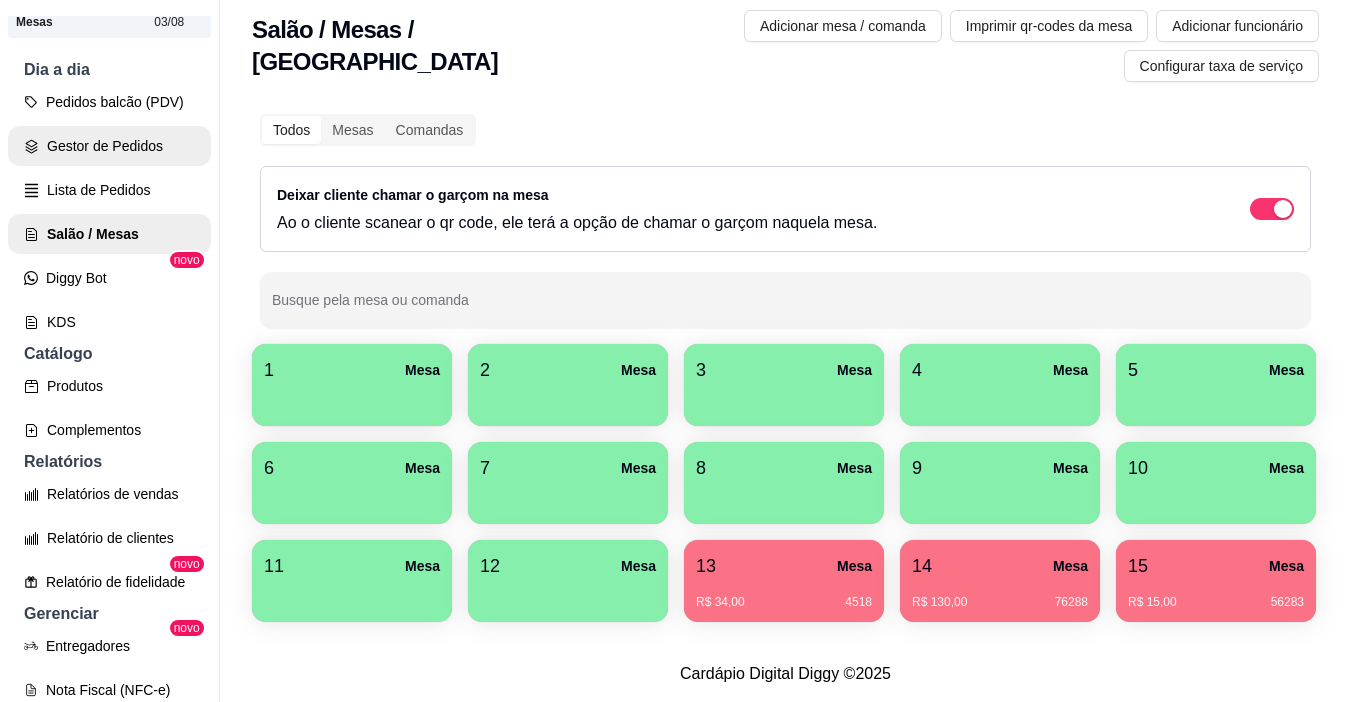 click on "Lista de Pedidos" at bounding box center [109, 190] 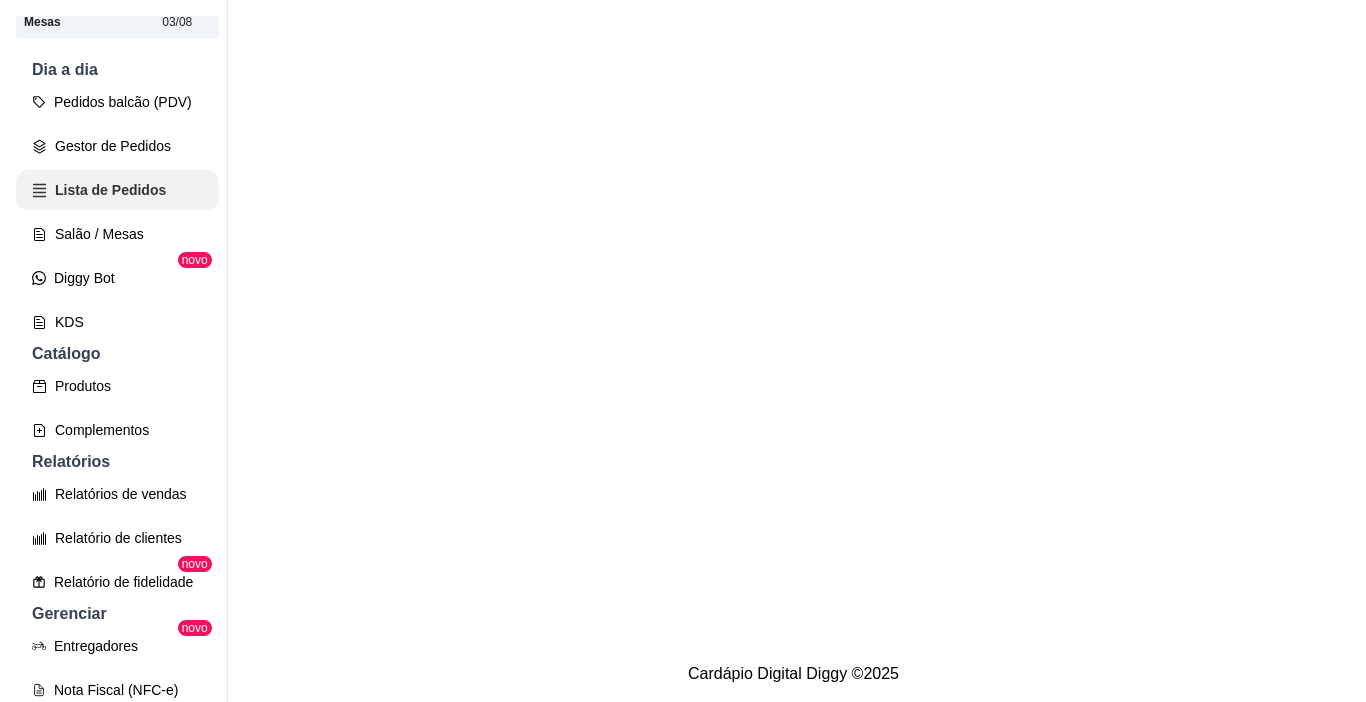 scroll, scrollTop: 0, scrollLeft: 0, axis: both 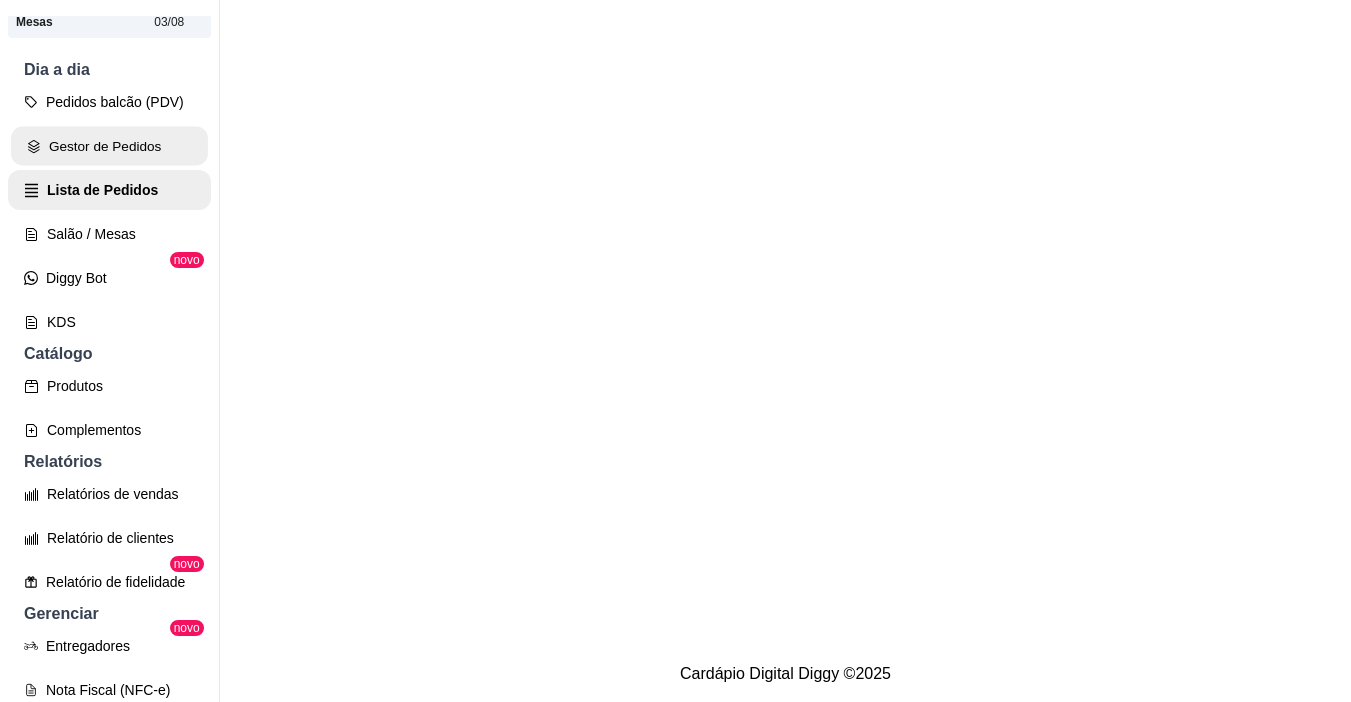 click on "Gestor de Pedidos" at bounding box center (109, 146) 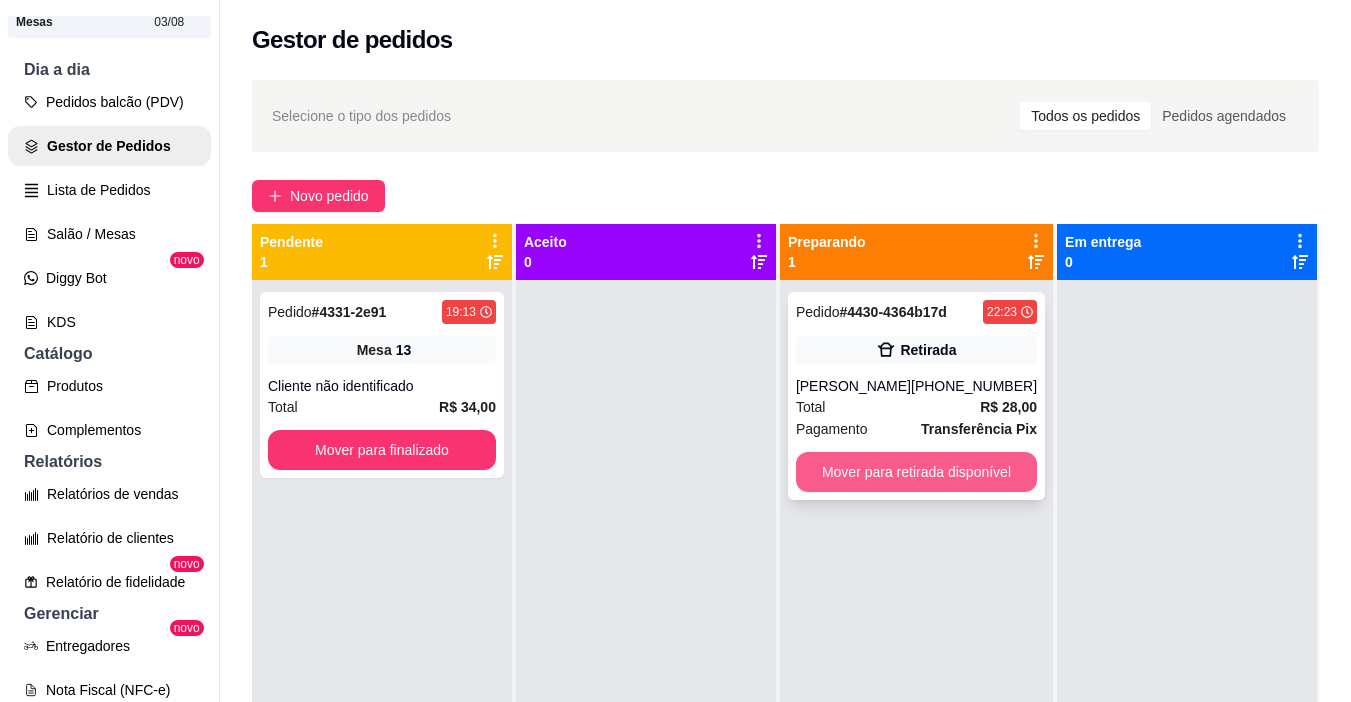 click on "Mover para retirada disponível" at bounding box center [916, 472] 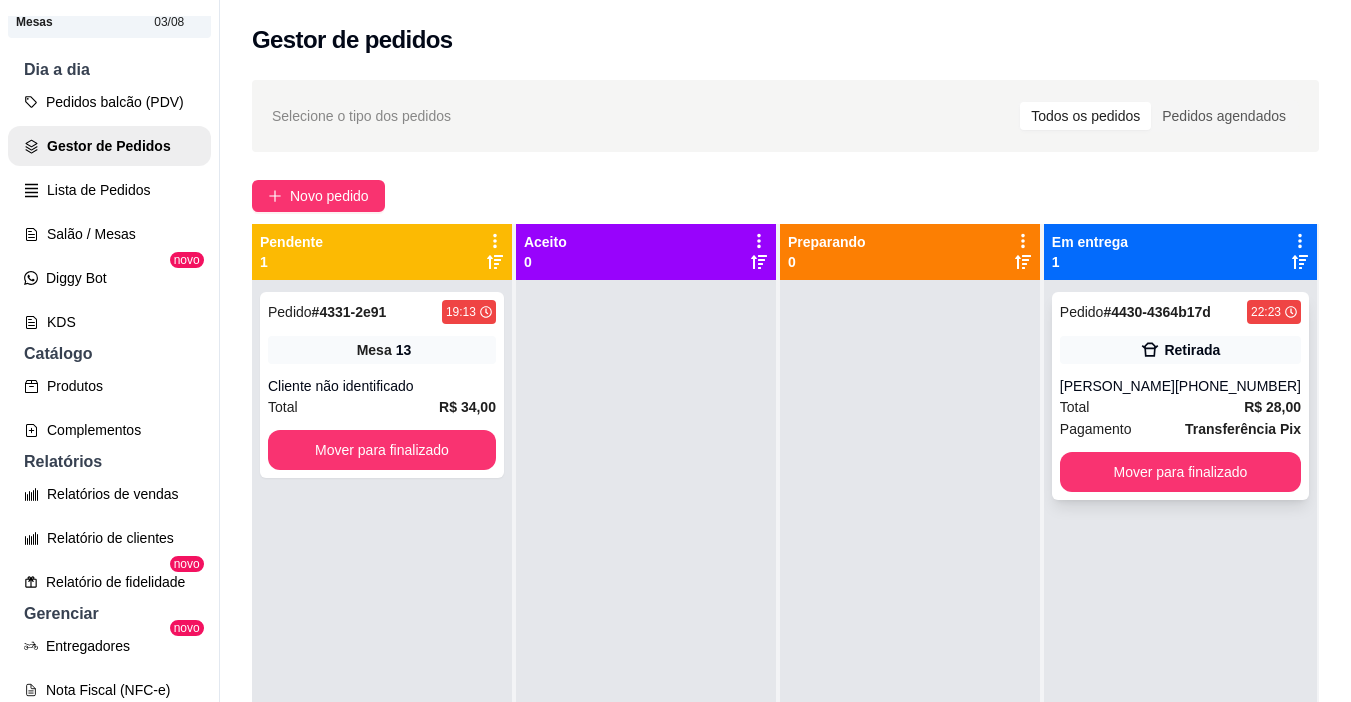 click on "R$ 28,00" at bounding box center [1272, 407] 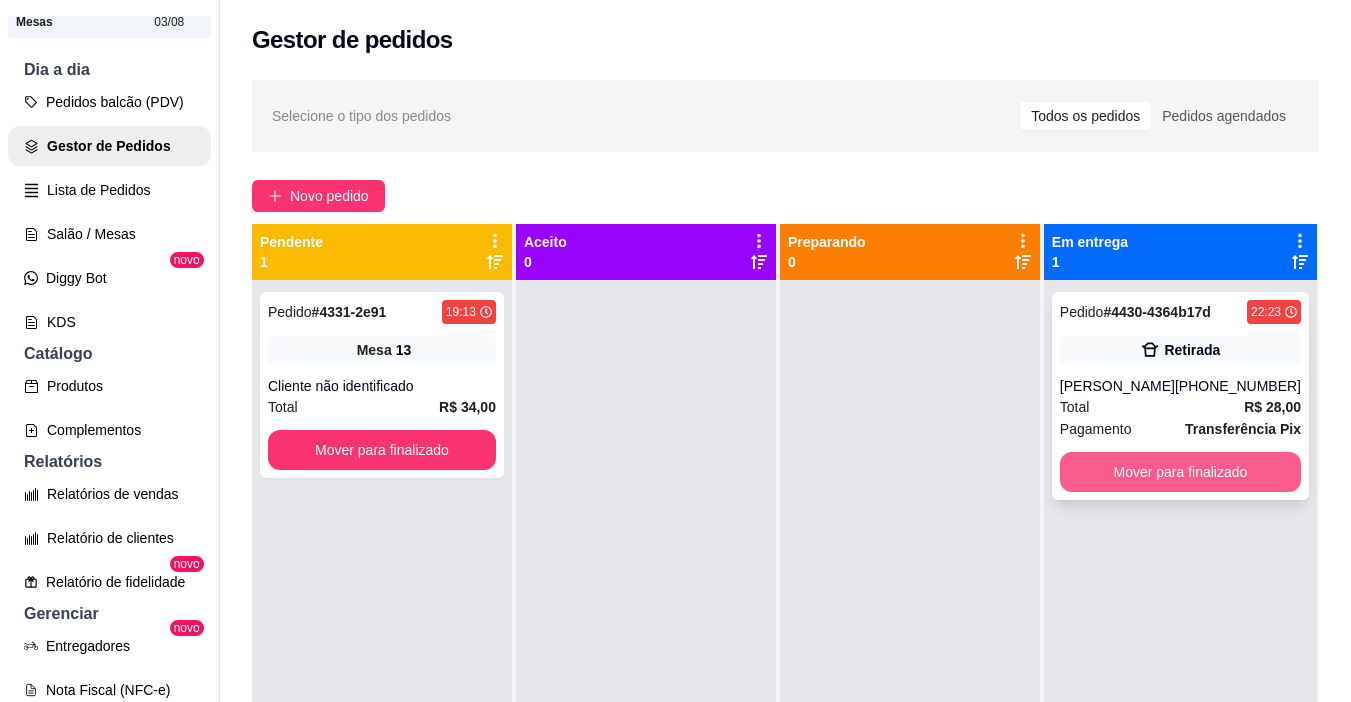 click on "Mover para finalizado" at bounding box center (1180, 472) 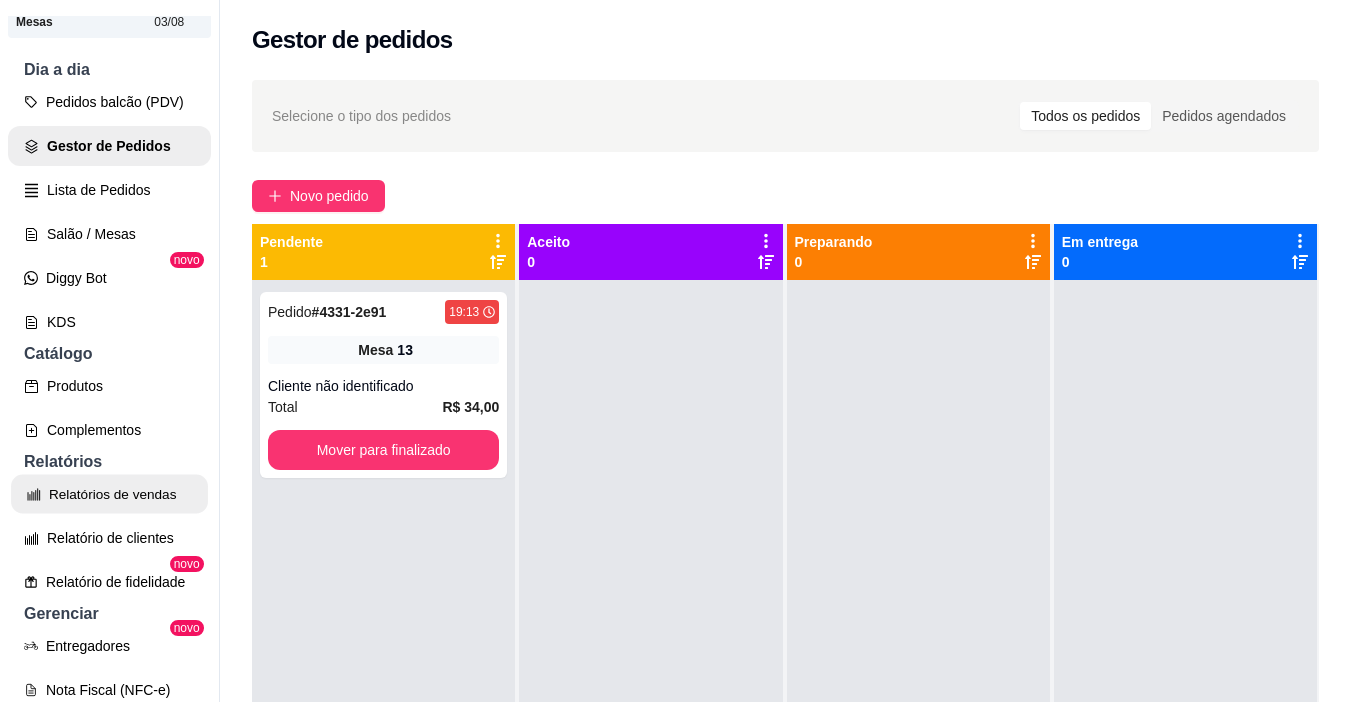 click on "Relatórios de vendas" at bounding box center (109, 494) 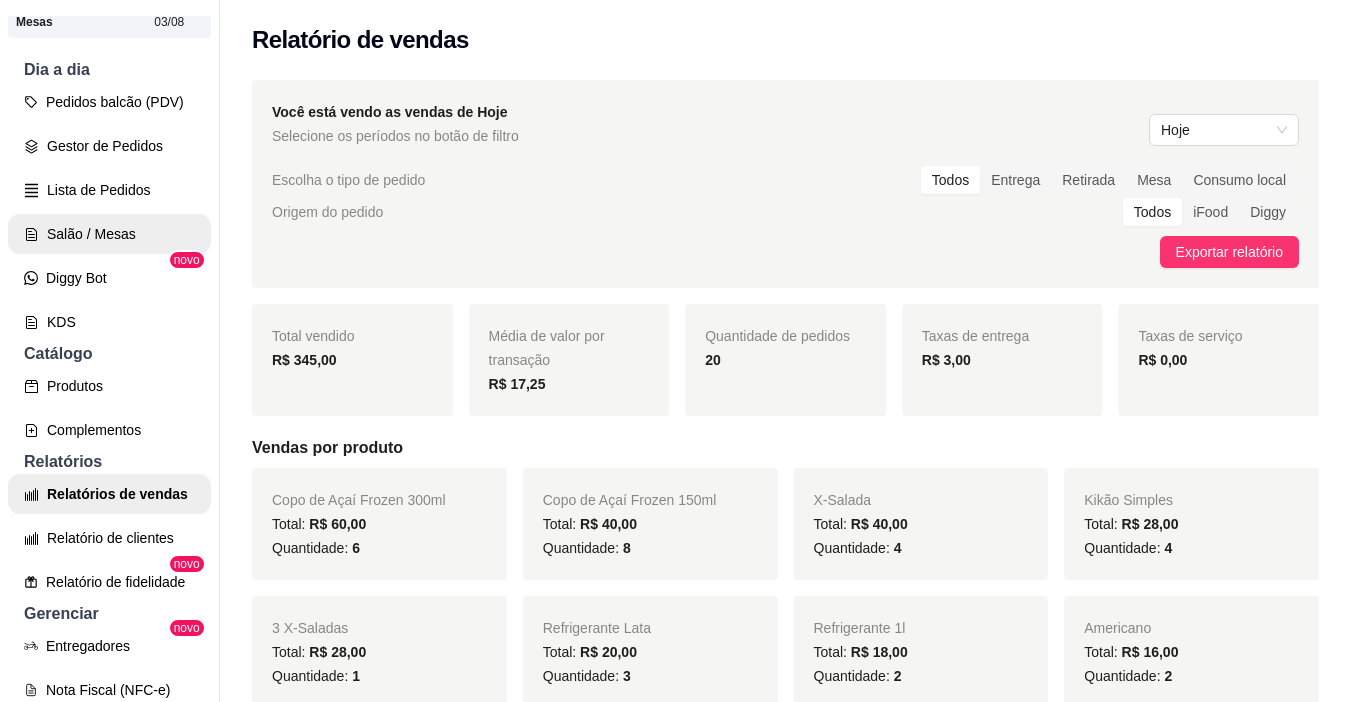 click on "Salão / Mesas" at bounding box center (109, 234) 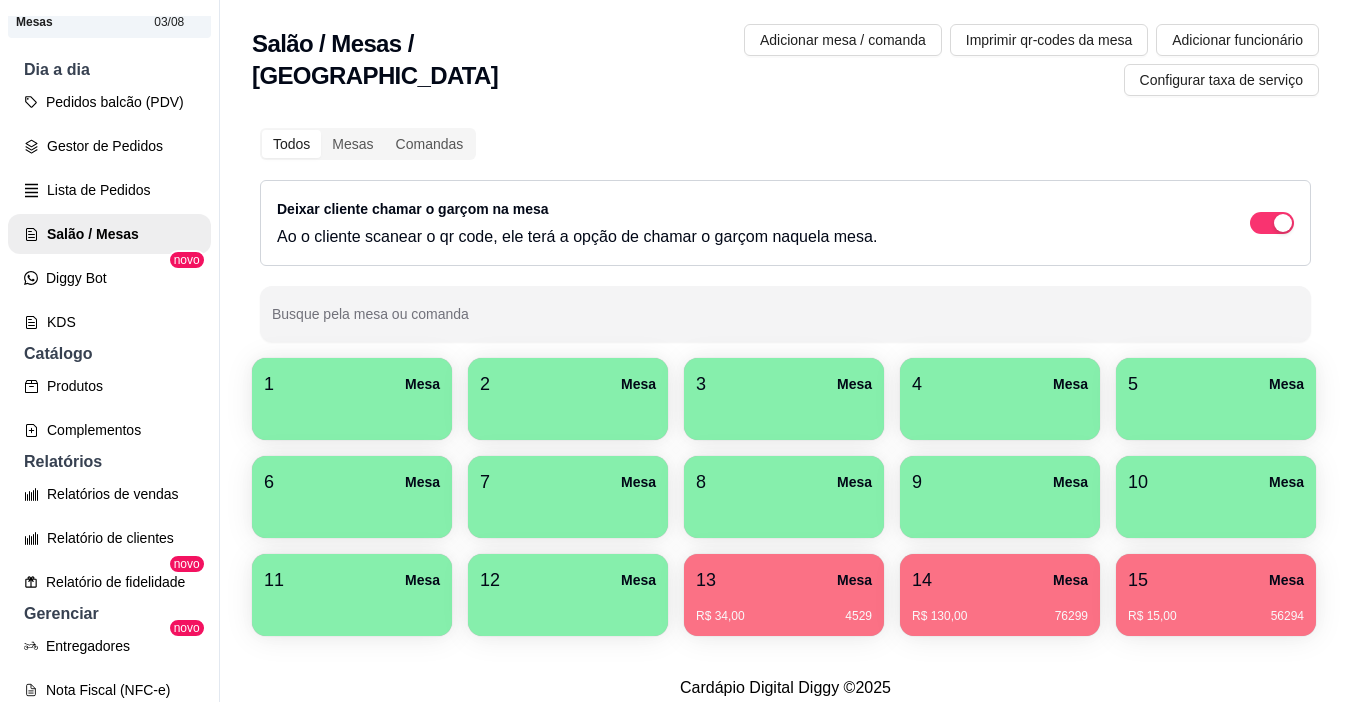 click at bounding box center (352, 413) 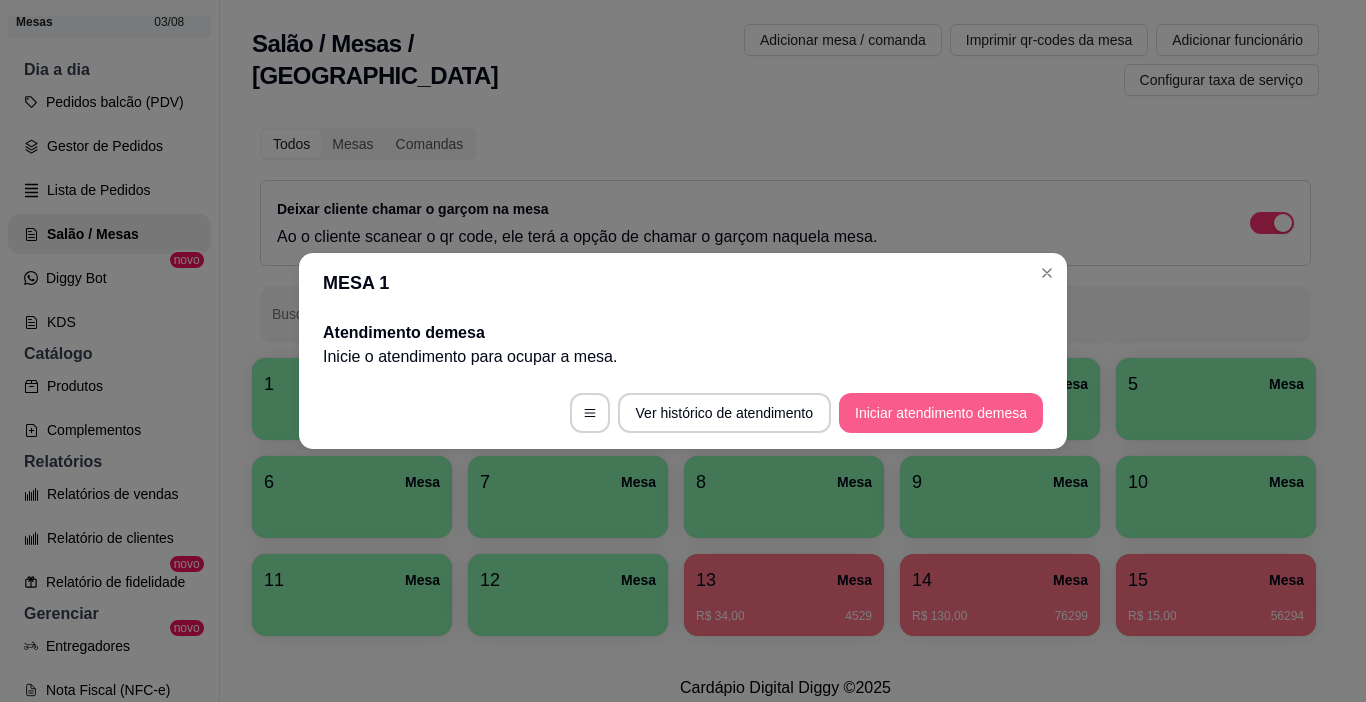 click on "Iniciar atendimento de  mesa" at bounding box center [941, 413] 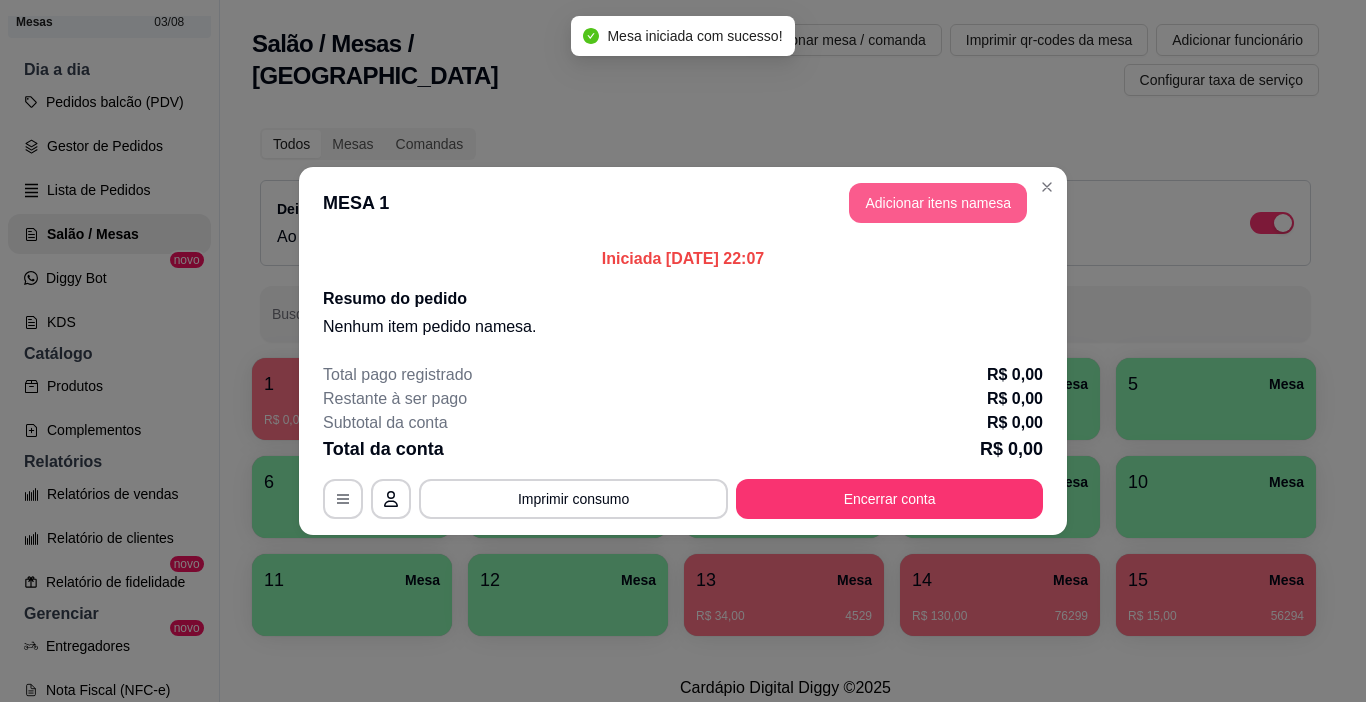 click on "Adicionar itens na  mesa" at bounding box center [938, 203] 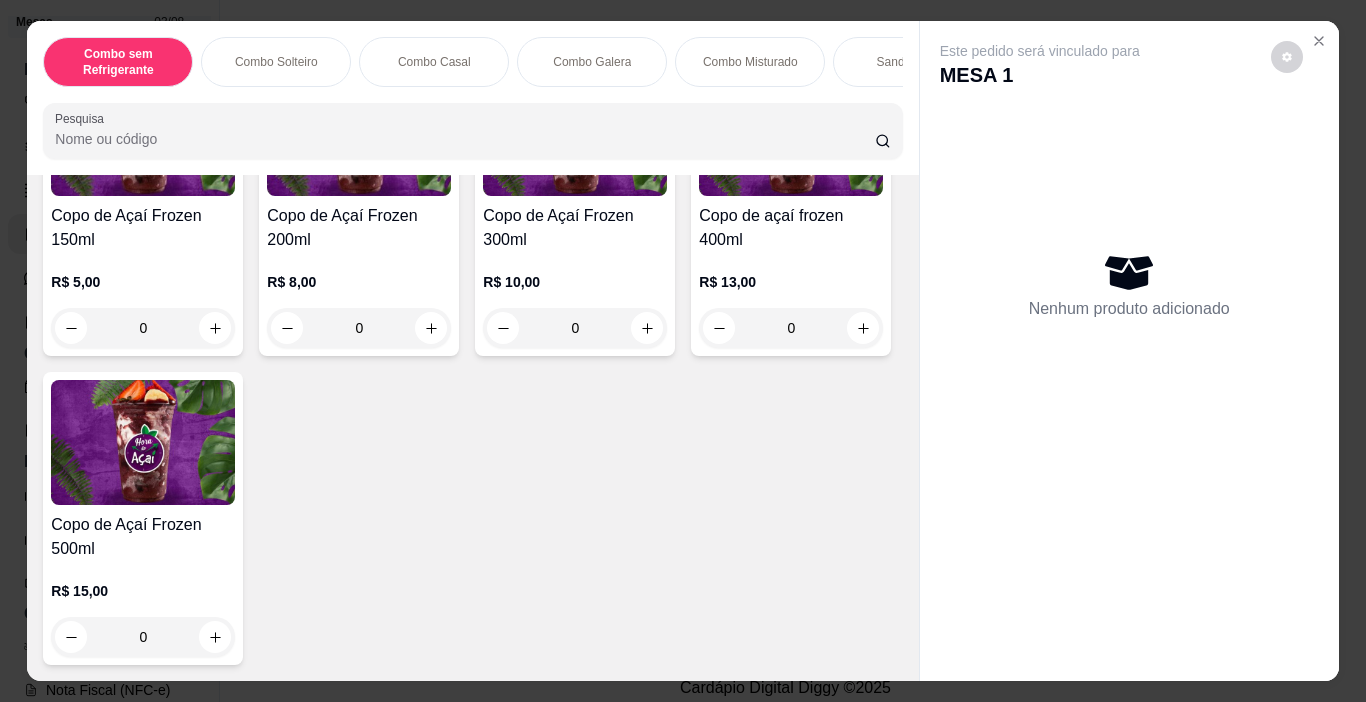 scroll, scrollTop: 4800, scrollLeft: 0, axis: vertical 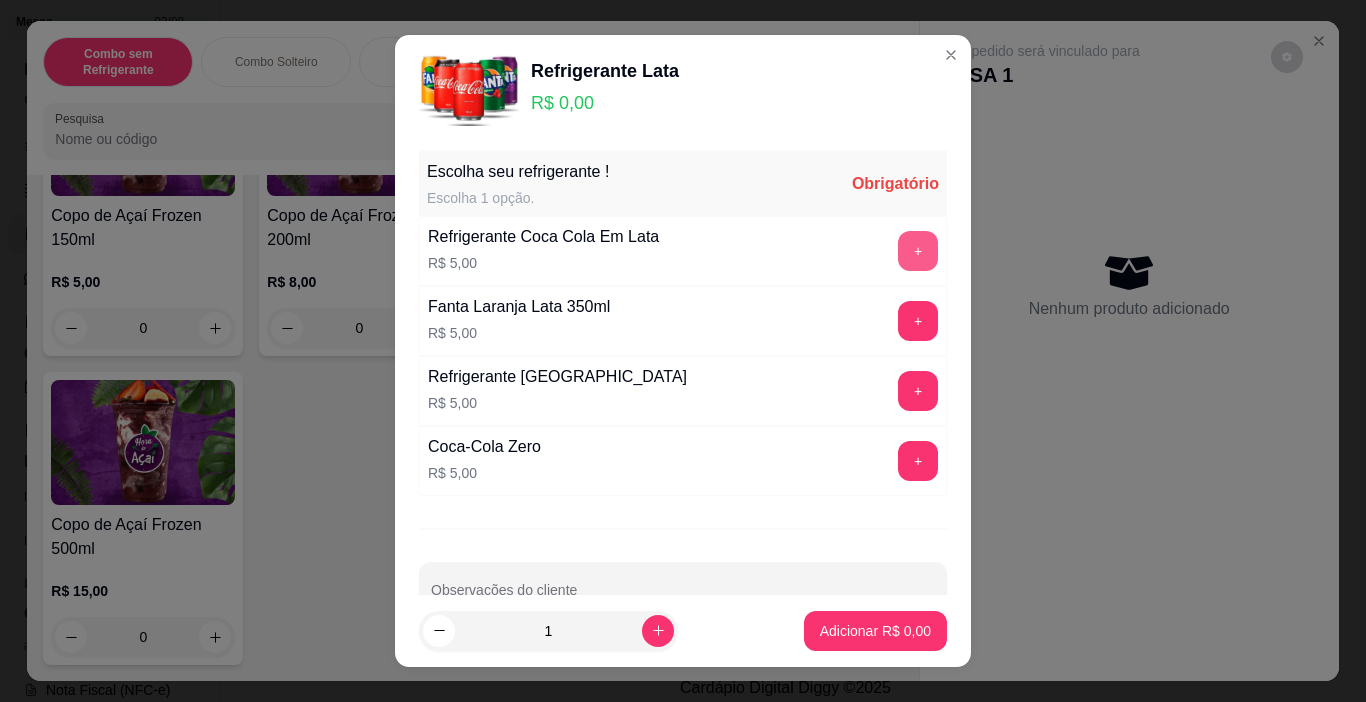 click on "+" at bounding box center (918, 251) 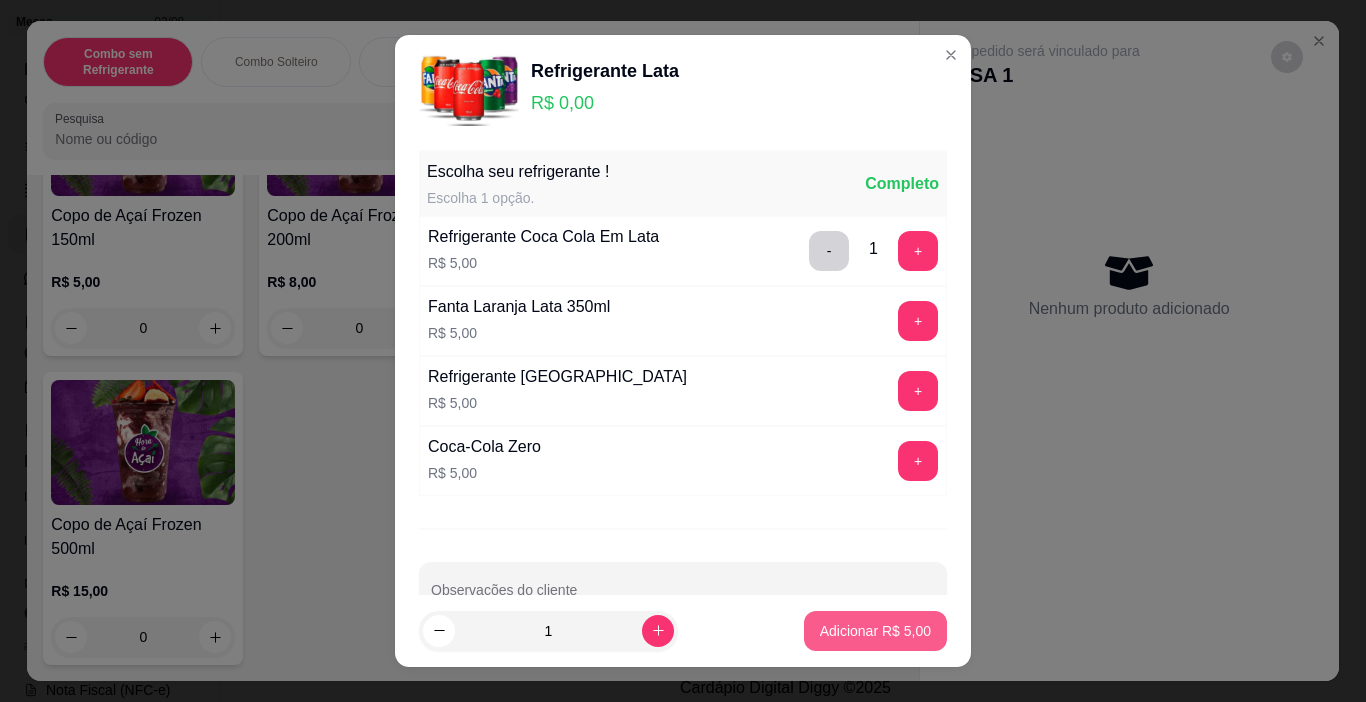 click on "Adicionar   R$ 5,00" at bounding box center (875, 631) 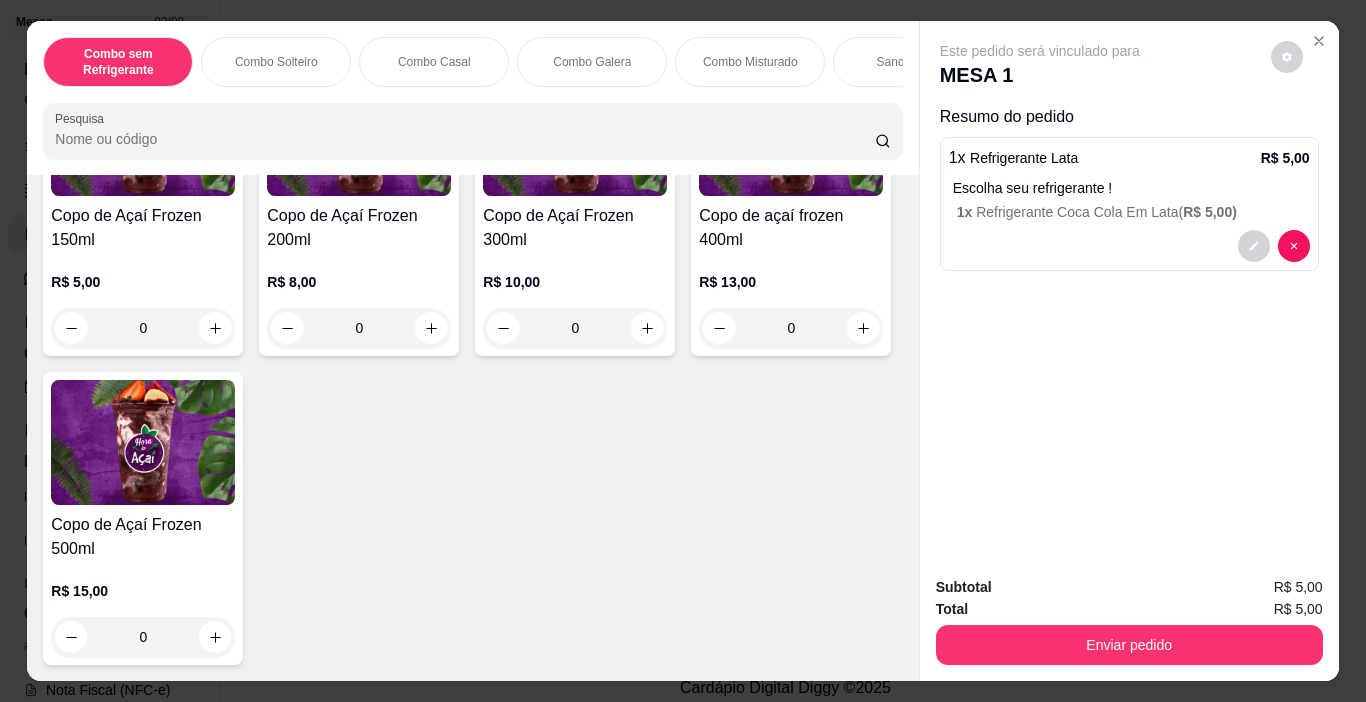 click on "0" at bounding box center [359, -21] 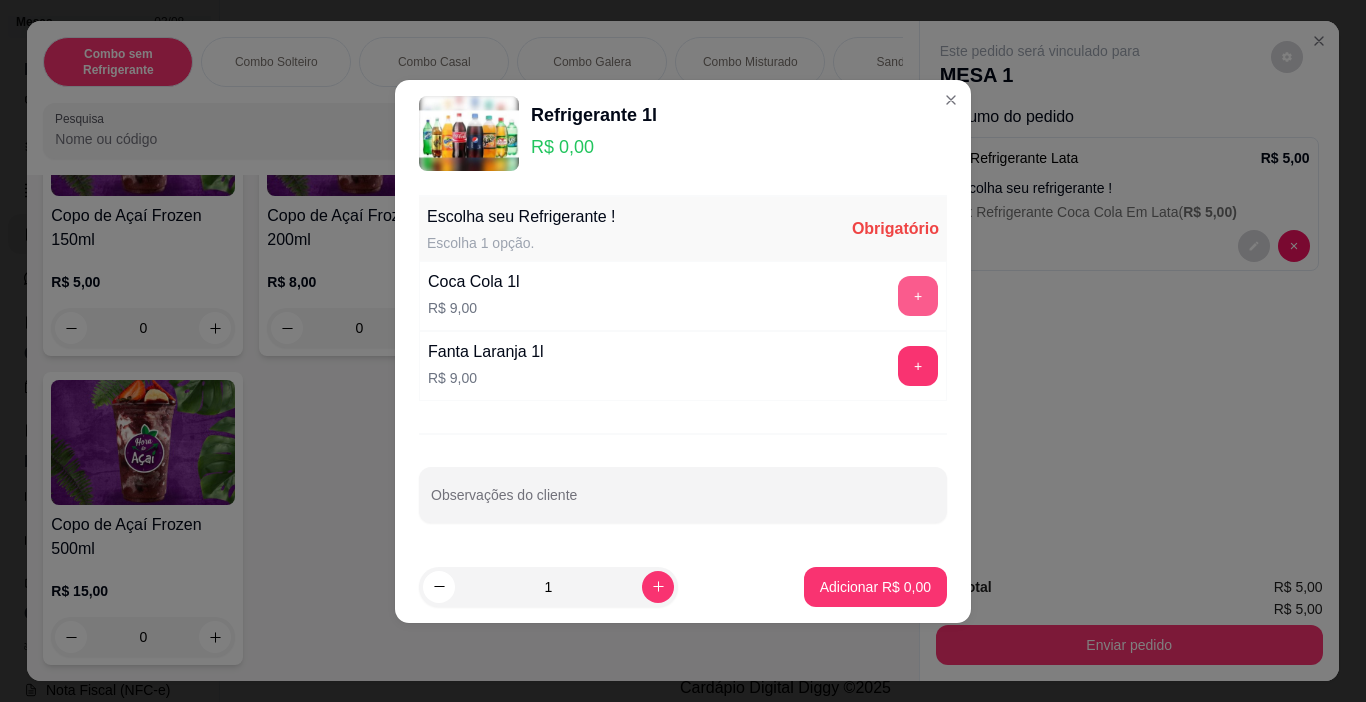 click on "+" at bounding box center (918, 296) 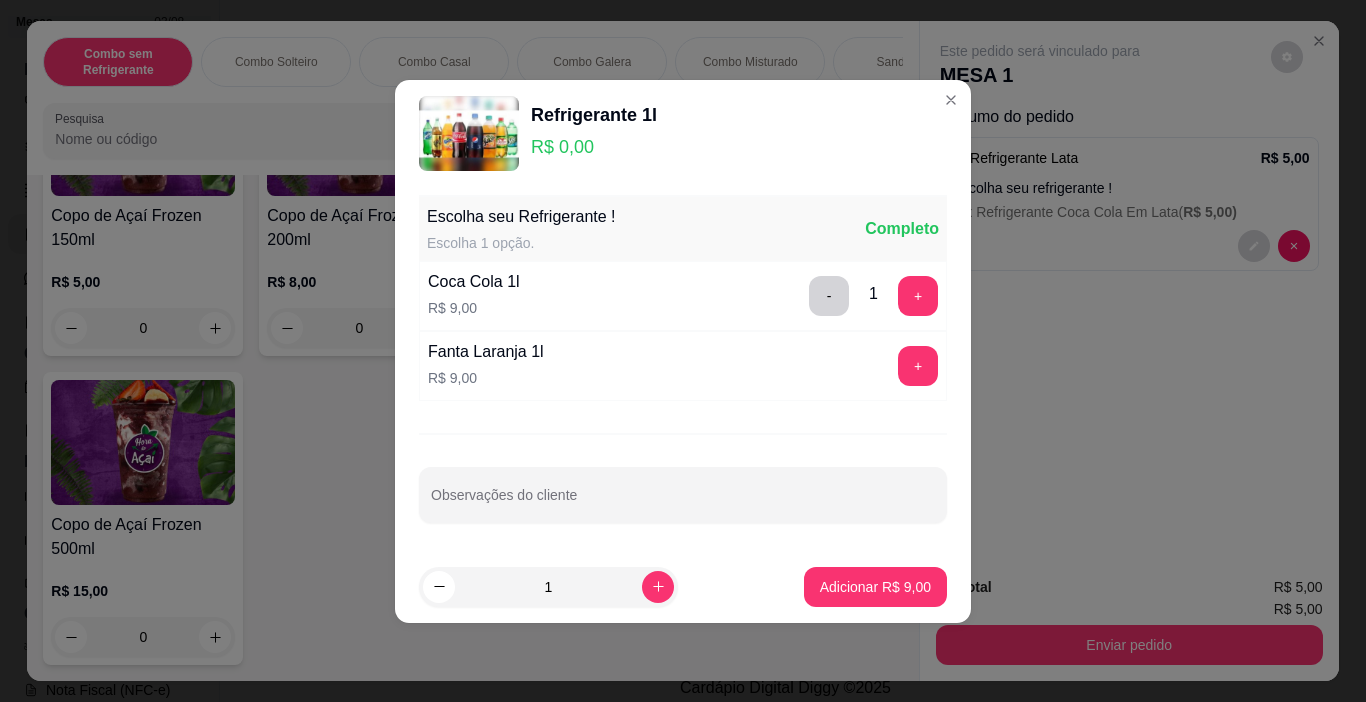 click on "Adicionar   R$ 9,00" at bounding box center [875, 587] 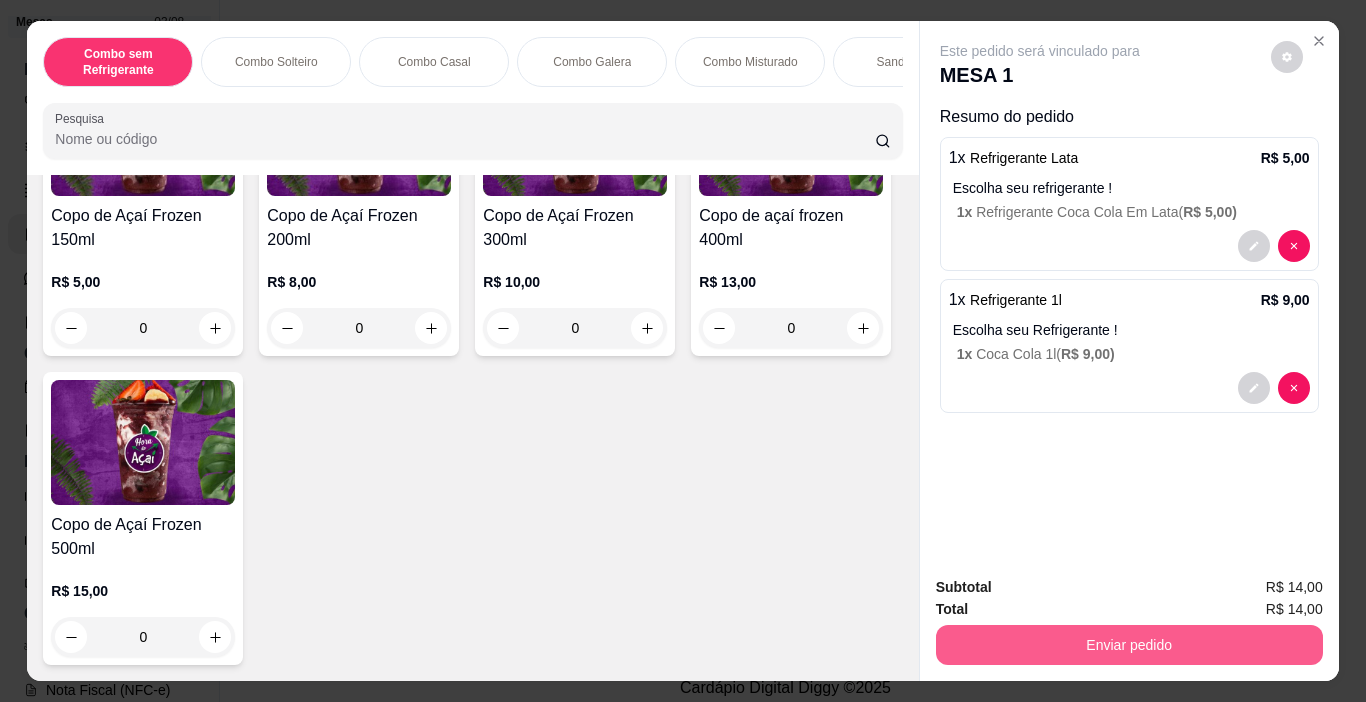 click on "Enviar pedido" at bounding box center [1129, 645] 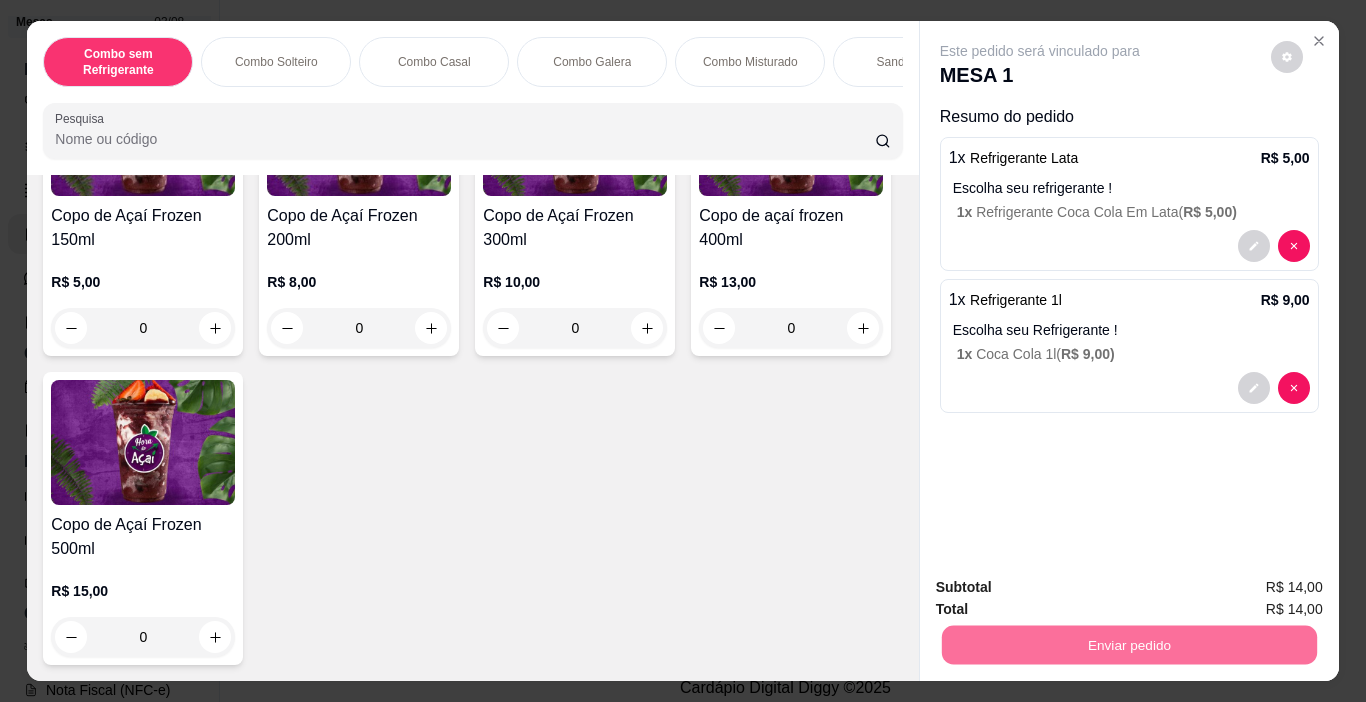 click on "Não registrar e enviar pedido" at bounding box center [1063, 588] 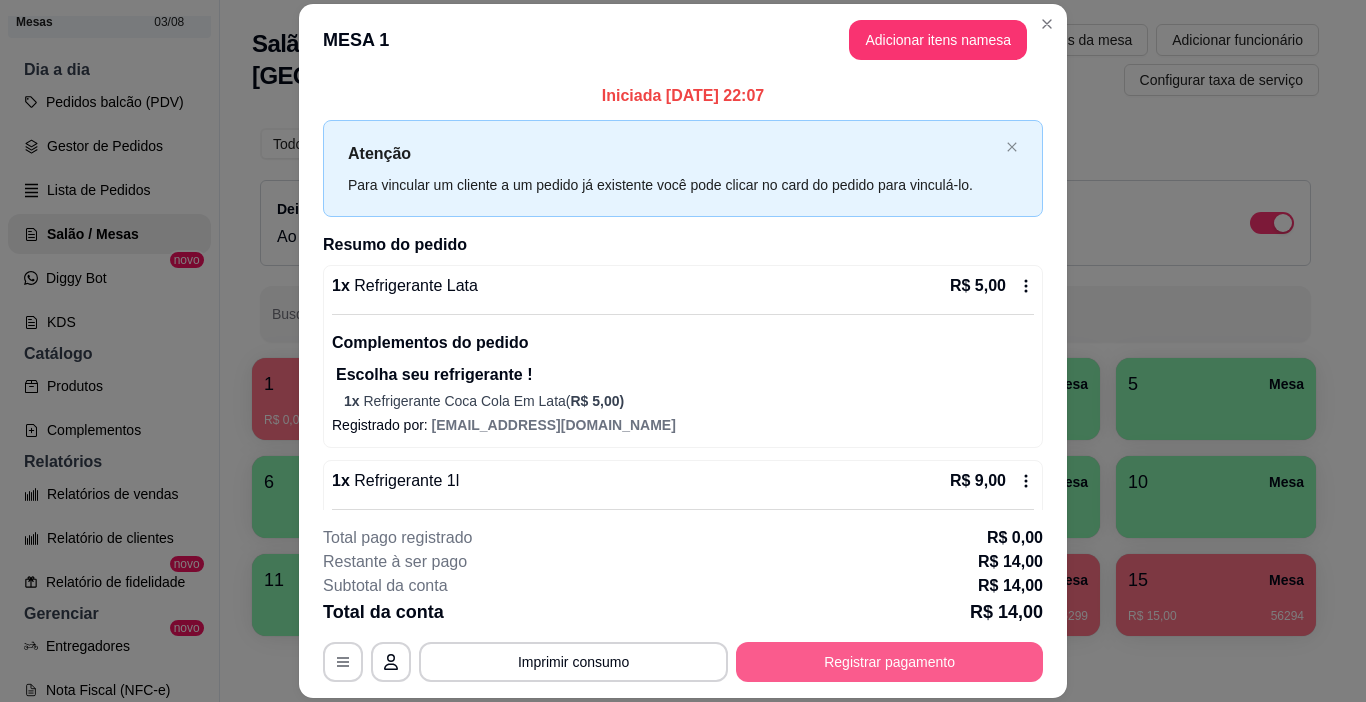 click on "Registrar pagamento" at bounding box center (889, 662) 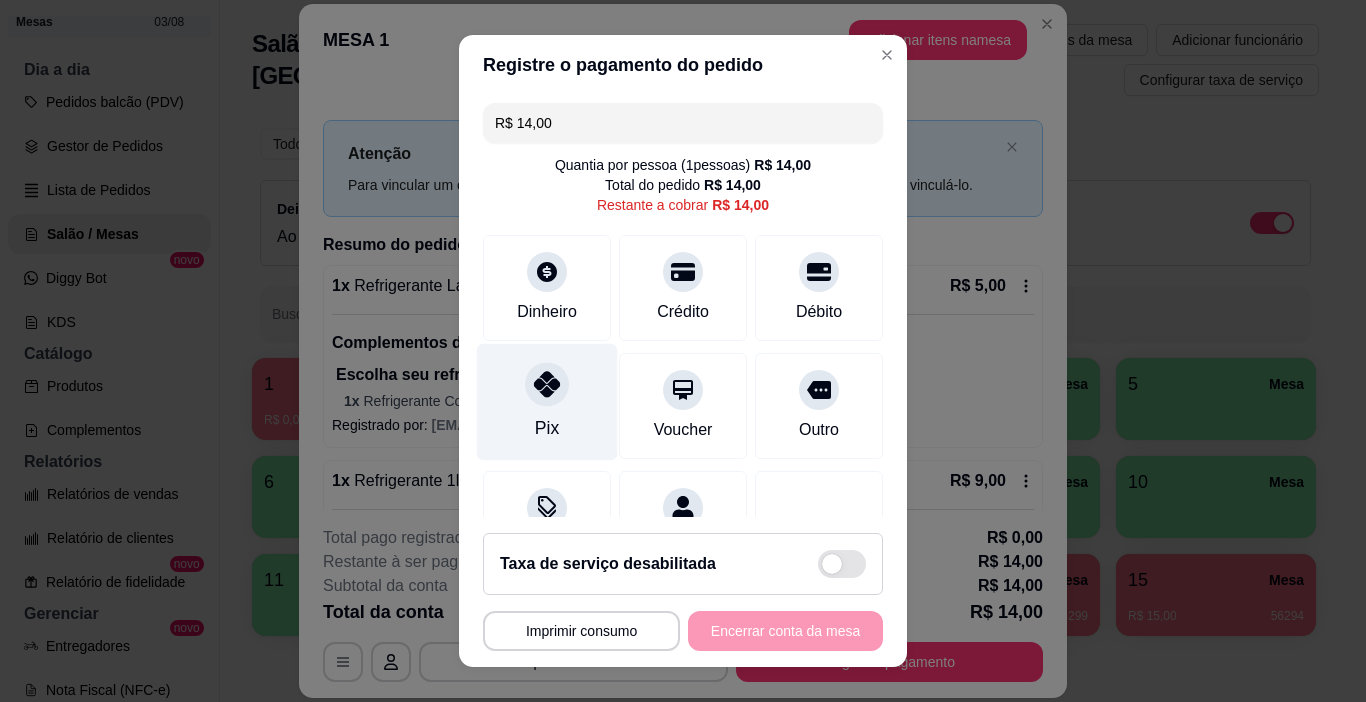 click on "Pix" at bounding box center [547, 402] 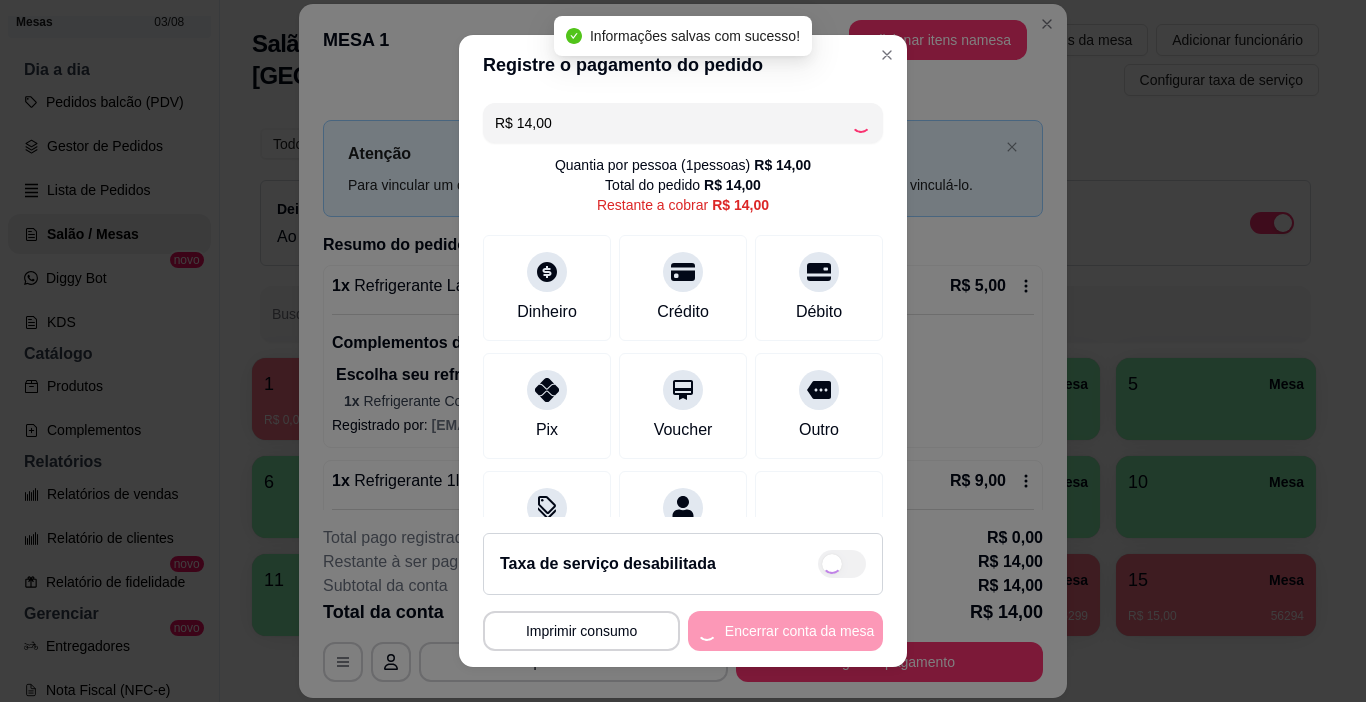 type on "R$ 0,00" 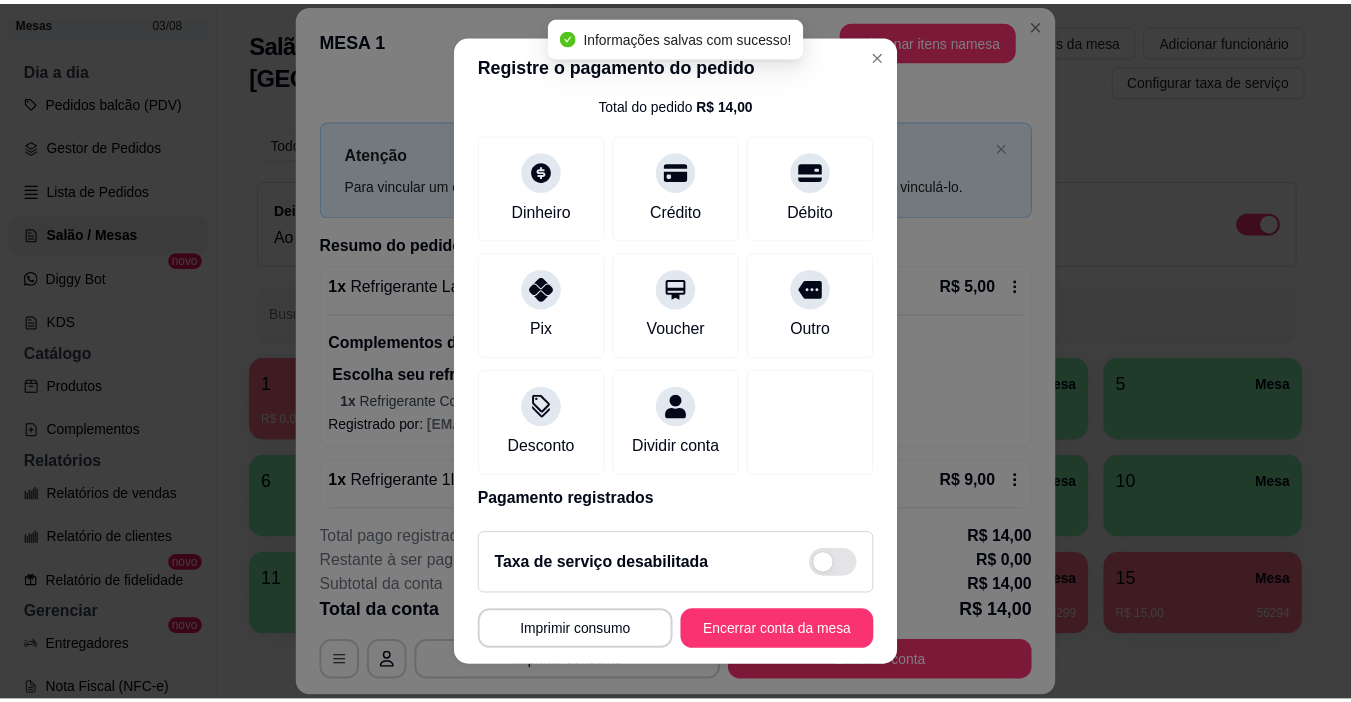 scroll, scrollTop: 176, scrollLeft: 0, axis: vertical 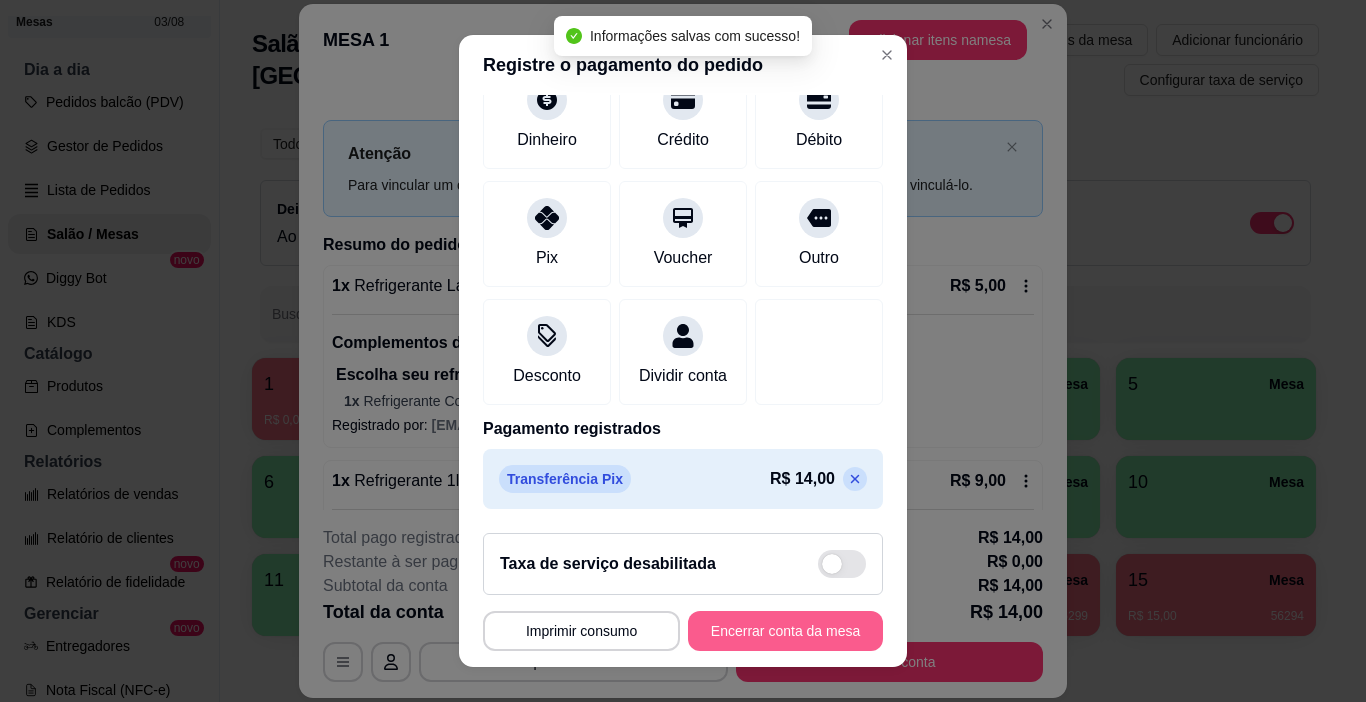 click on "Encerrar conta da mesa" at bounding box center [785, 631] 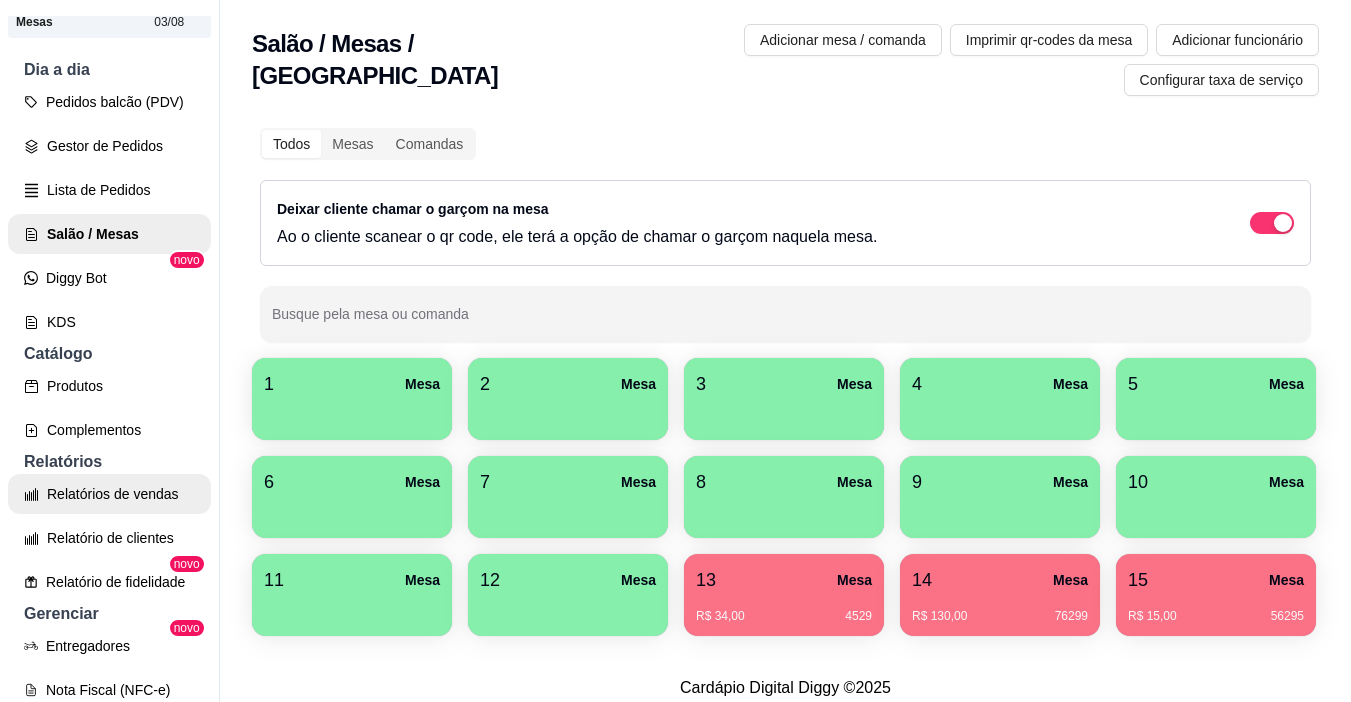 click on "Relatórios de vendas" at bounding box center [109, 494] 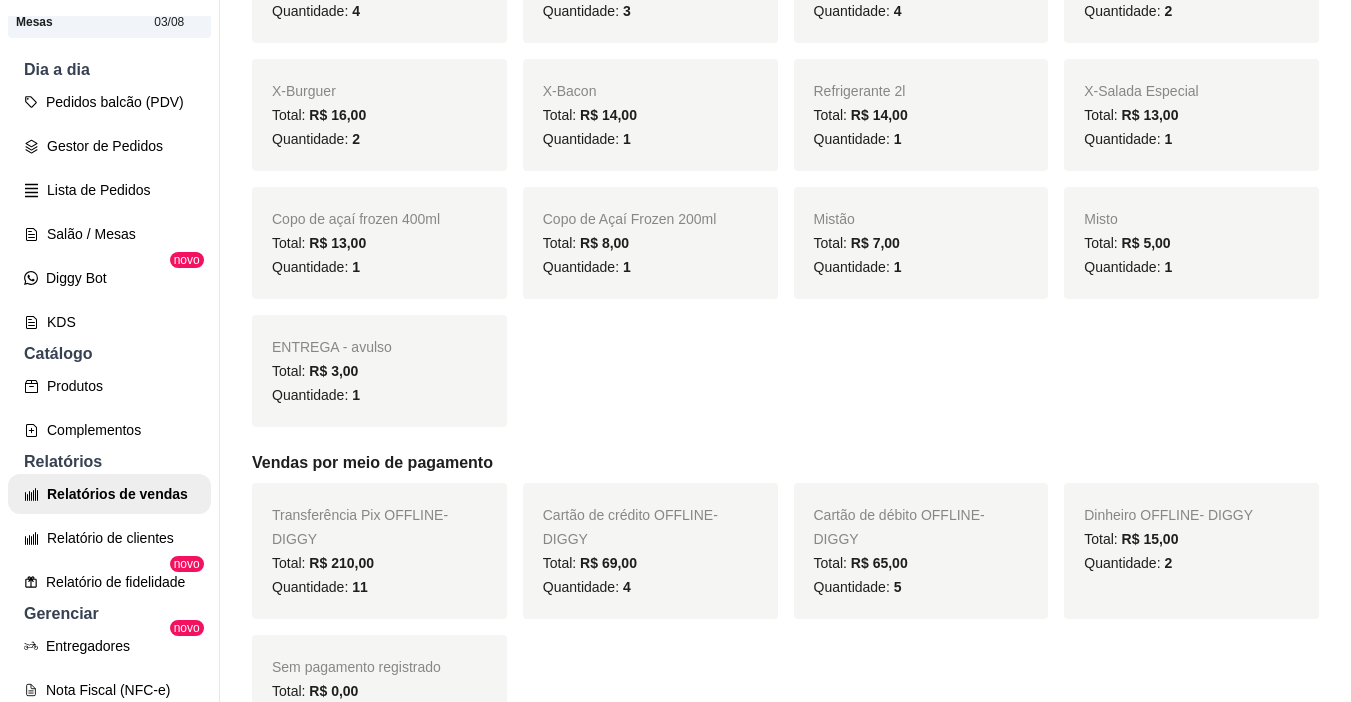 scroll, scrollTop: 500, scrollLeft: 0, axis: vertical 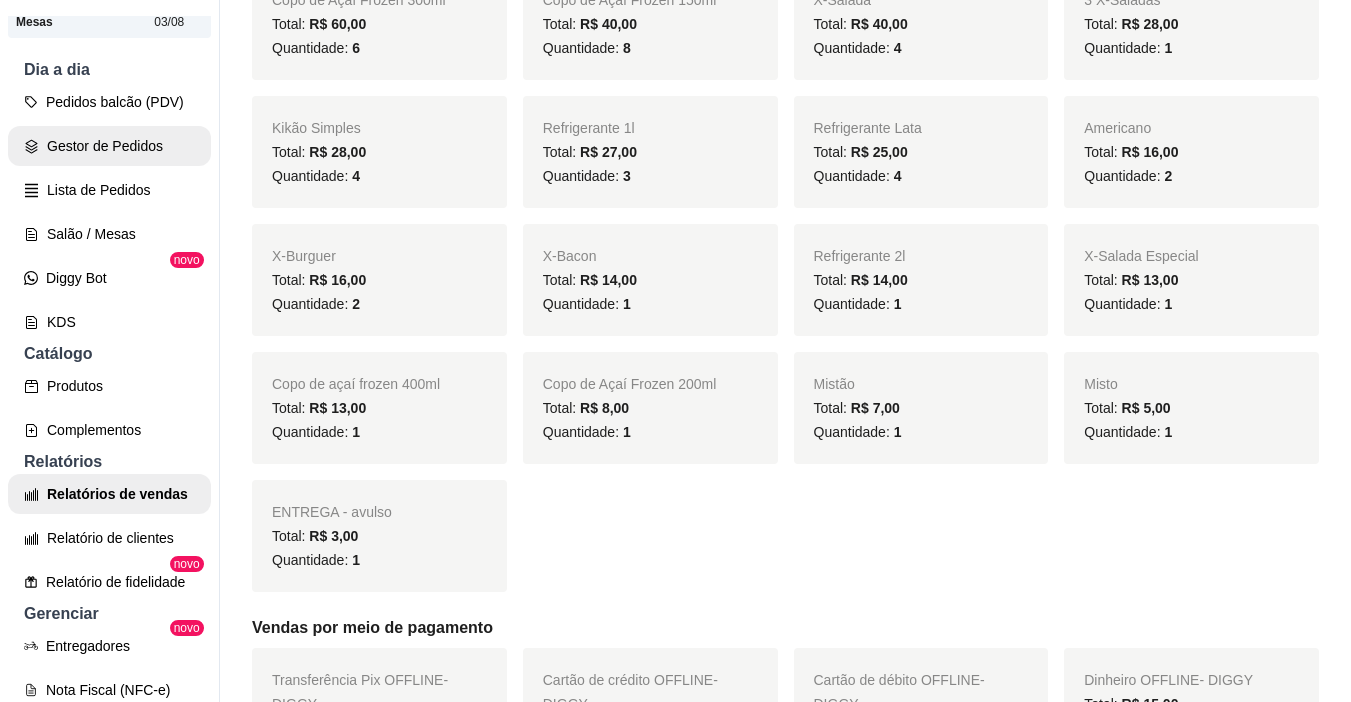 click on "Gestor de Pedidos" at bounding box center [109, 146] 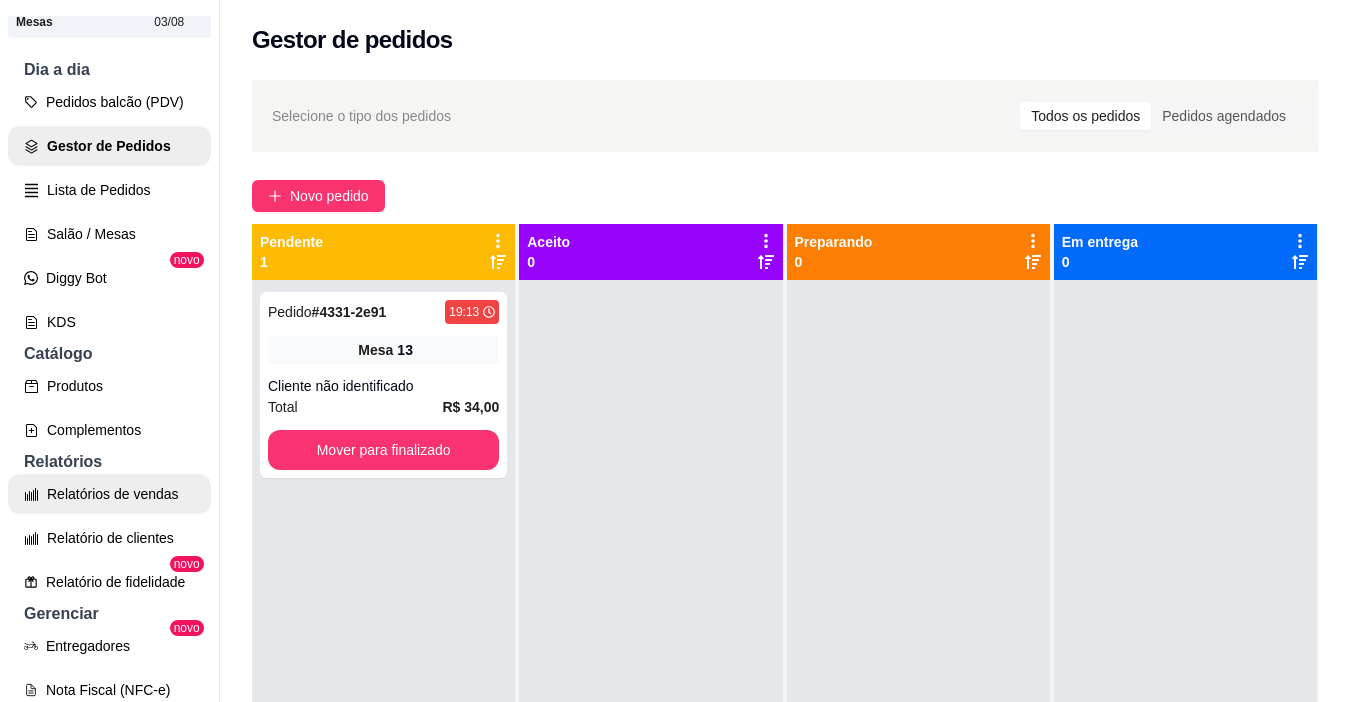 click on "Relatórios de vendas" at bounding box center [109, 494] 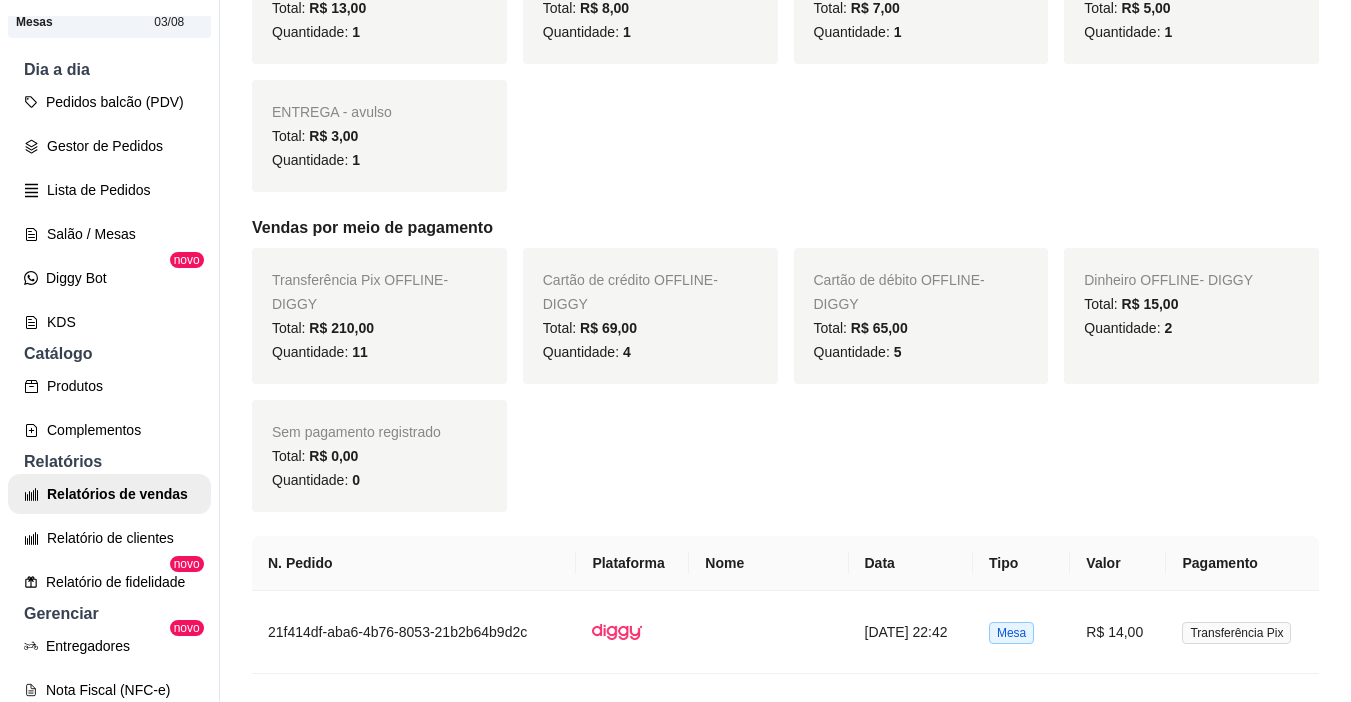 scroll, scrollTop: 772, scrollLeft: 0, axis: vertical 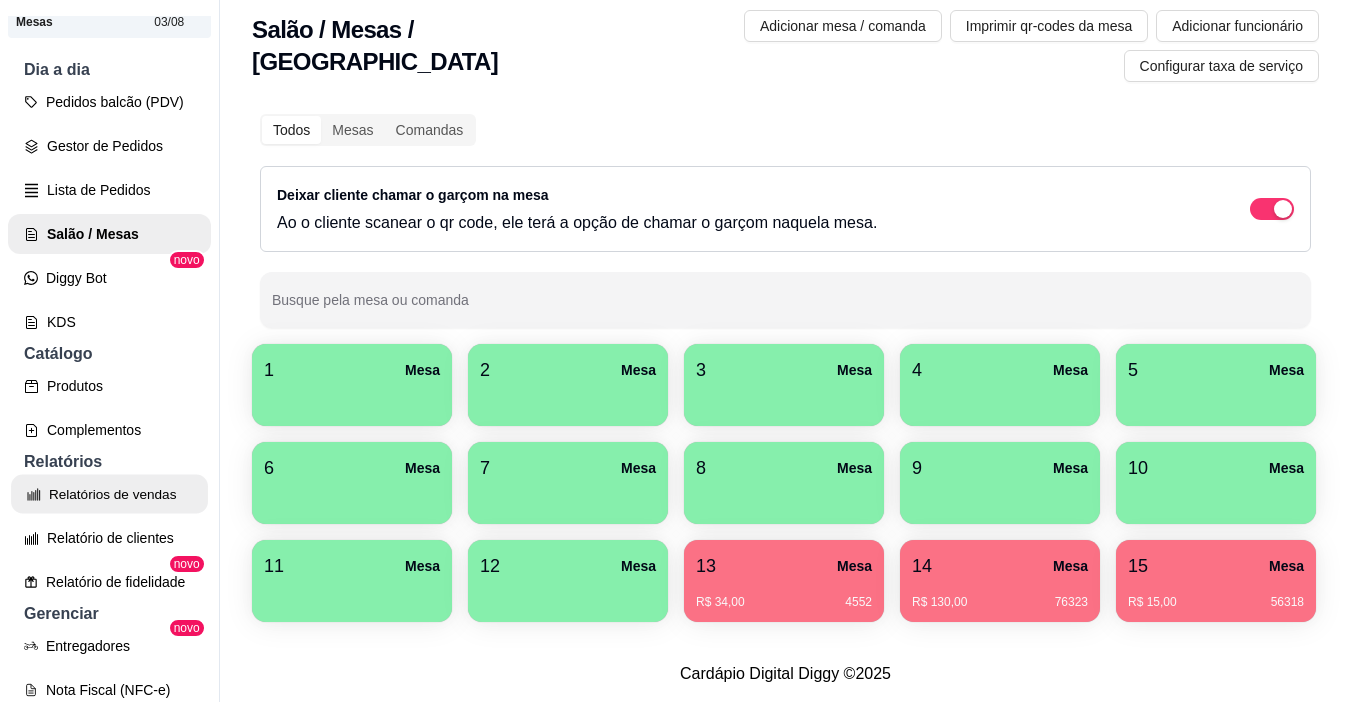 click on "Relatórios de vendas" at bounding box center [109, 494] 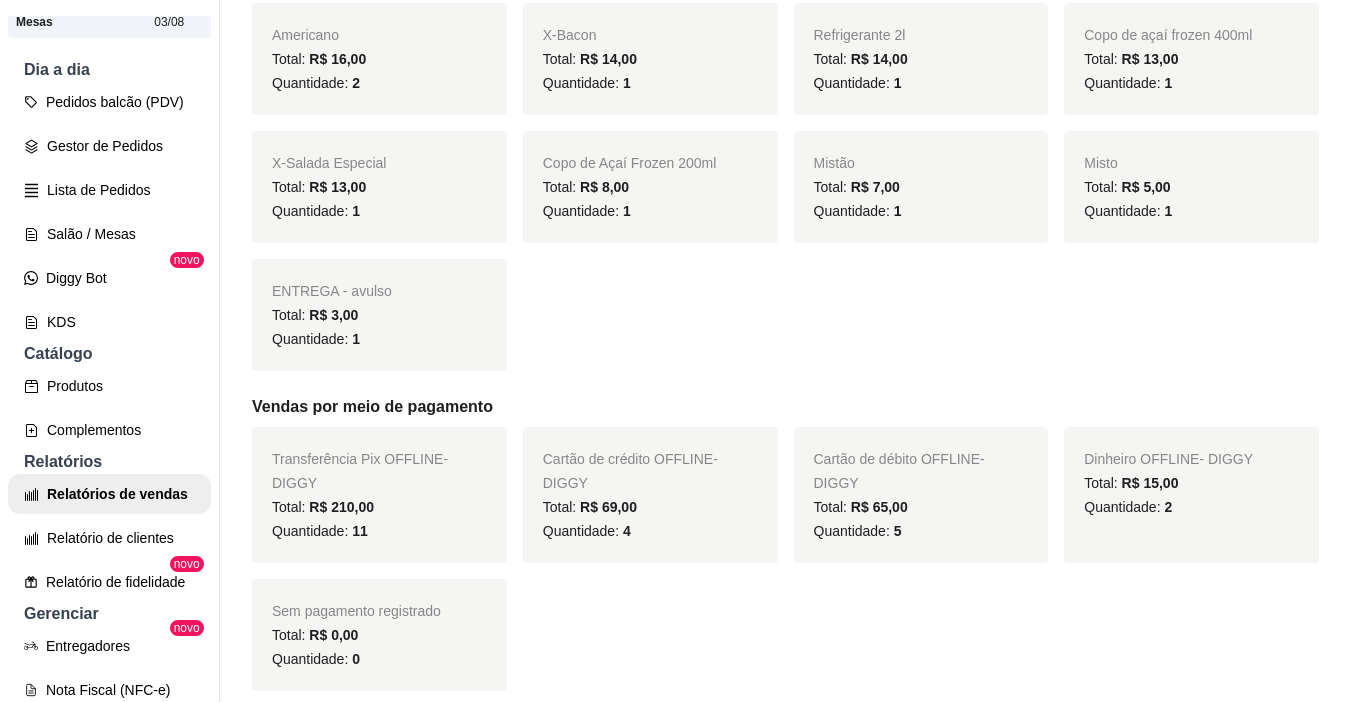 scroll, scrollTop: 1000, scrollLeft: 0, axis: vertical 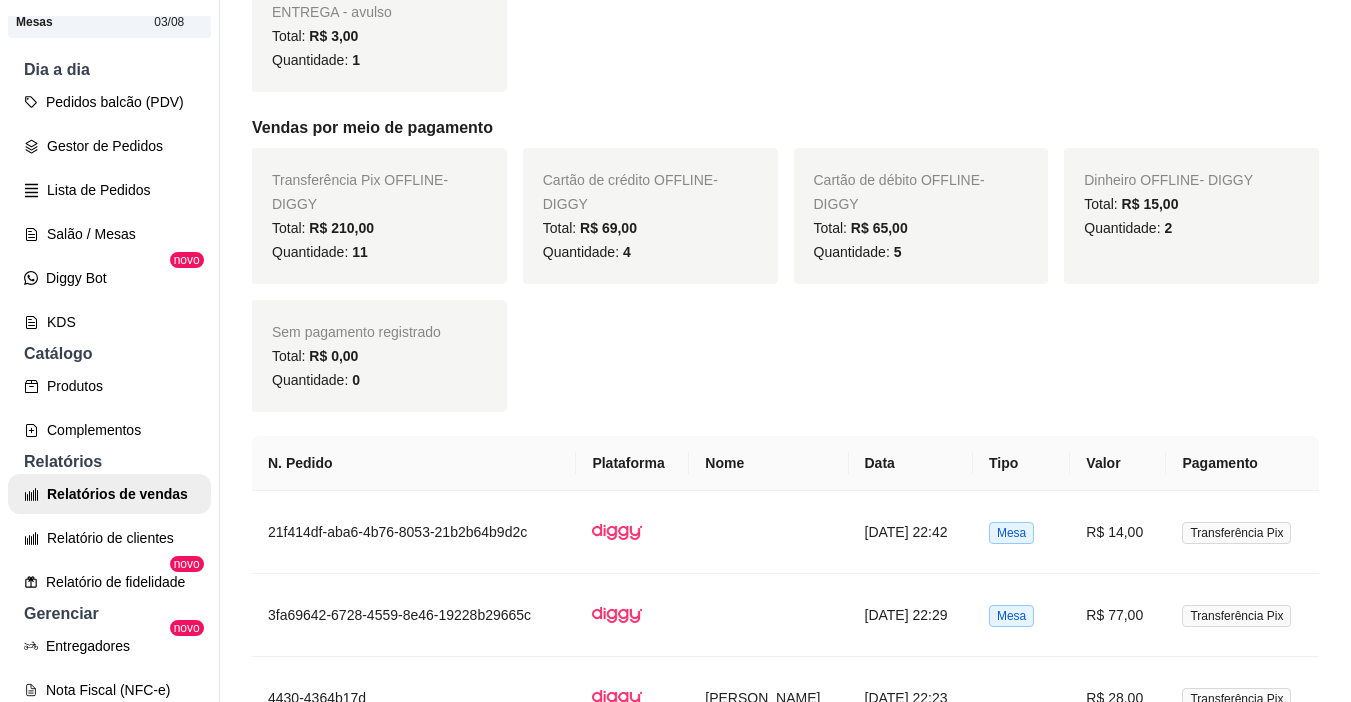 click on "Transferência Pix   OFFLINE  -   DIGGY Total:   R$ 210,00 Quantidade:   11 Cartão de crédito   OFFLINE  -   DIGGY Total:   R$ 69,00 Quantidade:   4 Cartão de débito   OFFLINE  -   DIGGY Total:   R$ 65,00 Quantidade:   5 Dinheiro   OFFLINE  -   DIGGY Total:   R$ 15,00 Quantidade:   2 Sem pagamento registrado Total:   R$ 0,00 Quantidade:   0" at bounding box center [785, 280] 